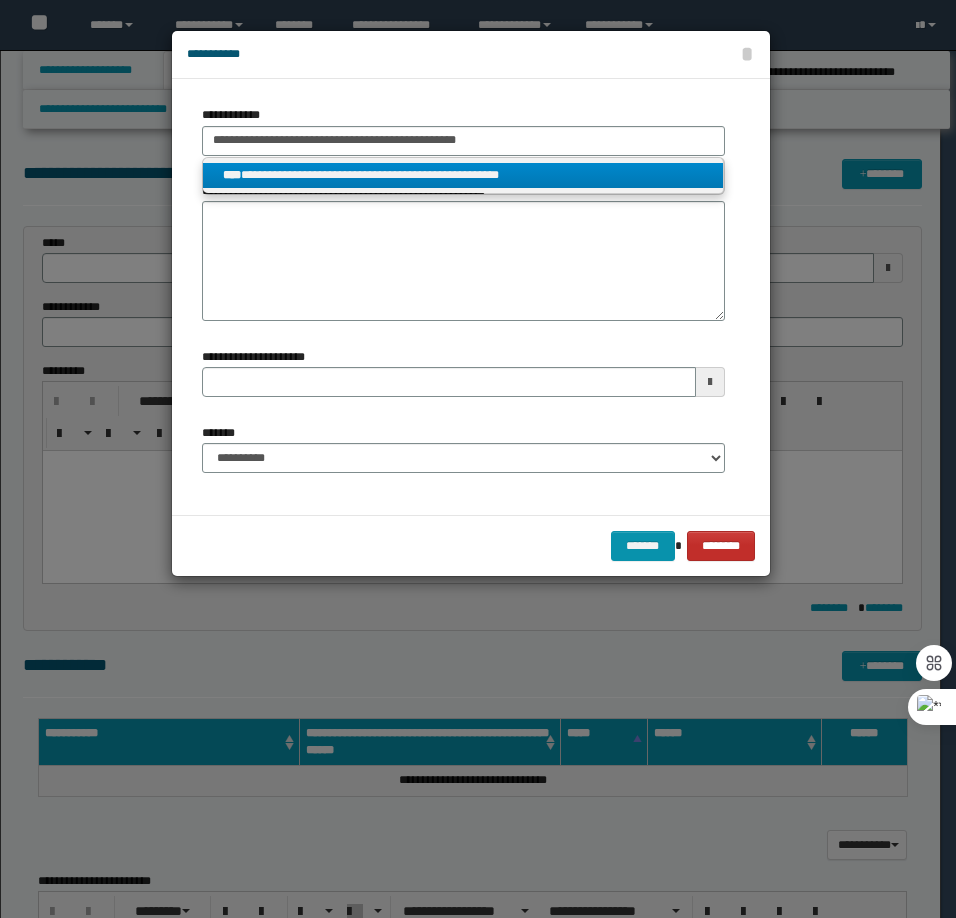 scroll, scrollTop: 0, scrollLeft: 0, axis: both 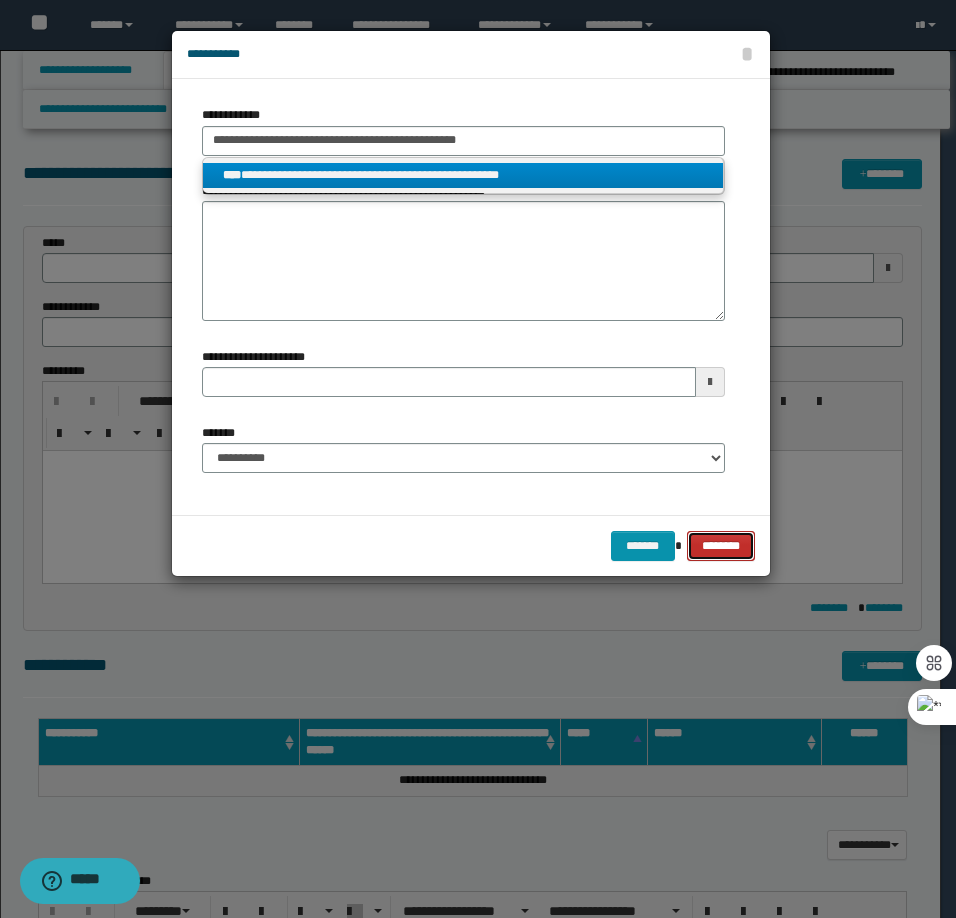 type 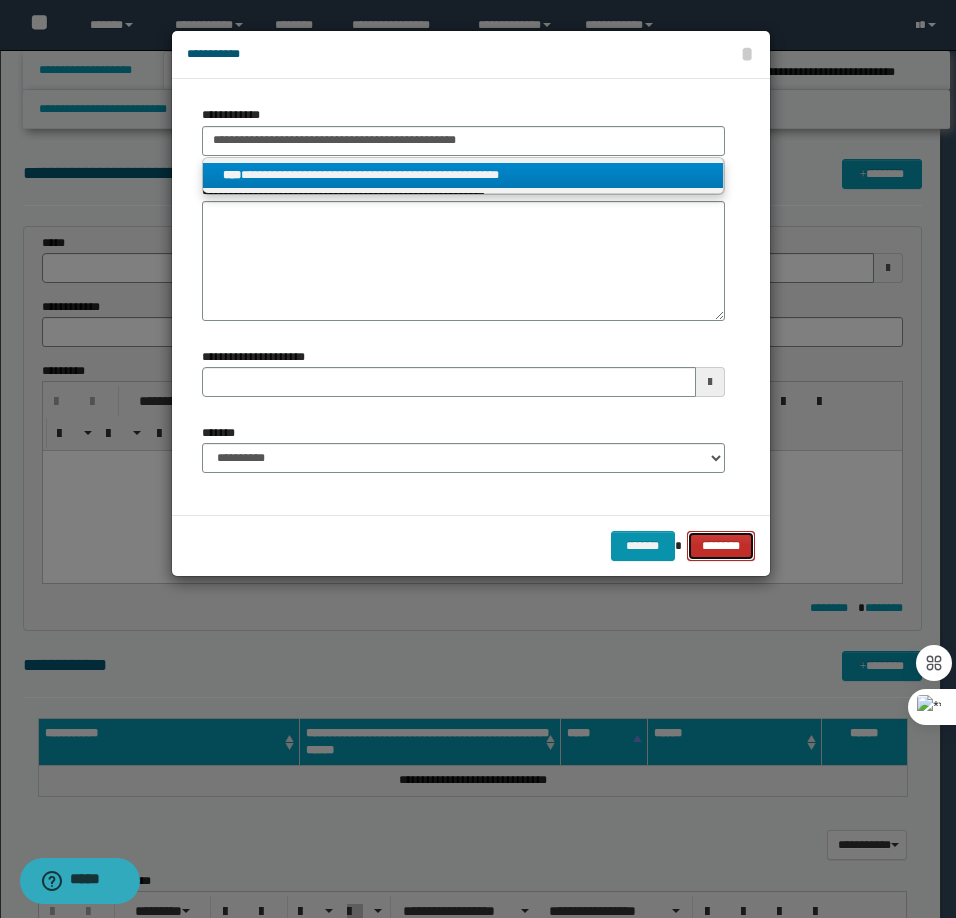 click on "********" at bounding box center (720, 546) 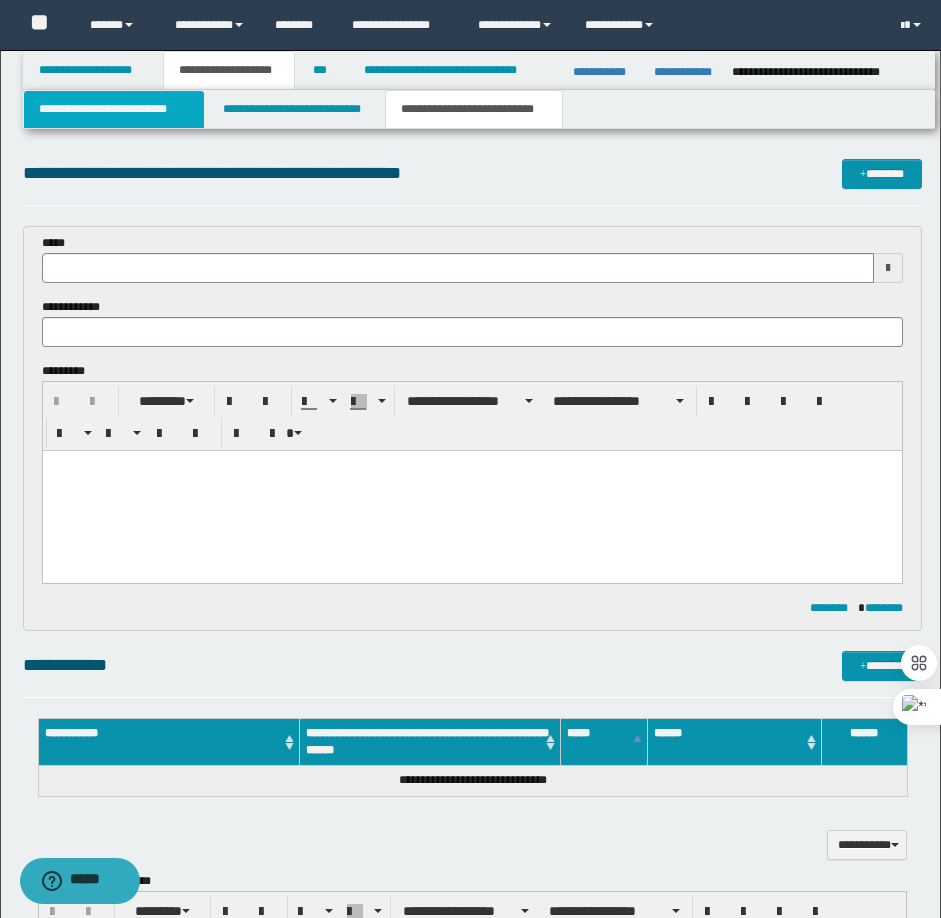click on "**********" at bounding box center [114, 109] 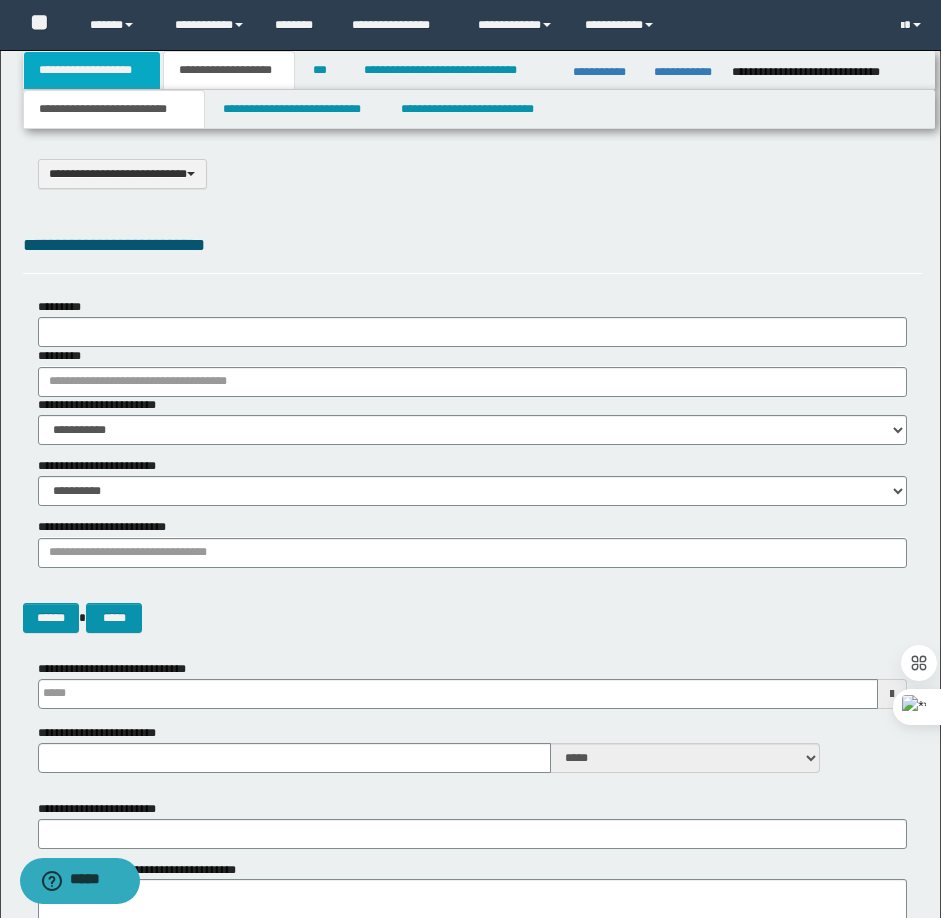 click on "**********" at bounding box center (92, 70) 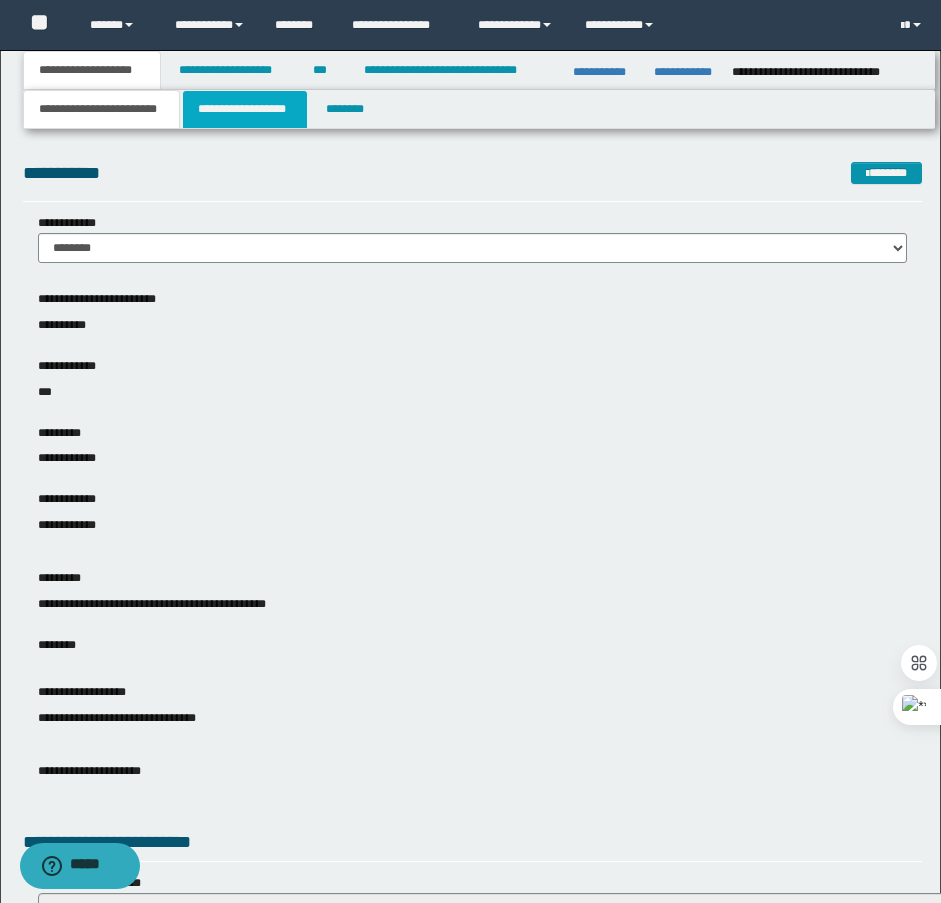 click on "**********" at bounding box center (245, 109) 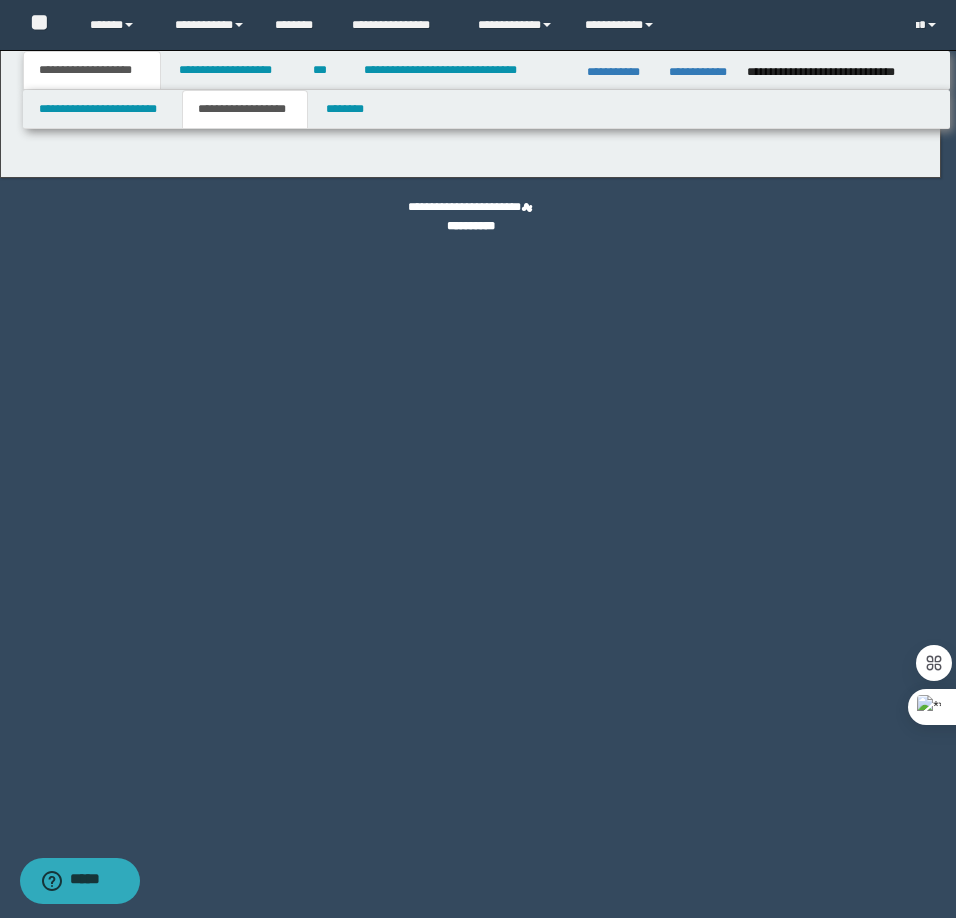 type on "**********" 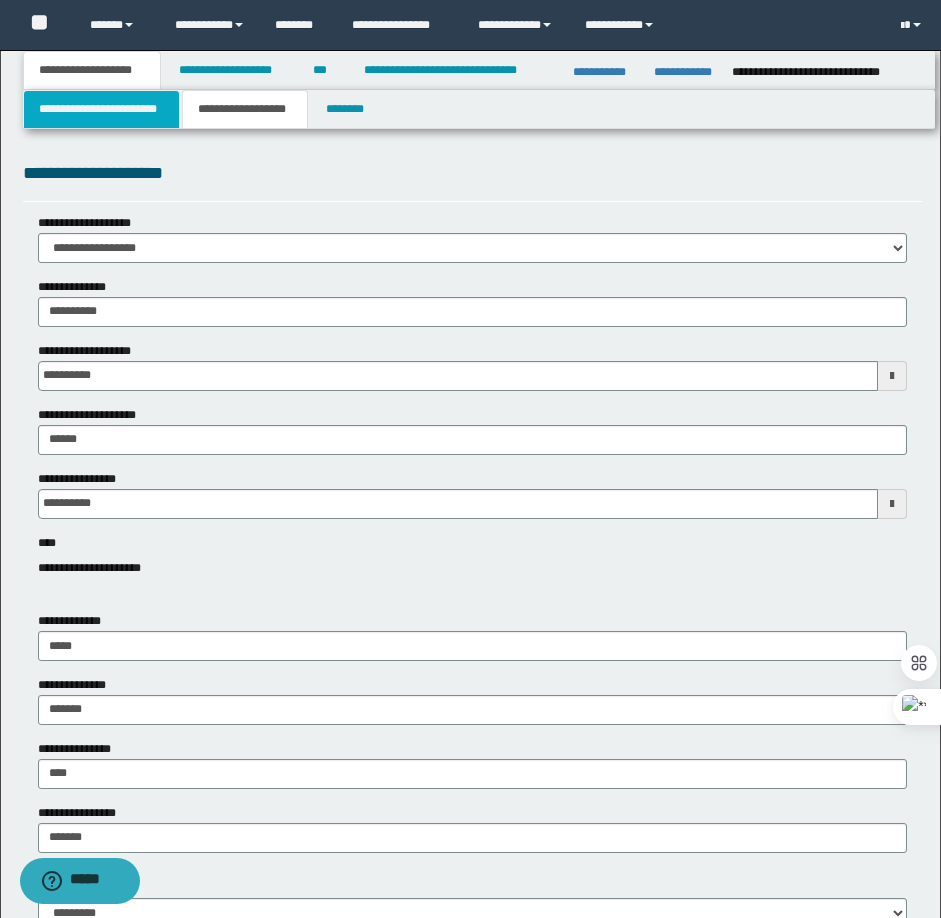 click on "**********" at bounding box center (101, 109) 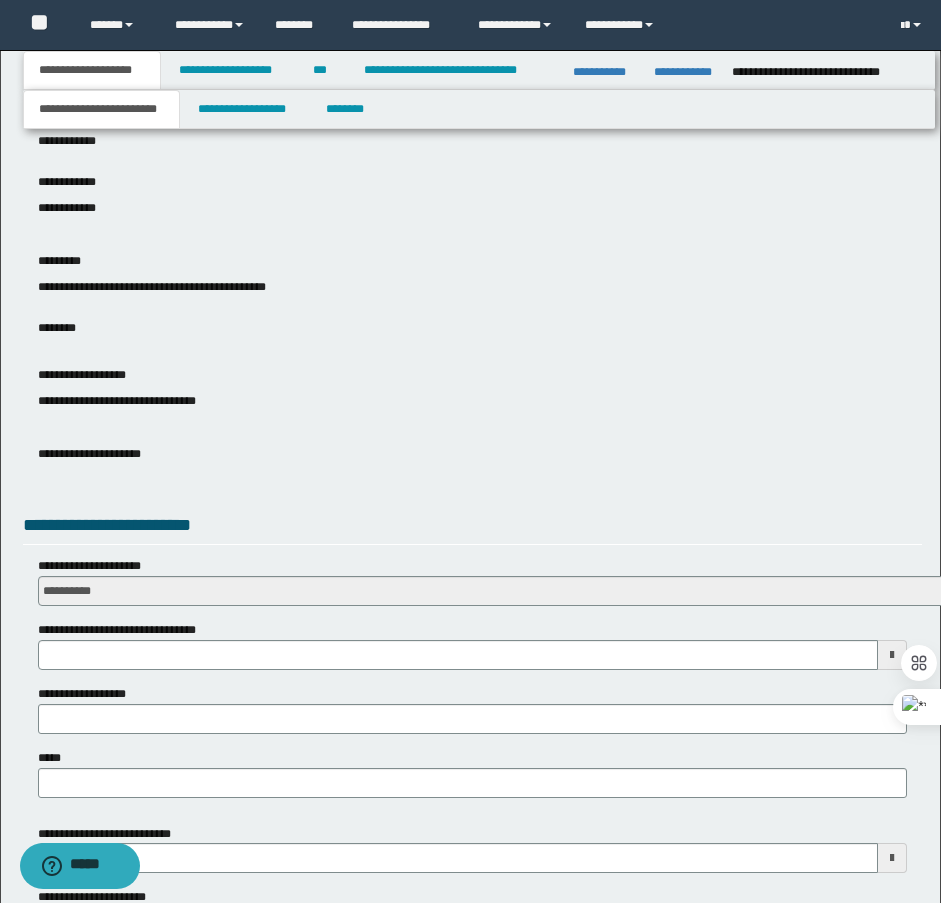scroll, scrollTop: 600, scrollLeft: 0, axis: vertical 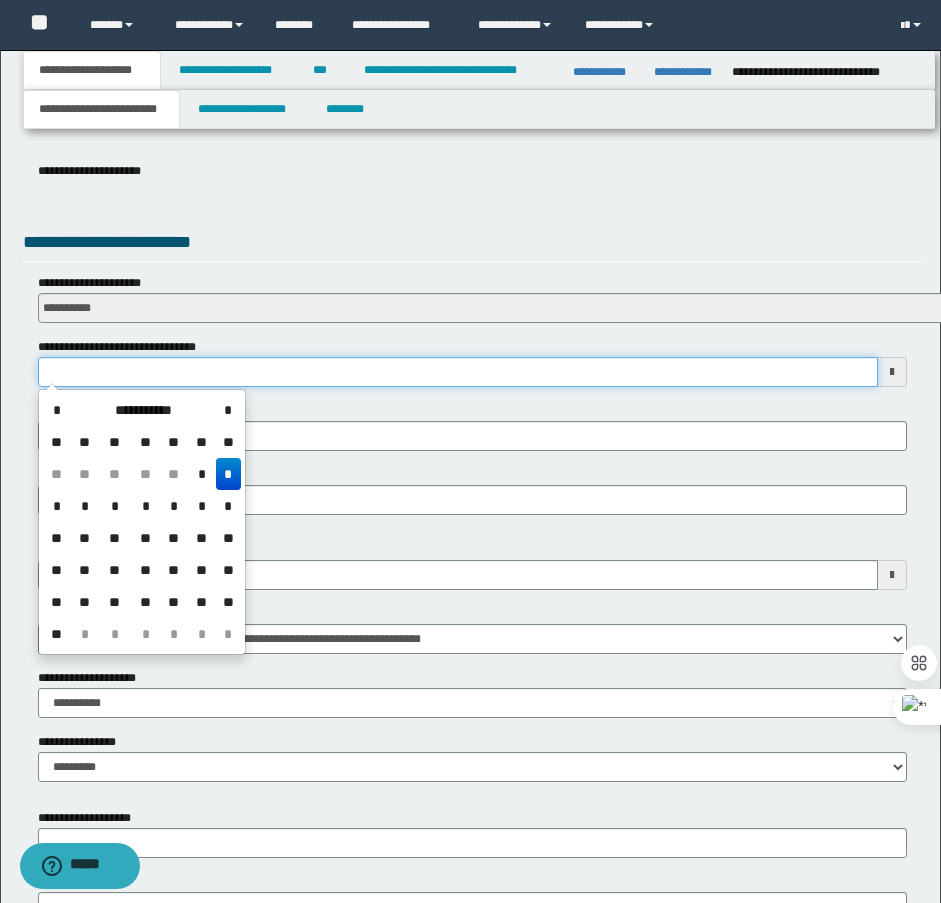 click on "**********" at bounding box center [458, 372] 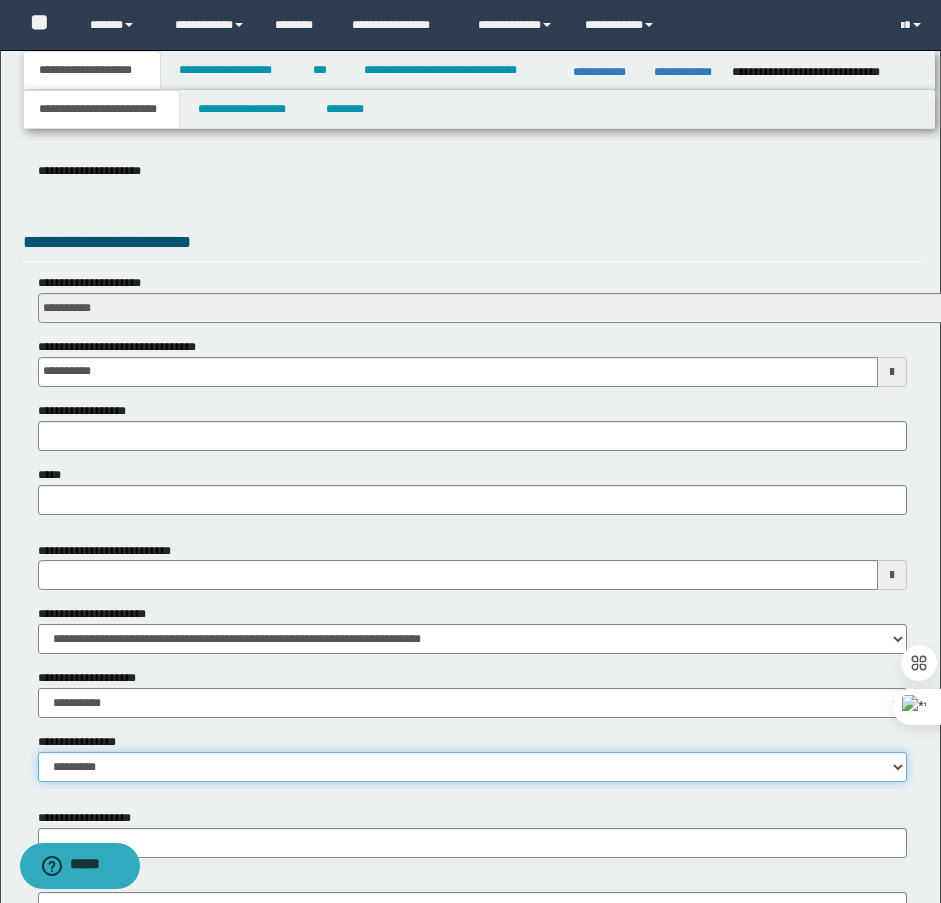 click on "**********" at bounding box center (472, 767) 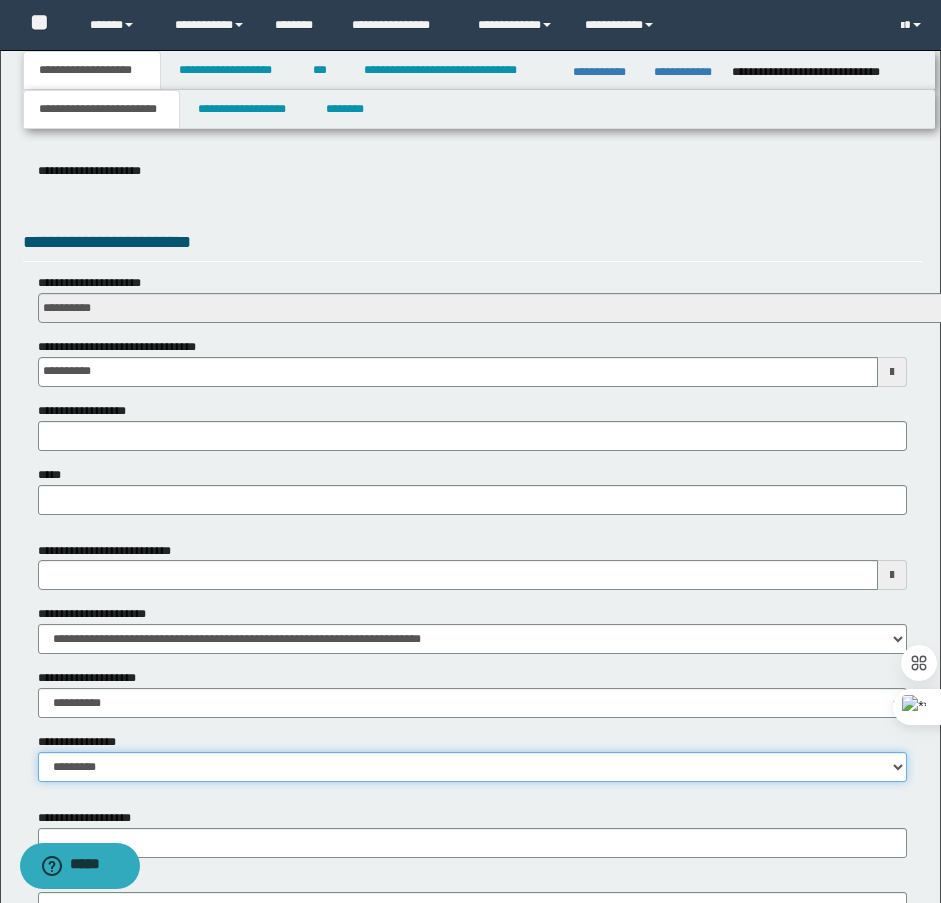 select on "*" 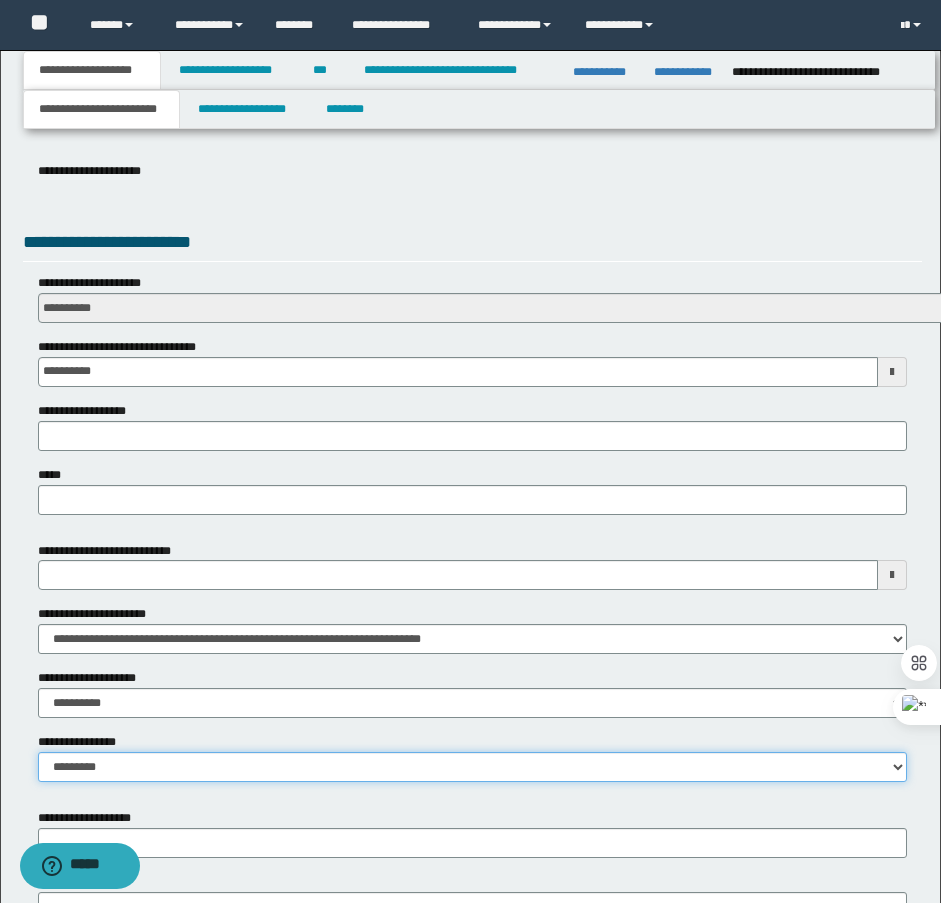 click on "**********" at bounding box center [472, 767] 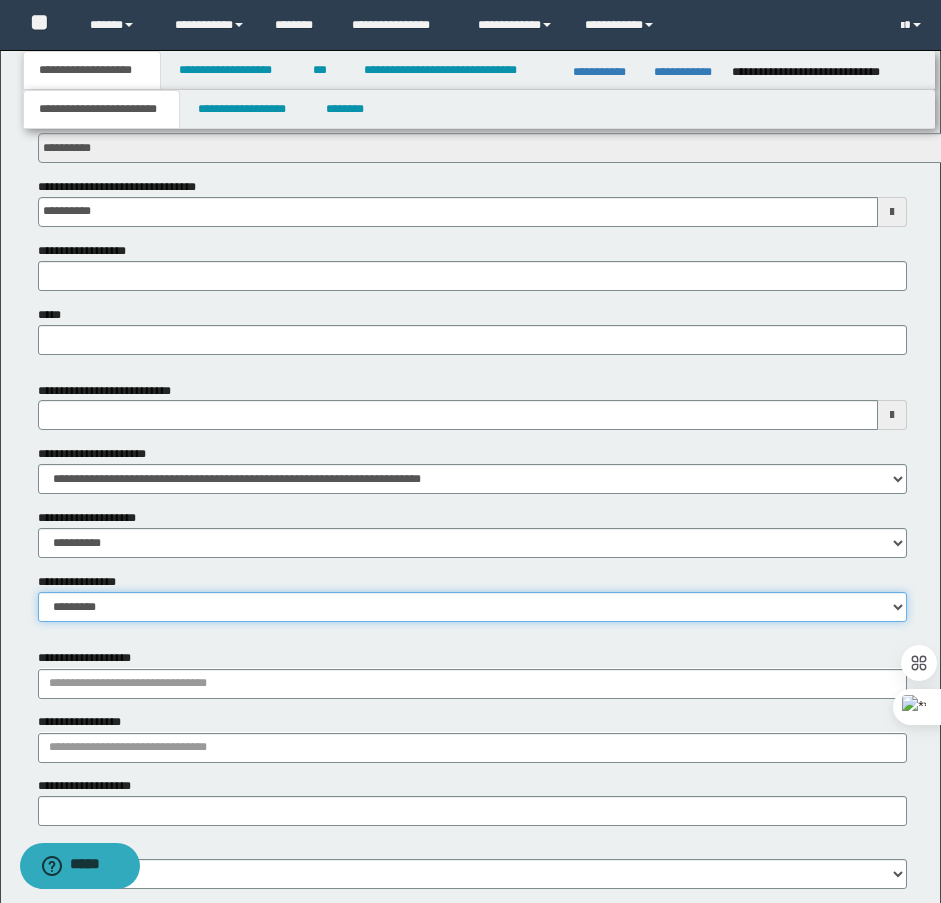 scroll, scrollTop: 870, scrollLeft: 0, axis: vertical 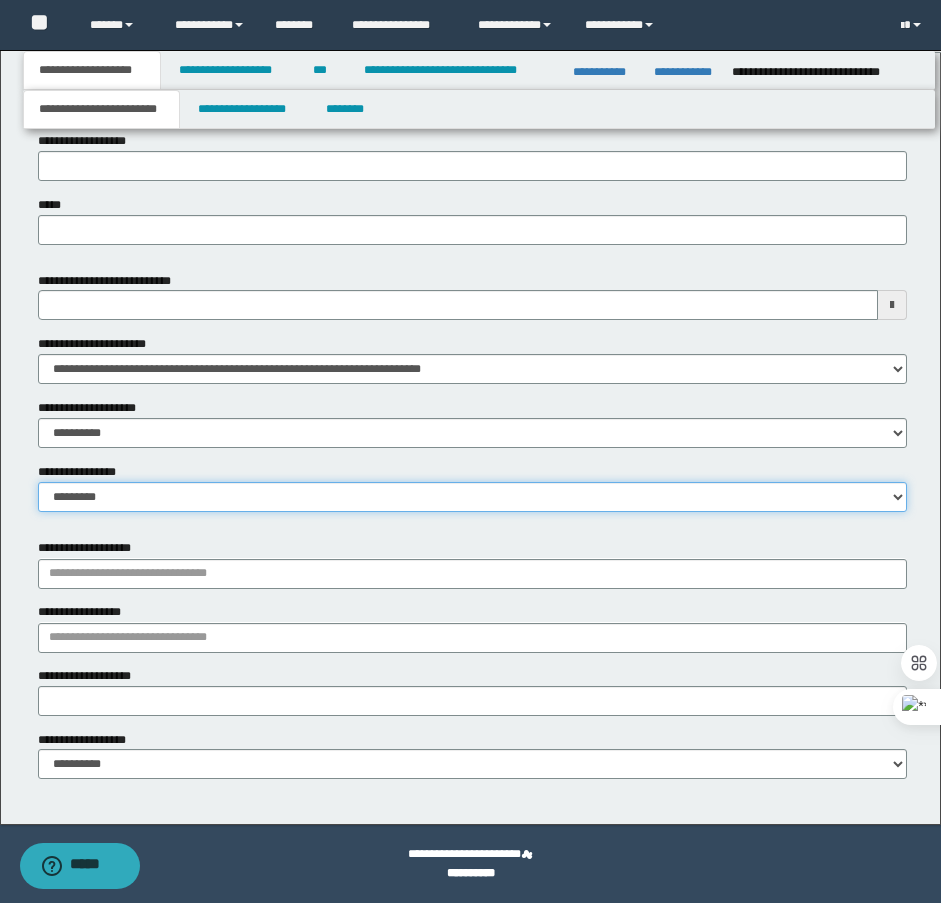 click on "**********" at bounding box center [472, 497] 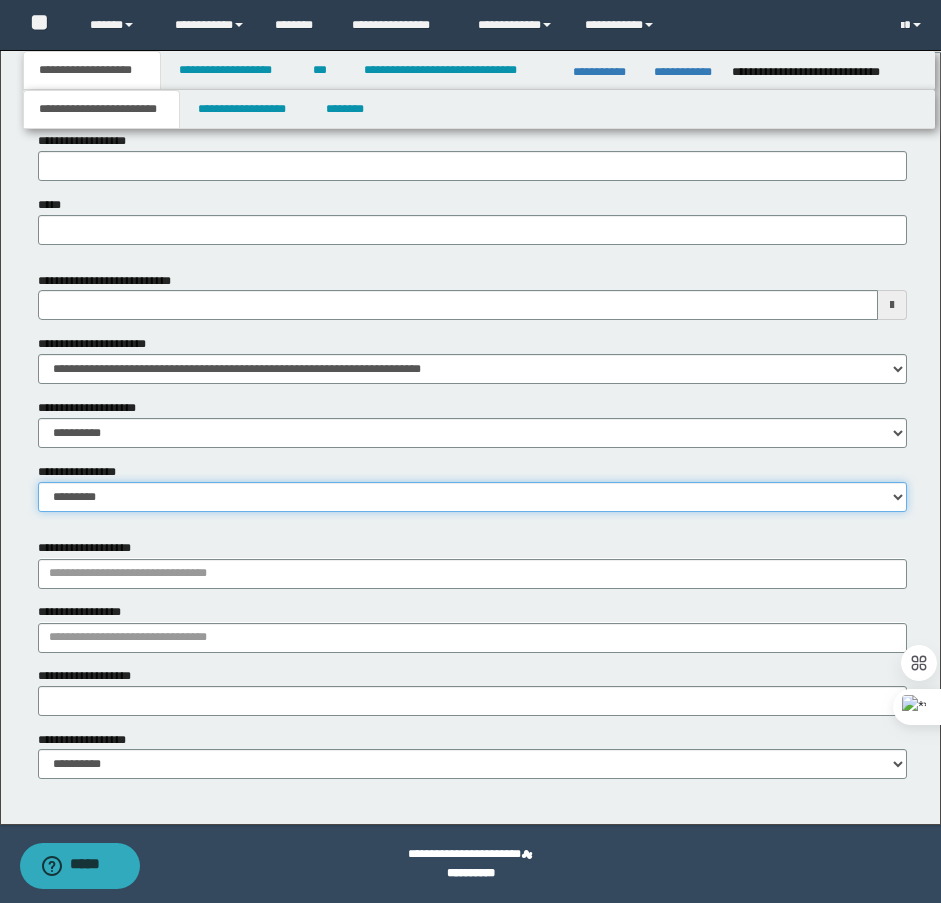 click on "**********" at bounding box center [472, 497] 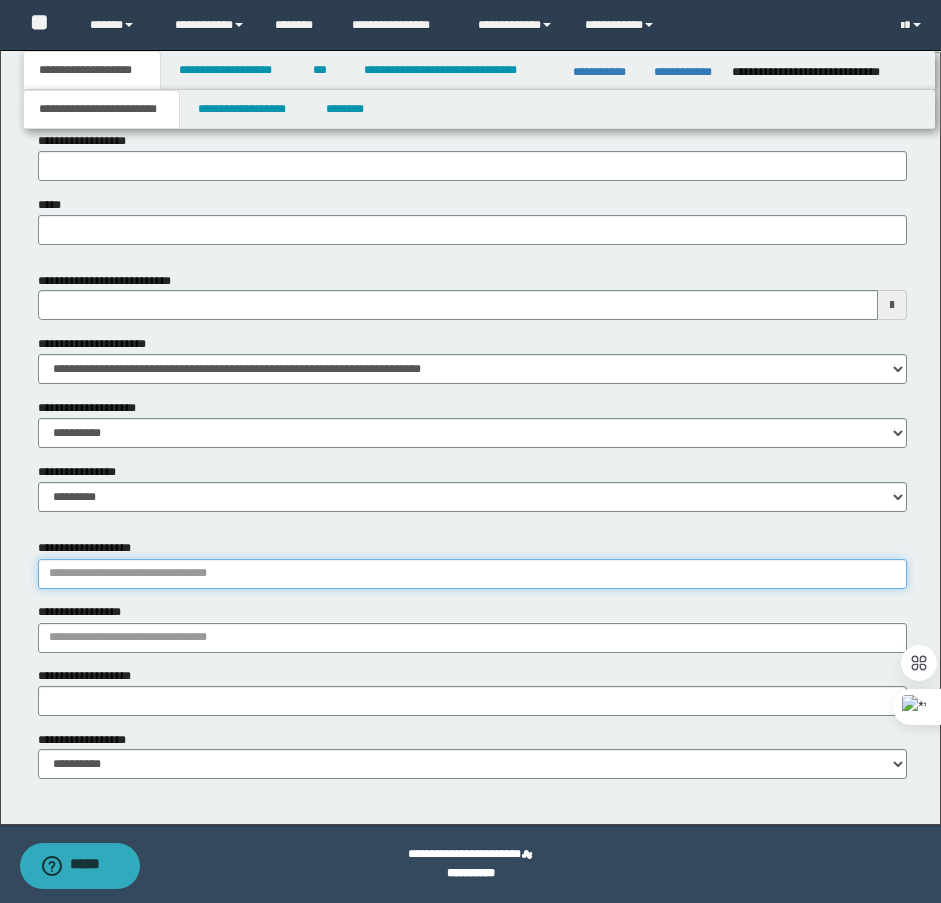click on "**********" at bounding box center [472, 574] 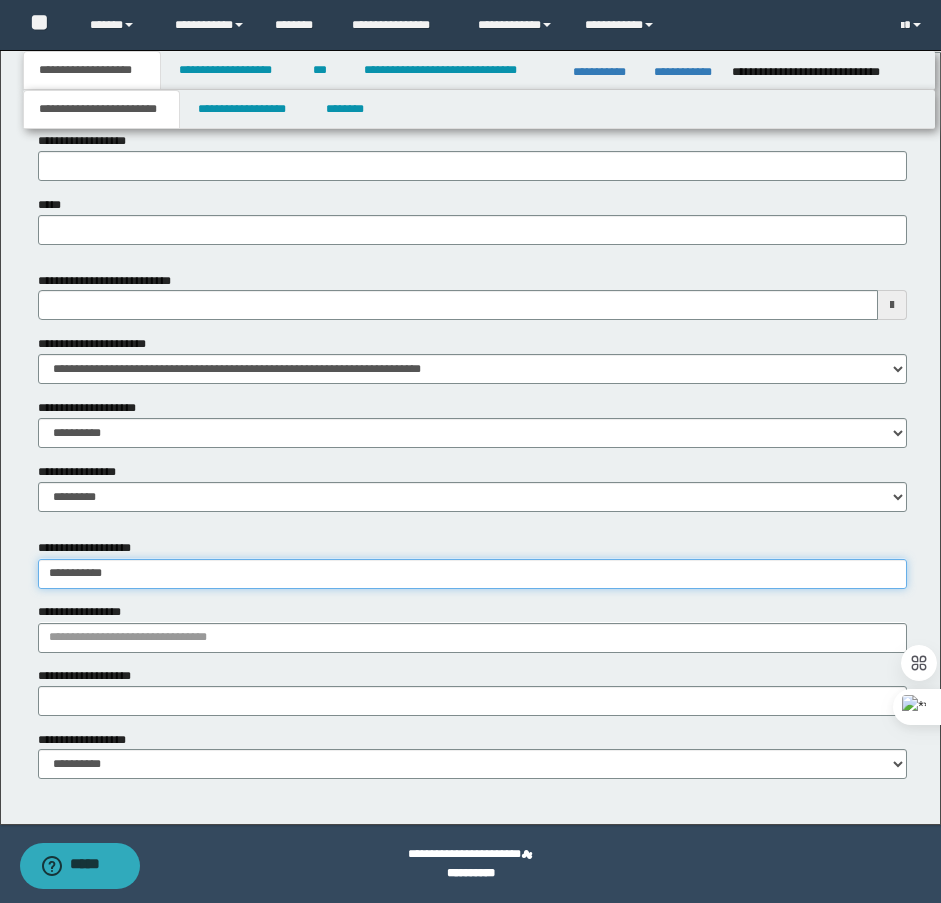 type on "**********" 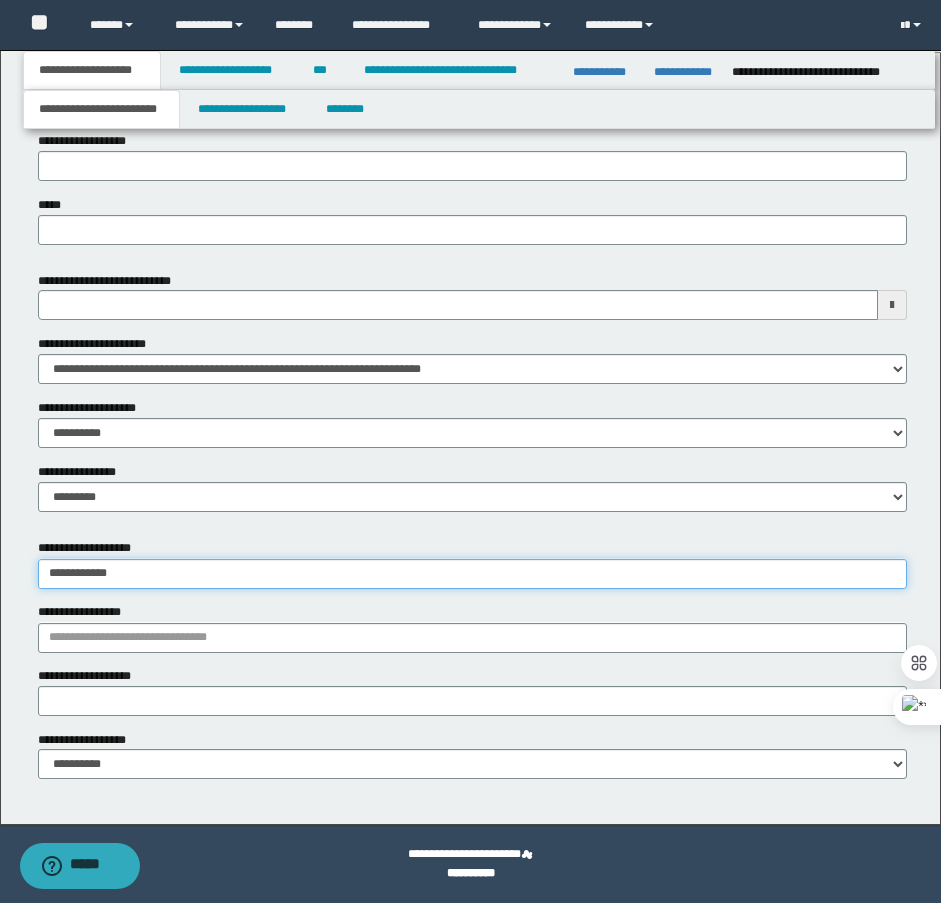 type on "**********" 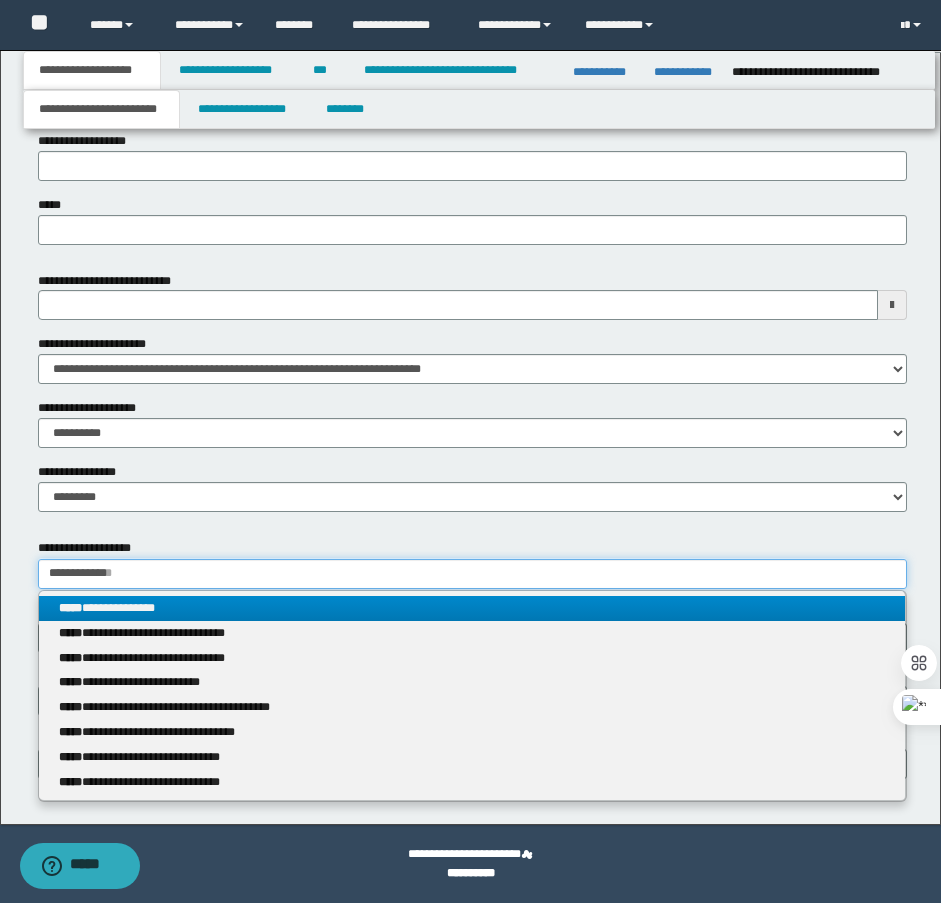 type on "**********" 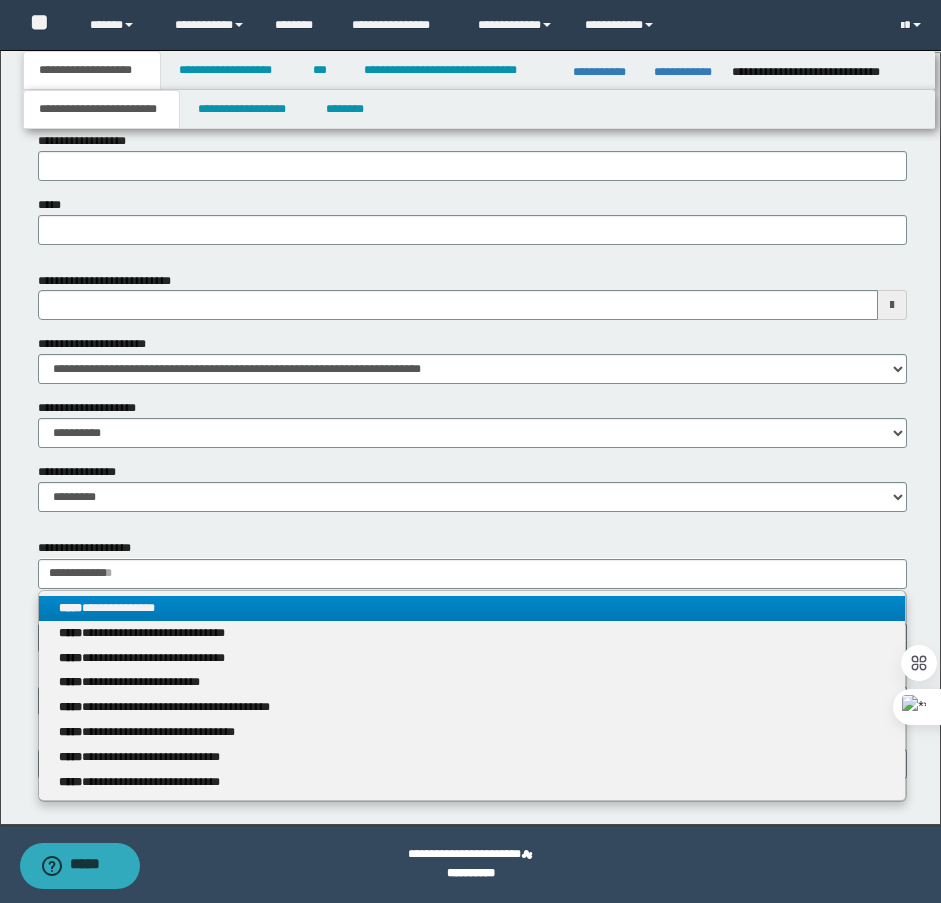 click on "**********" at bounding box center (472, 608) 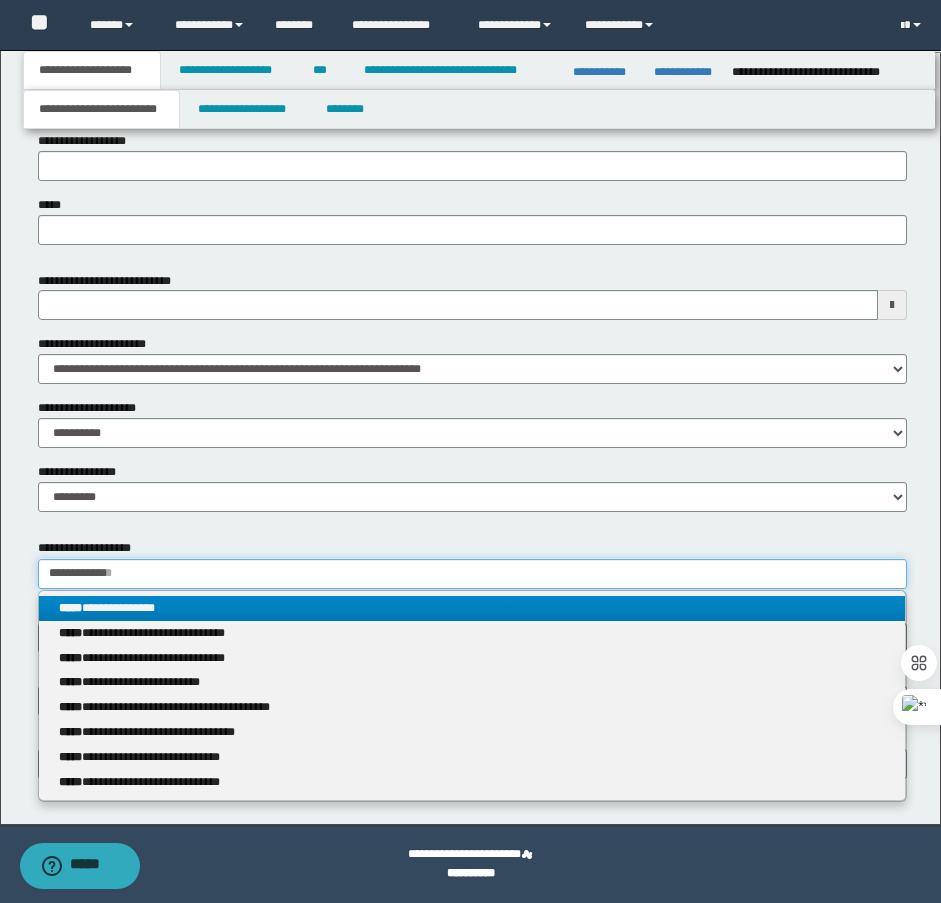 type 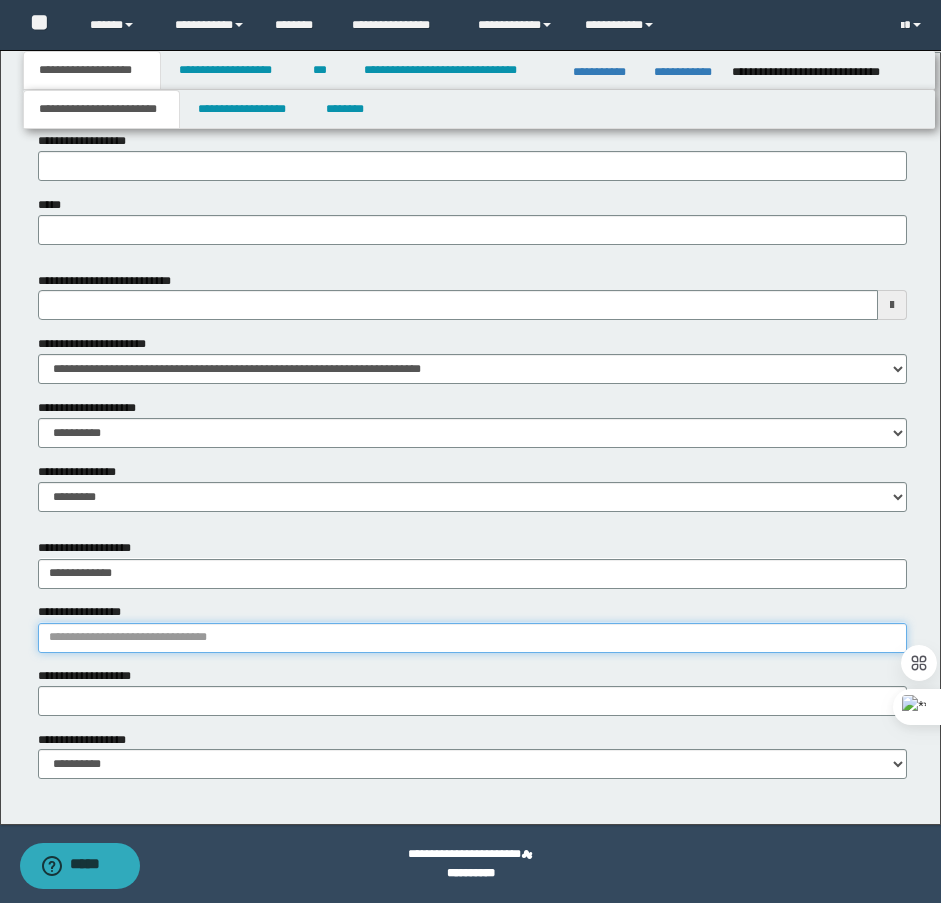 click on "**********" at bounding box center (472, 638) 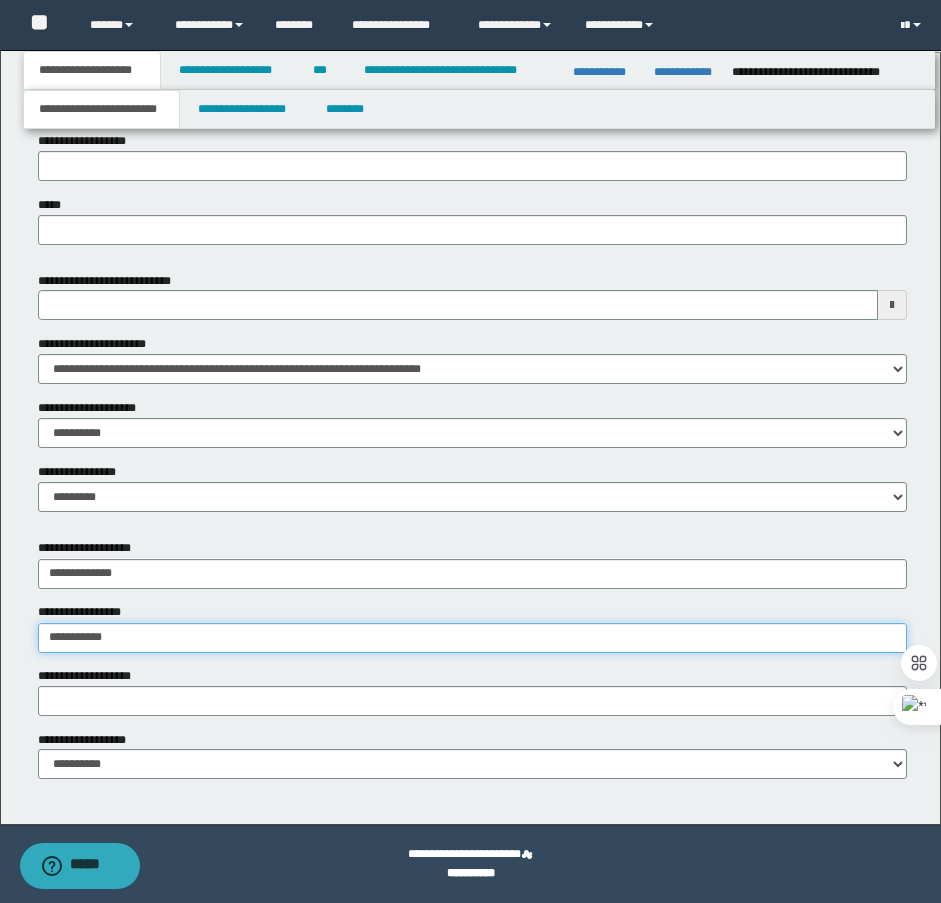 type on "**********" 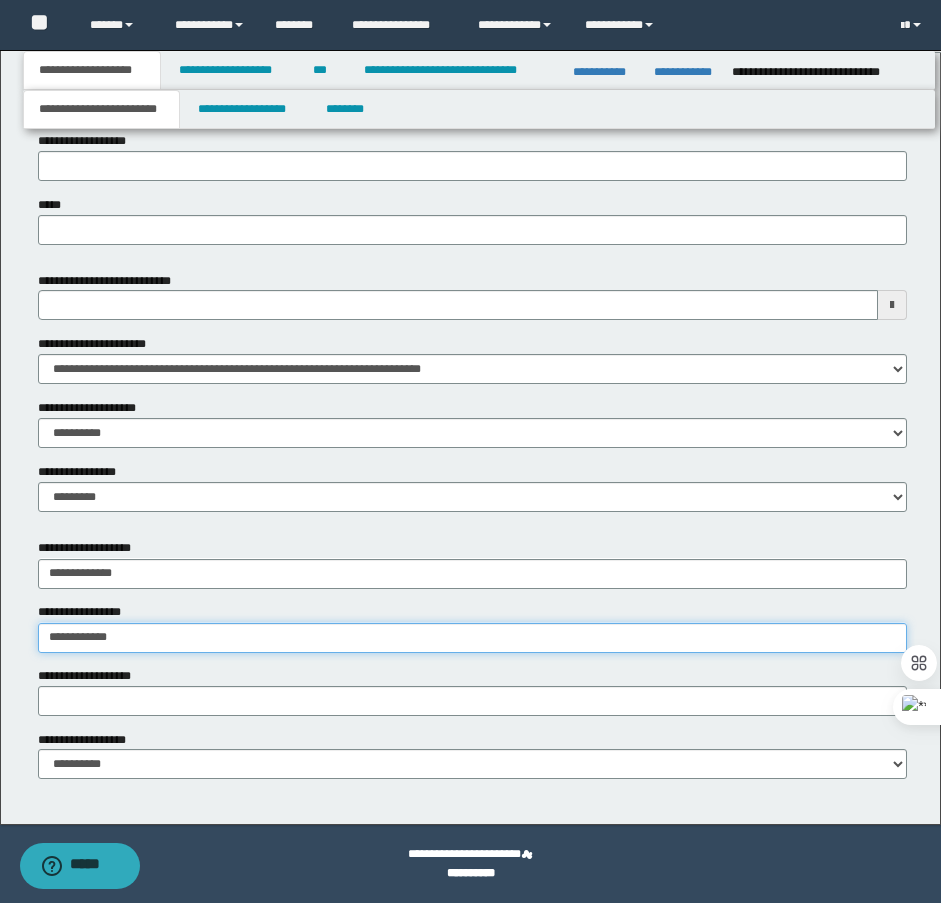 type on "**********" 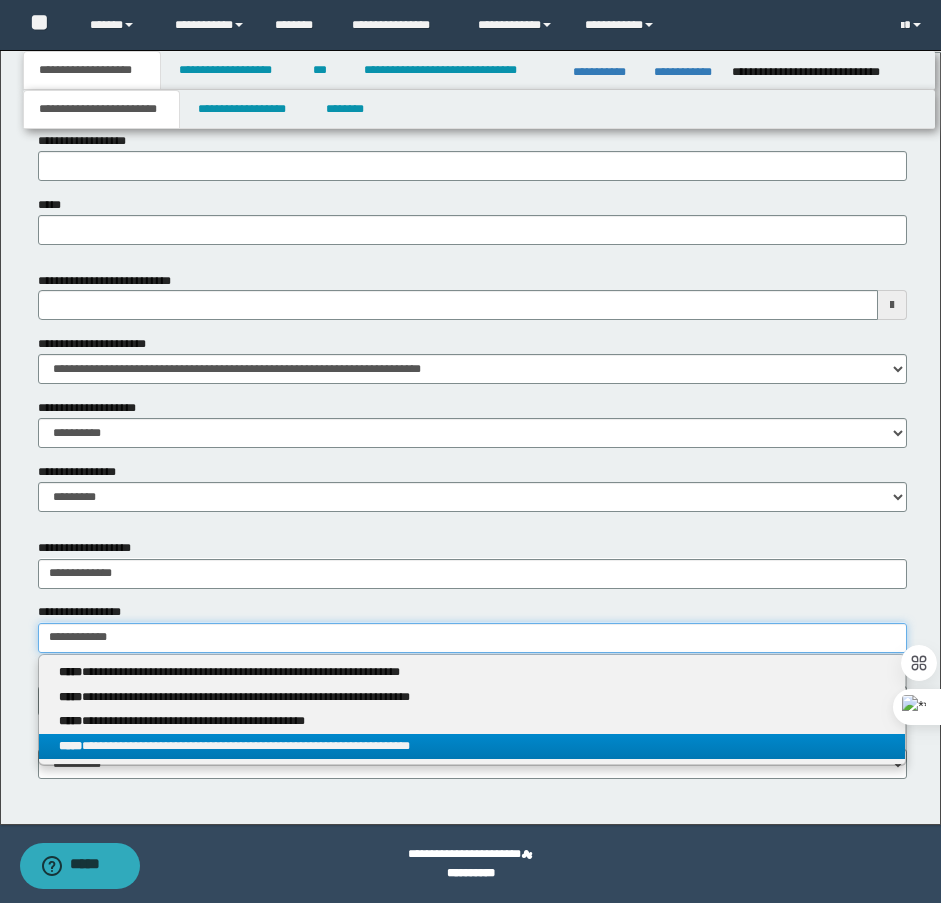 type on "**********" 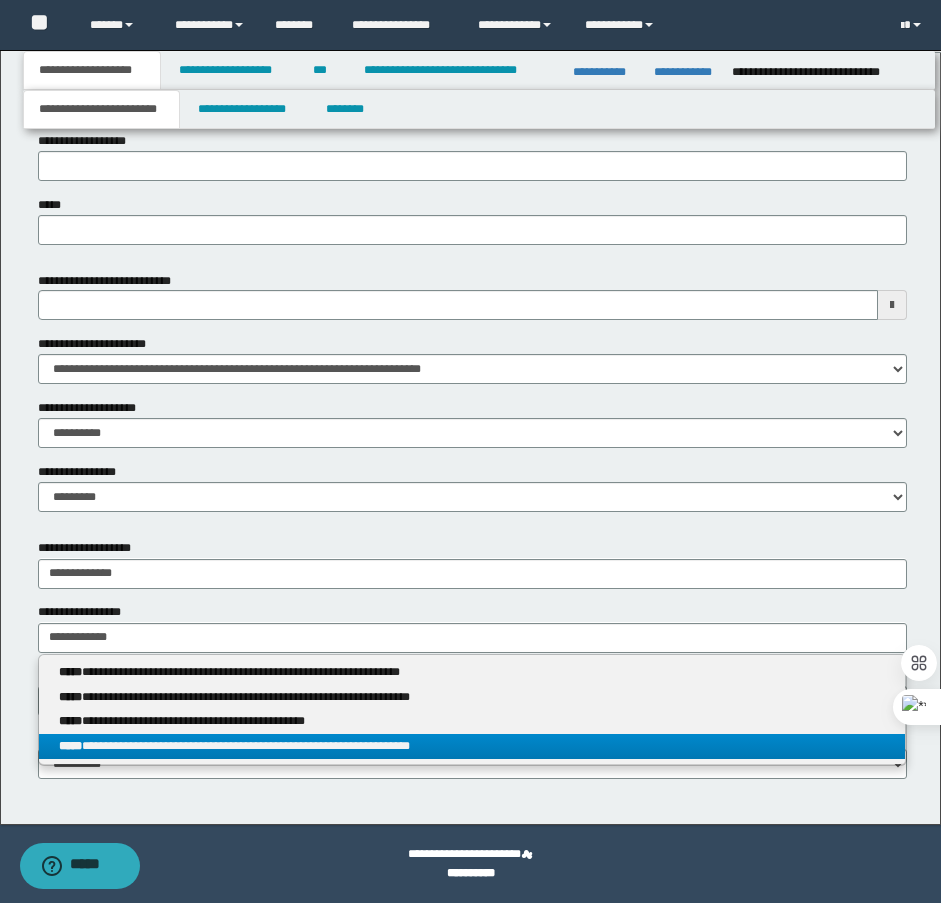 click on "**********" at bounding box center [472, 746] 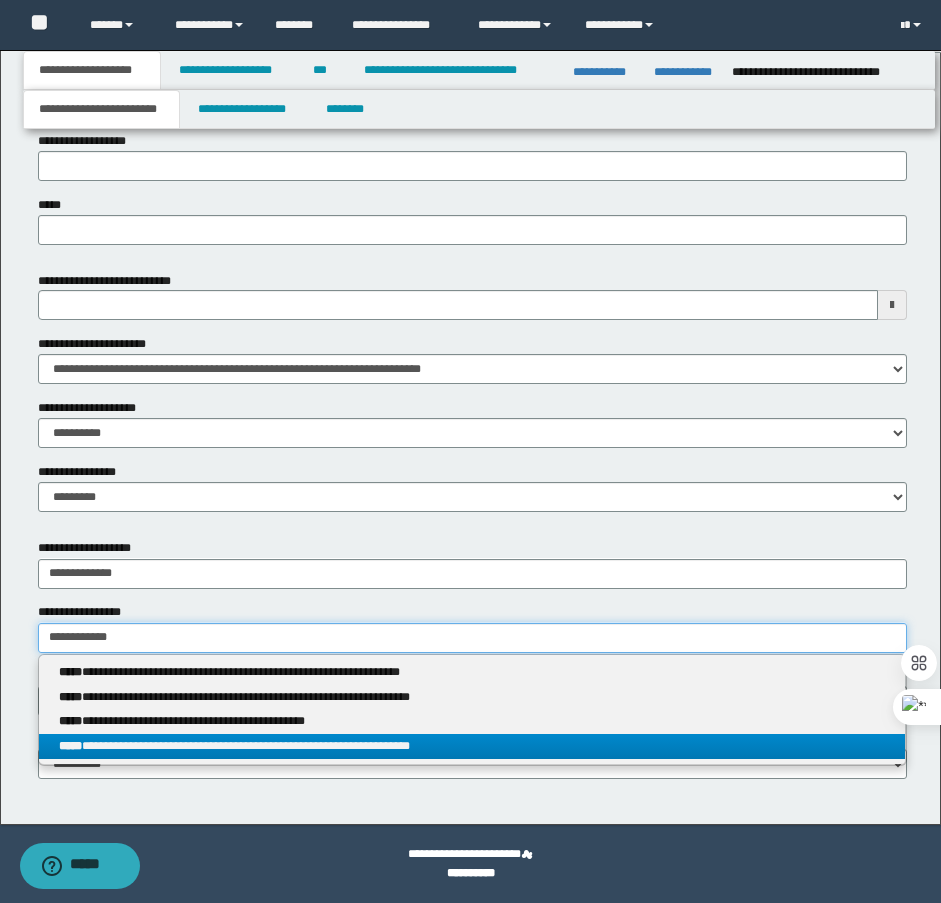 type 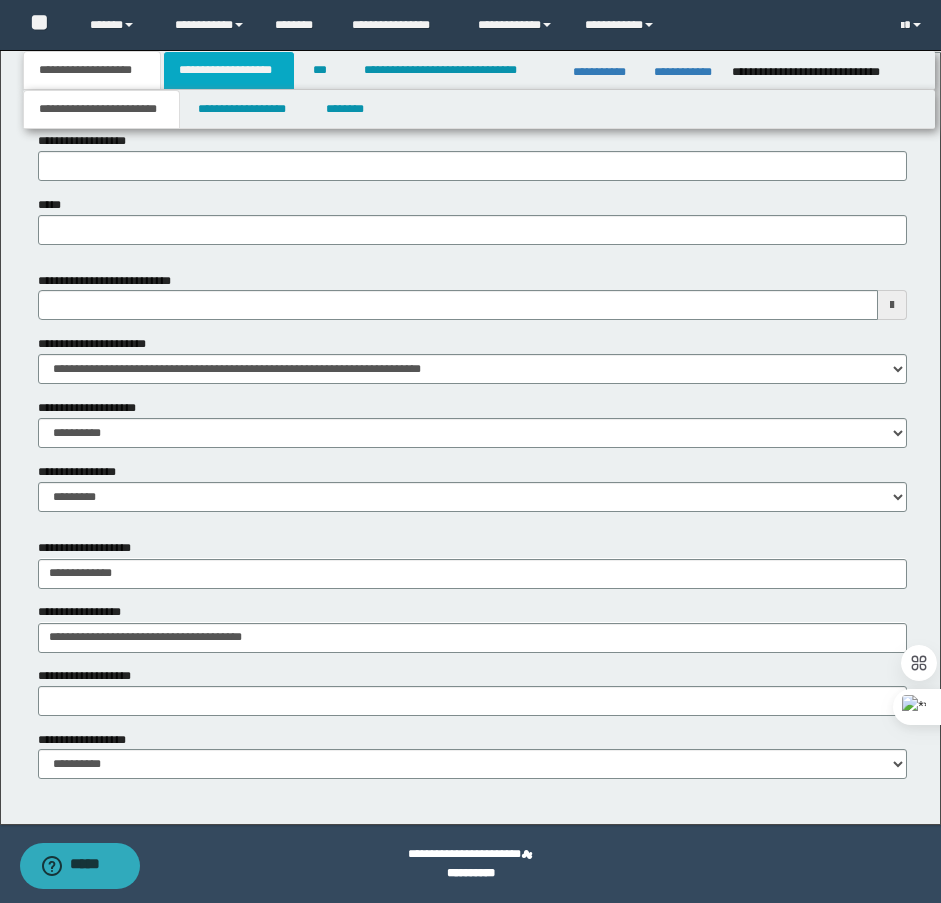 click on "**********" at bounding box center (229, 70) 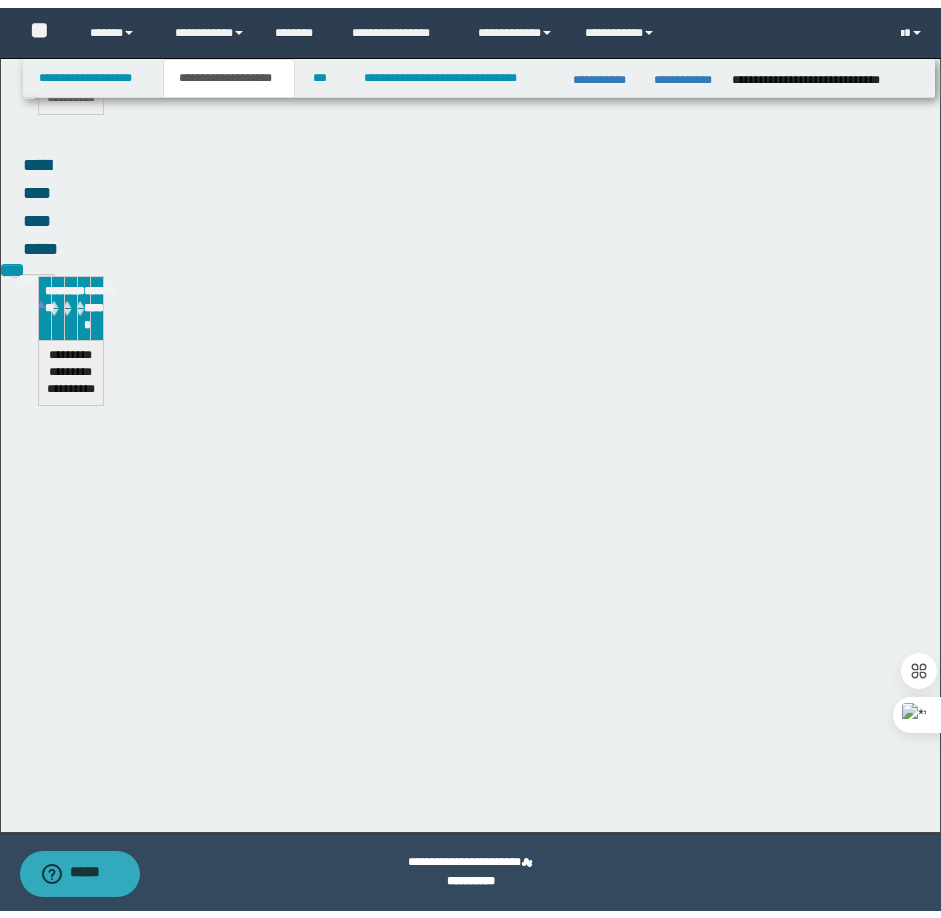 scroll, scrollTop: 855, scrollLeft: 0, axis: vertical 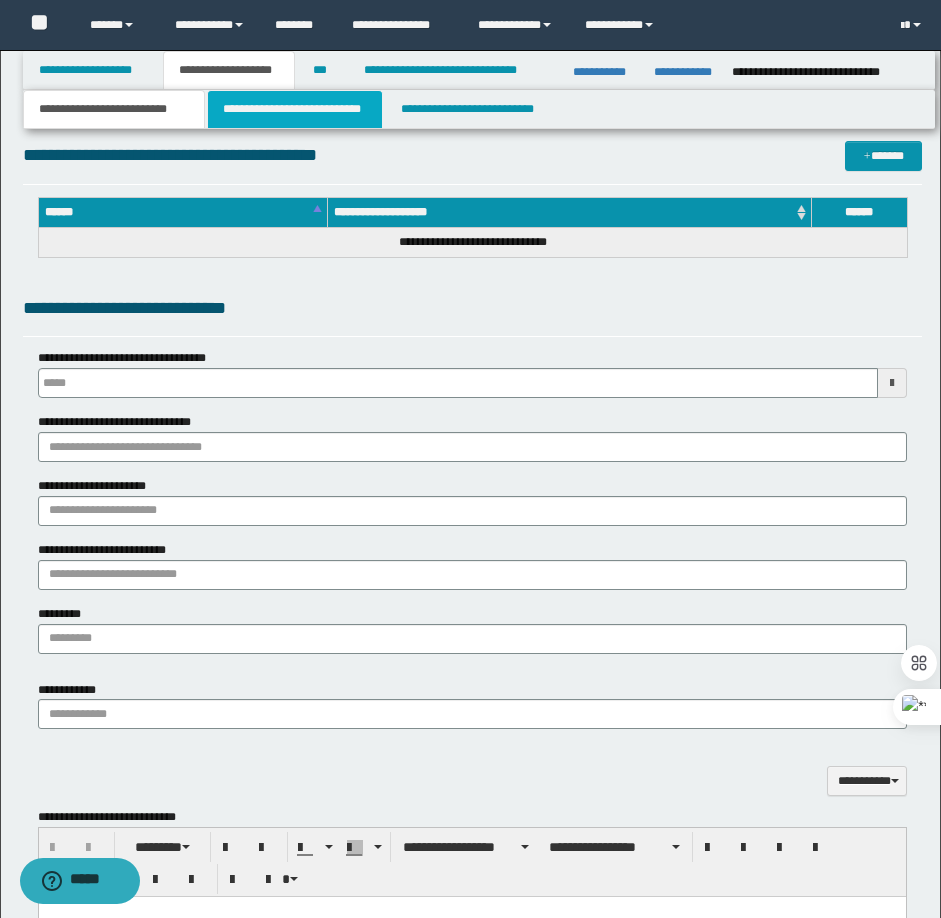 click on "**********" at bounding box center (295, 109) 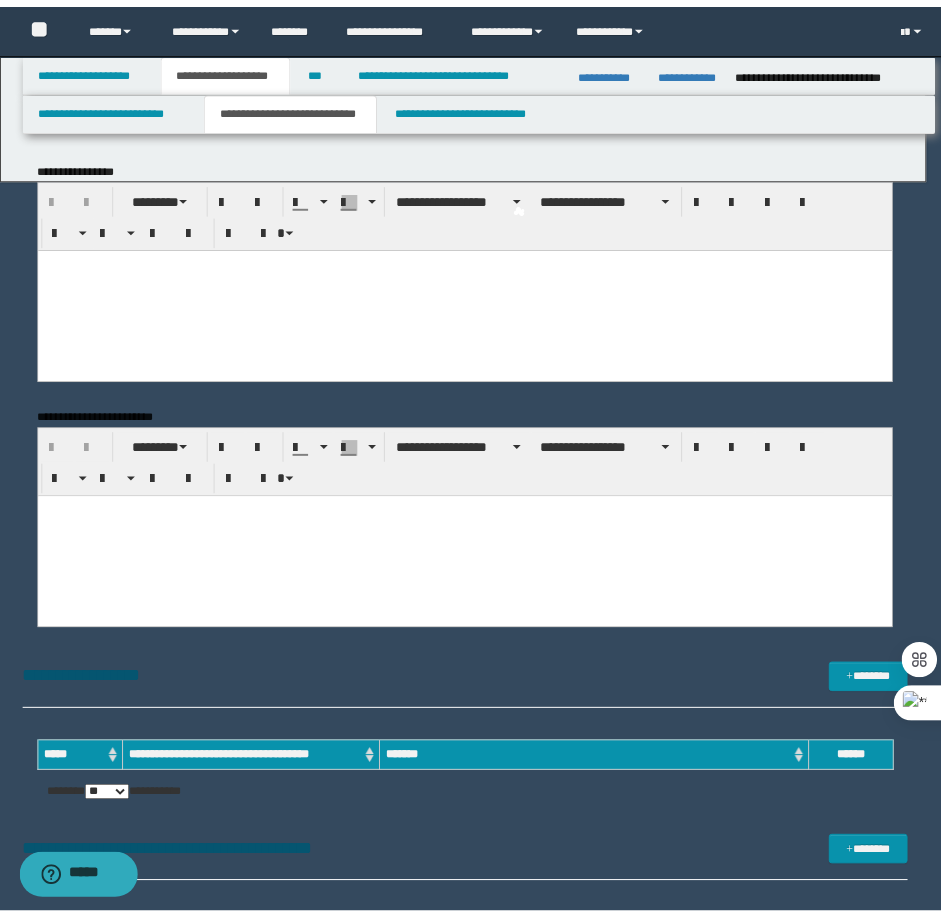 scroll, scrollTop: 0, scrollLeft: 0, axis: both 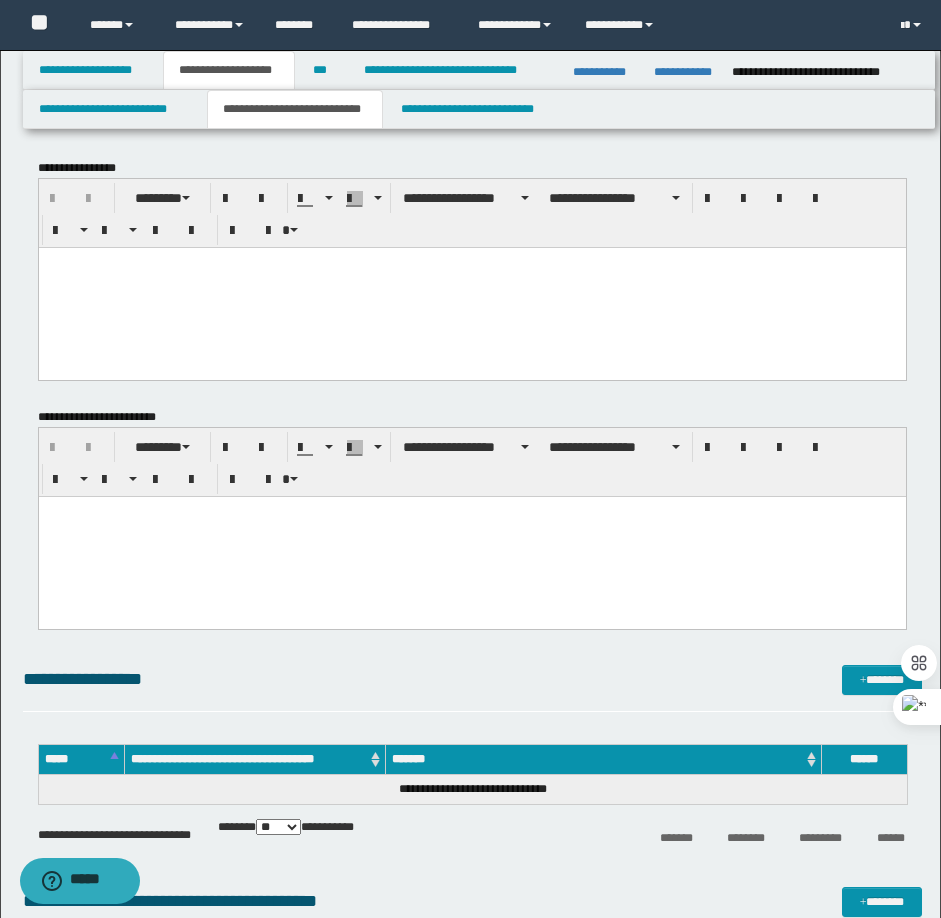 click at bounding box center [471, 287] 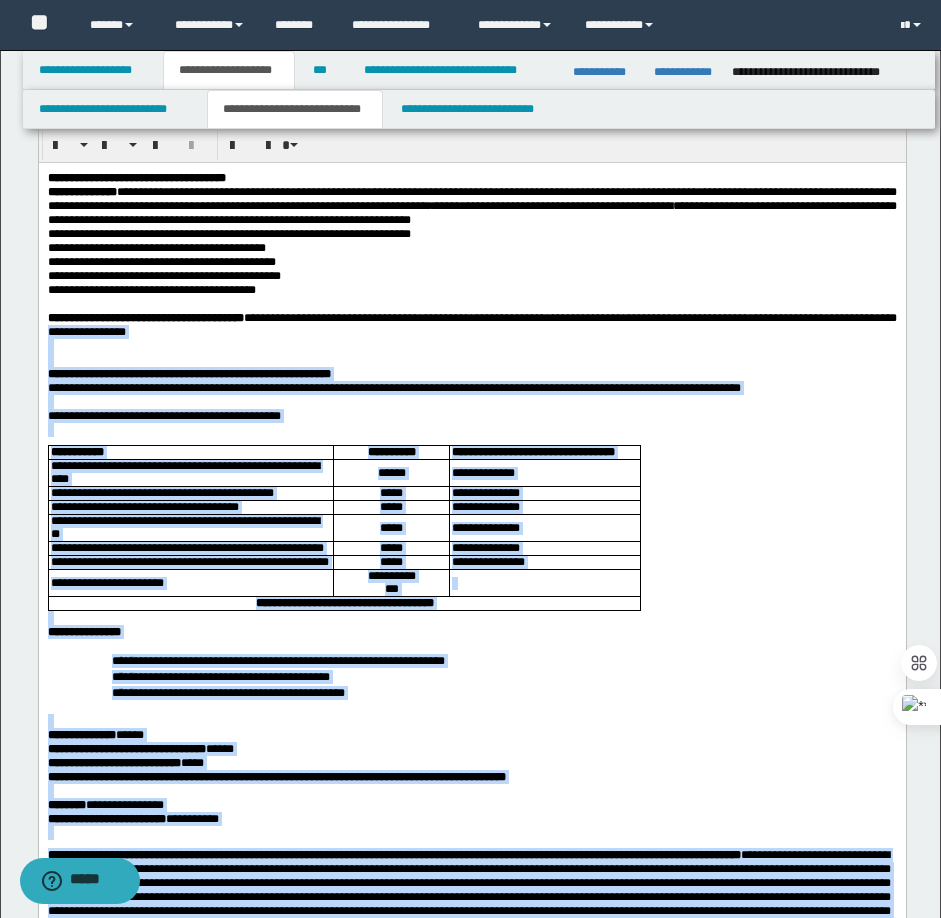 scroll, scrollTop: 0, scrollLeft: 0, axis: both 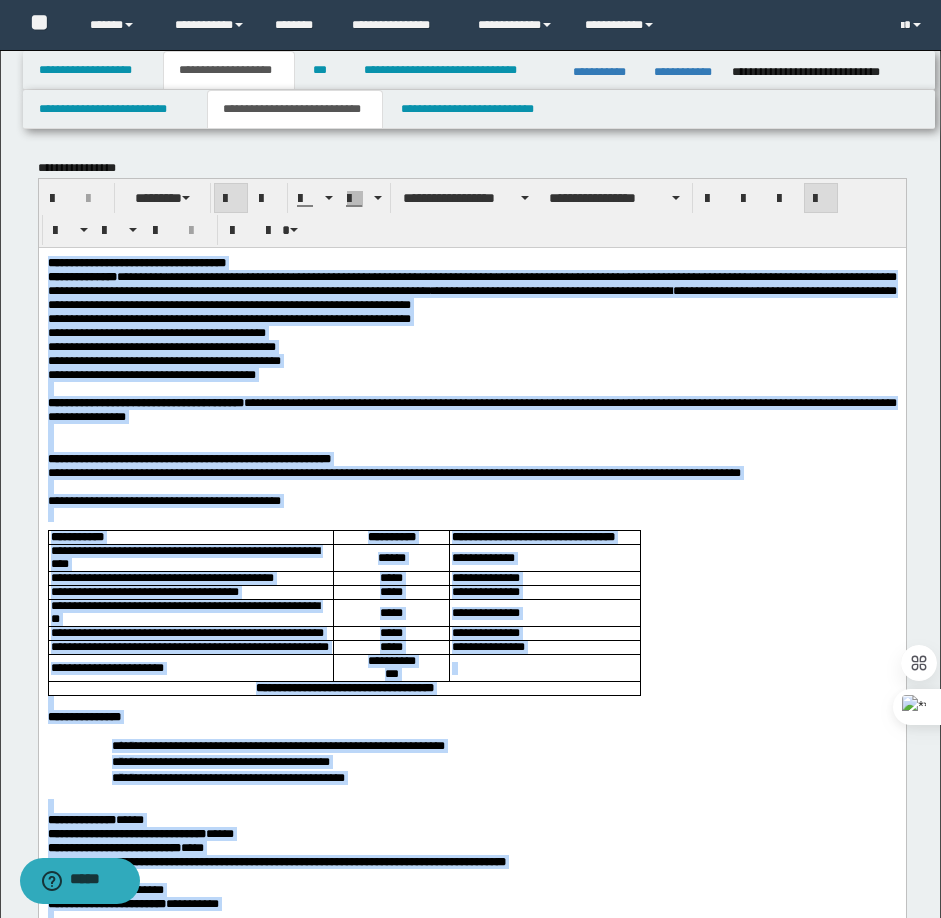 drag, startPoint x: 680, startPoint y: 1641, endPoint x: 43, endPoint y: 265, distance: 1516.2932 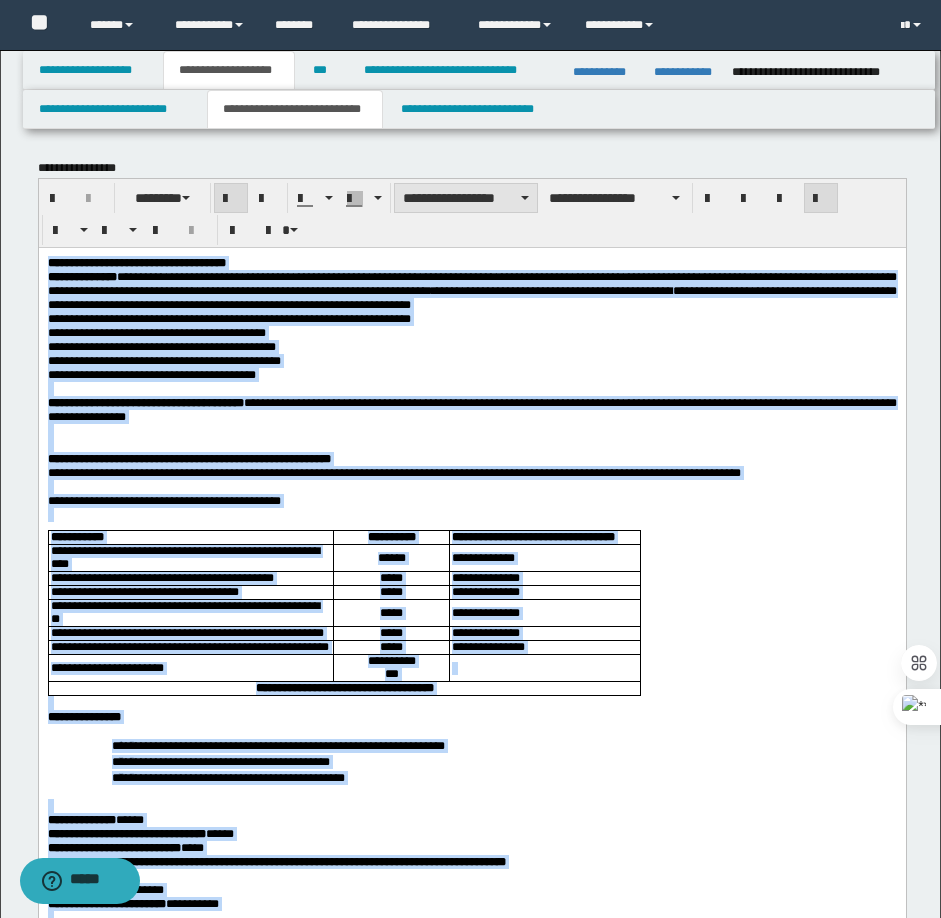 click on "**********" at bounding box center [466, 198] 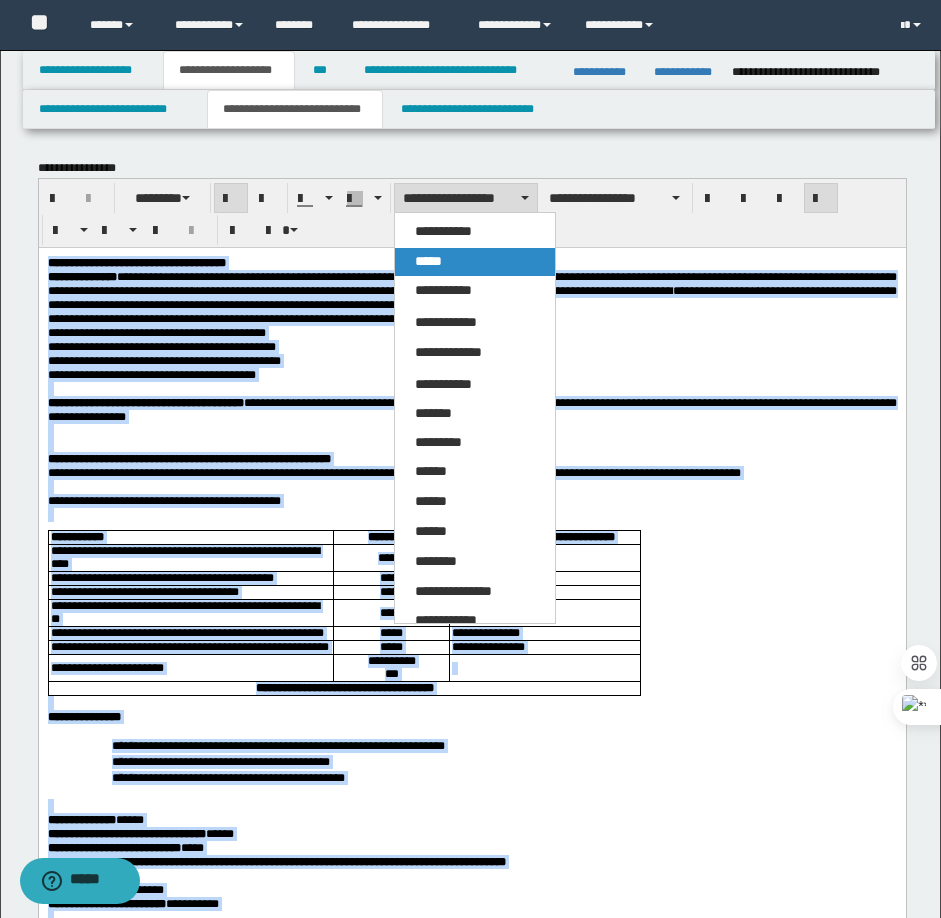 drag, startPoint x: 443, startPoint y: 264, endPoint x: 489, endPoint y: 0, distance: 267.9776 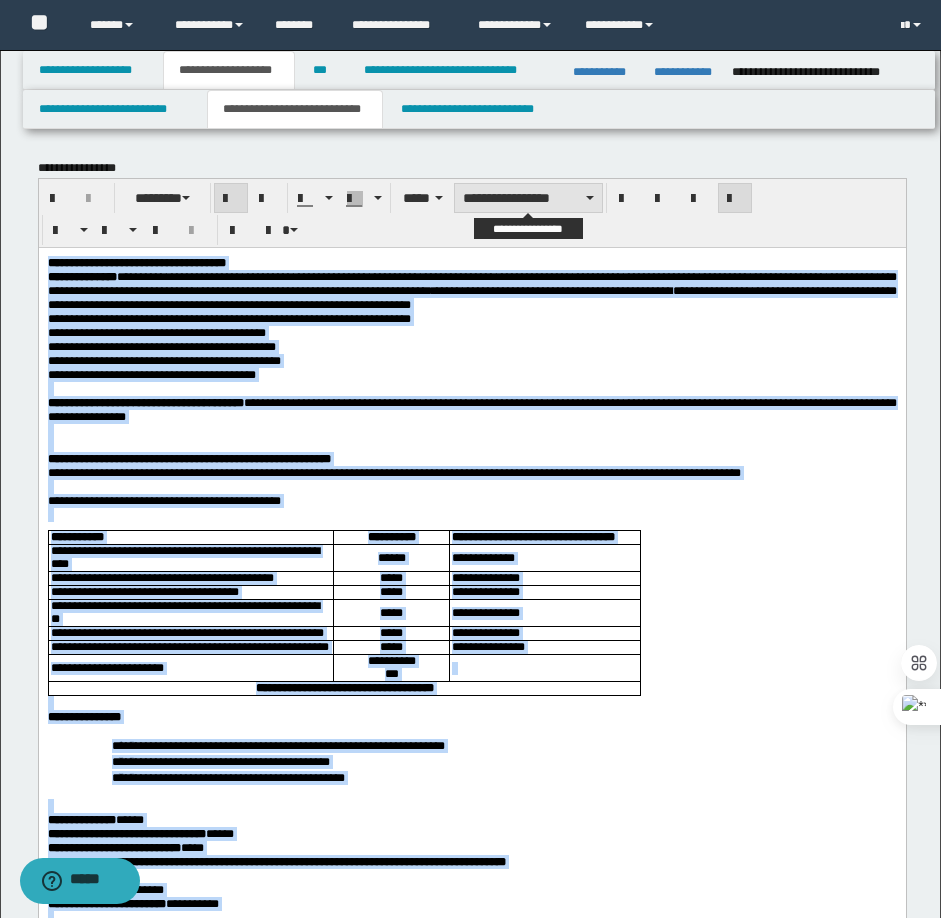 click on "**********" at bounding box center (528, 198) 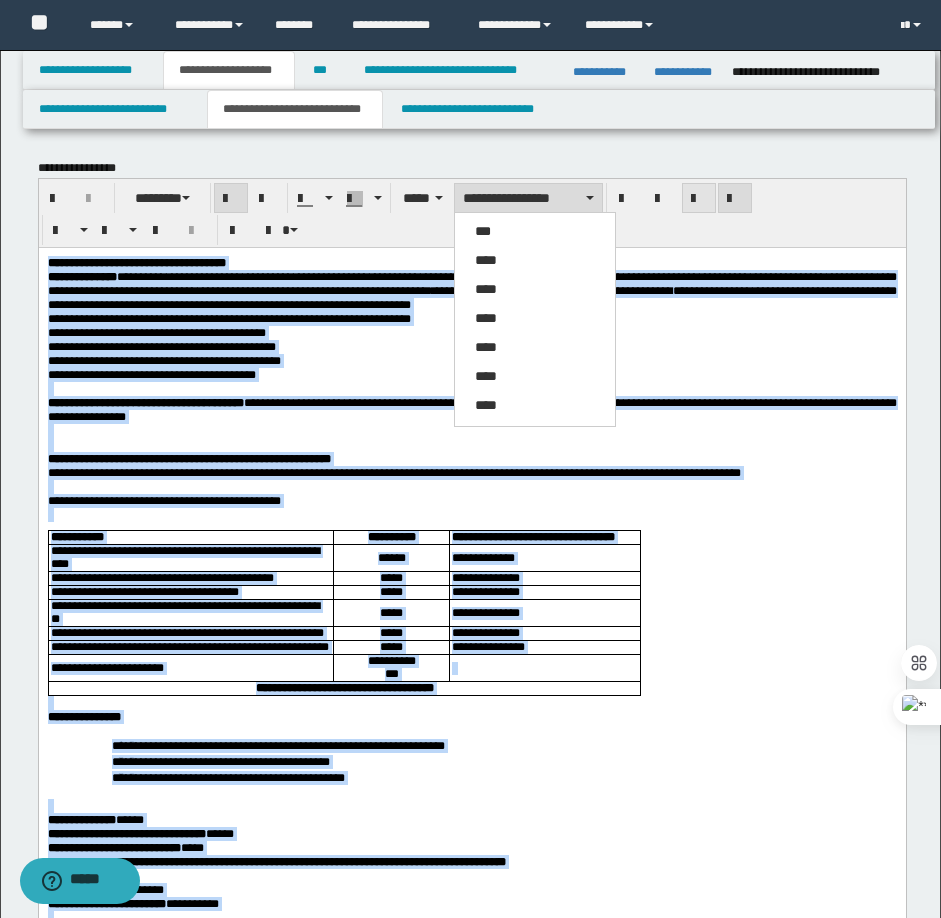 drag, startPoint x: 528, startPoint y: 255, endPoint x: 616, endPoint y: 203, distance: 102.21546 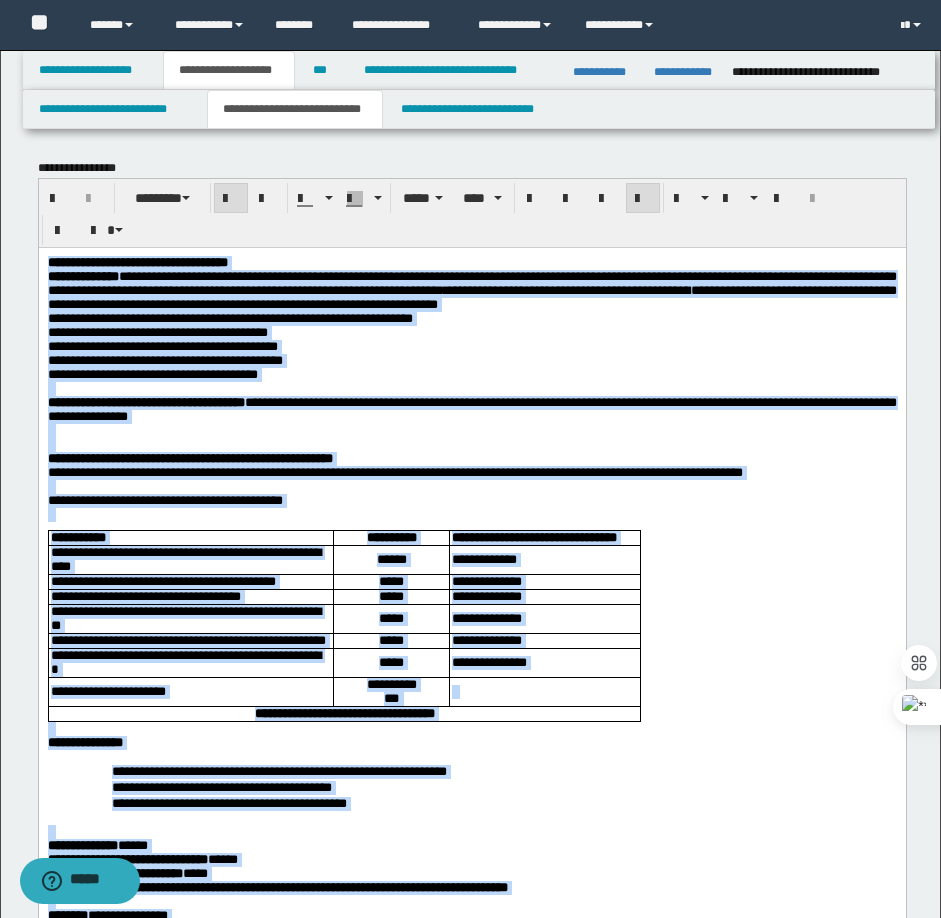 click at bounding box center (643, 198) 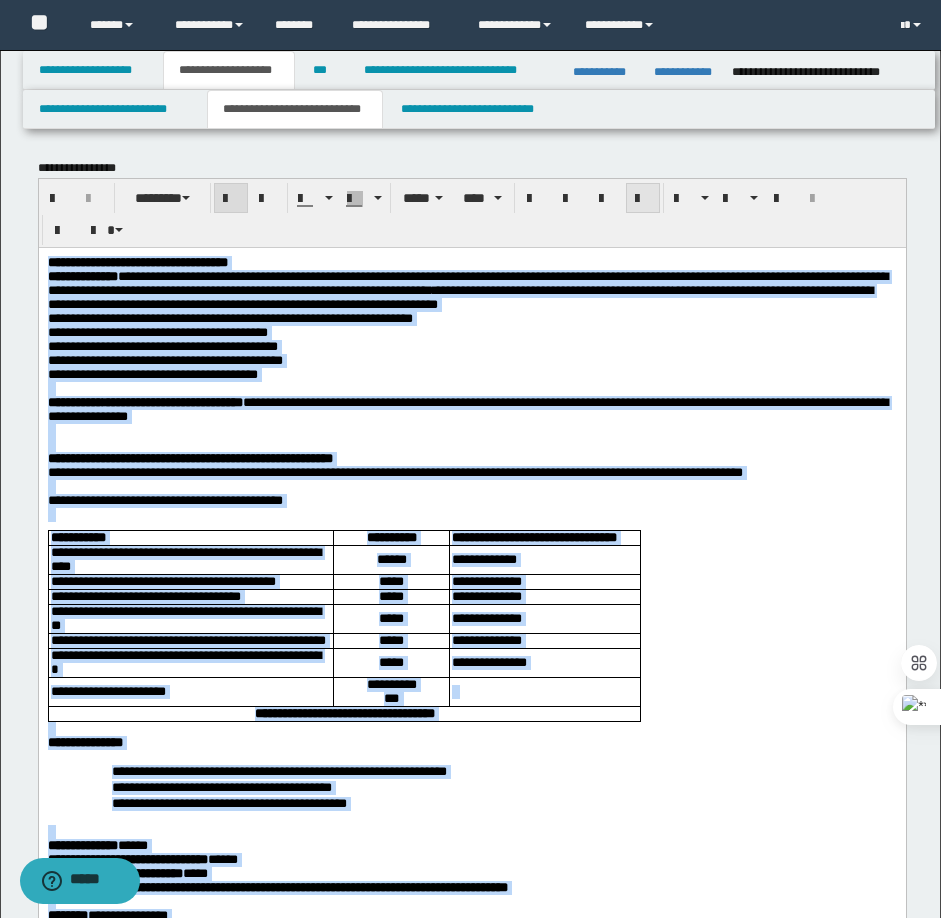 drag, startPoint x: 632, startPoint y: 202, endPoint x: 590, endPoint y: 2, distance: 204.36243 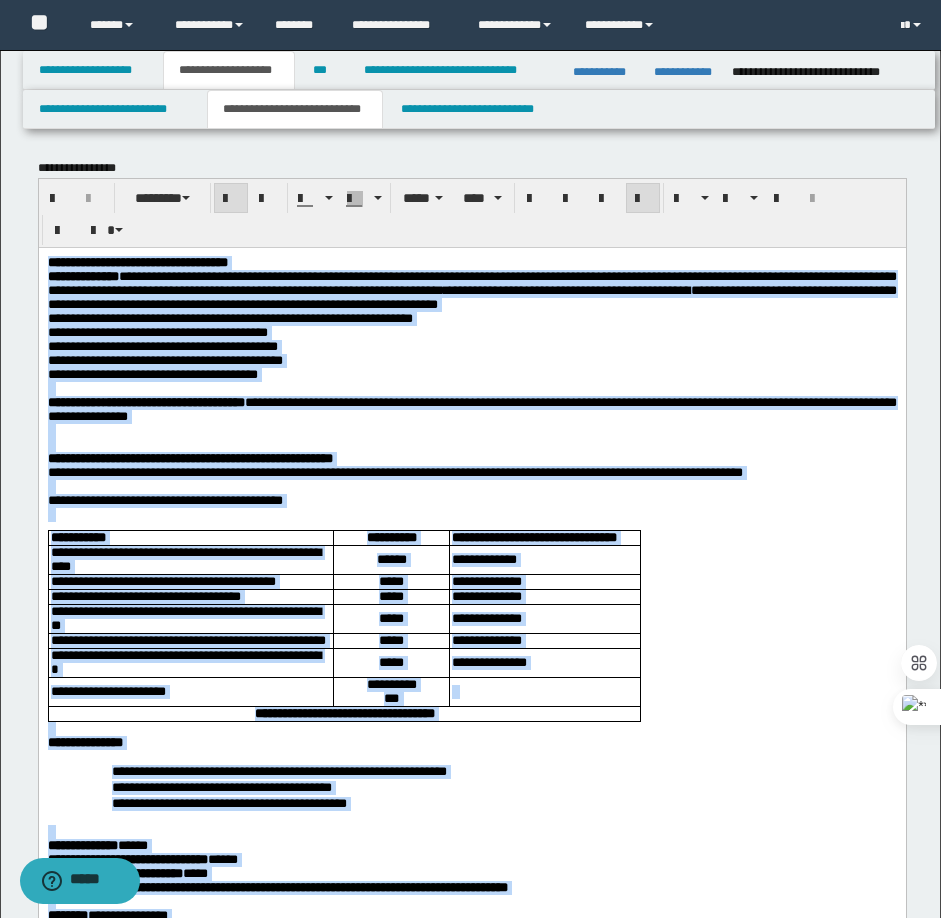 click on "**********" at bounding box center [471, 374] 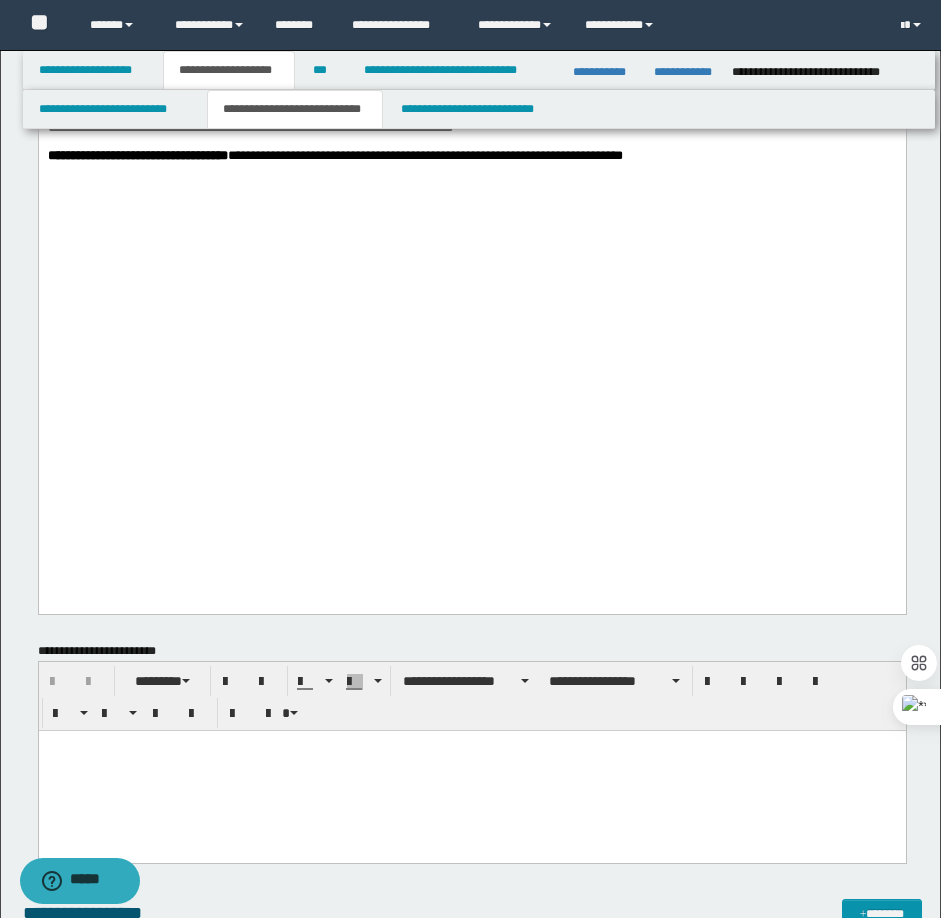 scroll, scrollTop: 1800, scrollLeft: 0, axis: vertical 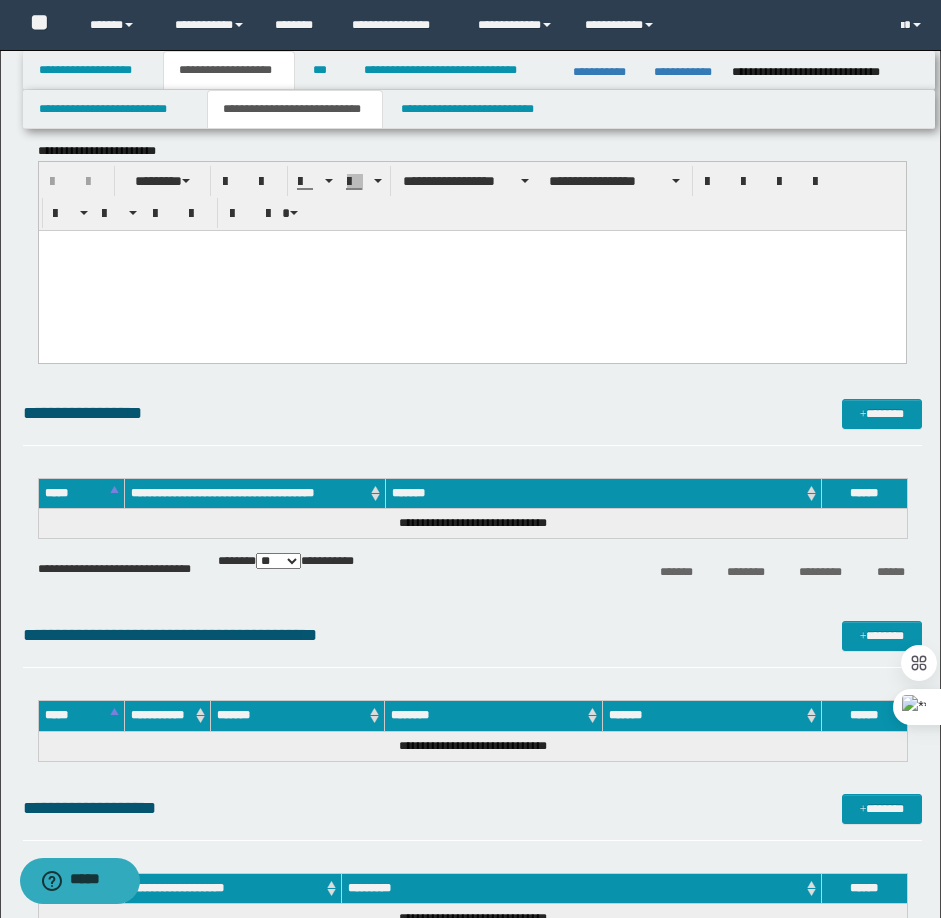 click at bounding box center (471, 270) 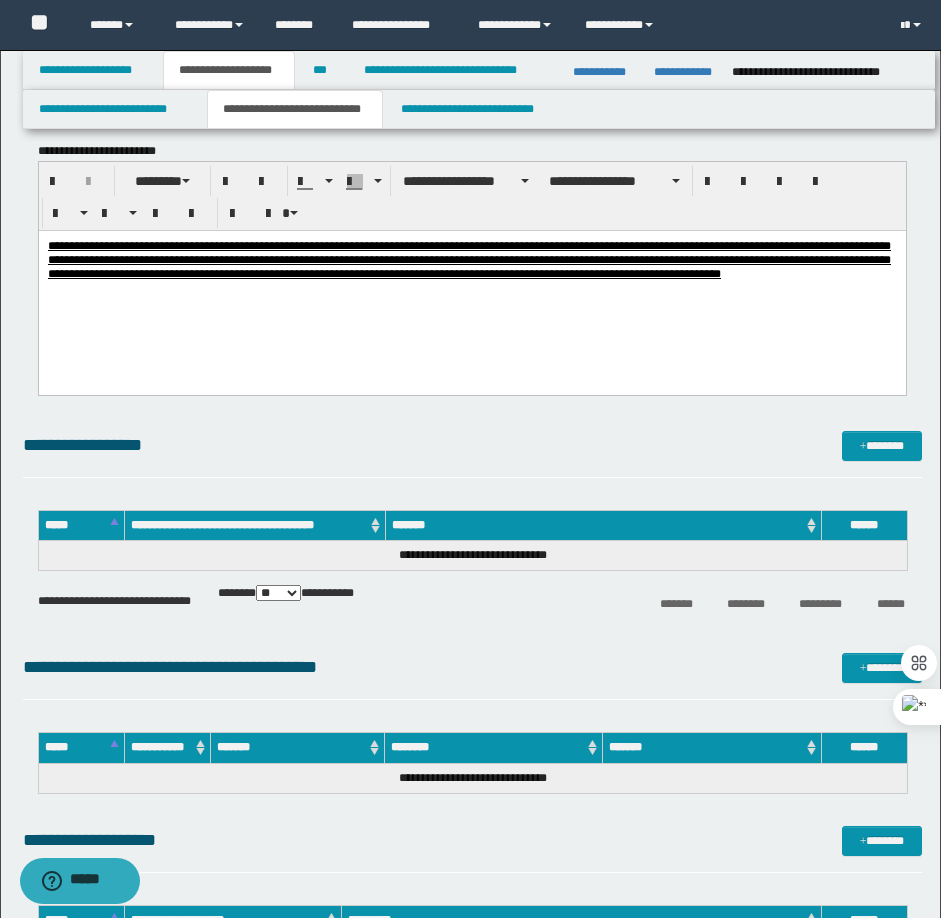 click on "**********" at bounding box center [468, 259] 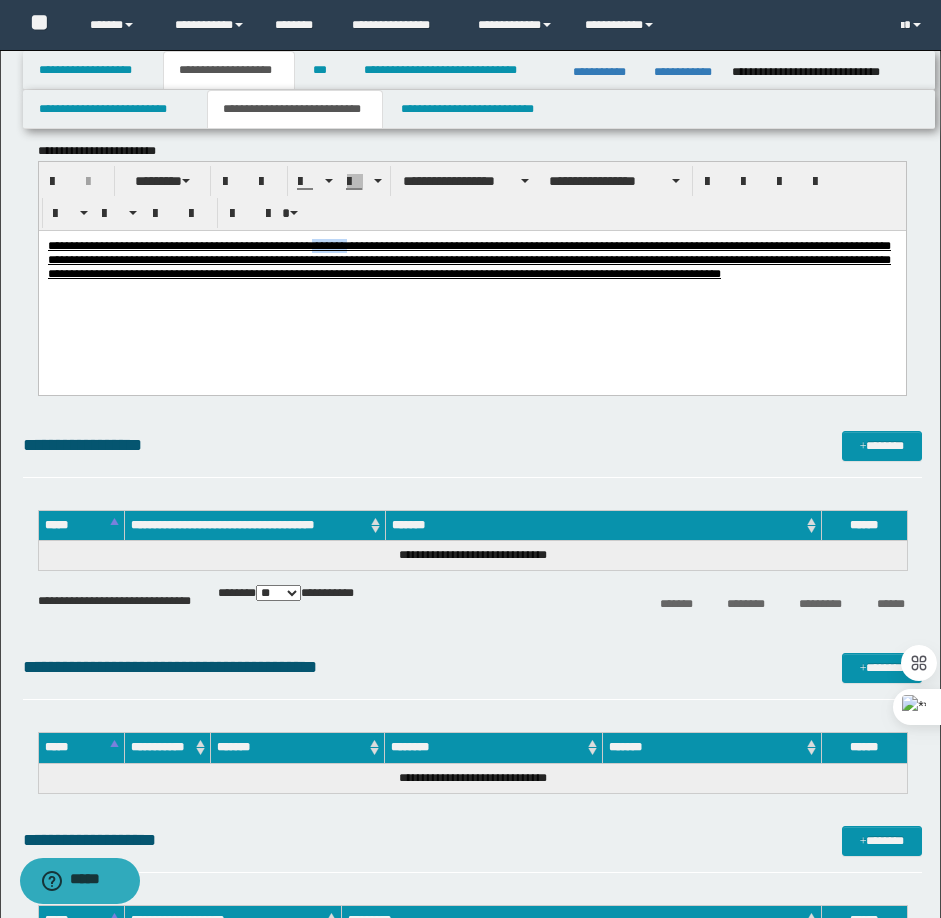 click on "**********" at bounding box center [468, 259] 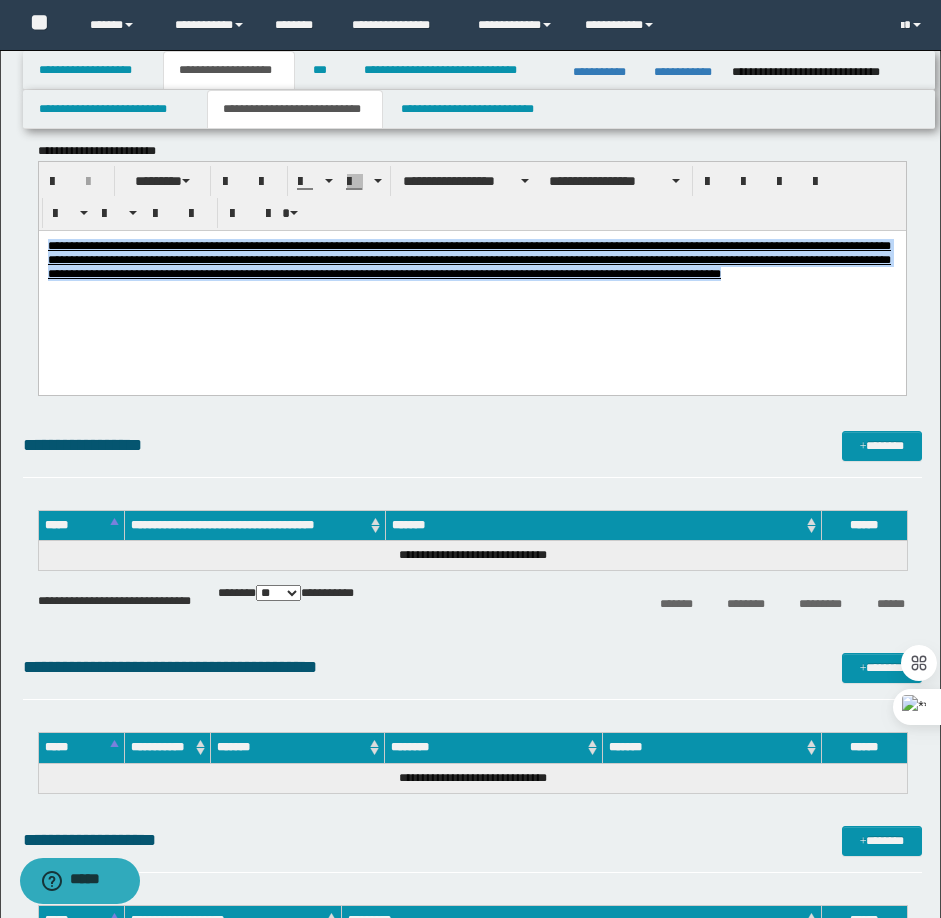 click on "**********" at bounding box center [468, 259] 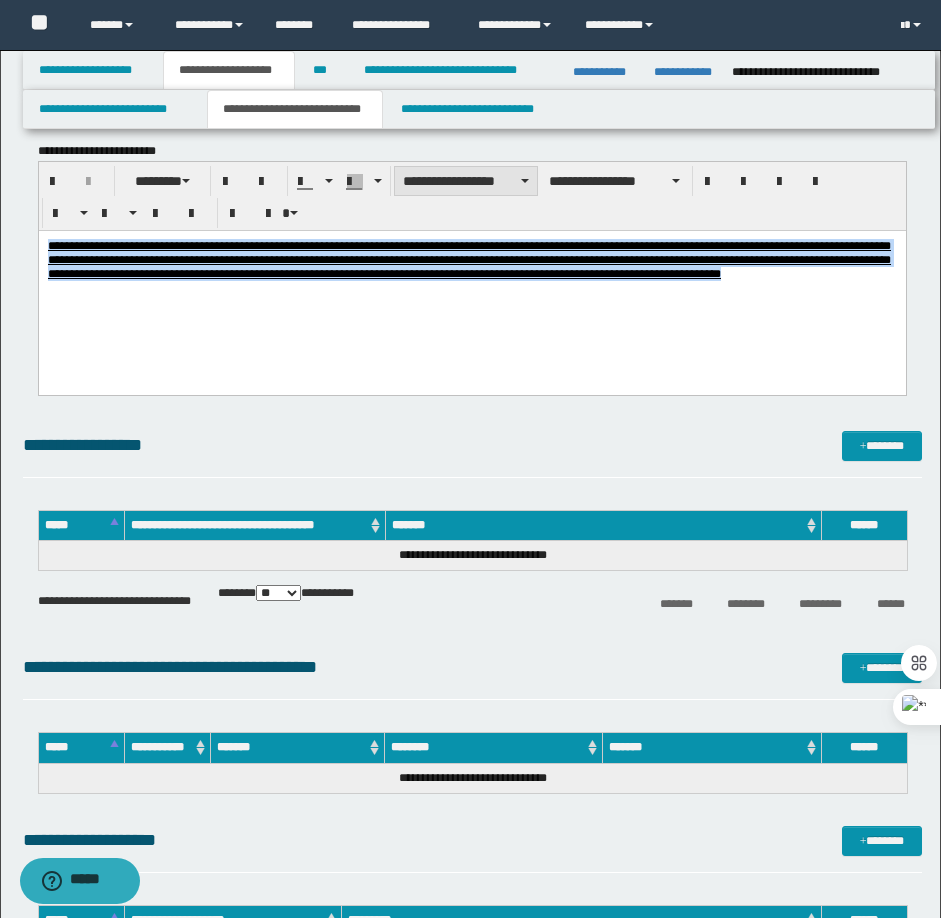 click on "**********" at bounding box center [466, 181] 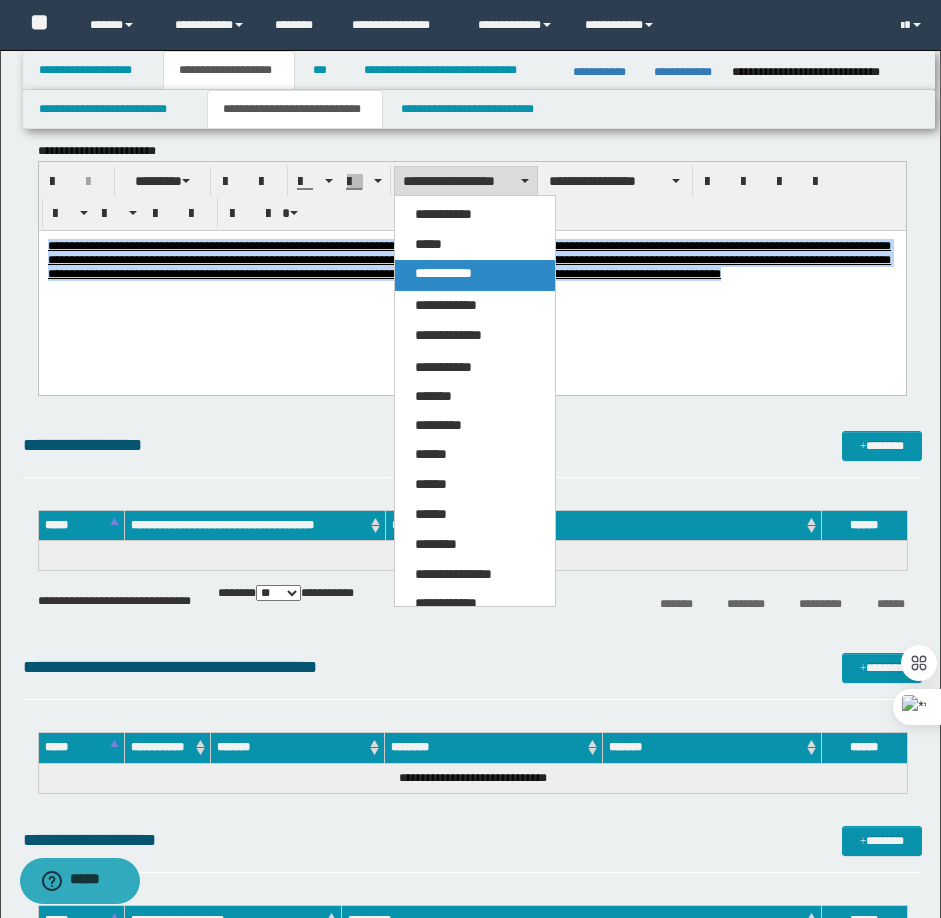 click on "**********" at bounding box center [443, 273] 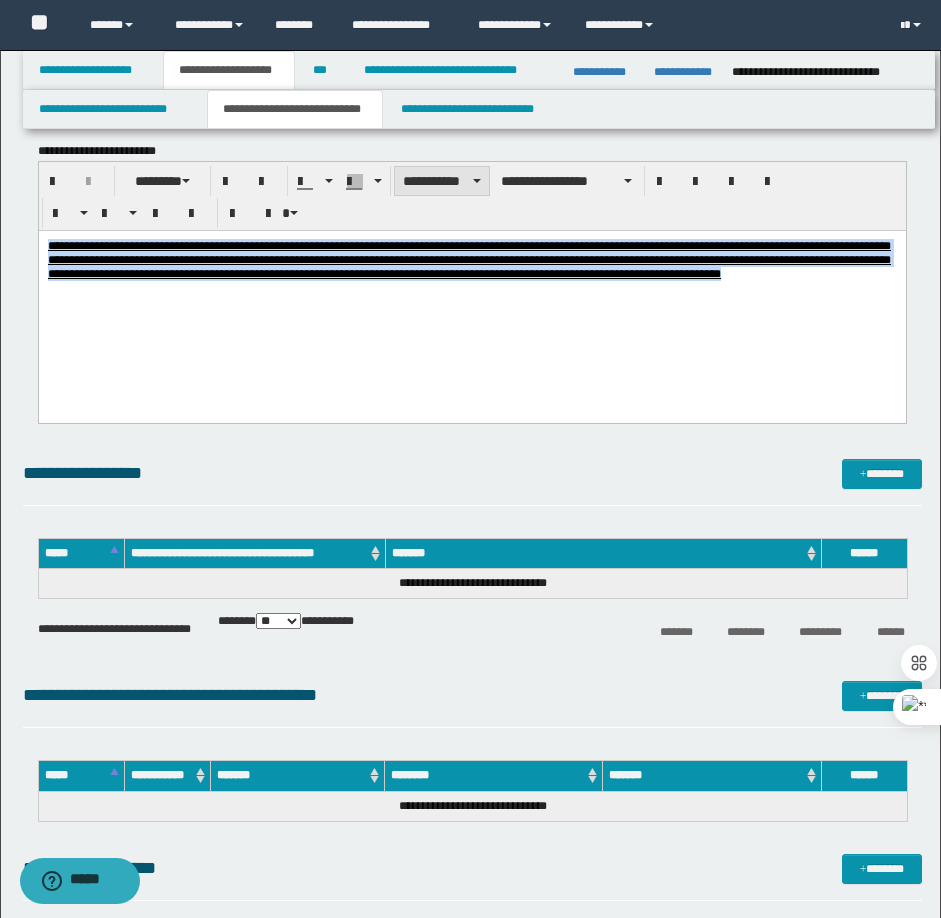 click on "**********" at bounding box center (442, 181) 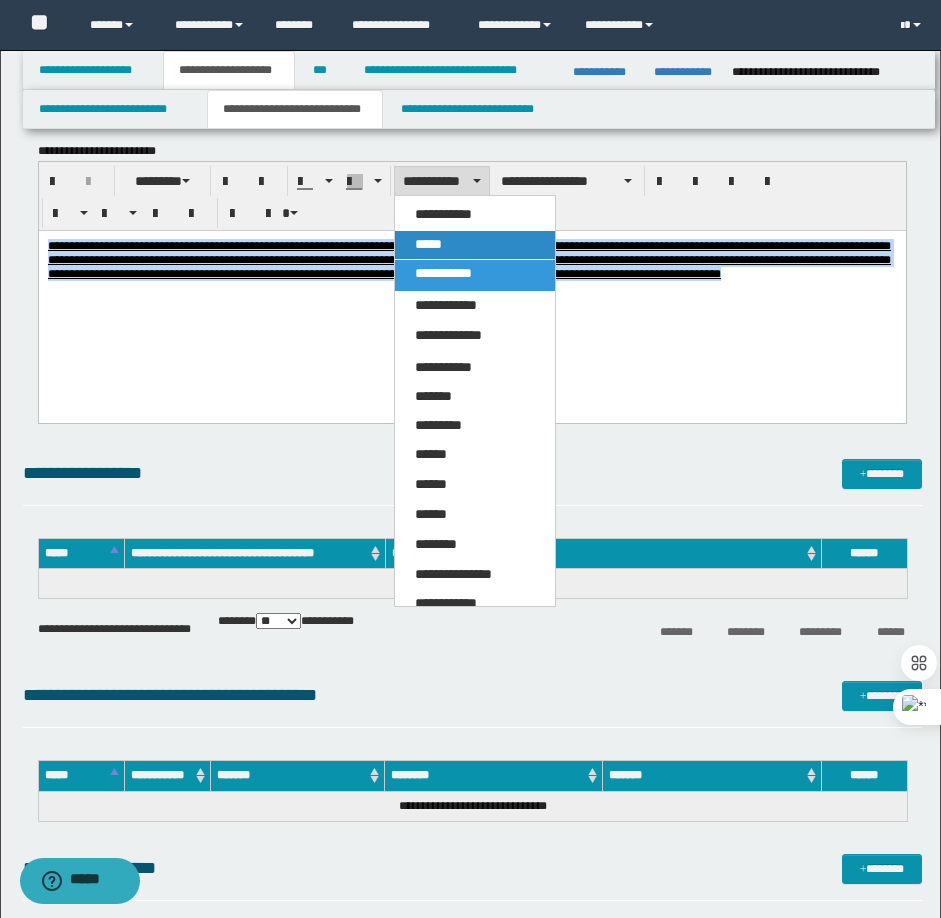 drag, startPoint x: 417, startPoint y: 241, endPoint x: 382, endPoint y: 2, distance: 241.54916 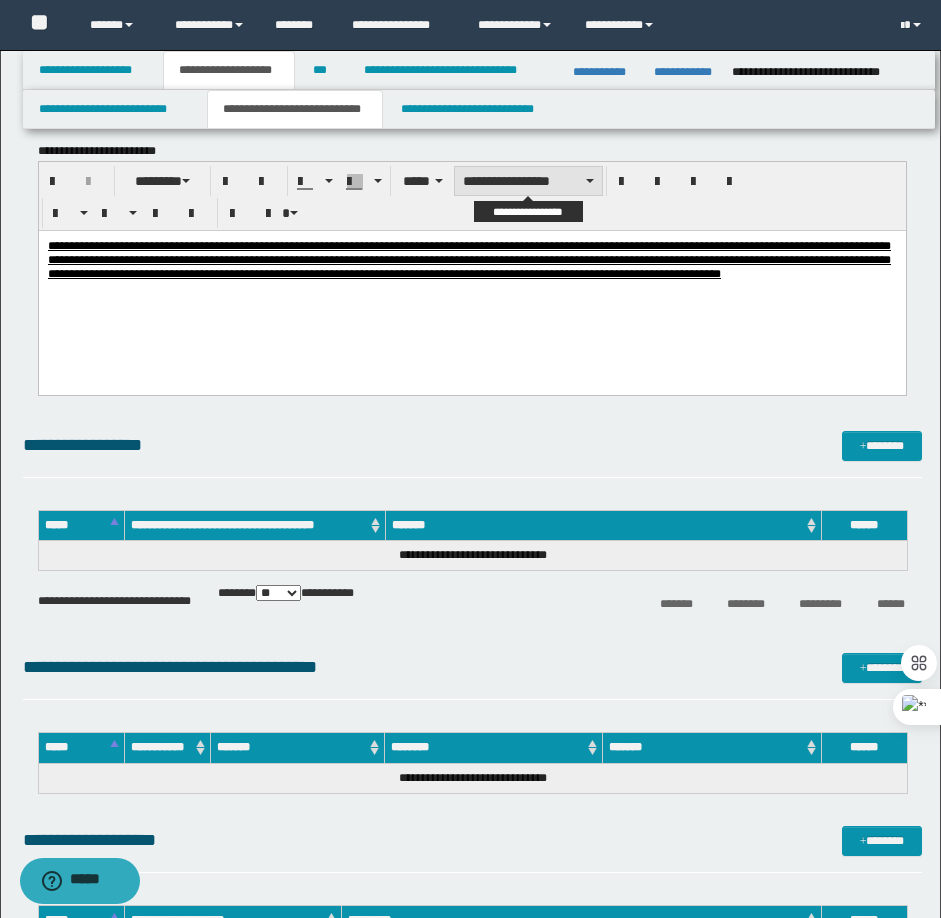 click on "**********" at bounding box center [528, 181] 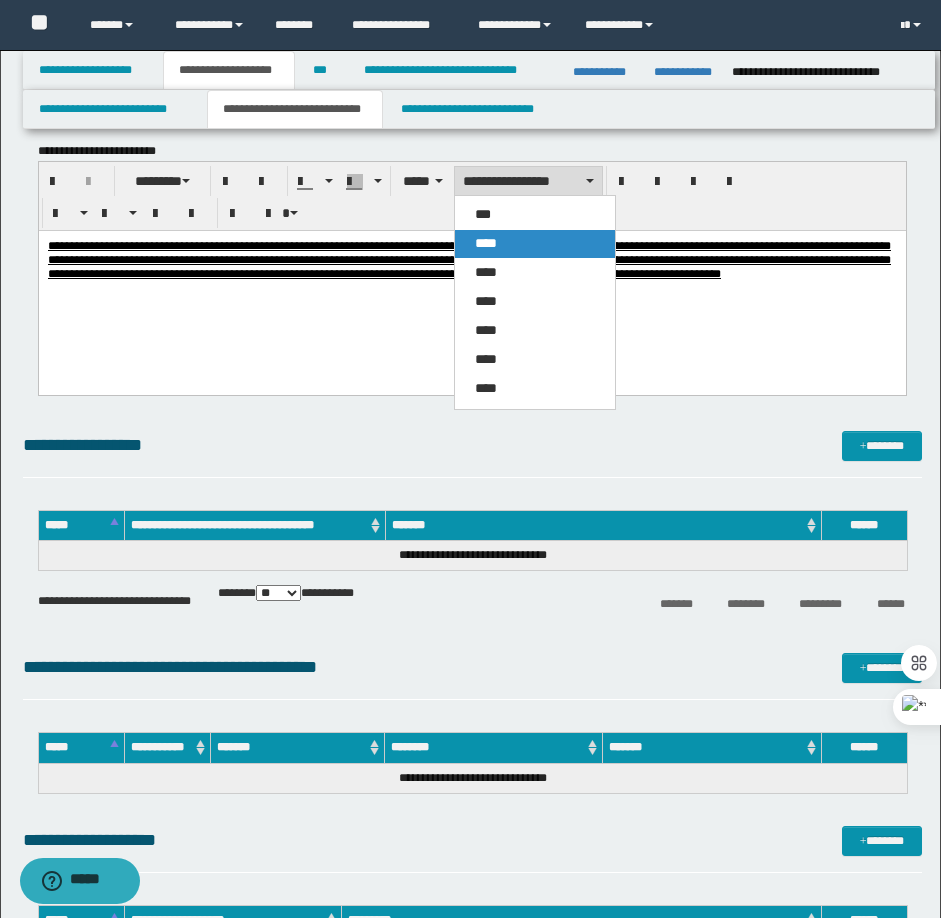 drag, startPoint x: 502, startPoint y: 253, endPoint x: 485, endPoint y: 6, distance: 247.58434 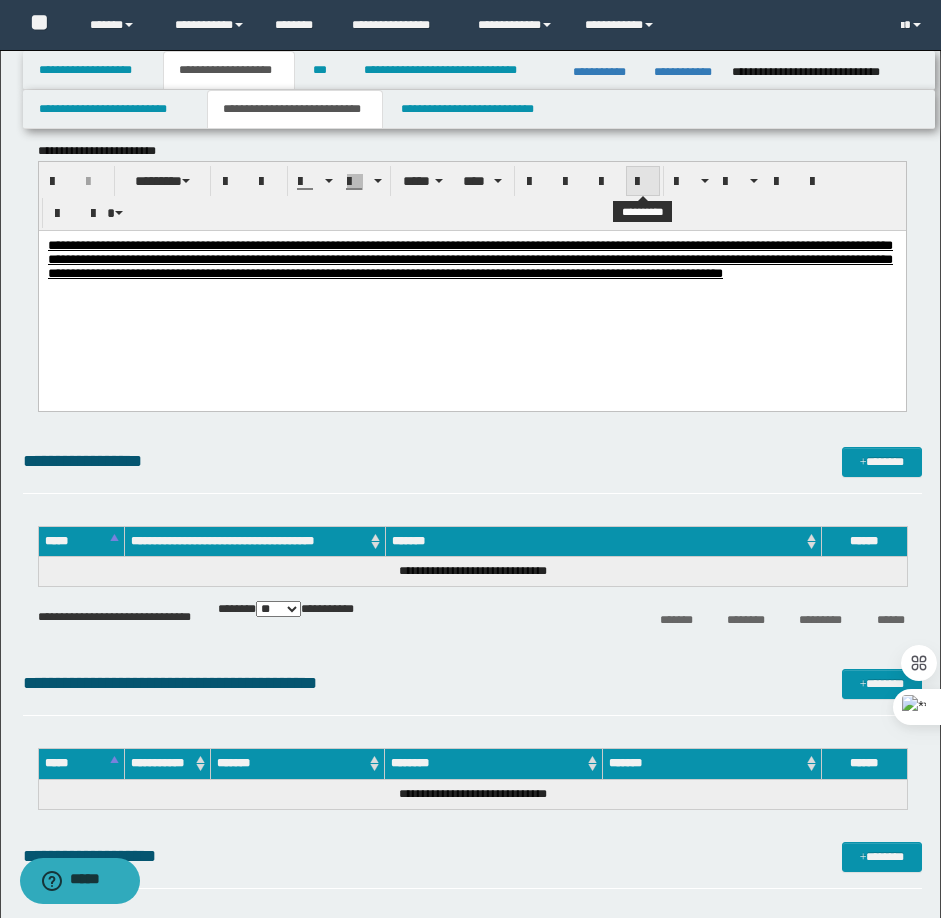 click at bounding box center (643, 181) 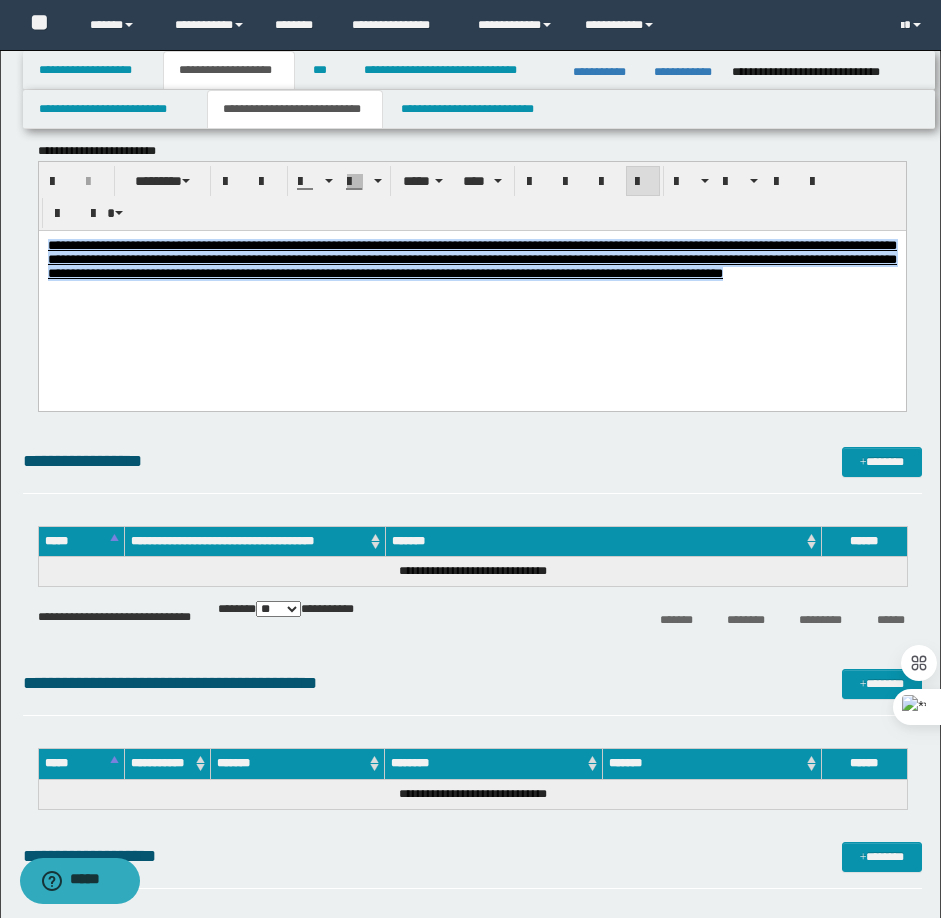 click on "**********" at bounding box center [471, 284] 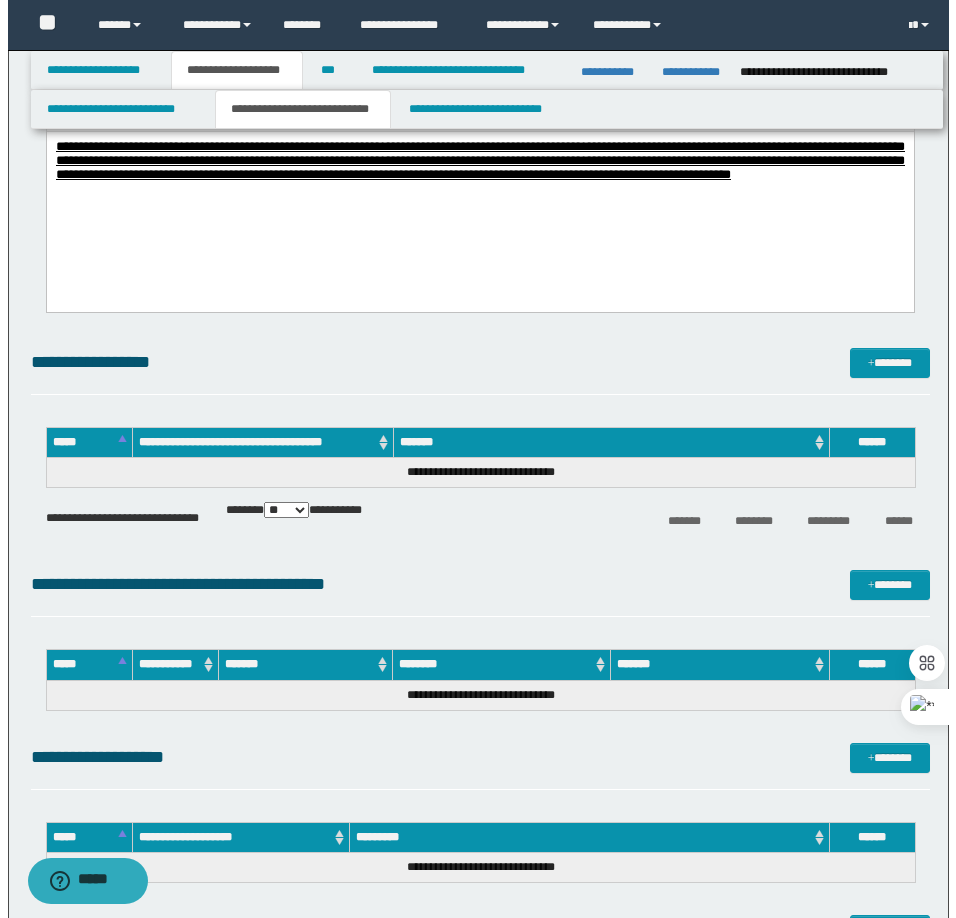 scroll, scrollTop: 2100, scrollLeft: 0, axis: vertical 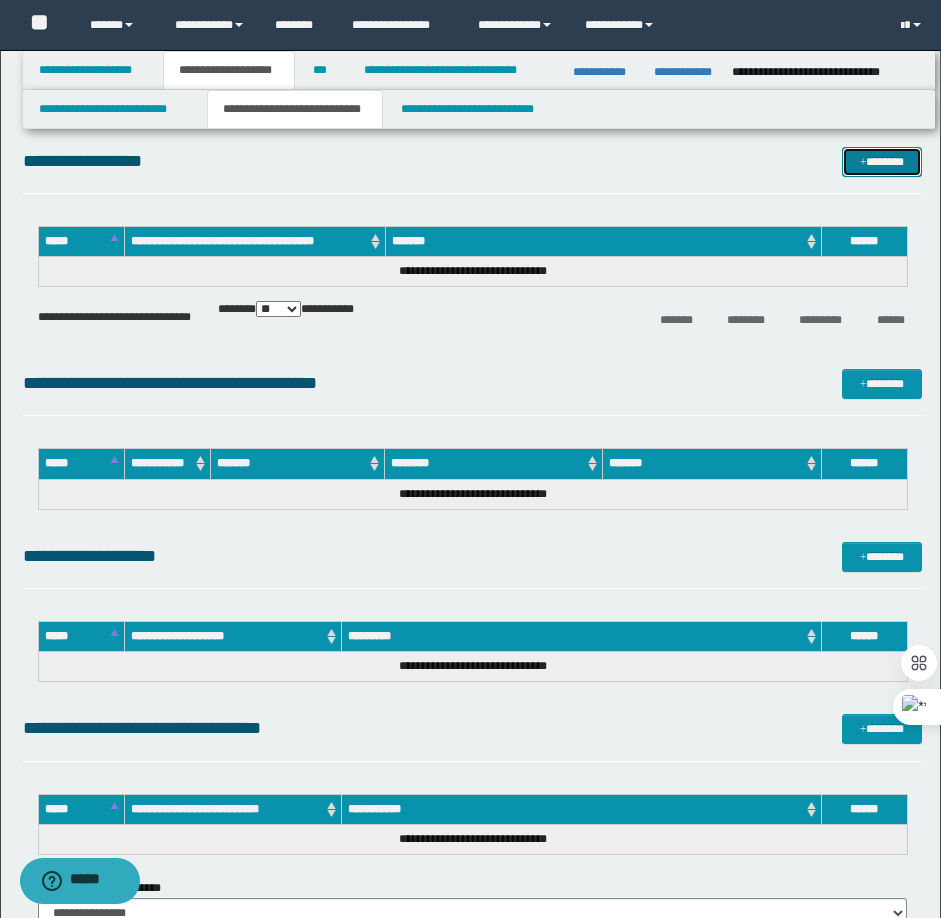 click on "*******" at bounding box center [882, 162] 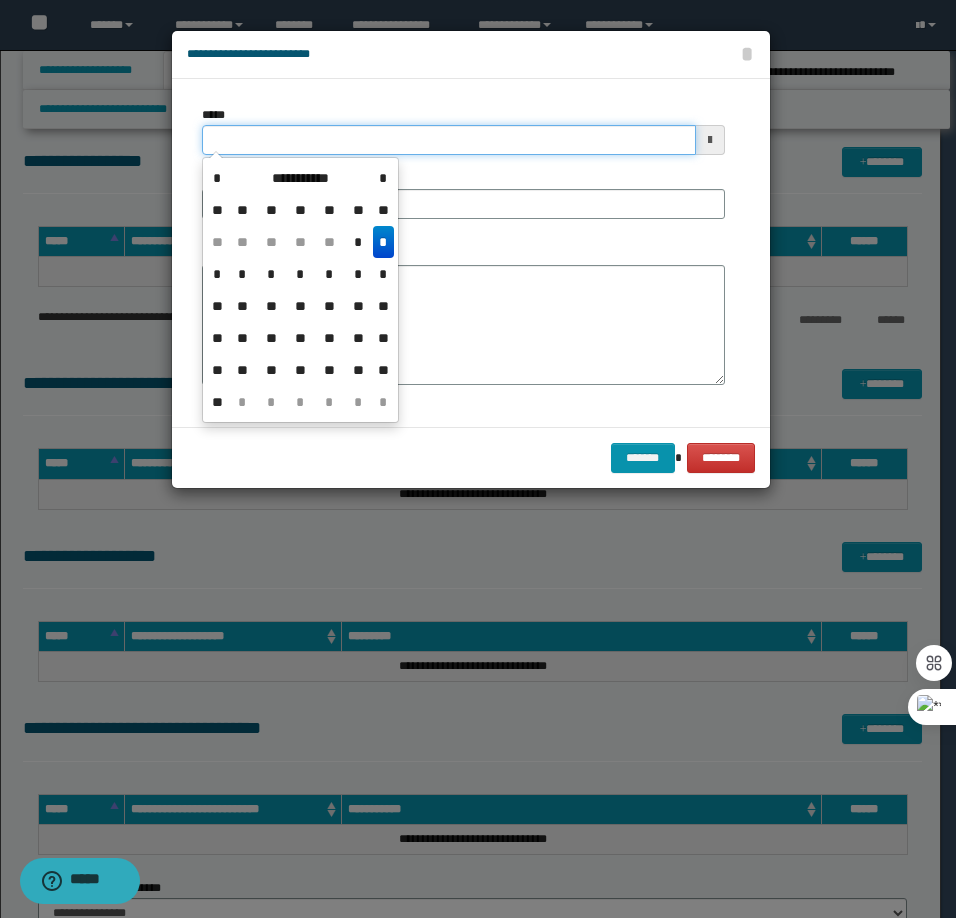 click on "*****" at bounding box center (449, 140) 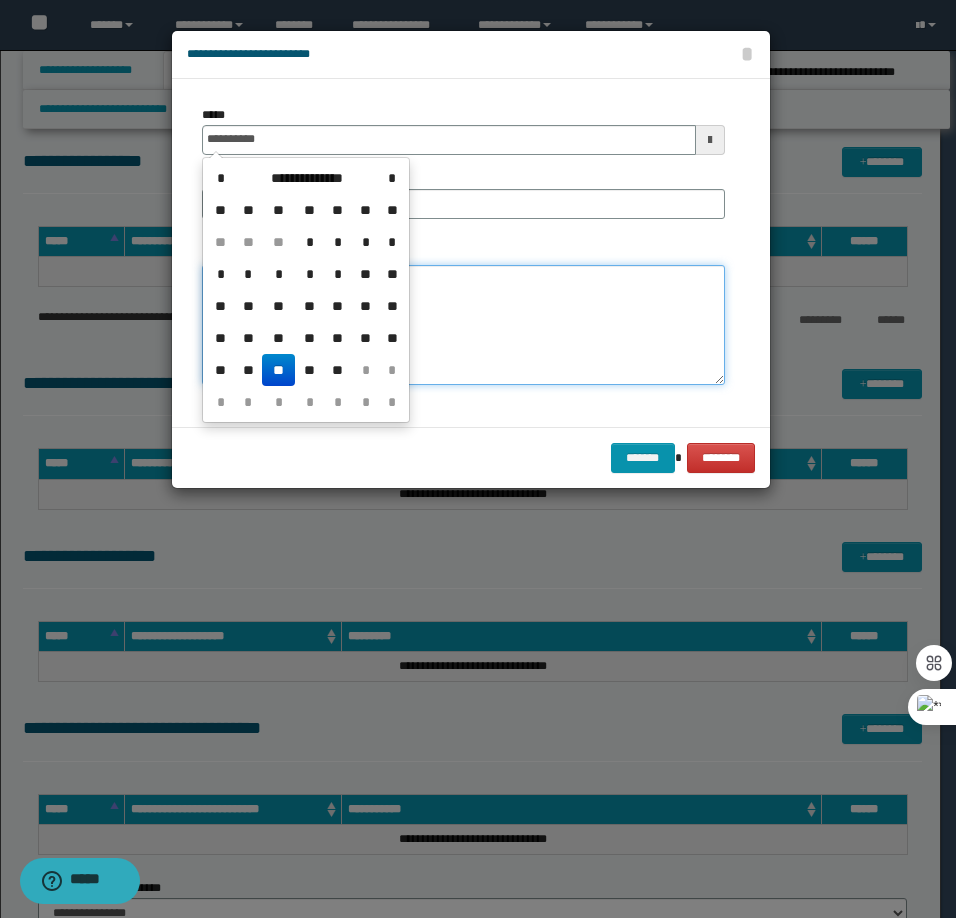 type on "**********" 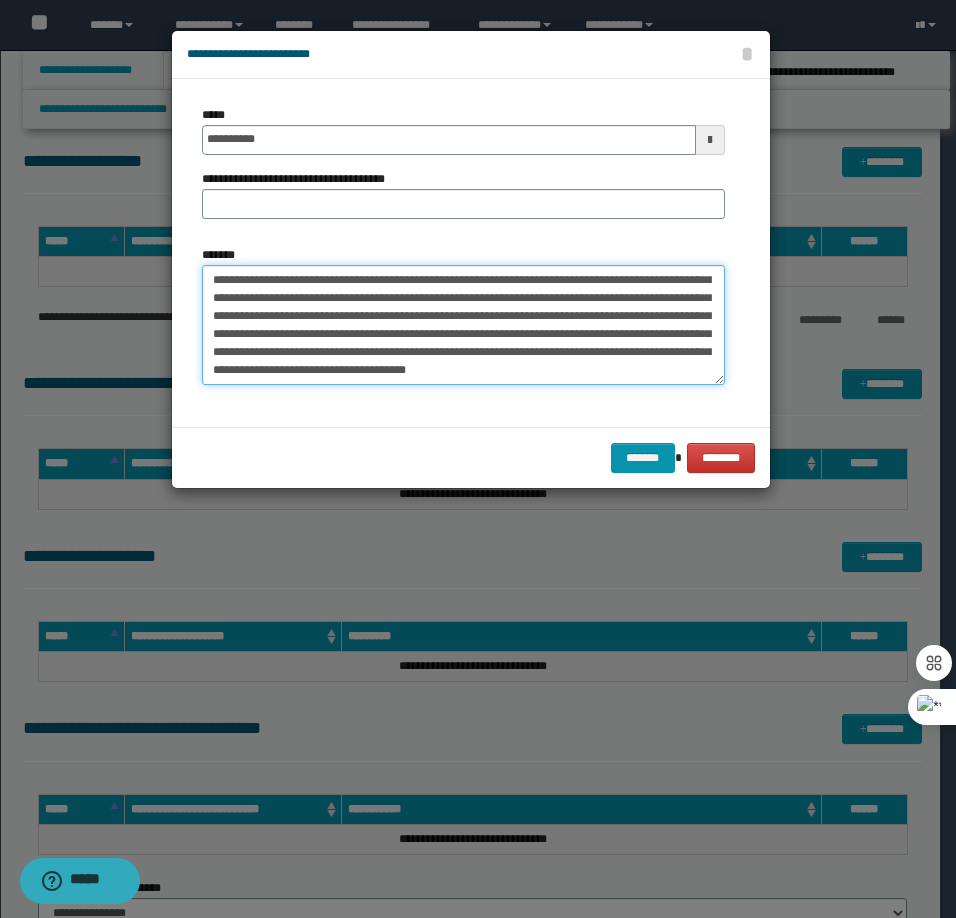 scroll, scrollTop: 0, scrollLeft: 0, axis: both 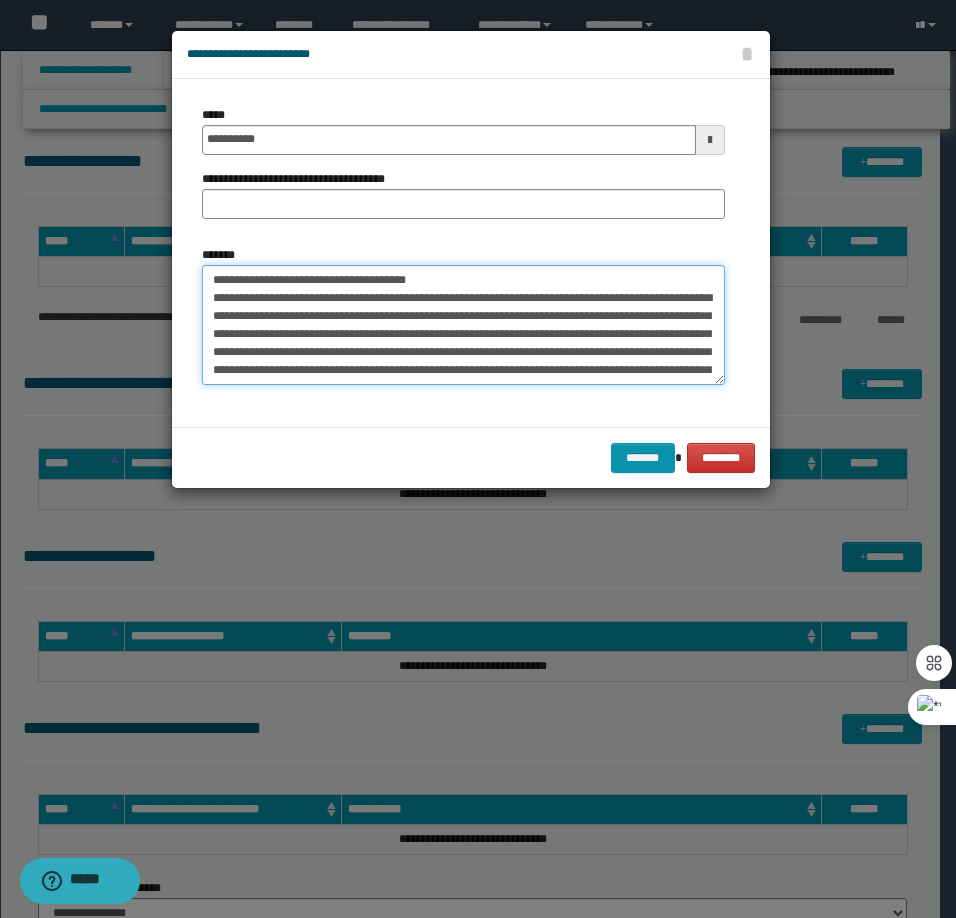 drag, startPoint x: 442, startPoint y: 279, endPoint x: 280, endPoint y: 281, distance: 162.01234 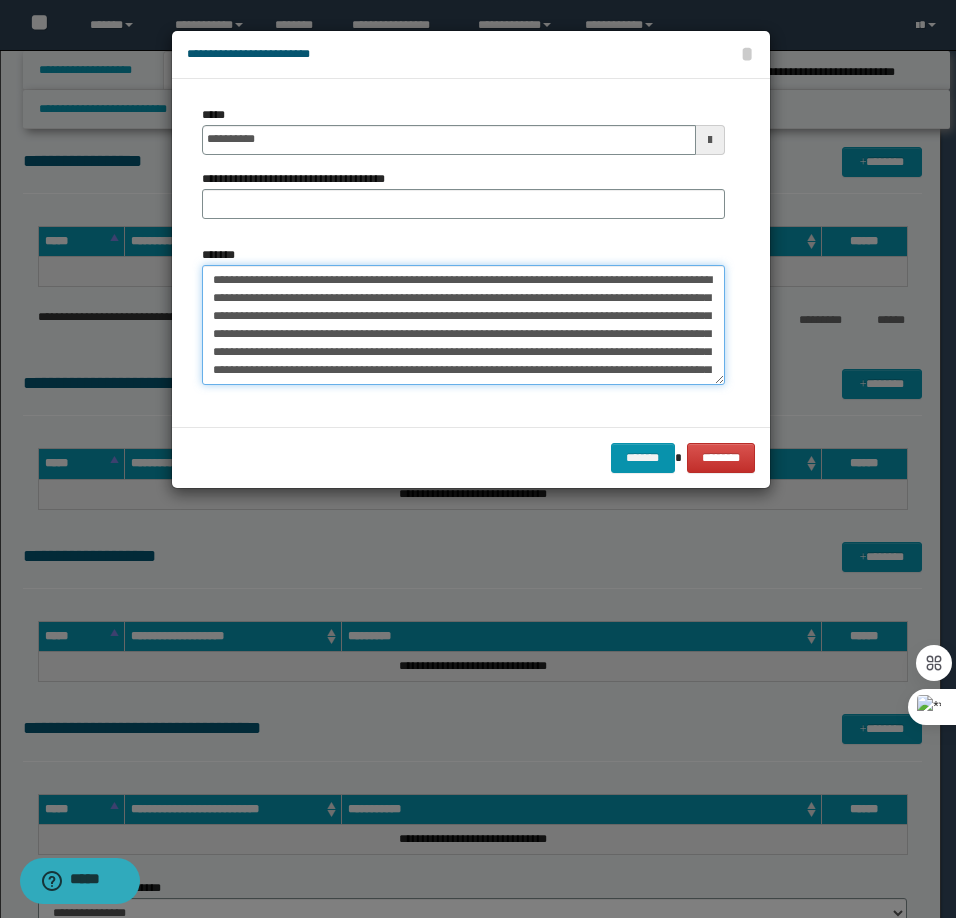 type on "**********" 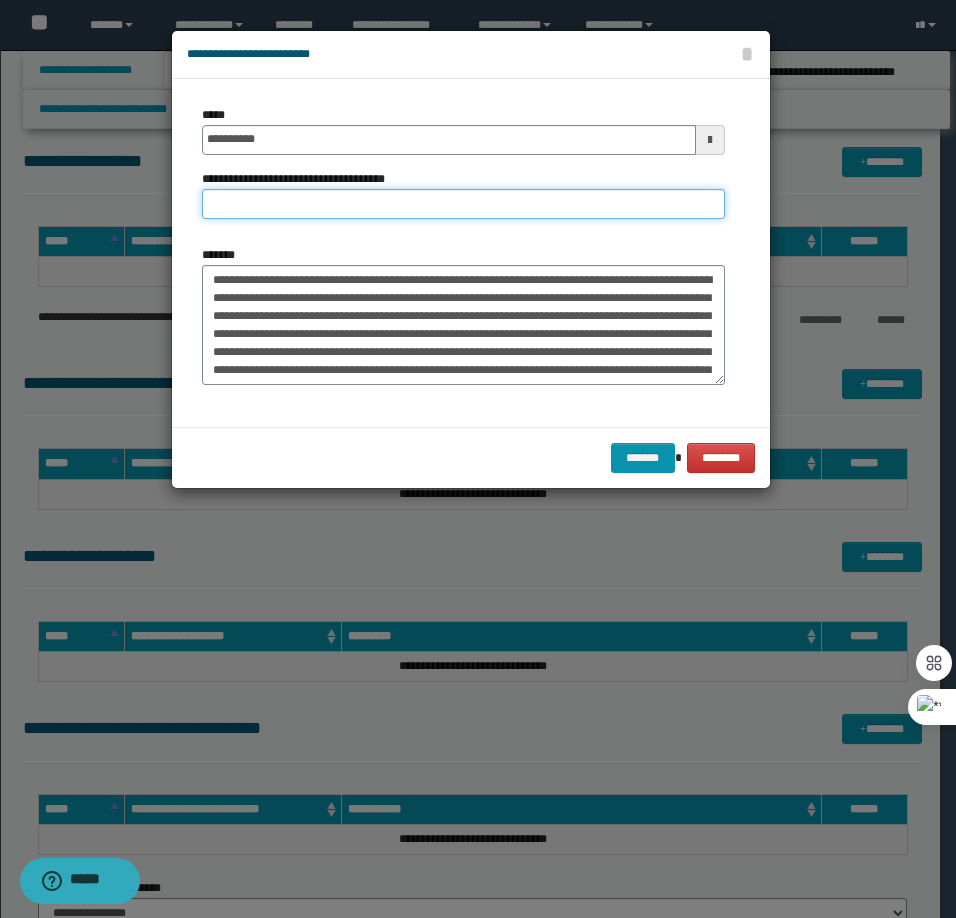 click on "**********" at bounding box center (463, 204) 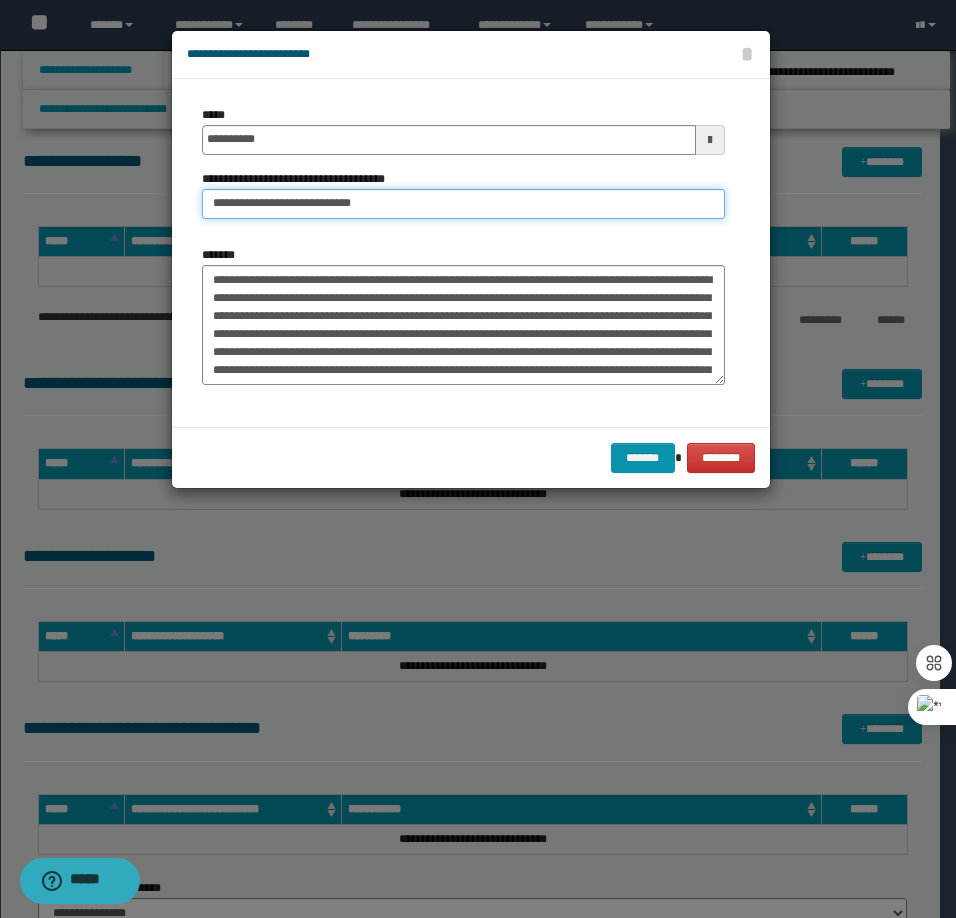 type on "**********" 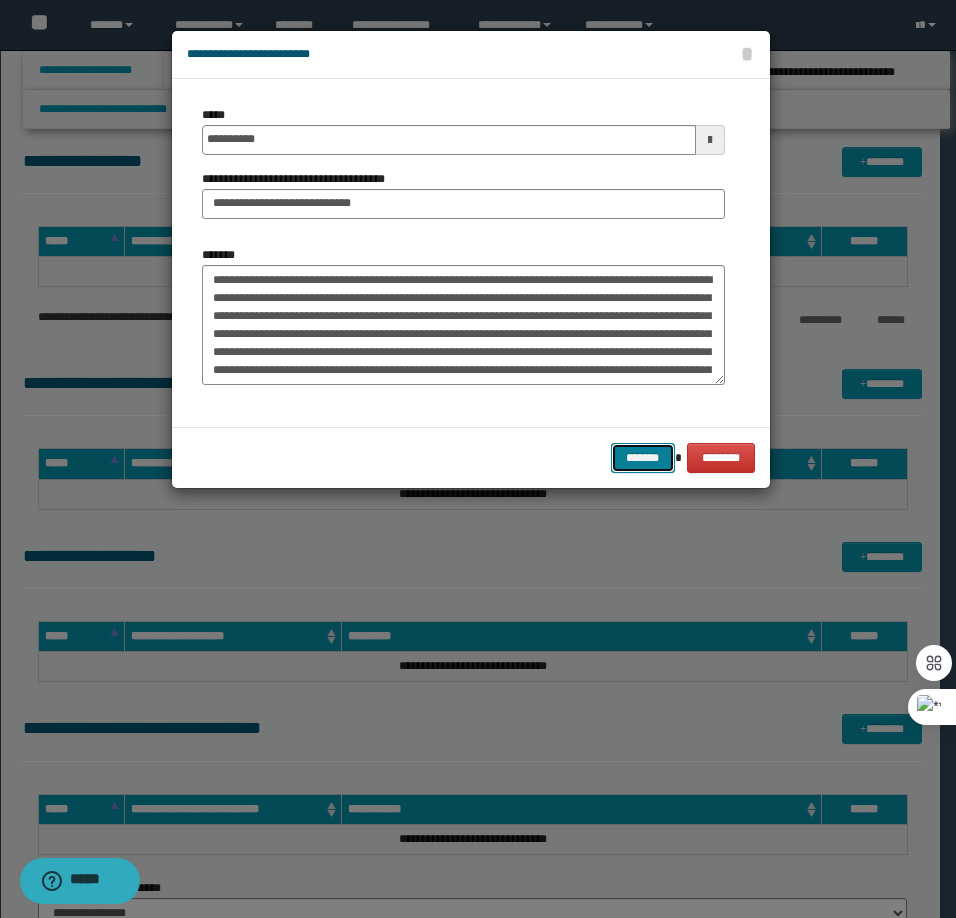 click on "*******" at bounding box center (643, 458) 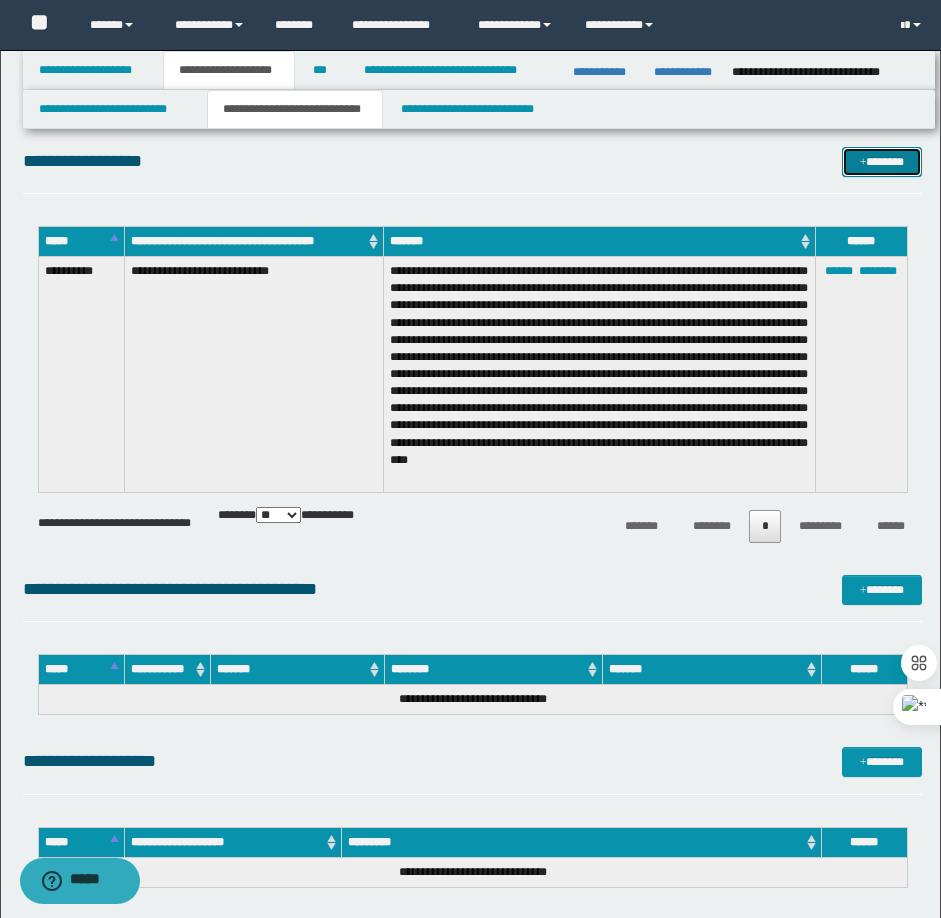 click at bounding box center [863, 163] 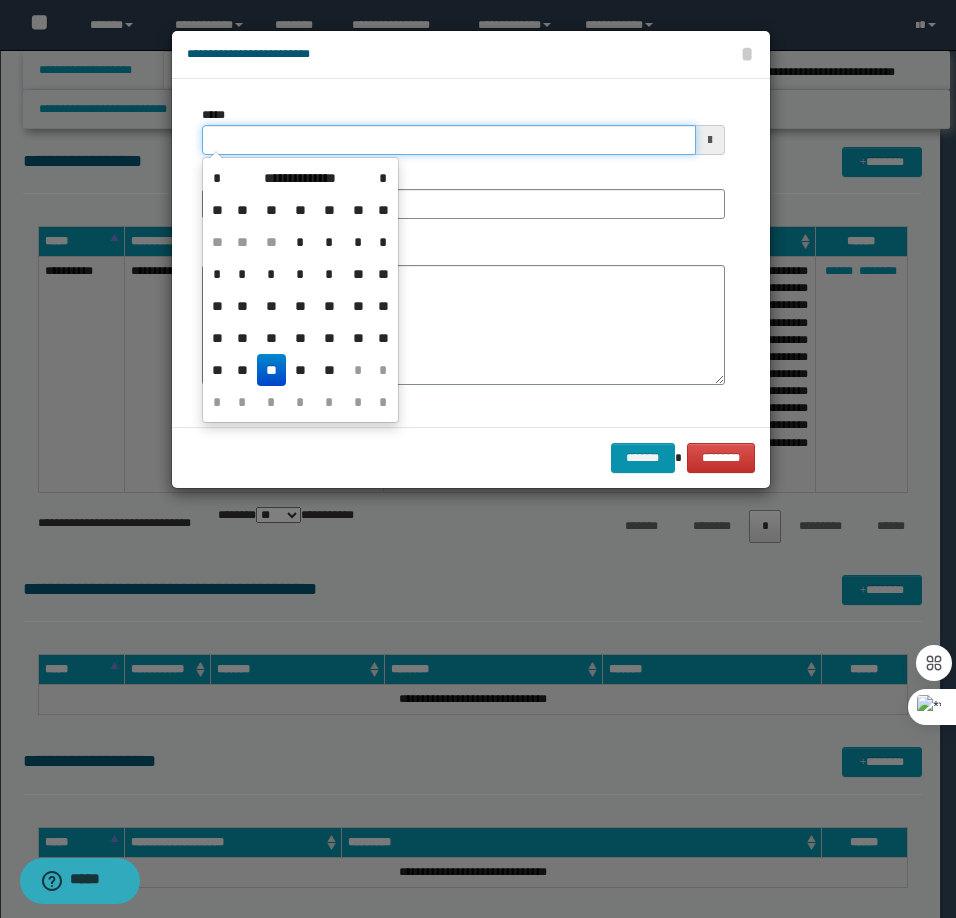 click on "*****" at bounding box center (449, 140) 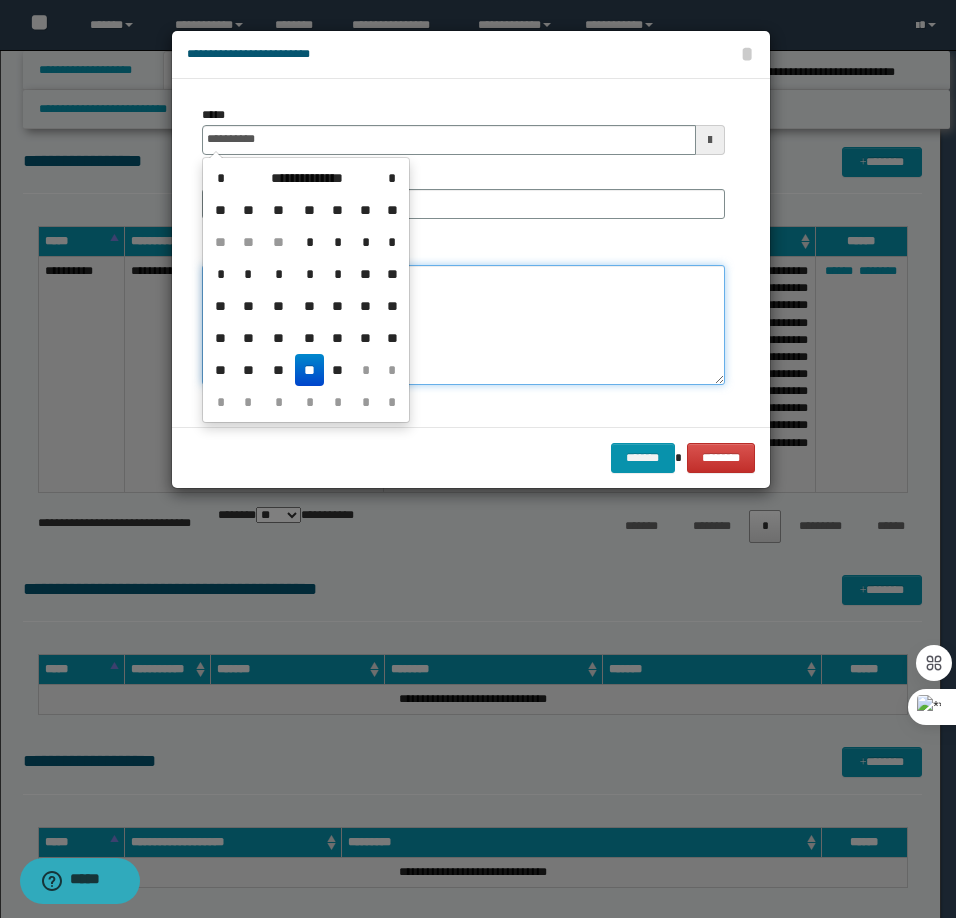 type on "**********" 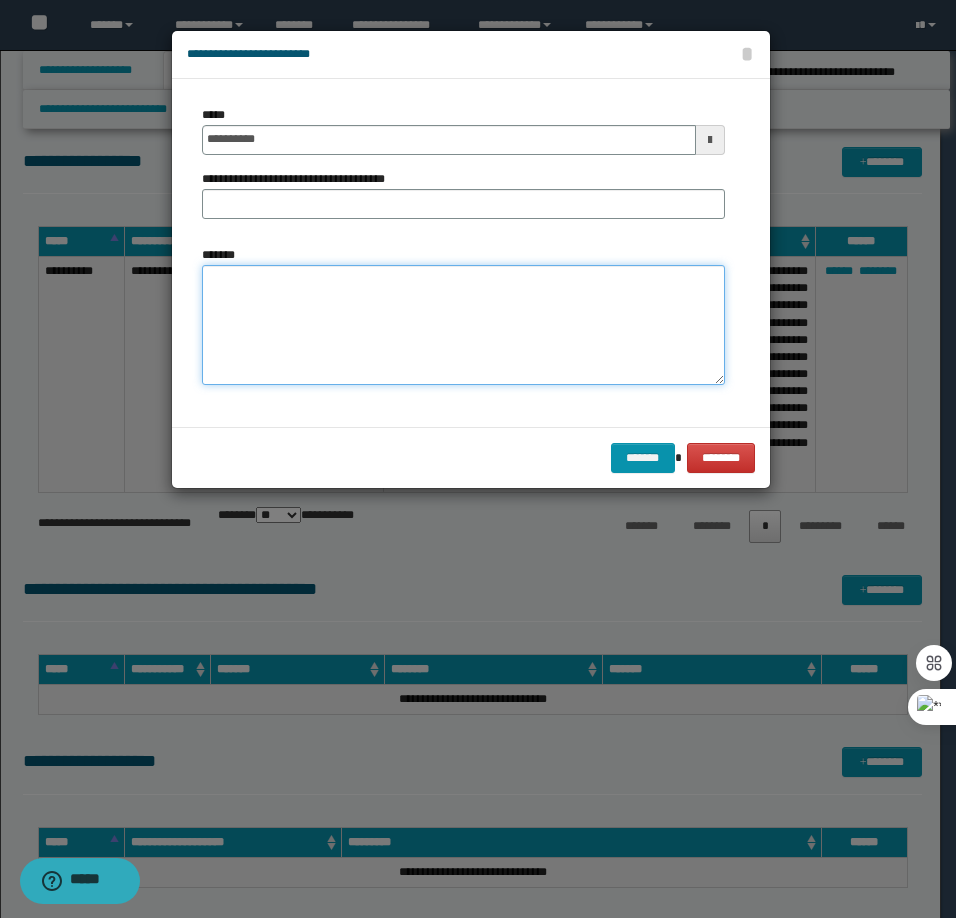 paste on "**********" 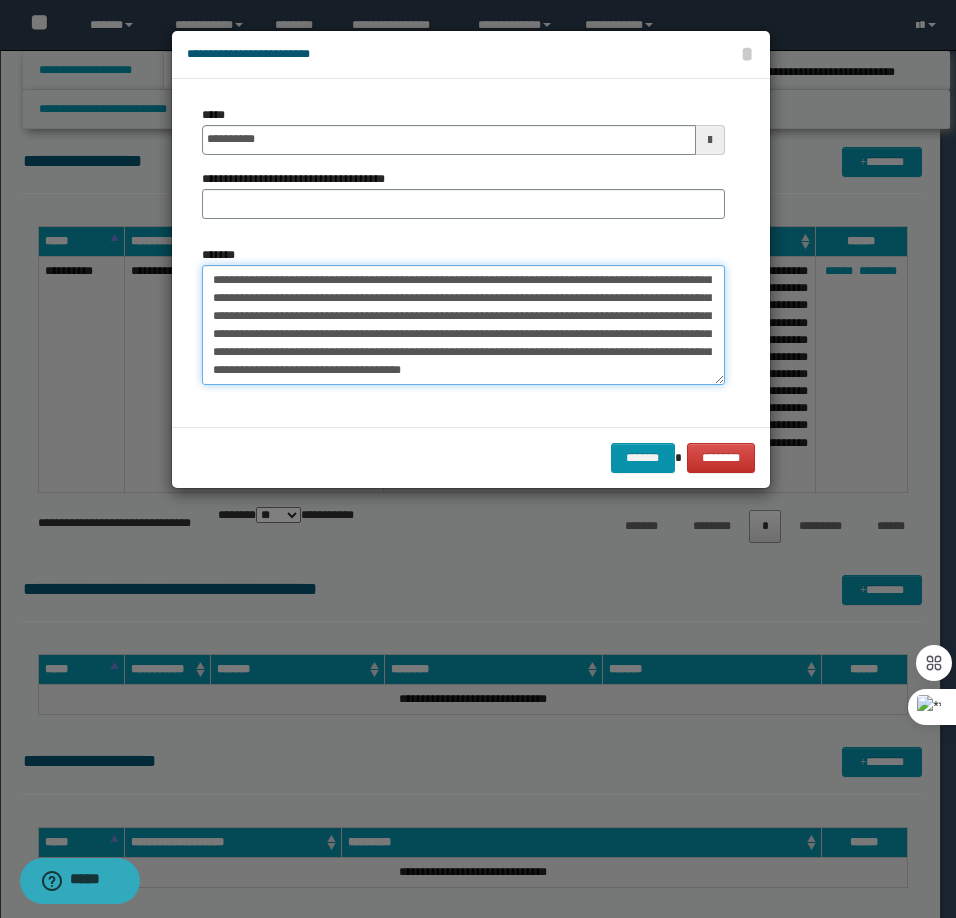 scroll, scrollTop: 0, scrollLeft: 0, axis: both 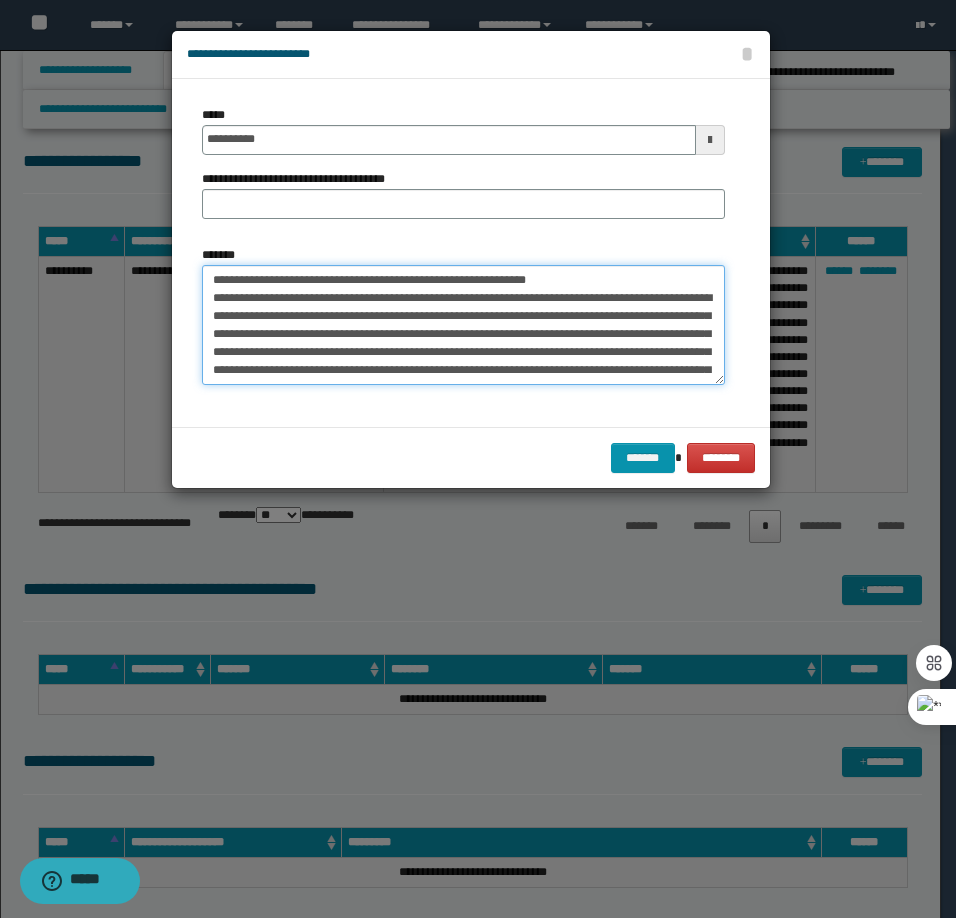 drag, startPoint x: 588, startPoint y: 279, endPoint x: 276, endPoint y: 282, distance: 312.01443 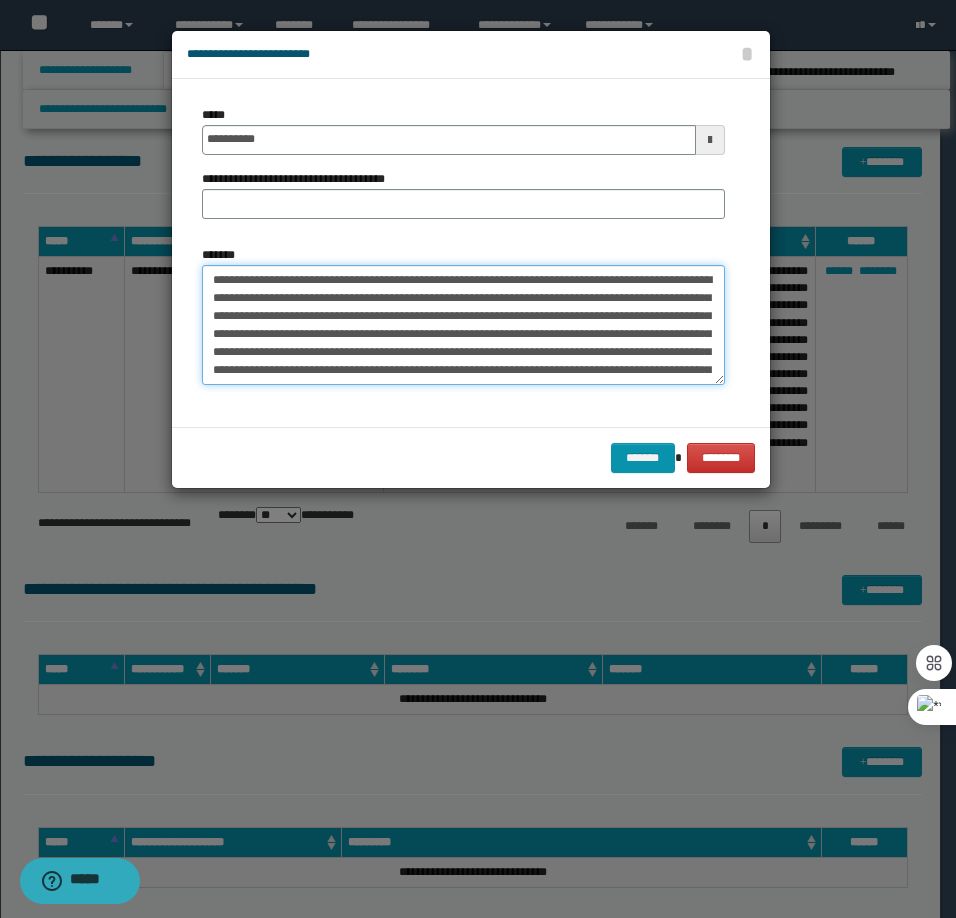 type on "**********" 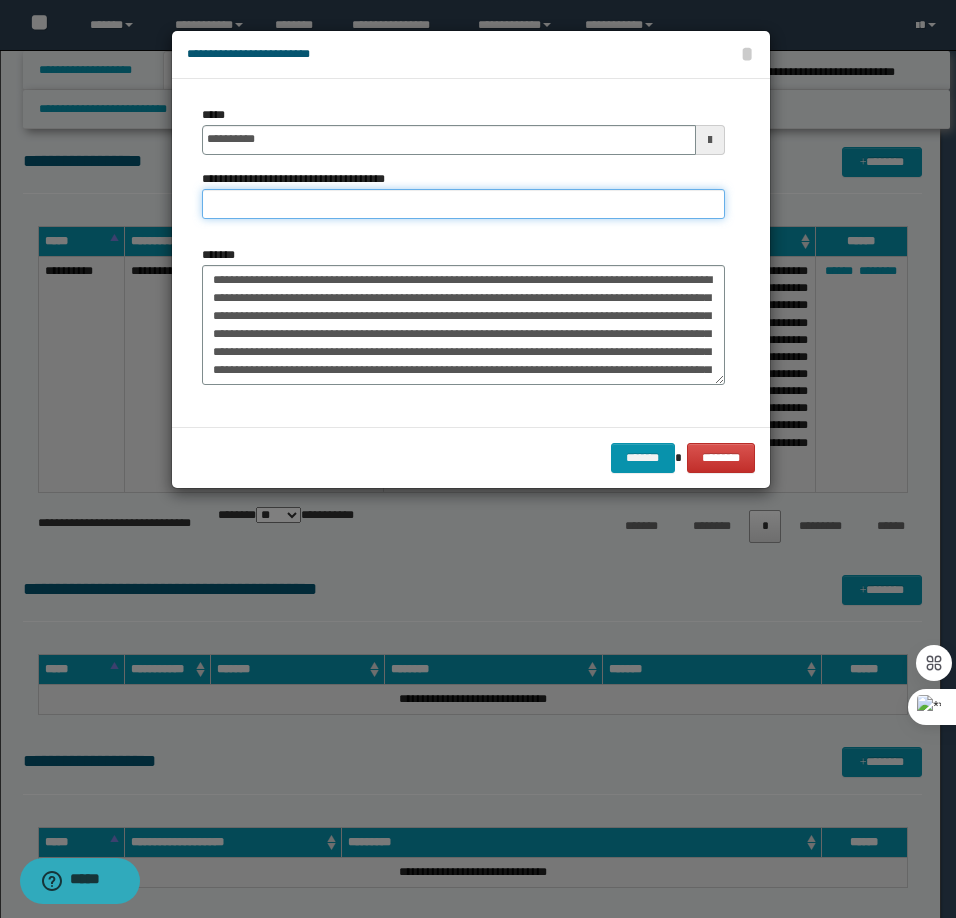 click on "**********" at bounding box center (463, 204) 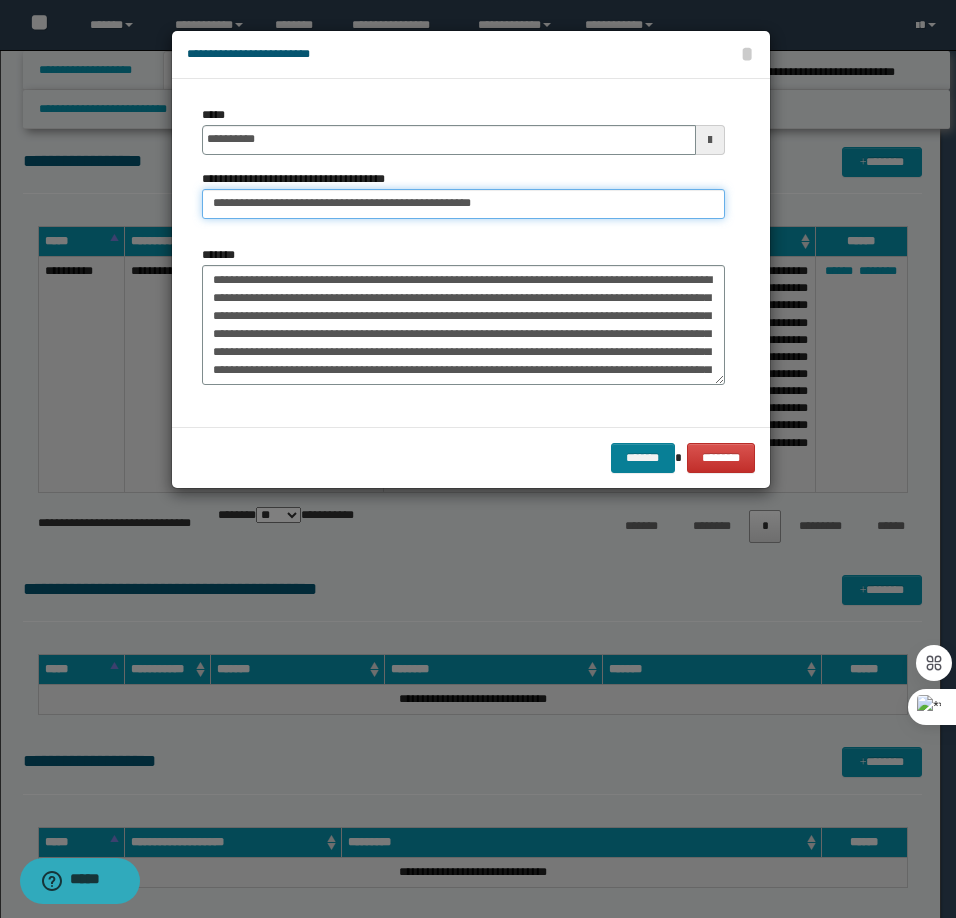 type on "**********" 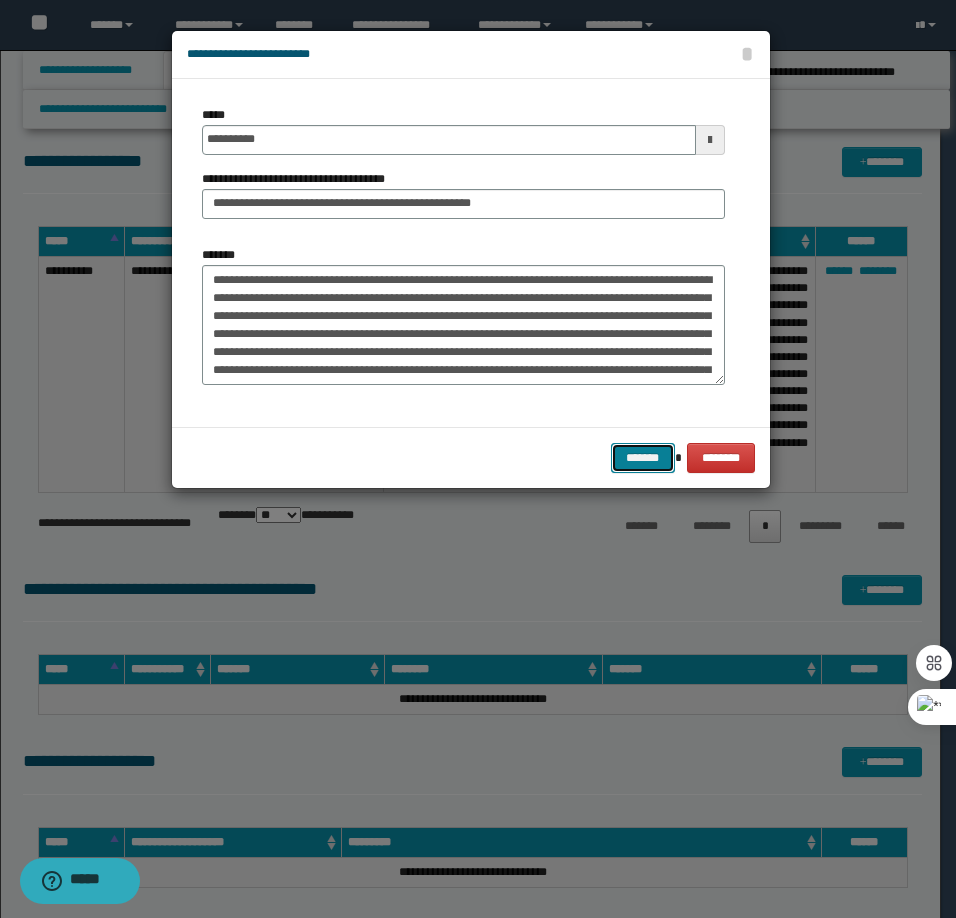 click on "*******" at bounding box center (643, 458) 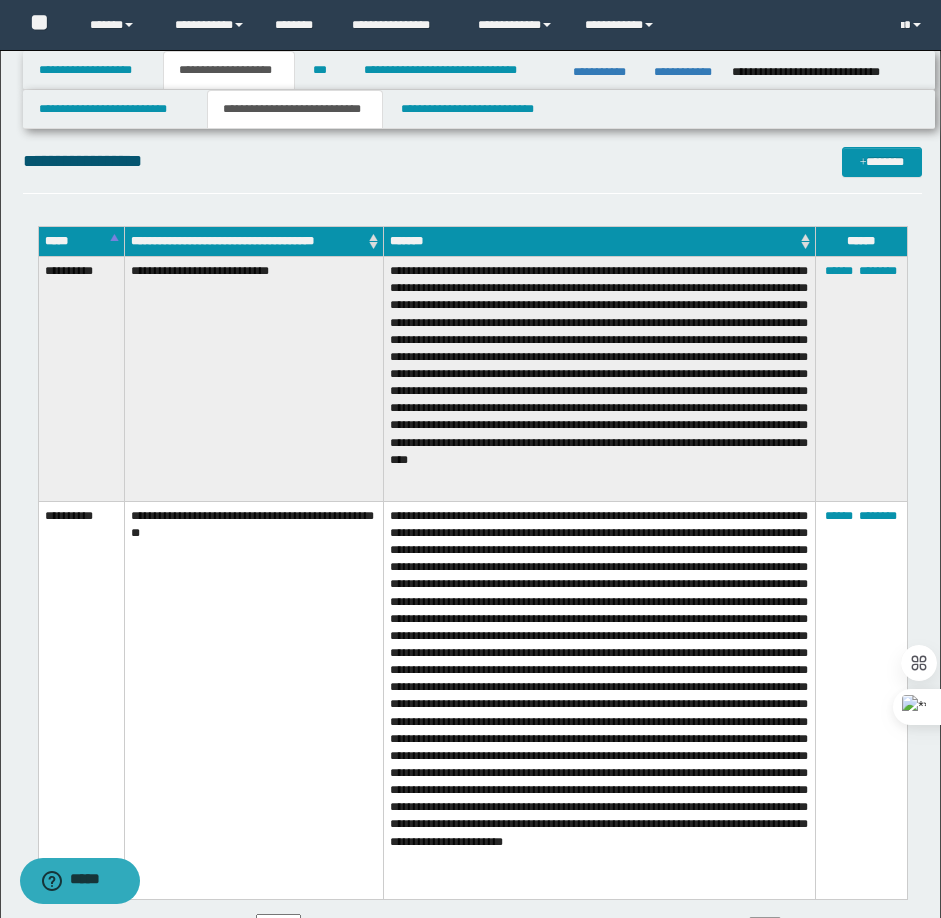 click on "**********" at bounding box center (472, -41) 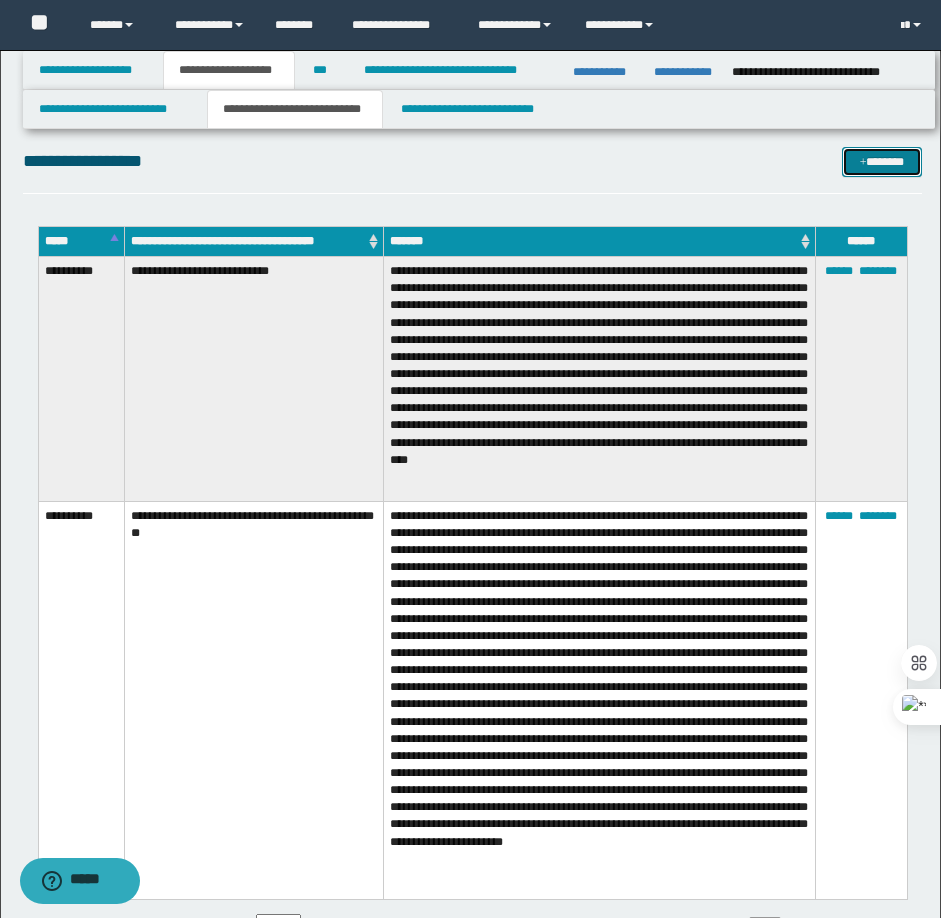 click on "*******" at bounding box center [882, 162] 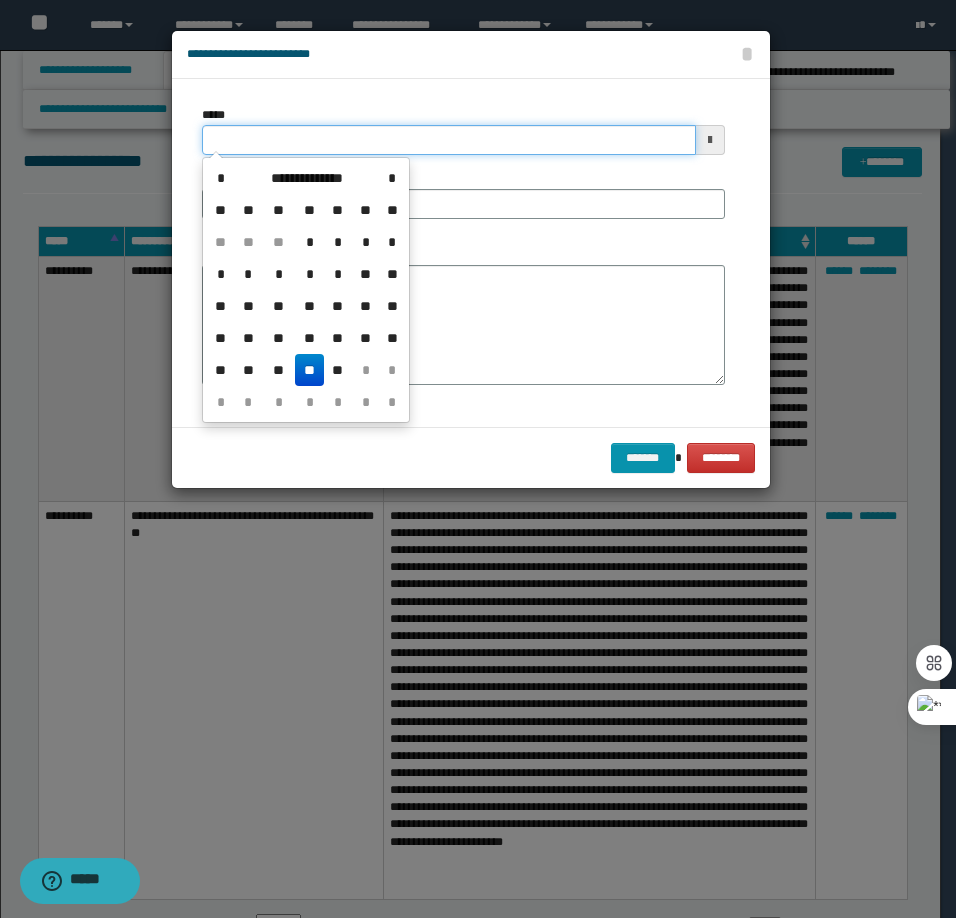 click on "*****" at bounding box center [449, 140] 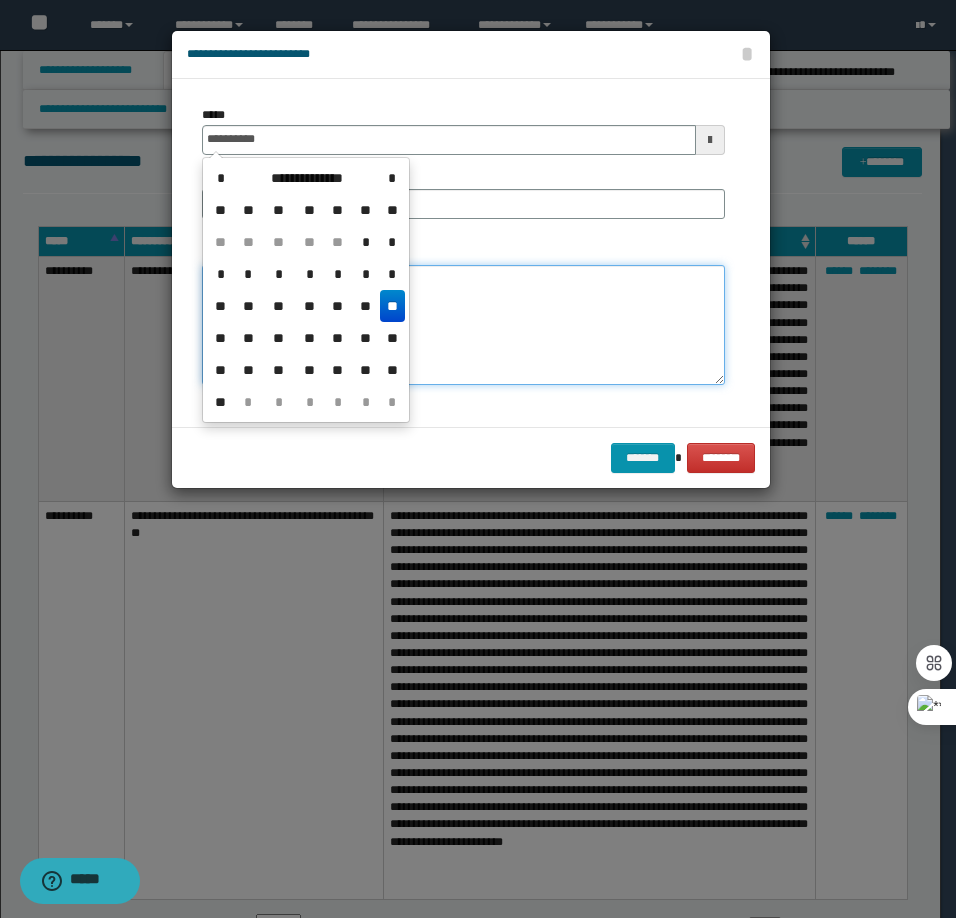 type on "**********" 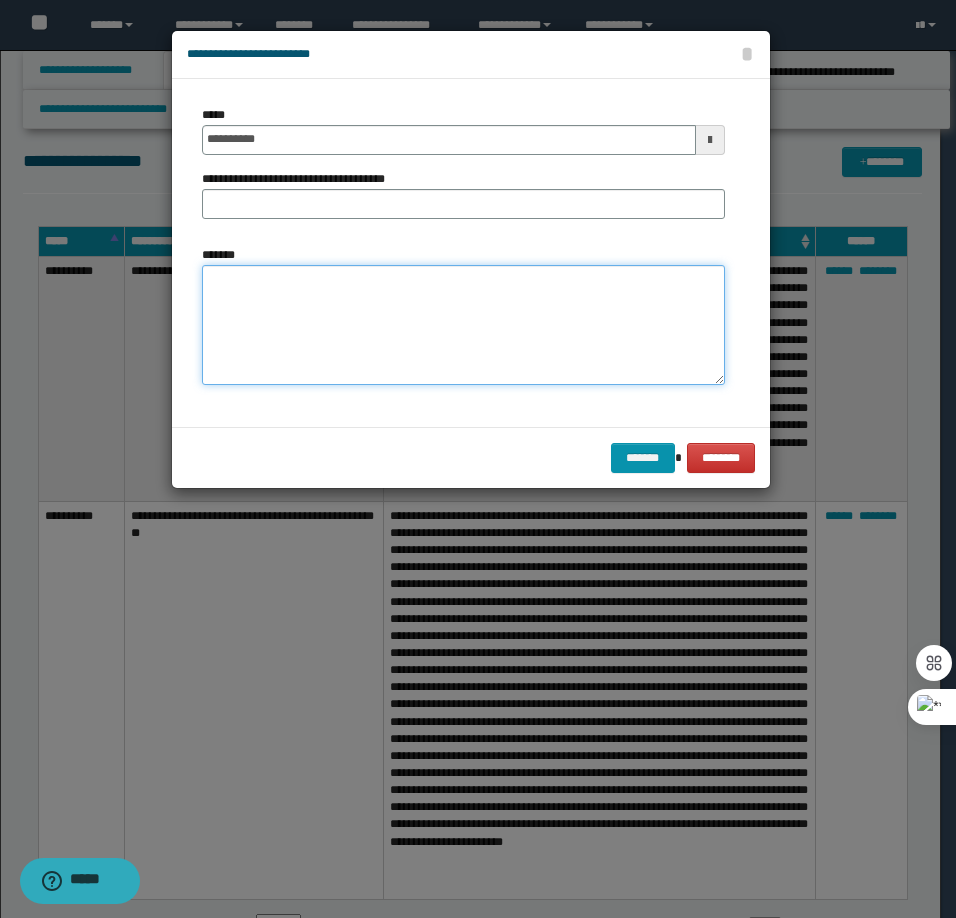 paste on "**********" 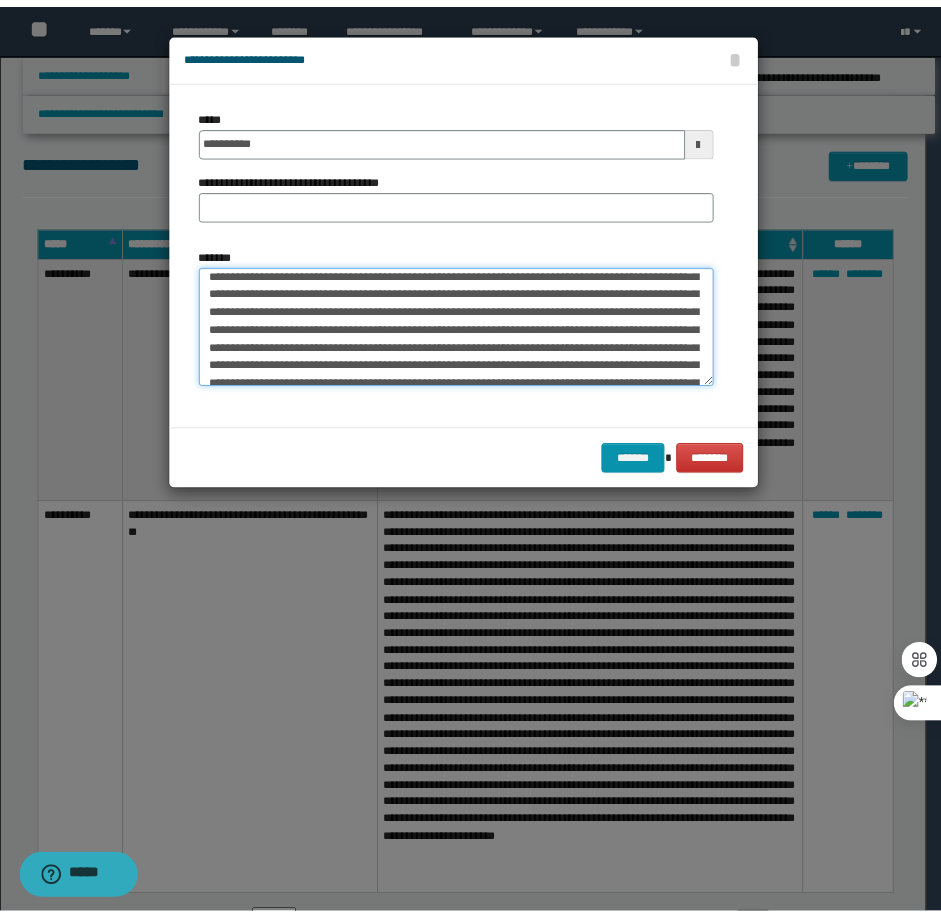 scroll, scrollTop: 0, scrollLeft: 0, axis: both 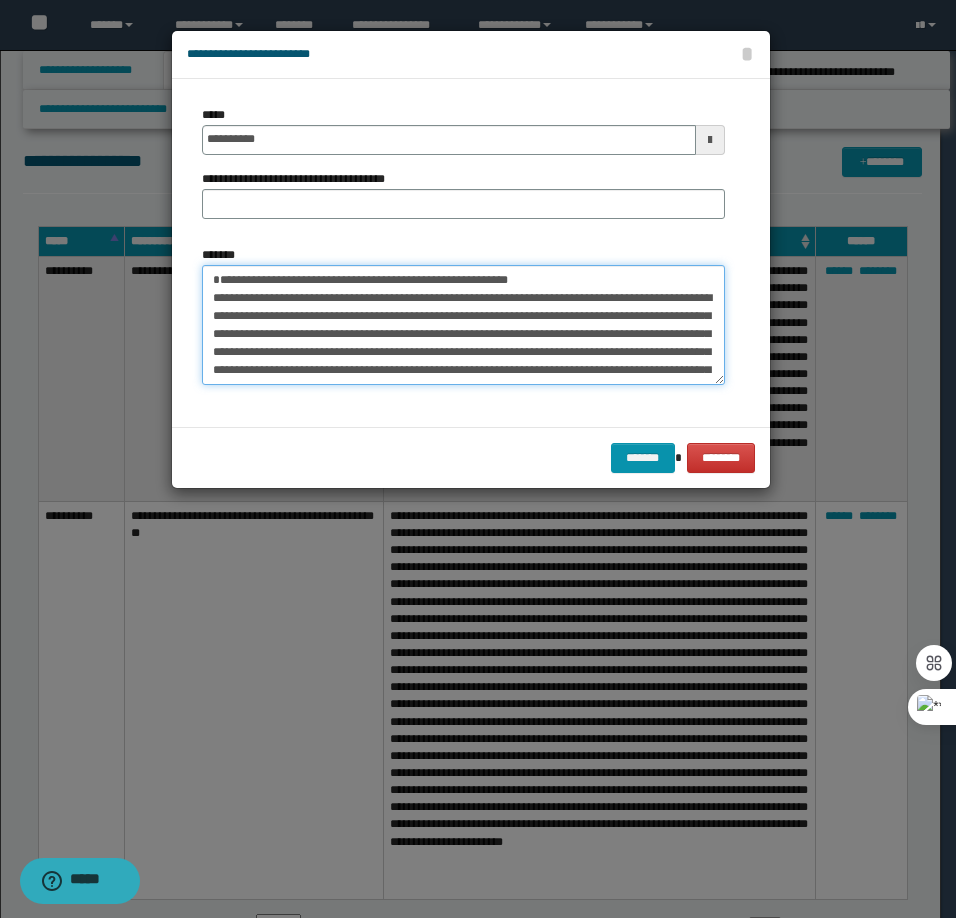 drag, startPoint x: 559, startPoint y: 296, endPoint x: 280, endPoint y: 303, distance: 279.0878 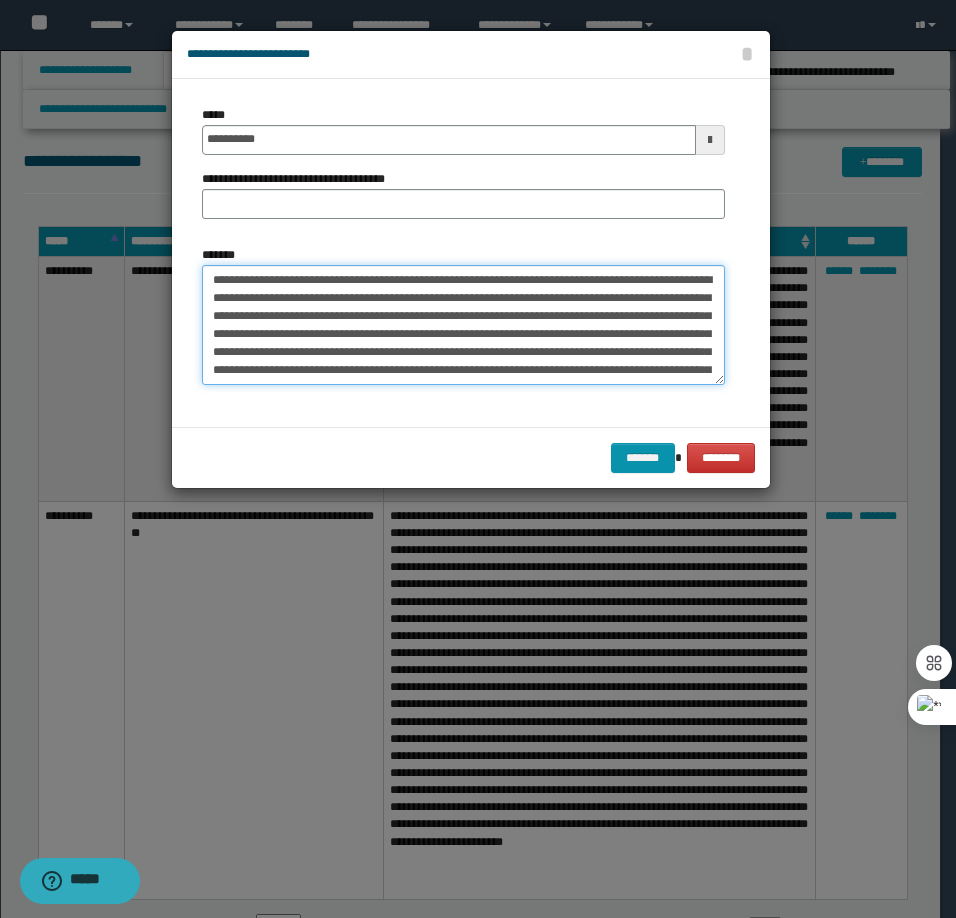 type on "**********" 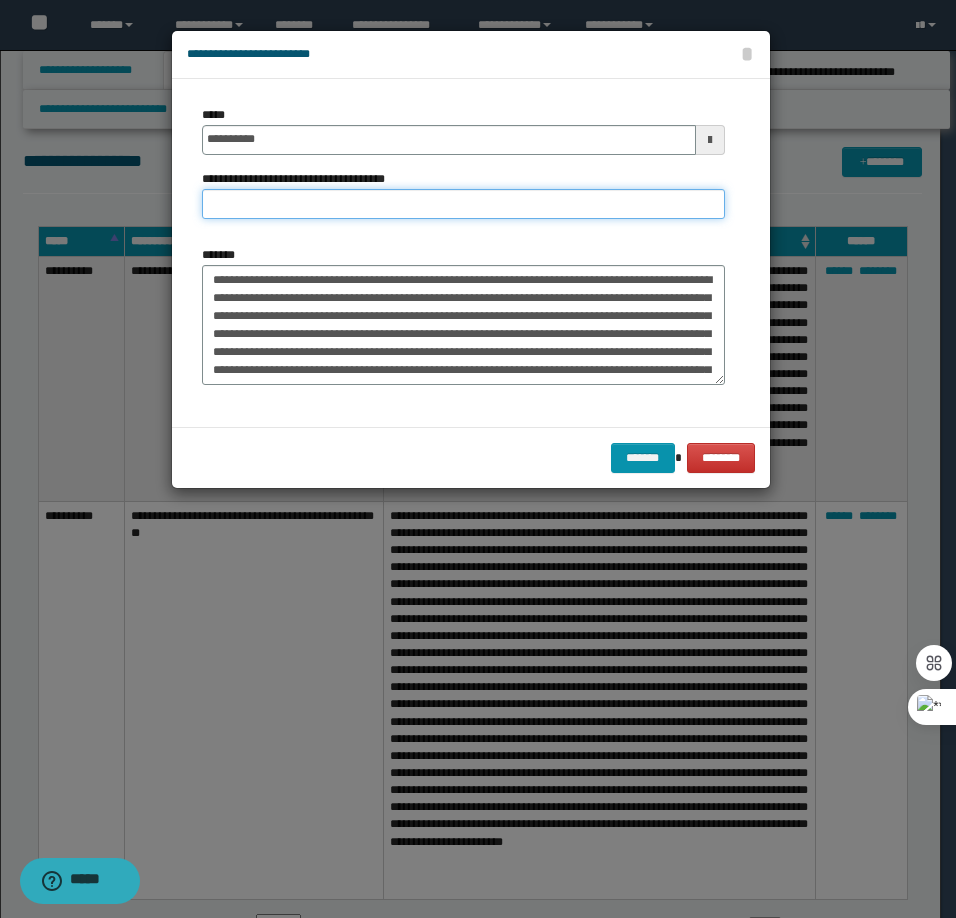 click on "**********" at bounding box center [463, 204] 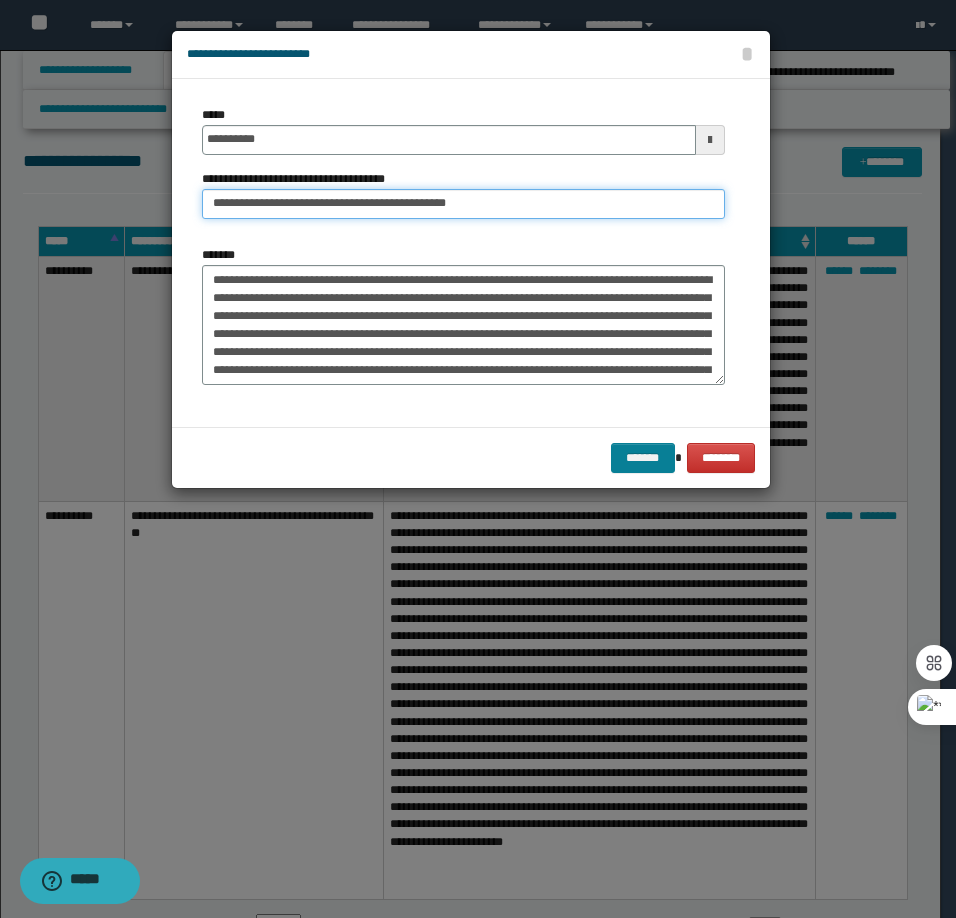 type on "**********" 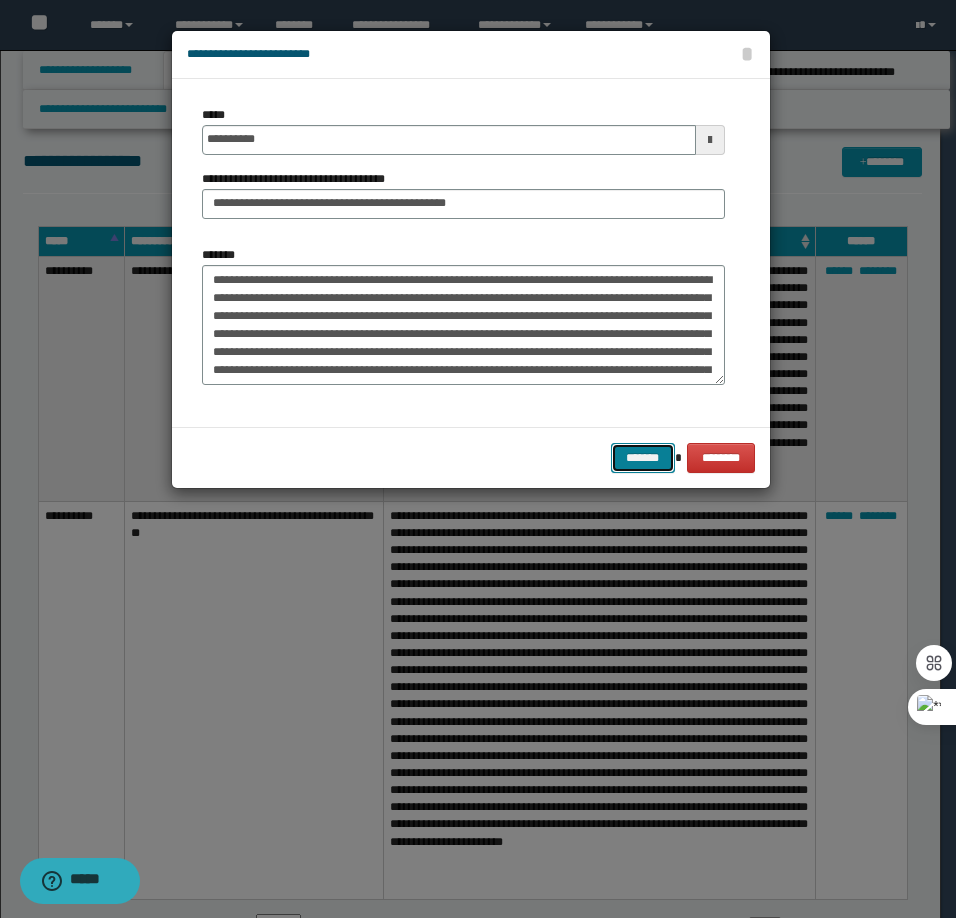 click on "*******" at bounding box center [643, 458] 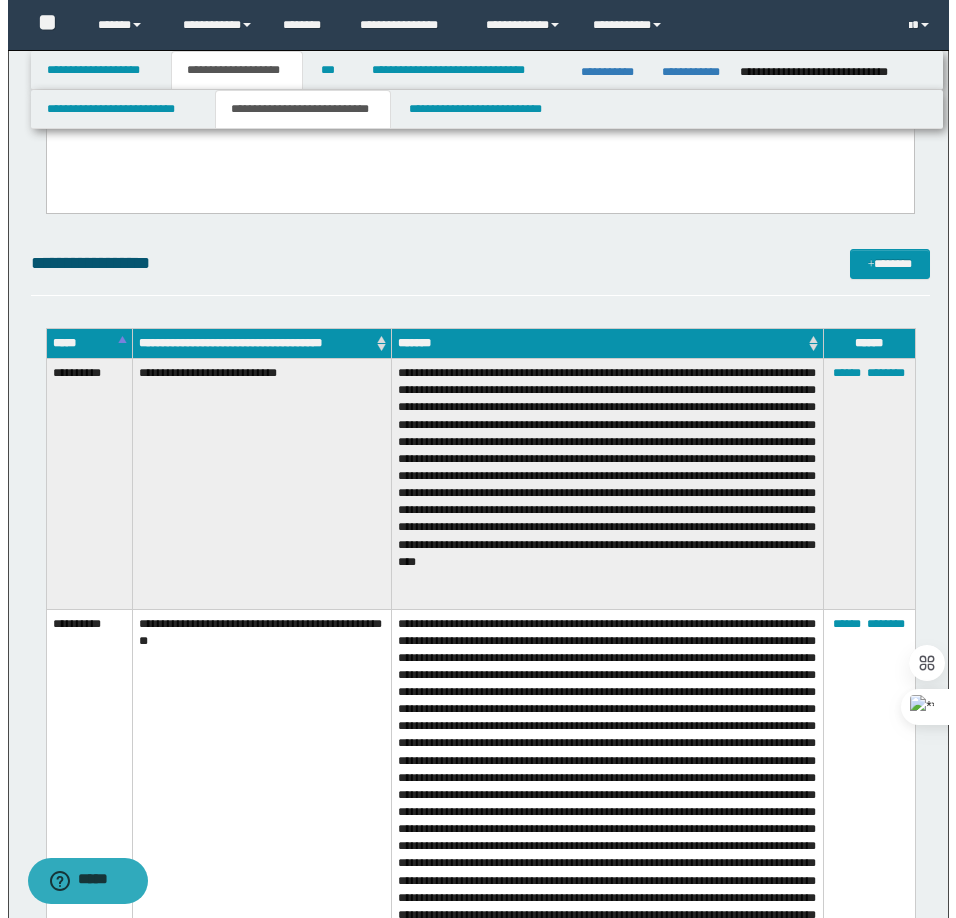 scroll, scrollTop: 2000, scrollLeft: 0, axis: vertical 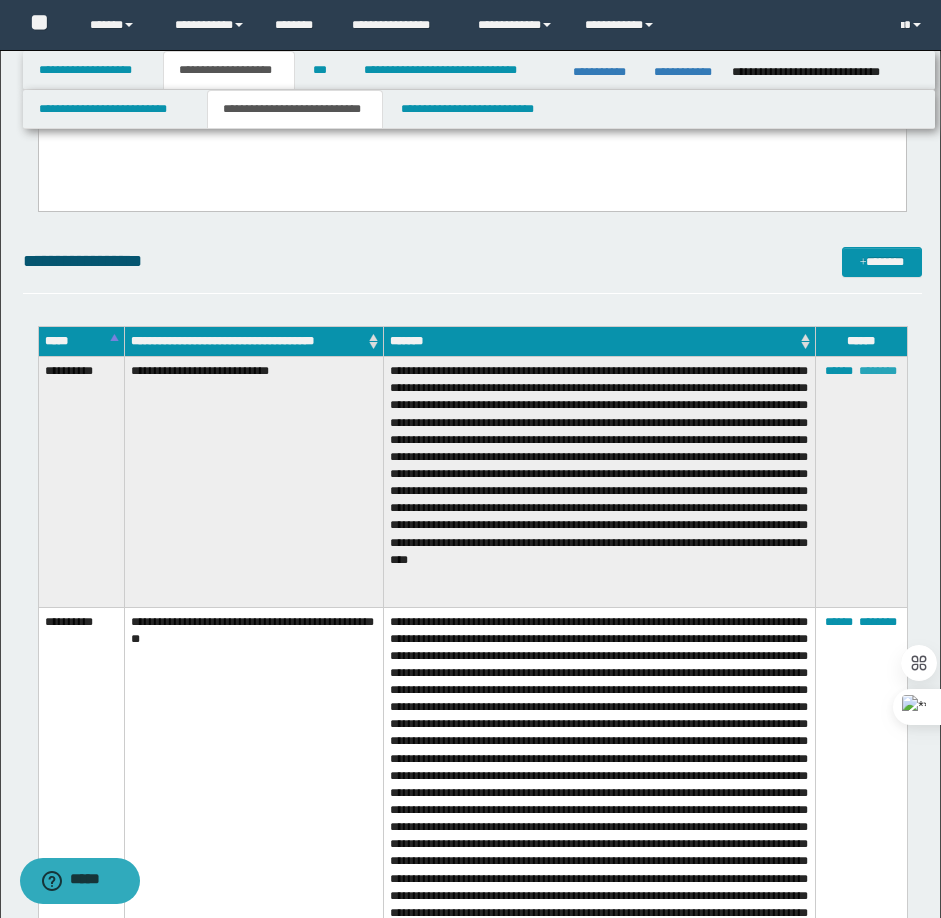 click on "********" at bounding box center (878, 371) 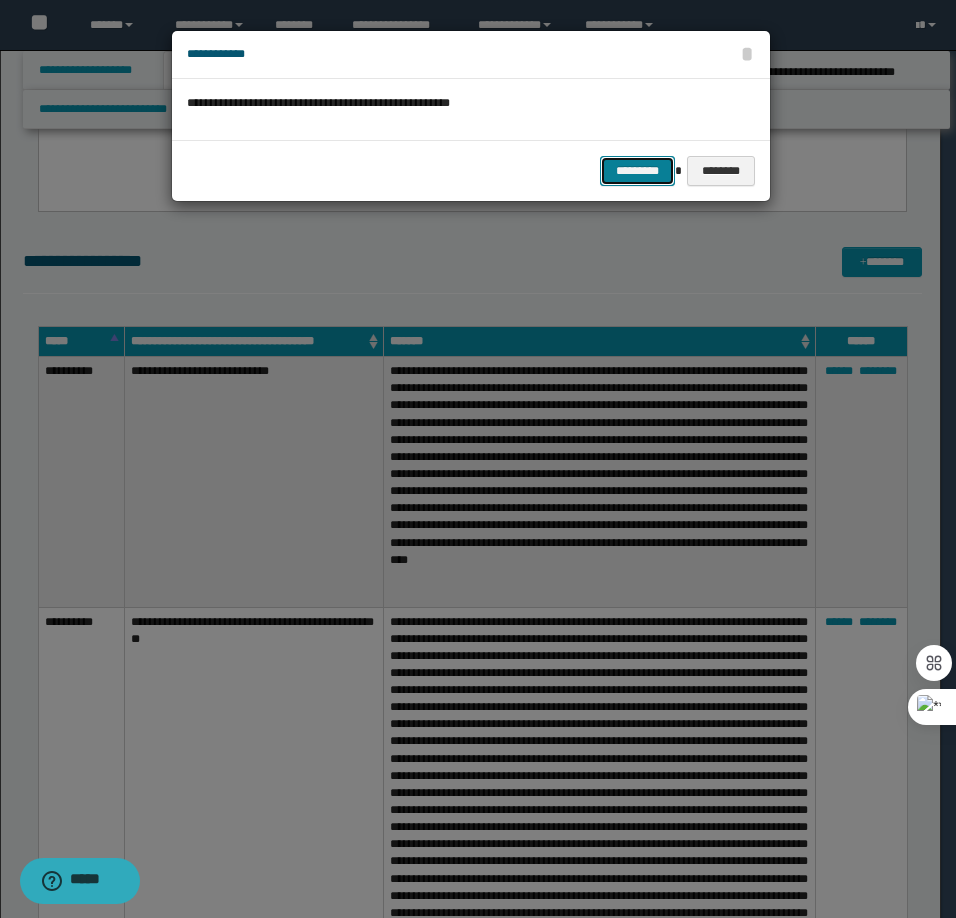 click on "*********" at bounding box center [637, 171] 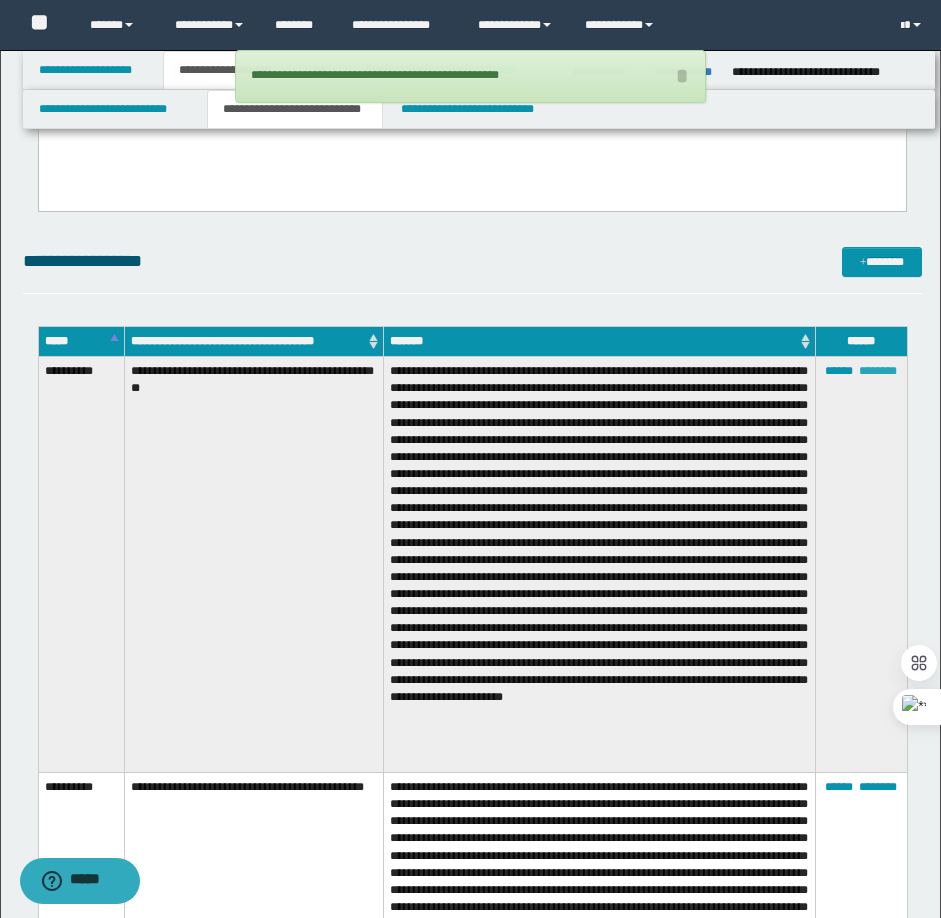 click on "********" at bounding box center (878, 371) 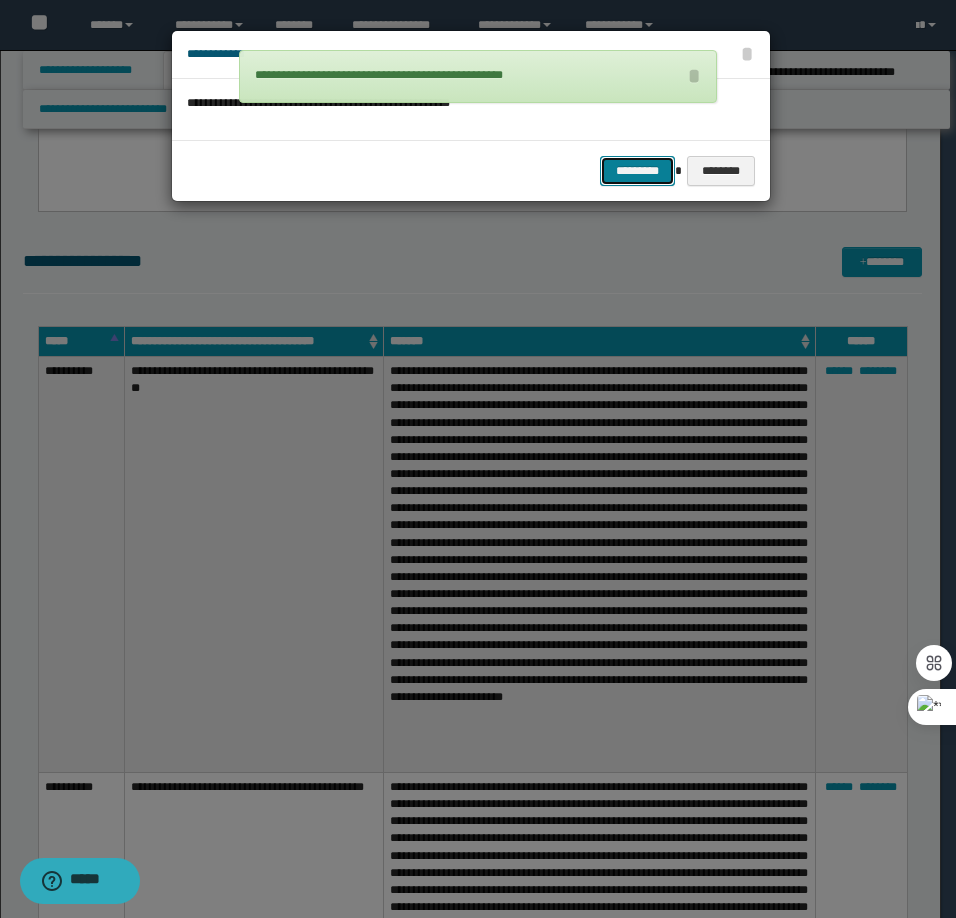 drag, startPoint x: 630, startPoint y: 171, endPoint x: 642, endPoint y: 182, distance: 16.27882 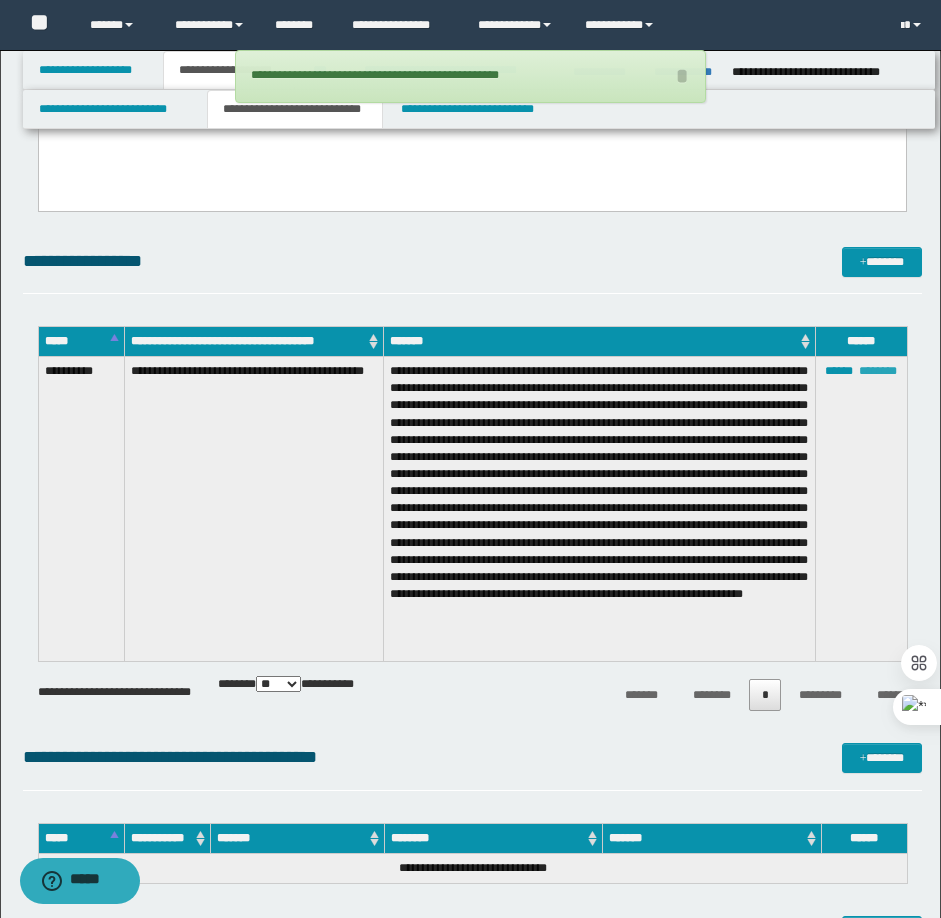 click on "********" at bounding box center [878, 371] 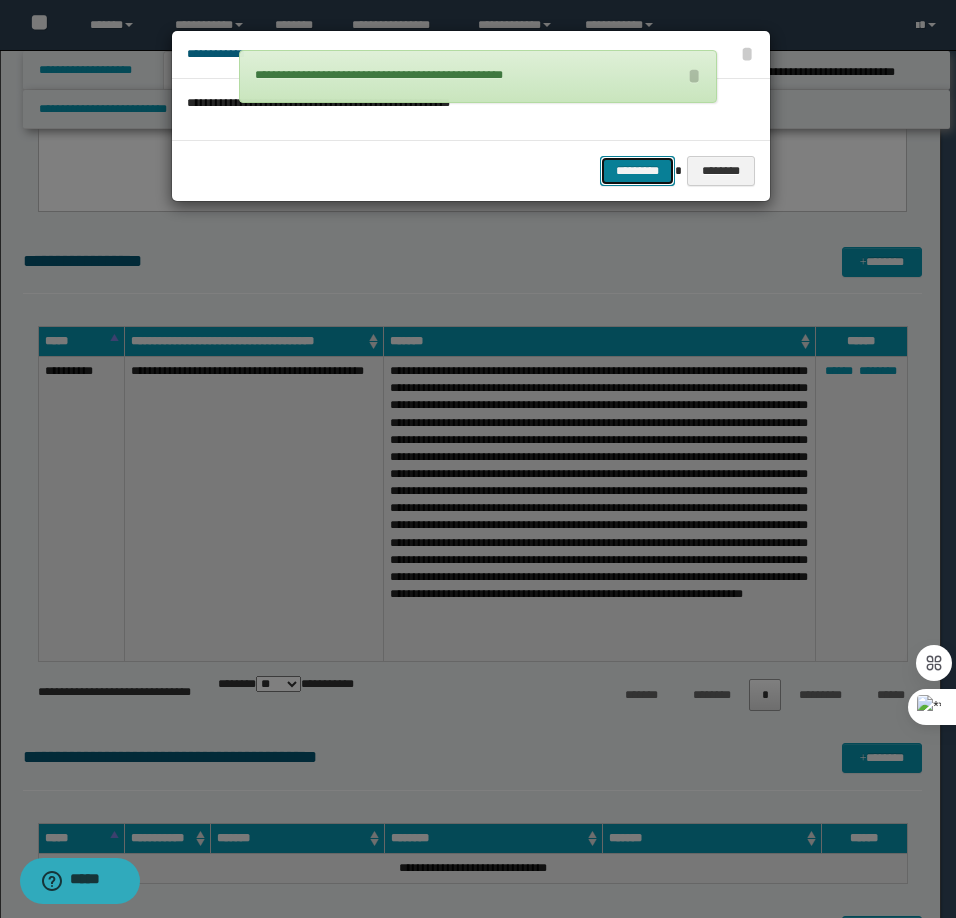 click on "*********" at bounding box center [637, 171] 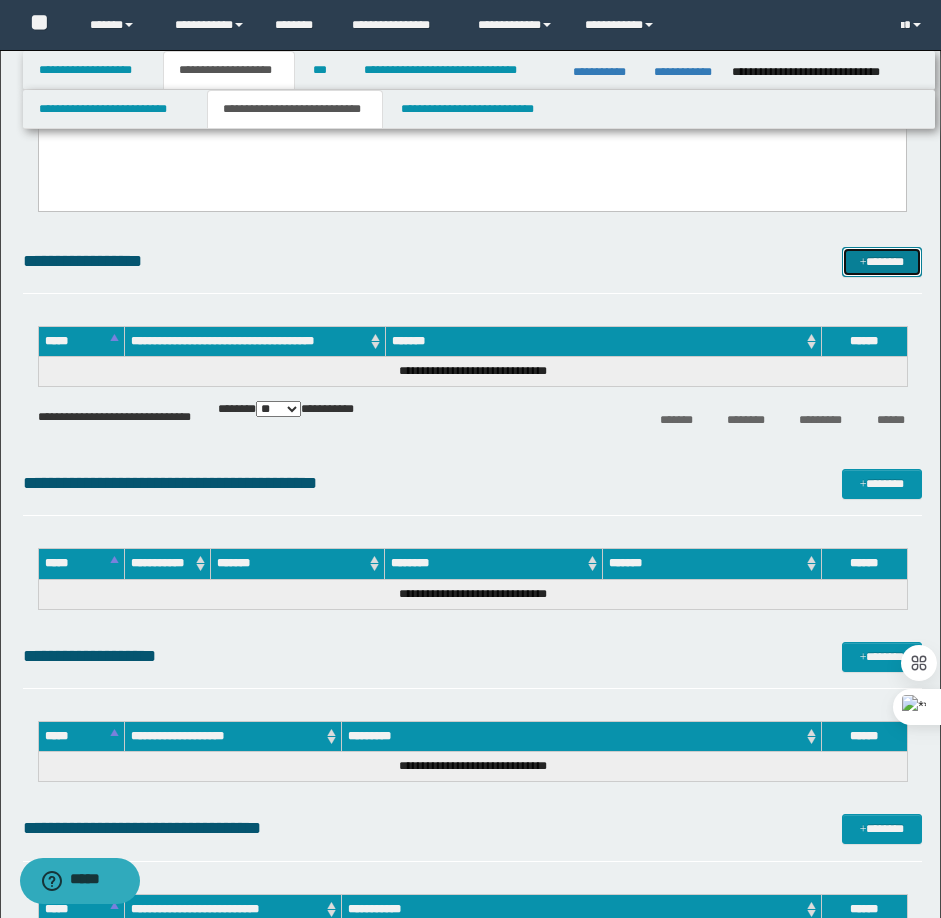 click on "*******" at bounding box center [882, 262] 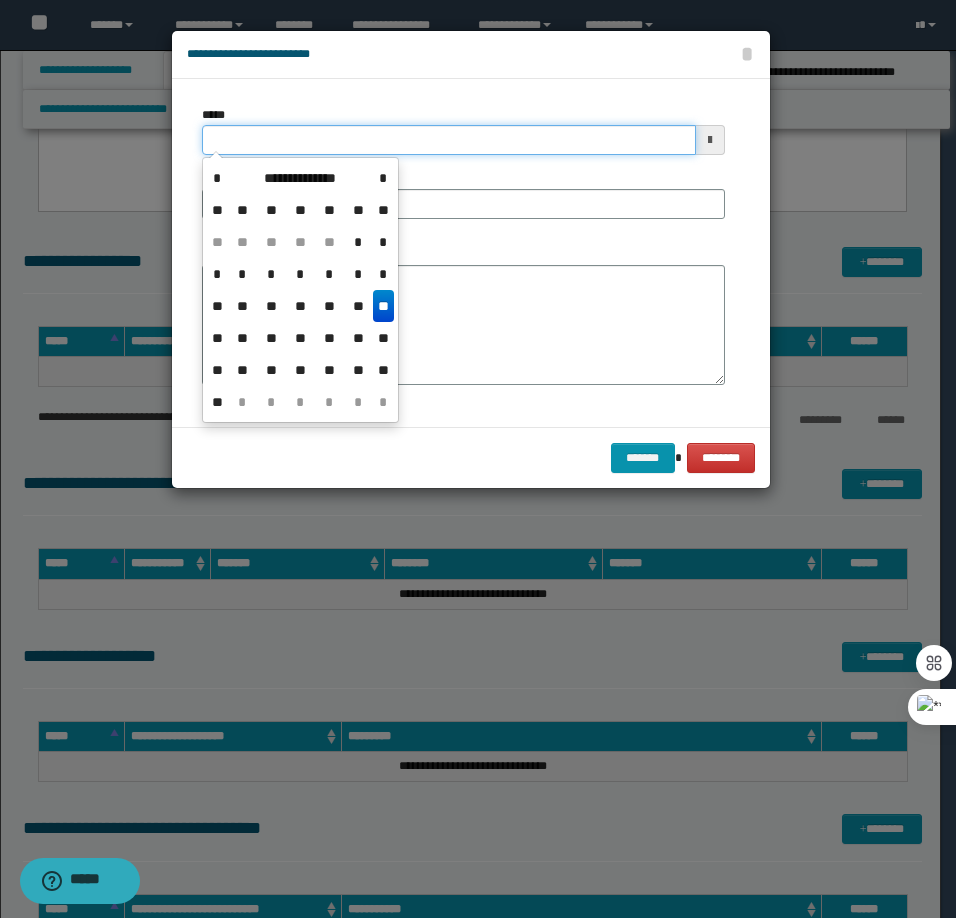 click on "*****" at bounding box center [449, 140] 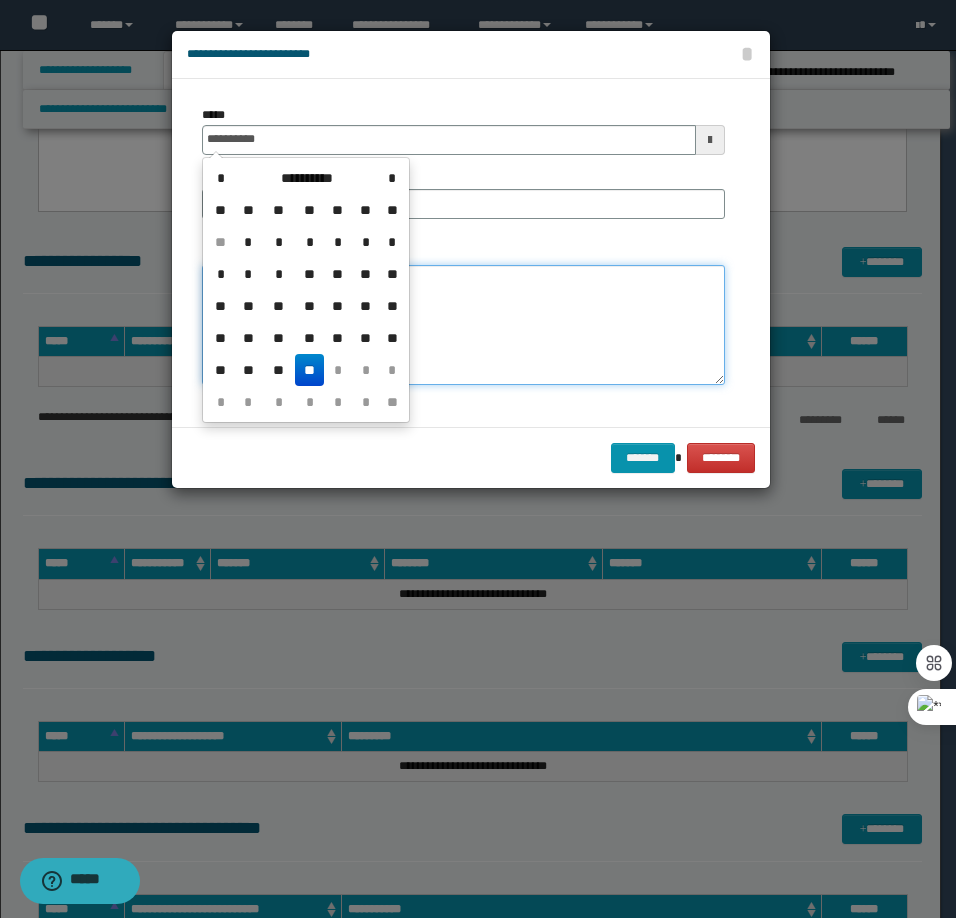 type on "**********" 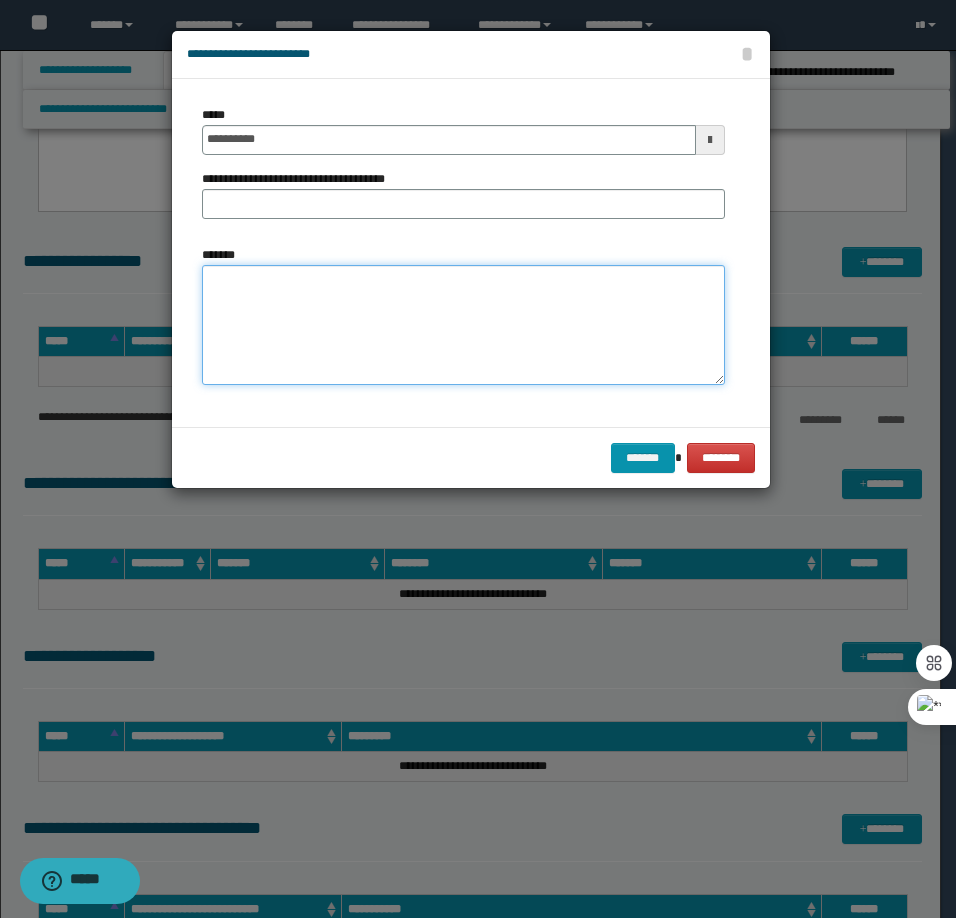 click on "*******" at bounding box center [463, 325] 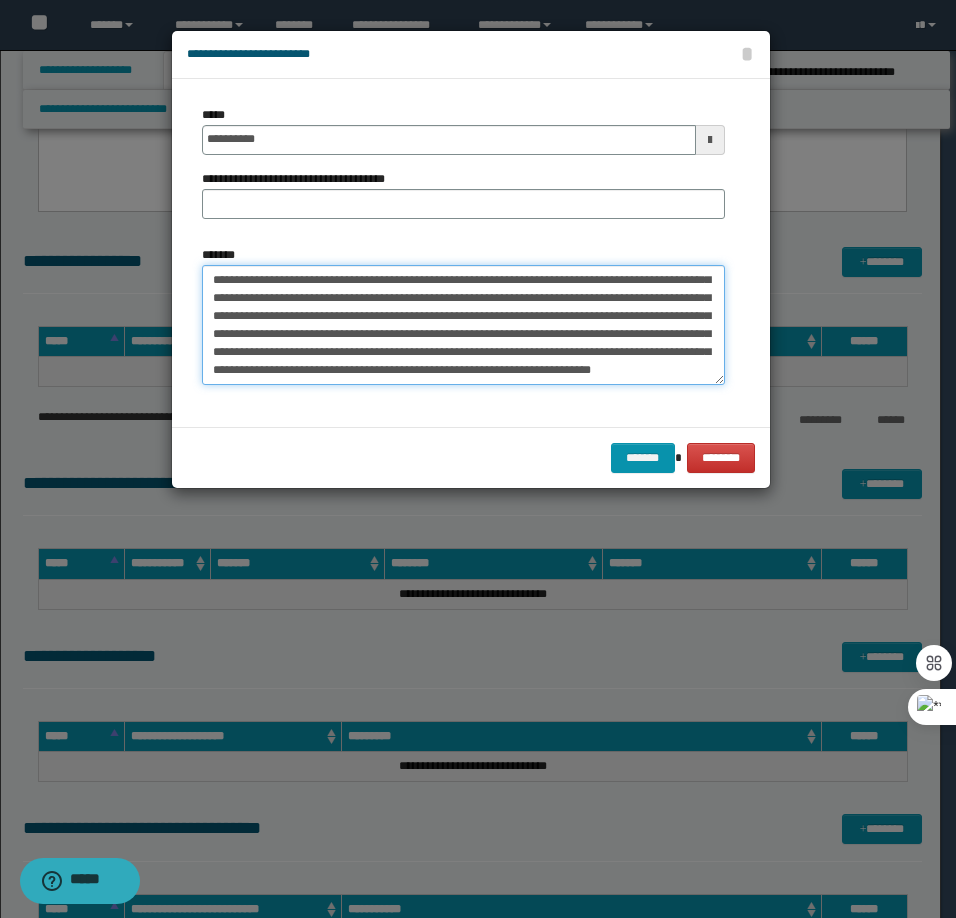 scroll, scrollTop: 0, scrollLeft: 0, axis: both 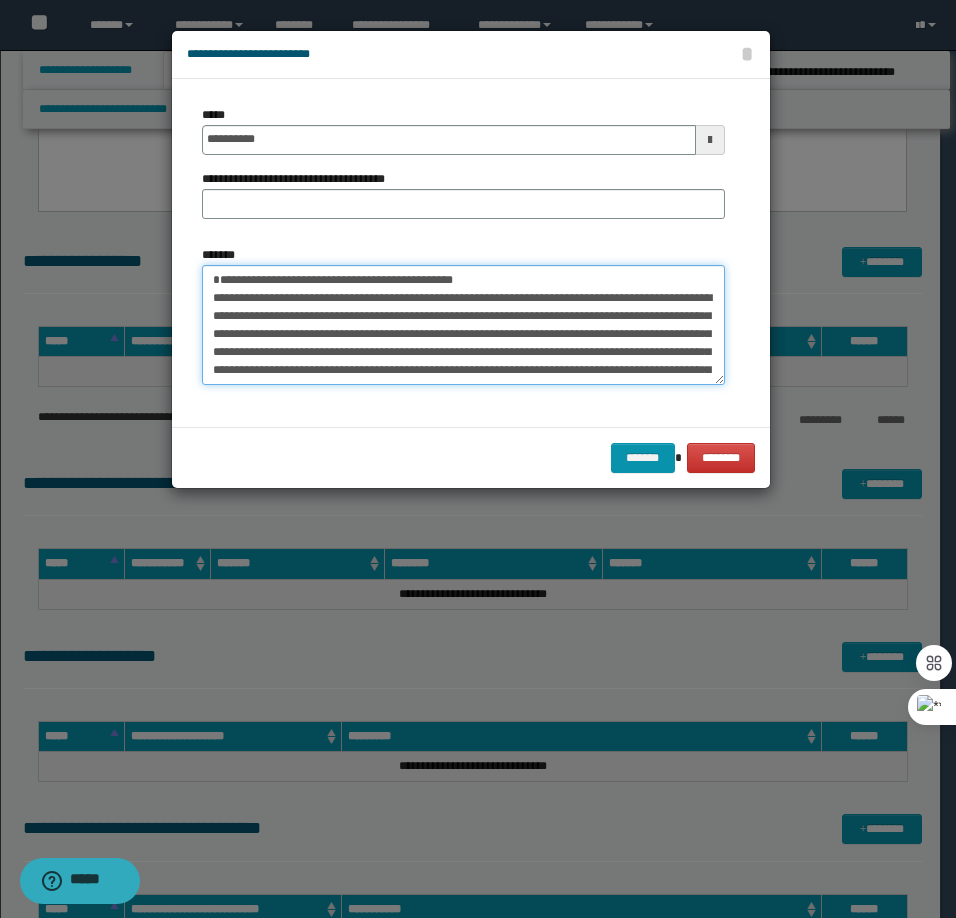 drag, startPoint x: 522, startPoint y: 291, endPoint x: 279, endPoint y: 302, distance: 243.24884 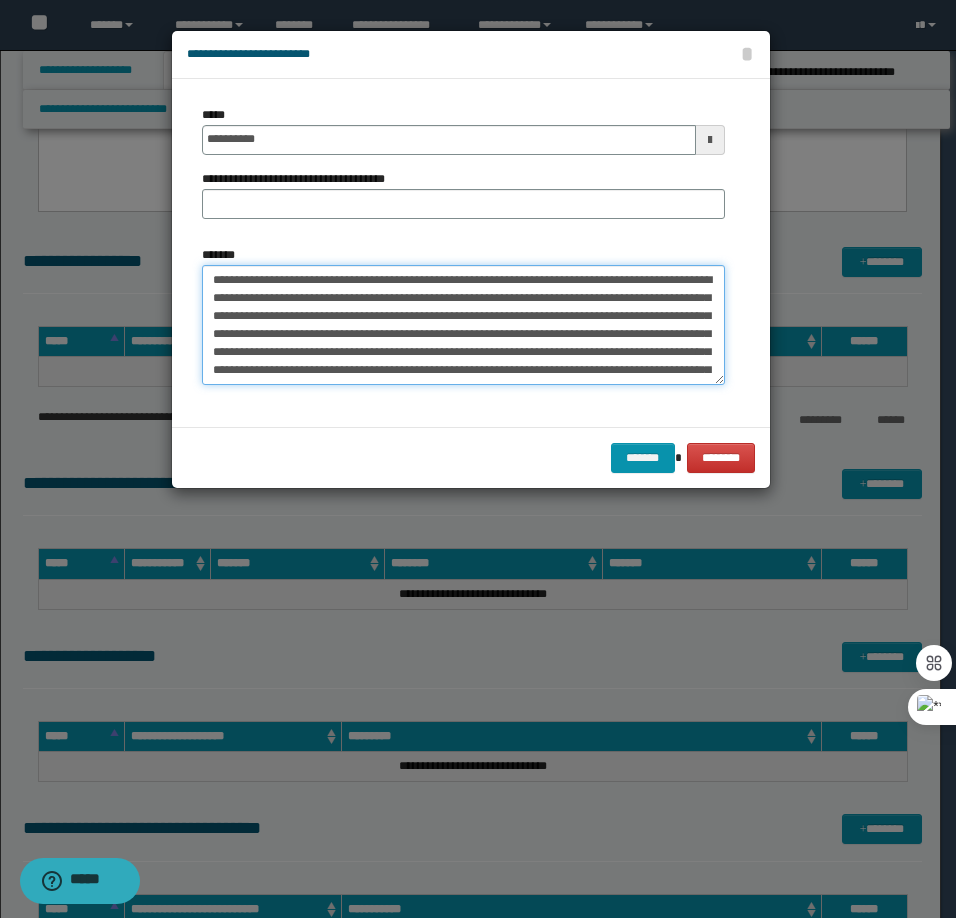 type on "**********" 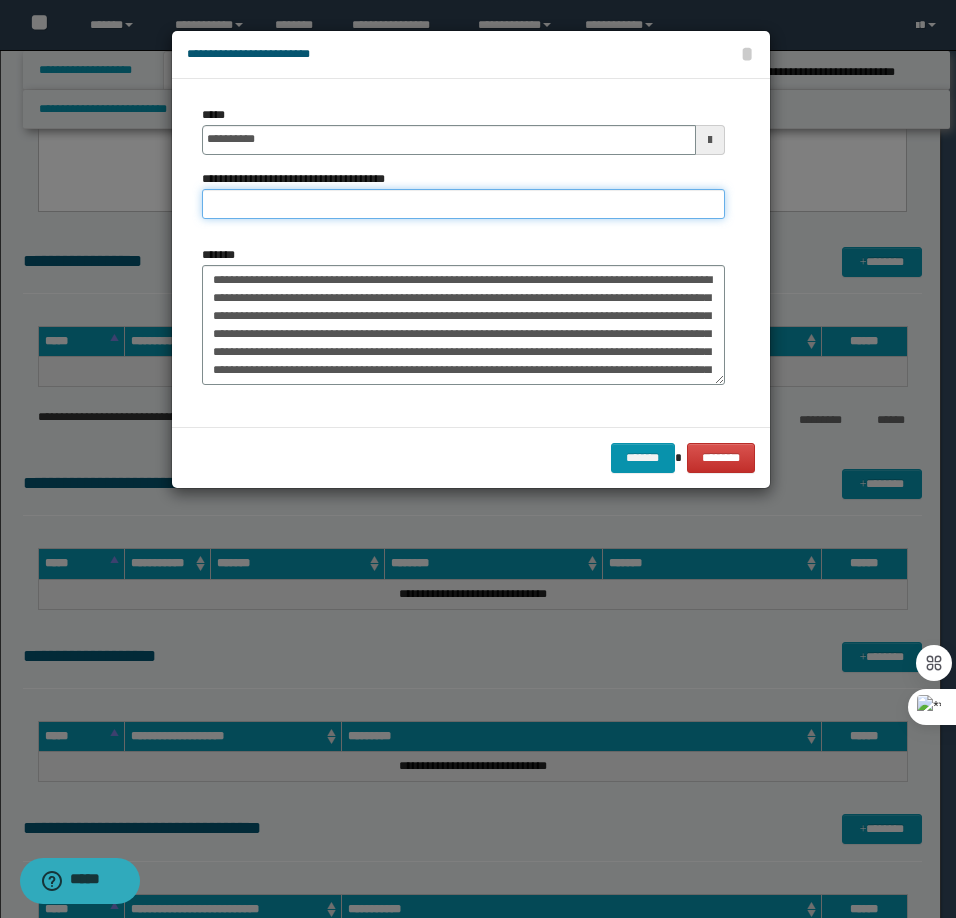 click on "**********" at bounding box center [463, 204] 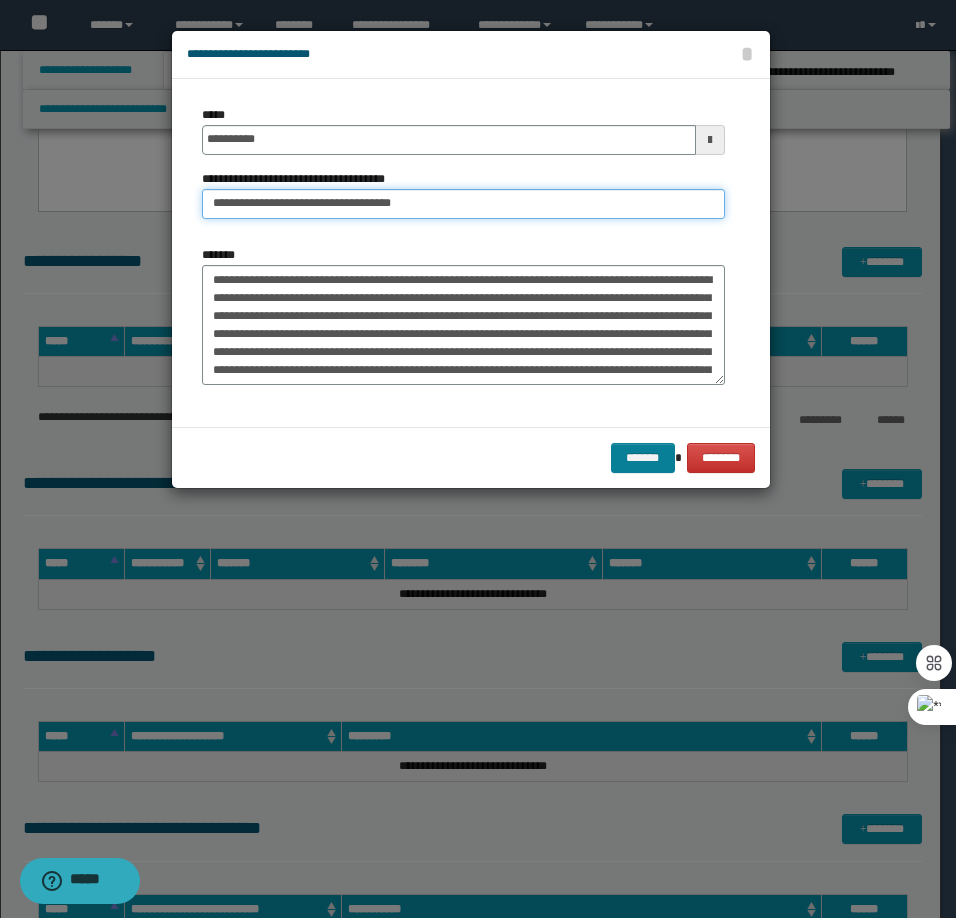 type on "**********" 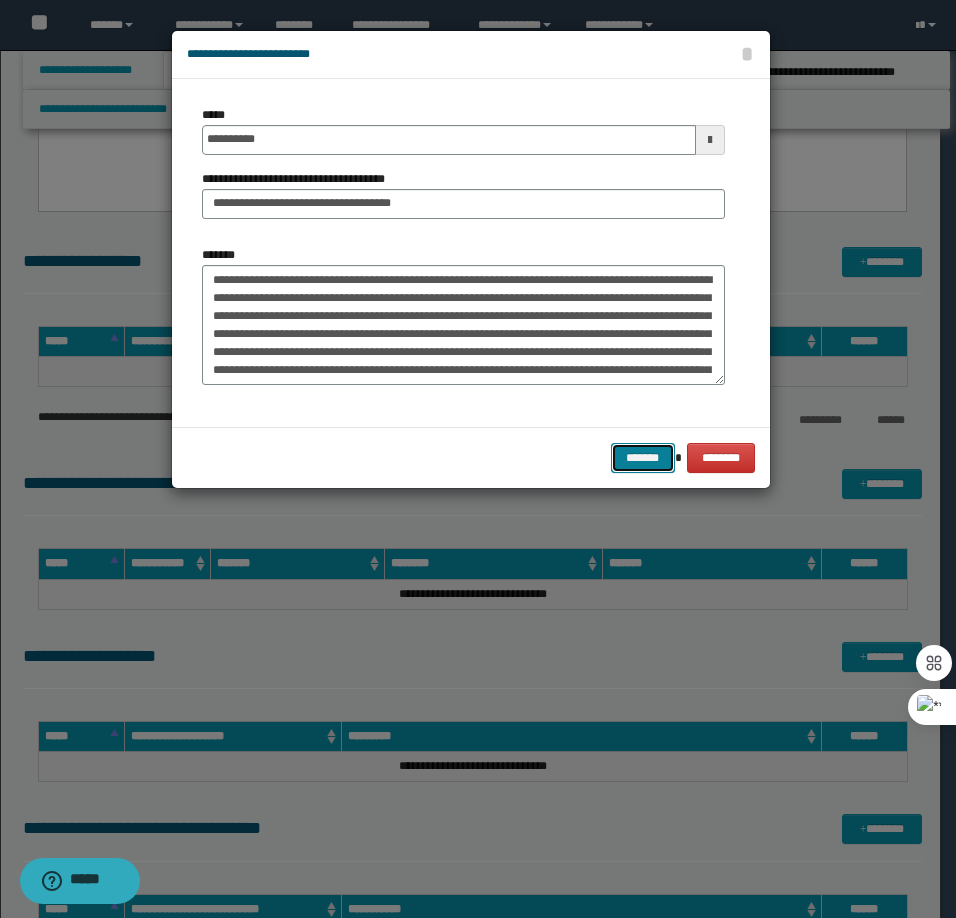 click on "*******" at bounding box center [643, 458] 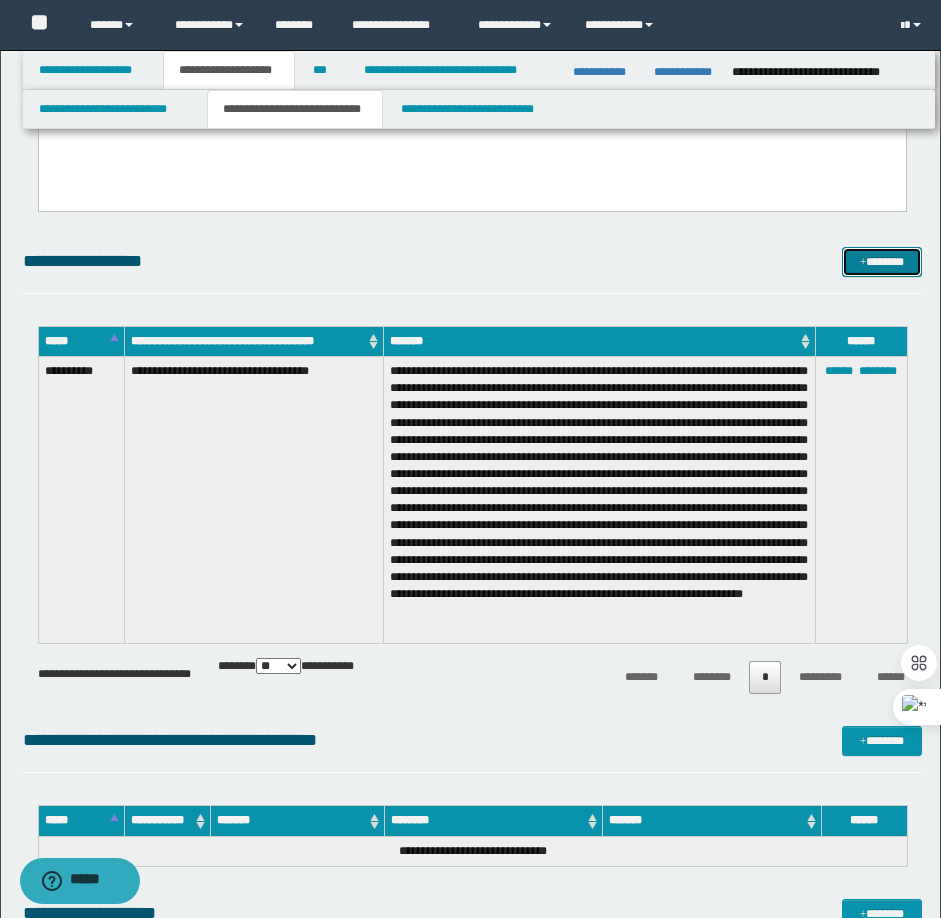 click on "*******" at bounding box center [882, 262] 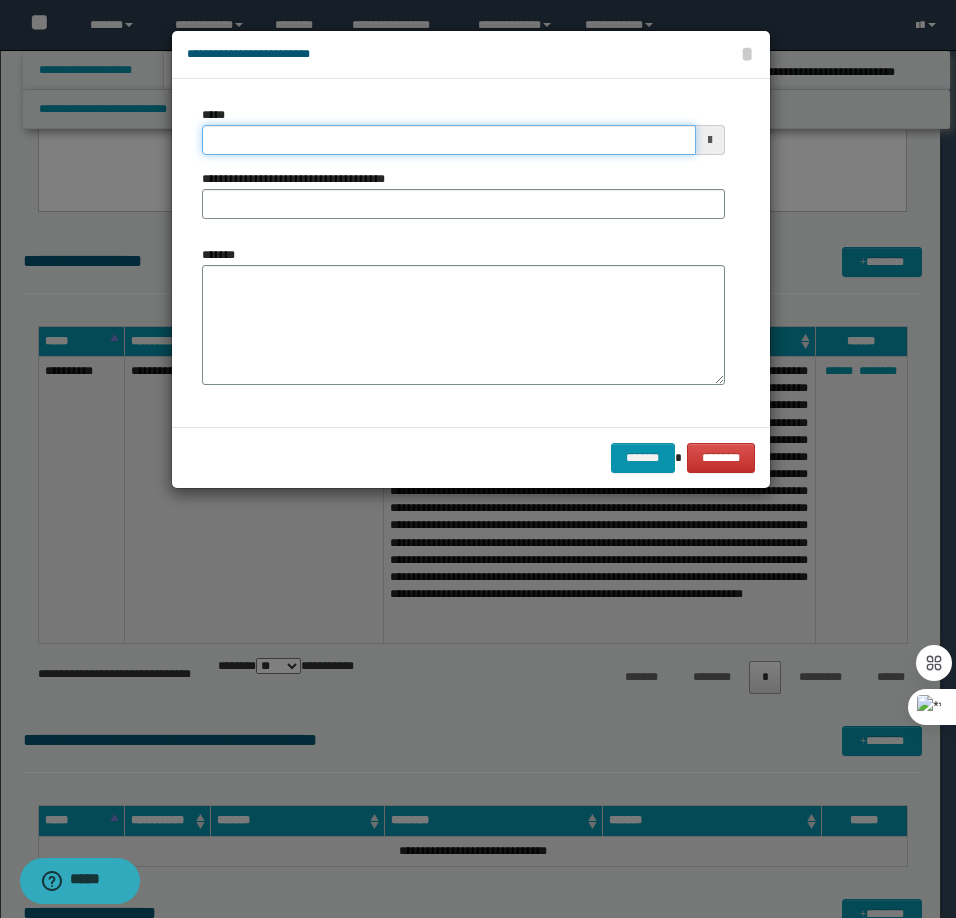 click on "*****" at bounding box center (449, 140) 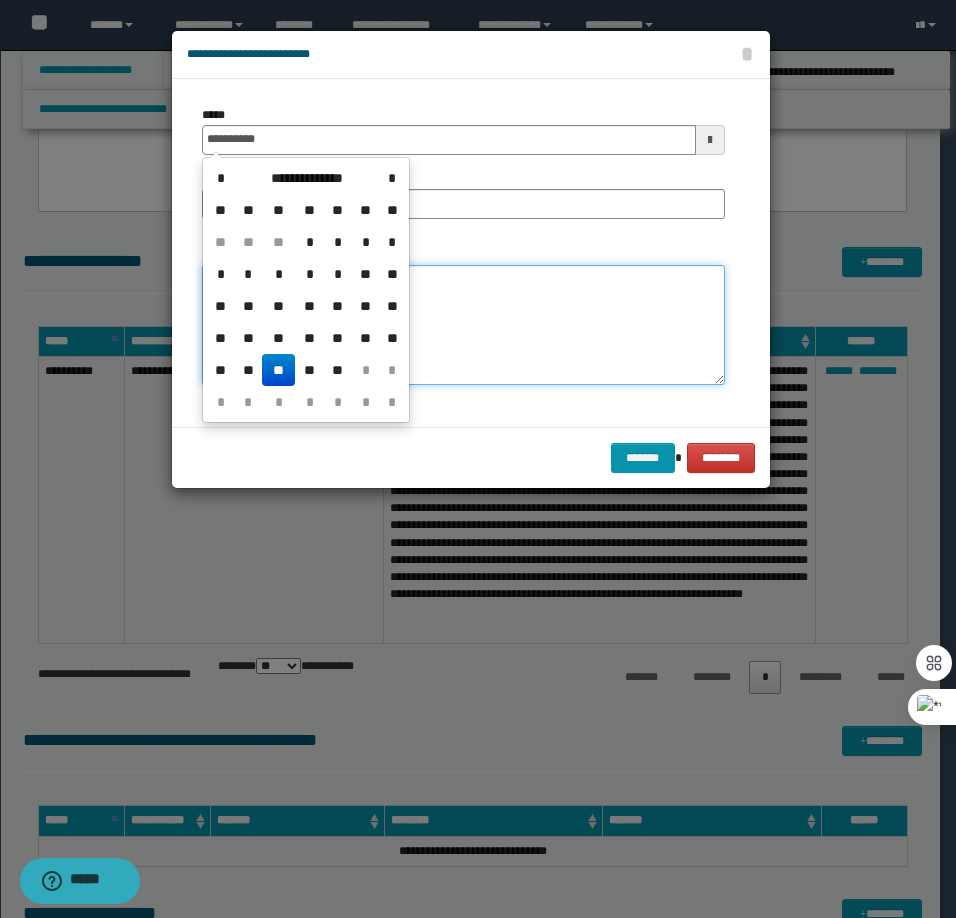 type on "**********" 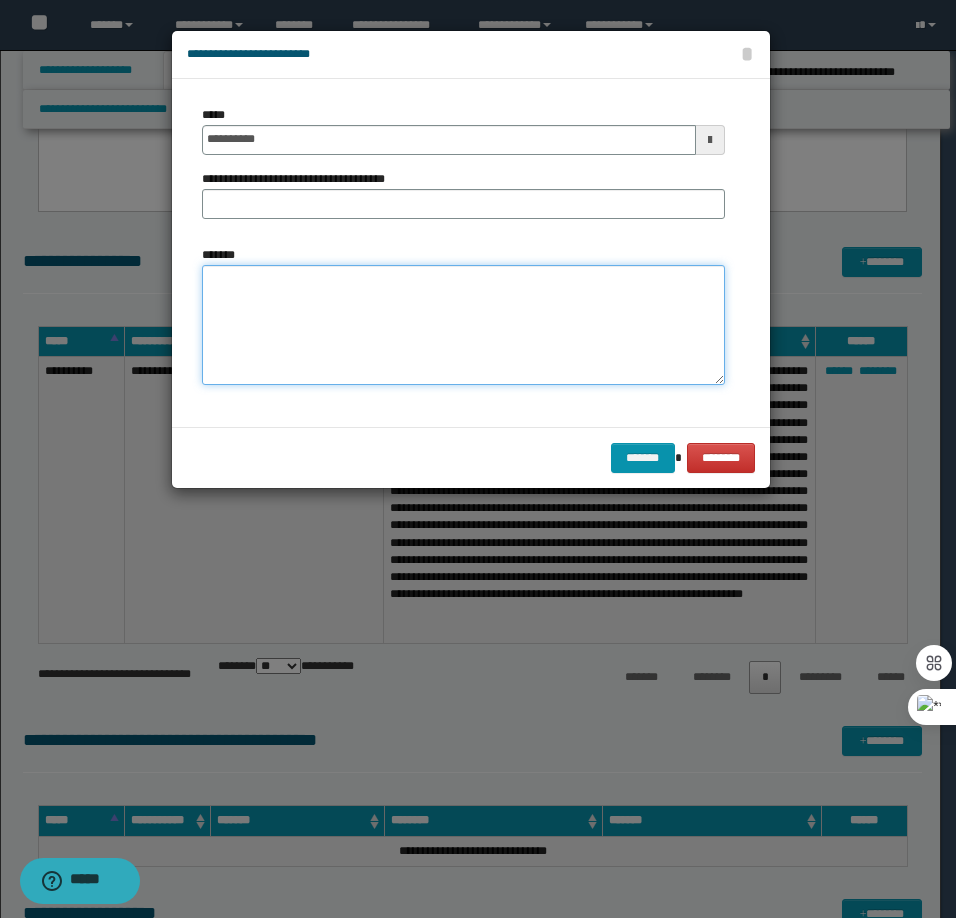 paste on "**********" 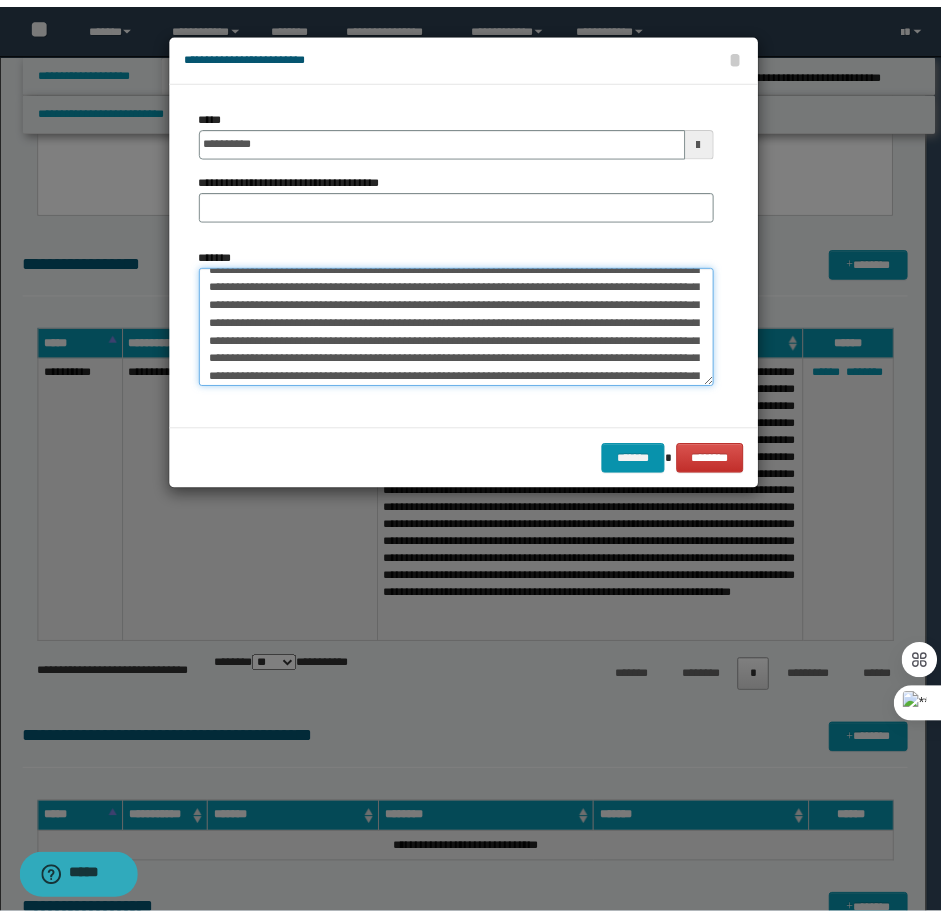 scroll, scrollTop: 0, scrollLeft: 0, axis: both 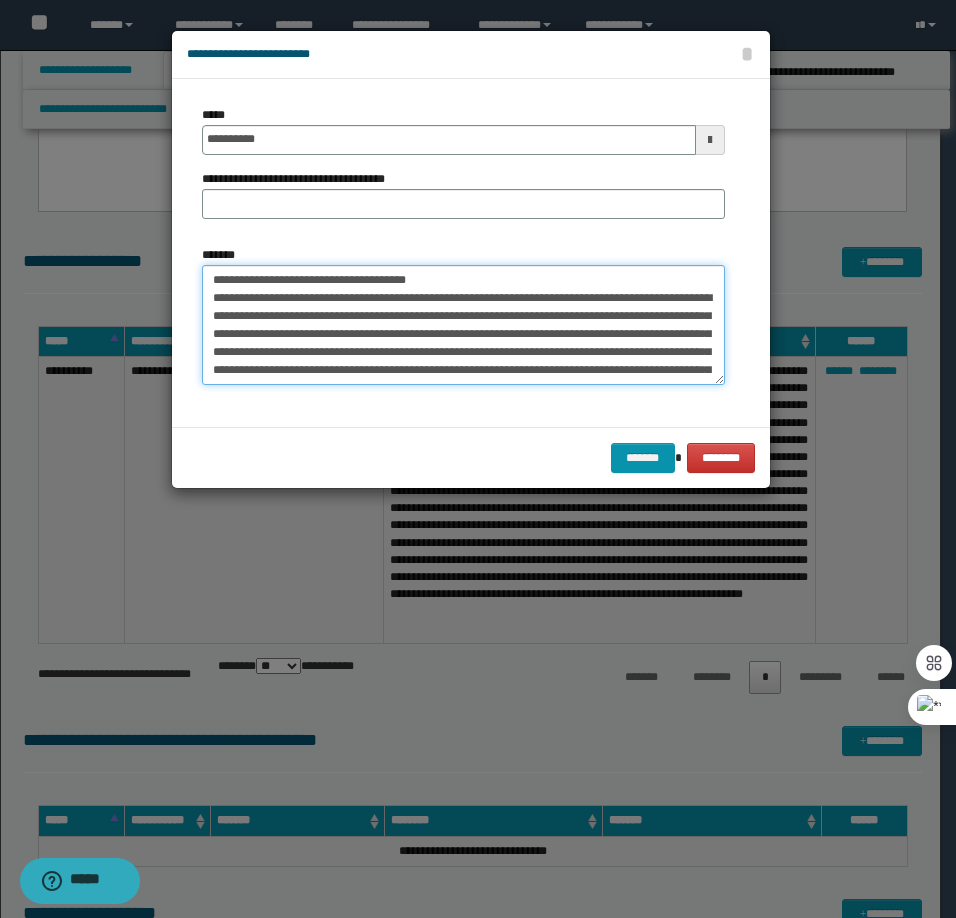 drag, startPoint x: 476, startPoint y: 276, endPoint x: 274, endPoint y: 282, distance: 202.0891 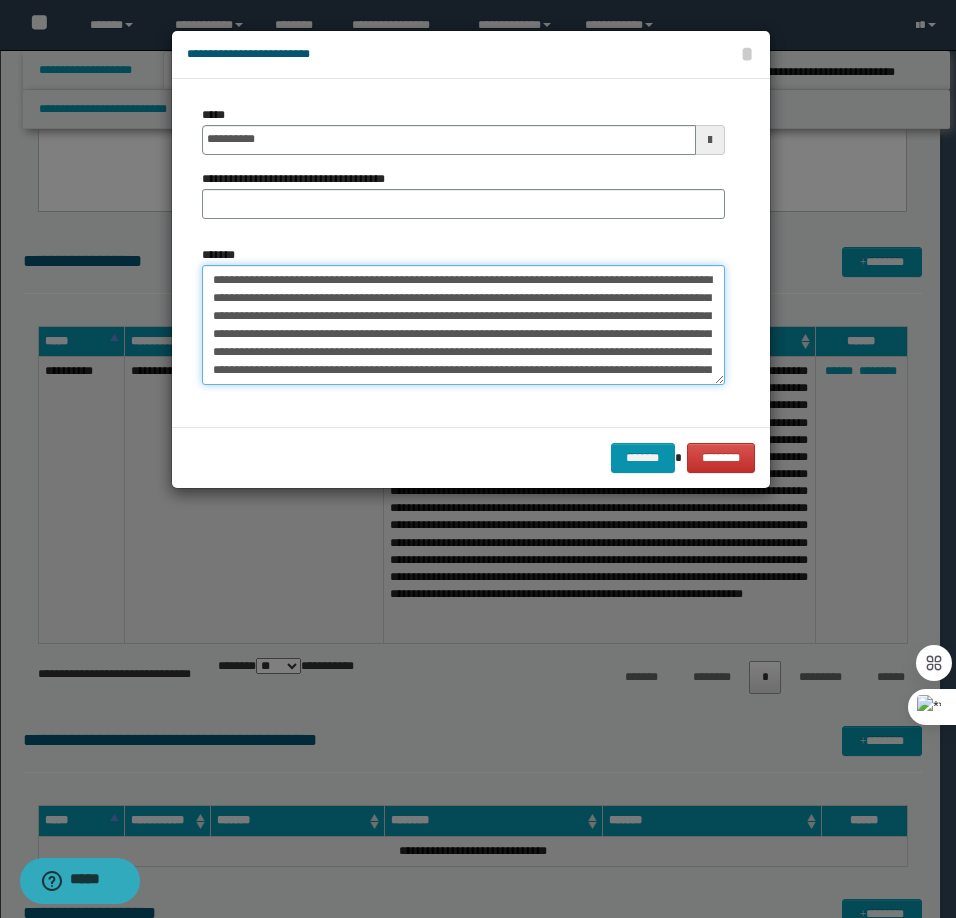 type on "**********" 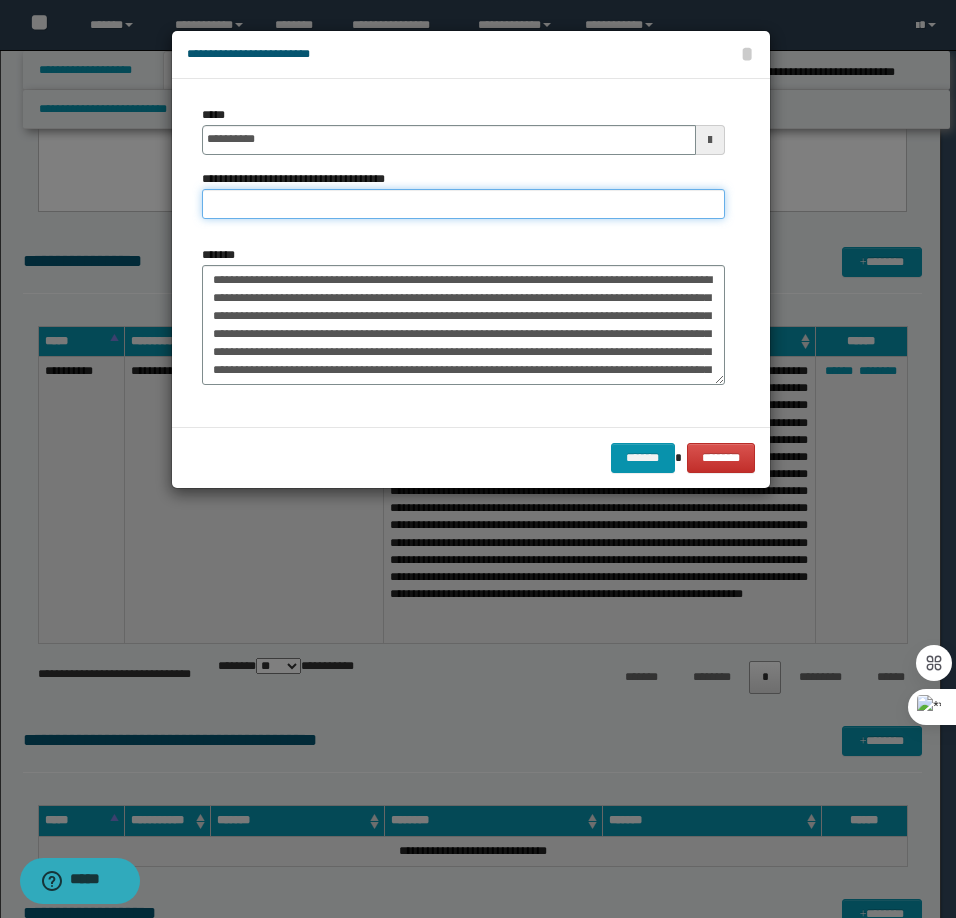 click on "**********" at bounding box center [463, 204] 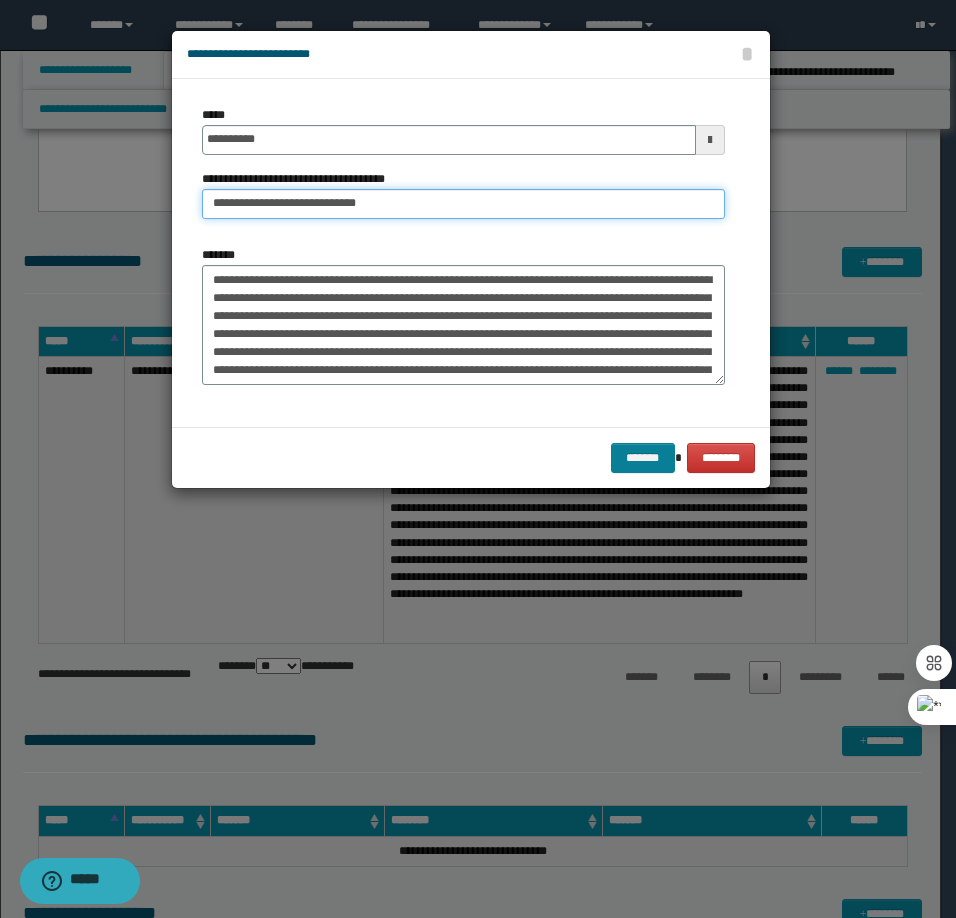 type on "**********" 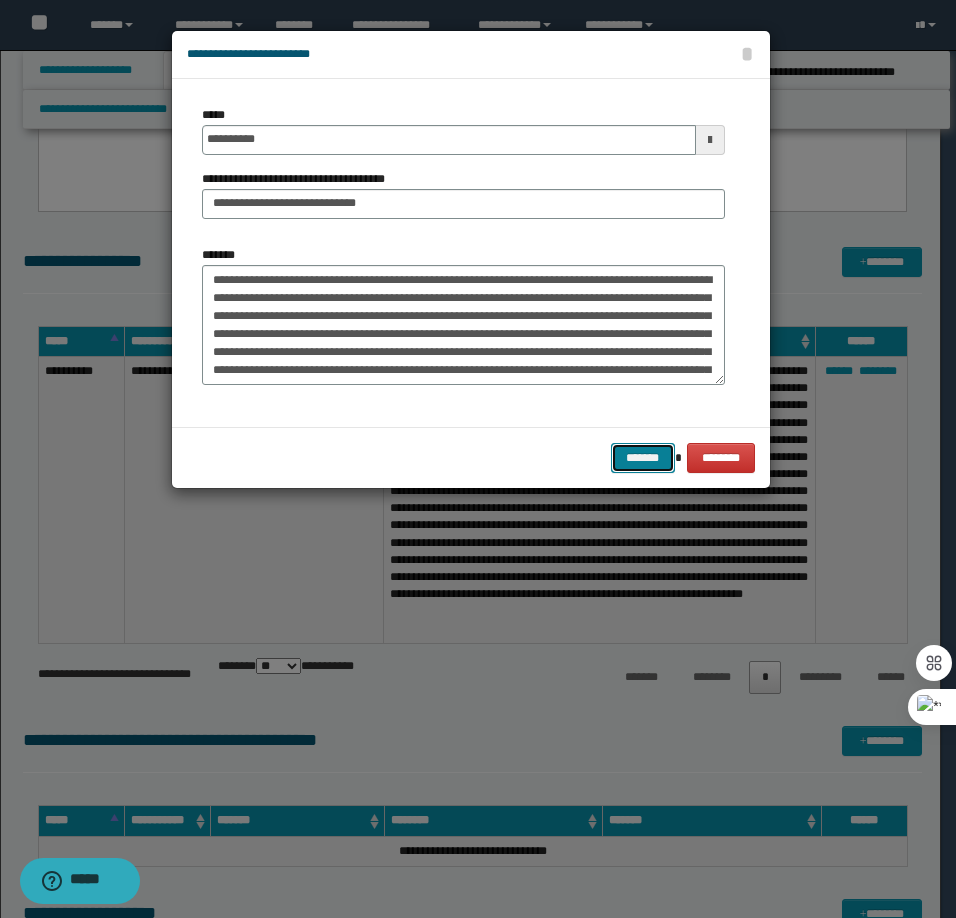 click on "*******" at bounding box center [643, 458] 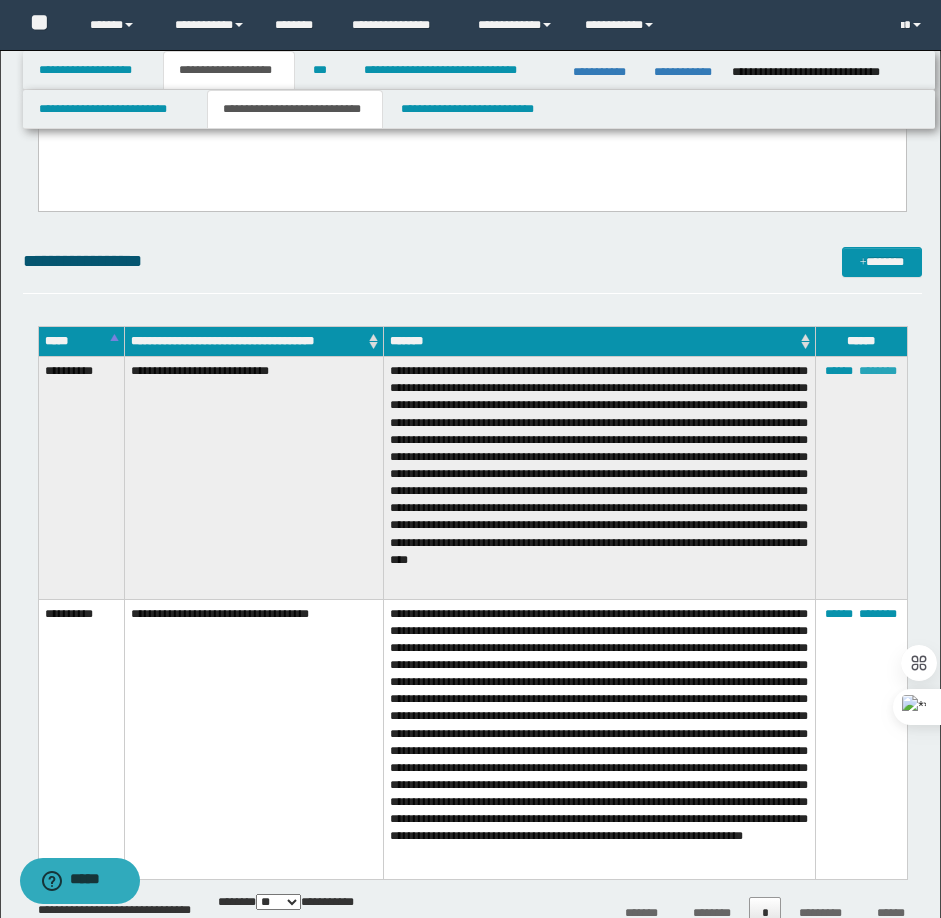 click on "********" at bounding box center [878, 371] 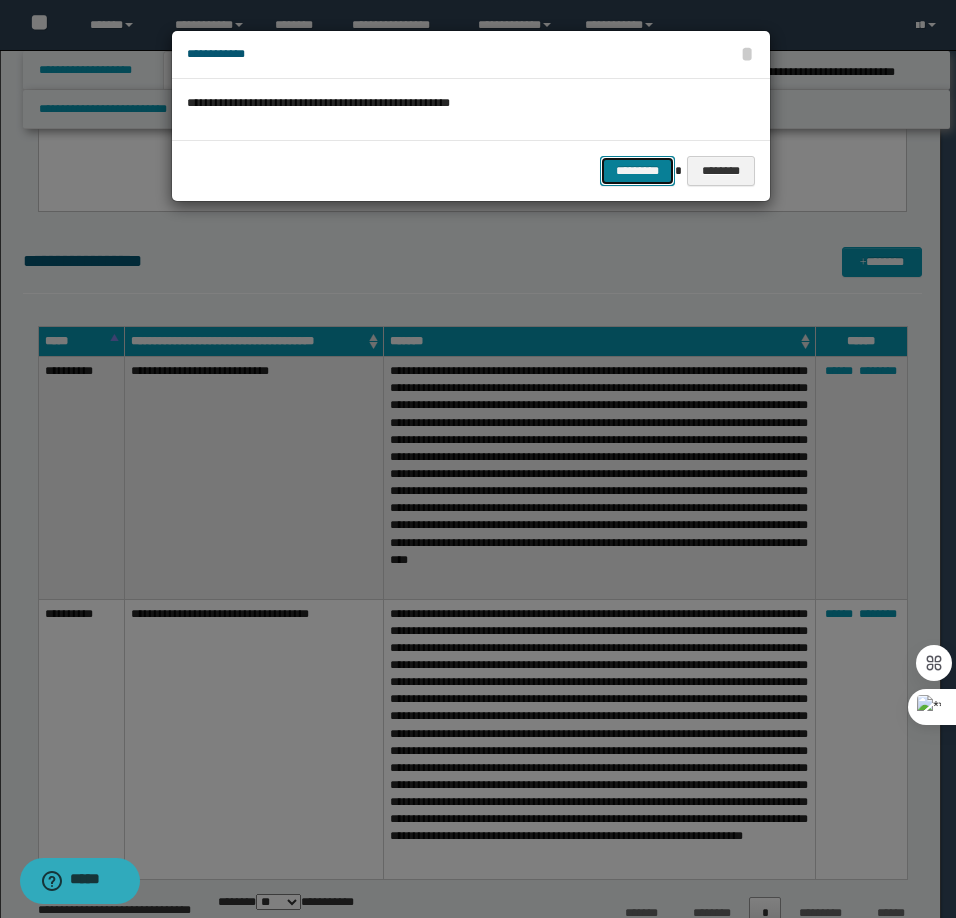 click on "*********" at bounding box center (637, 171) 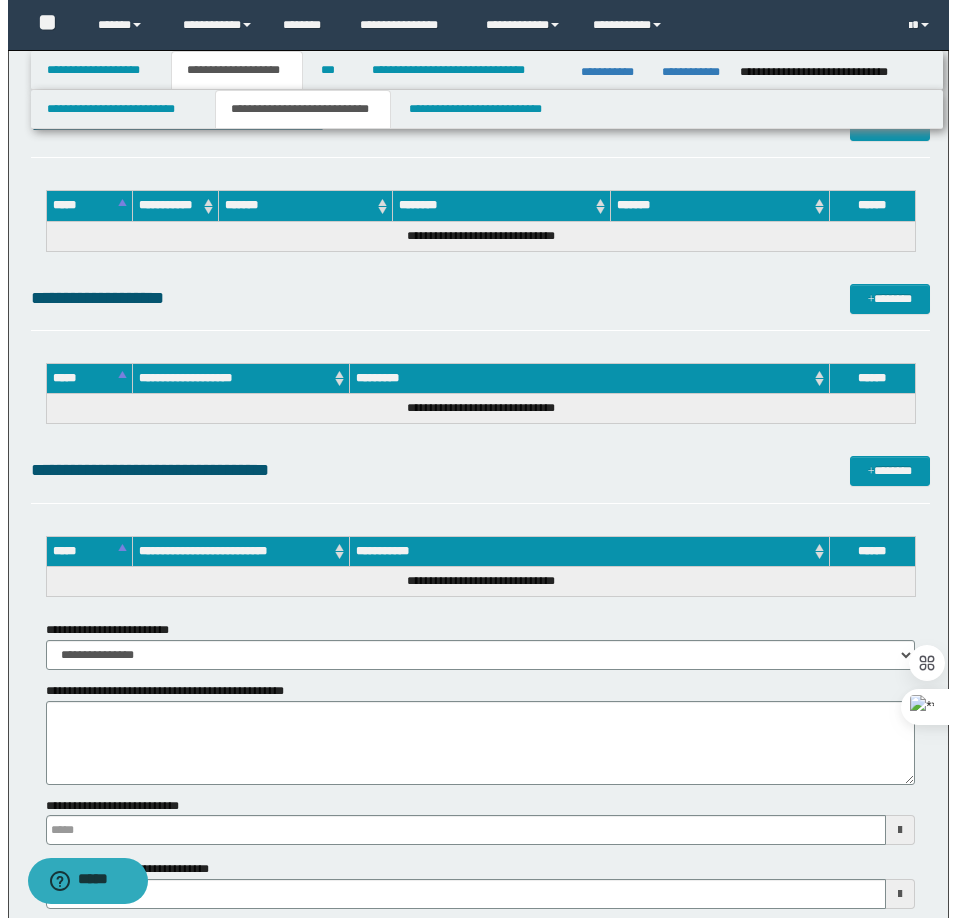 scroll, scrollTop: 2400, scrollLeft: 0, axis: vertical 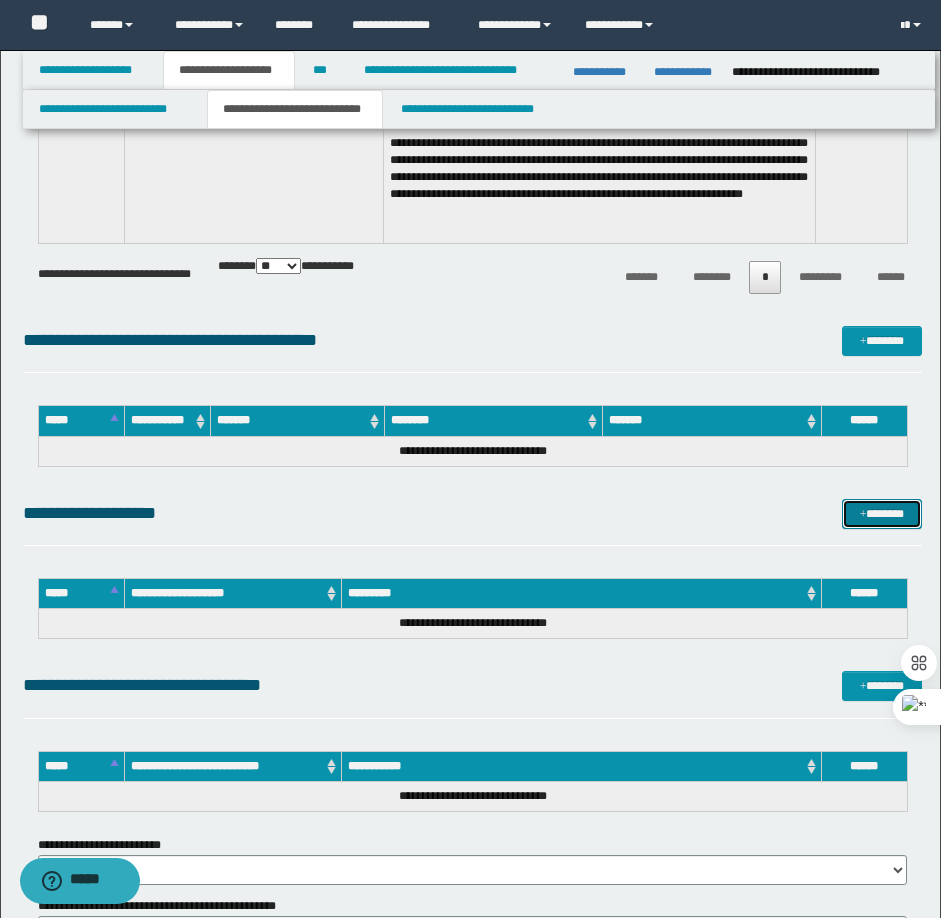 drag, startPoint x: 853, startPoint y: 514, endPoint x: 815, endPoint y: 491, distance: 44.418465 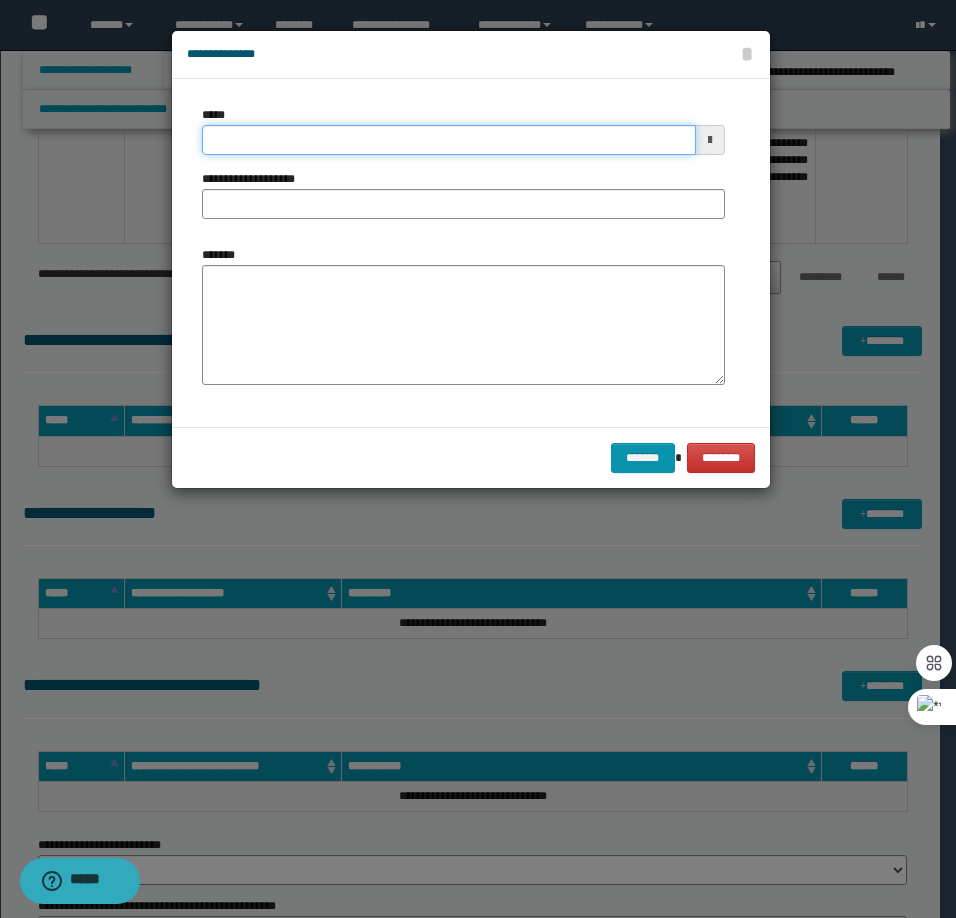 click on "*****" at bounding box center (449, 140) 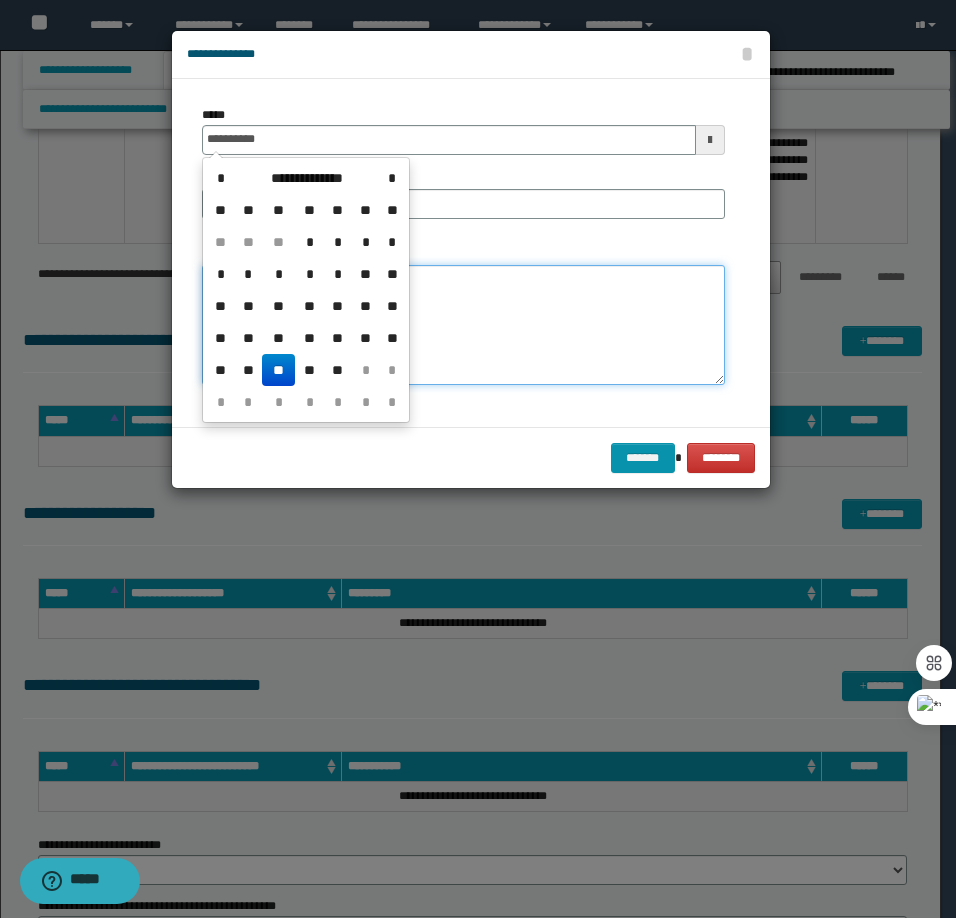 type on "**********" 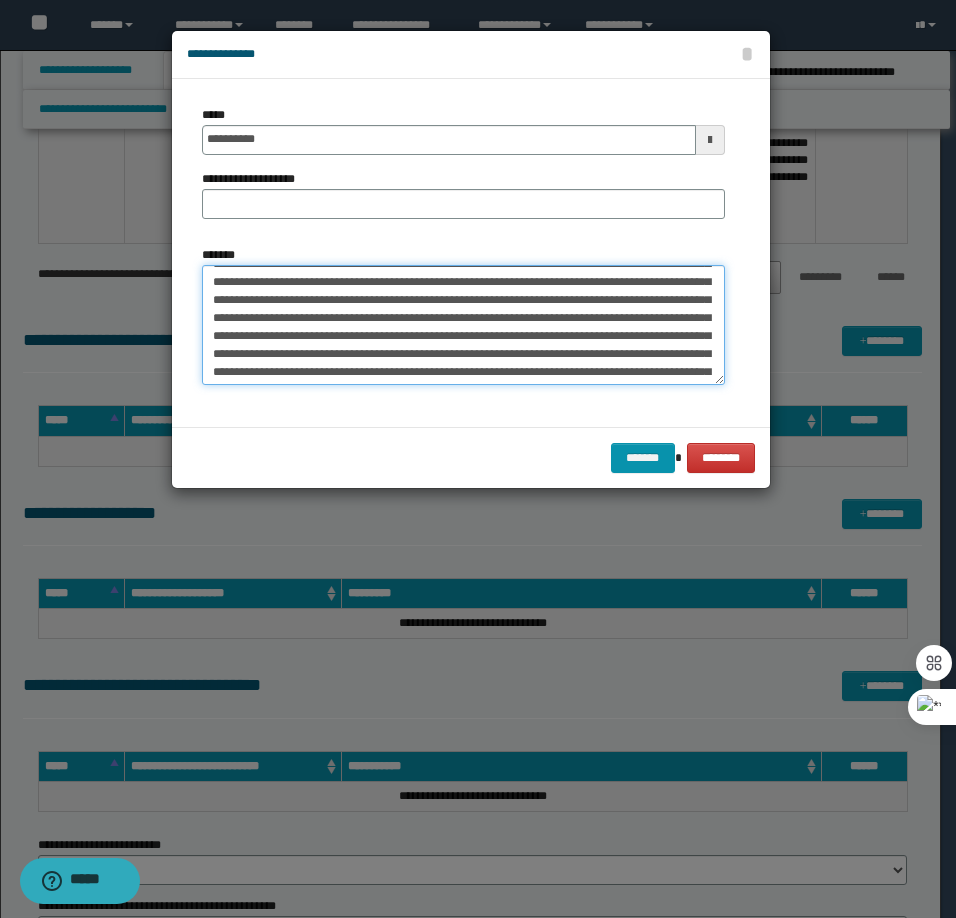 scroll, scrollTop: 0, scrollLeft: 0, axis: both 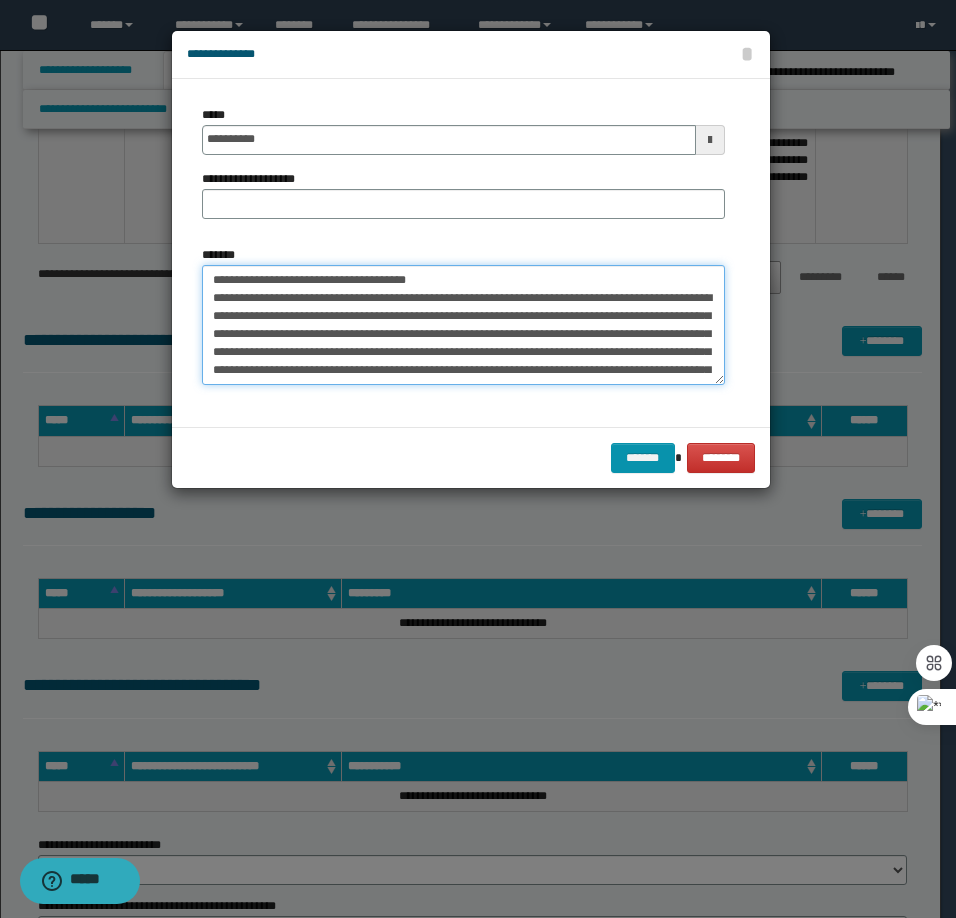 drag, startPoint x: 498, startPoint y: 277, endPoint x: 278, endPoint y: 281, distance: 220.03636 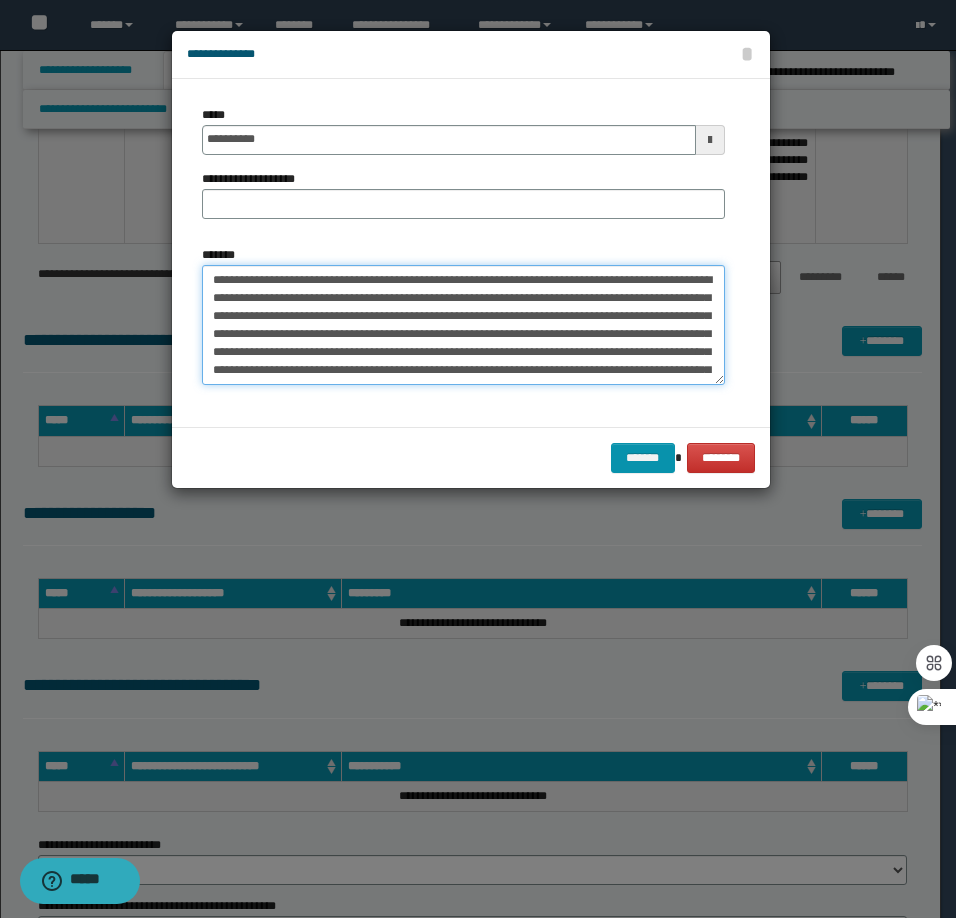 type on "**********" 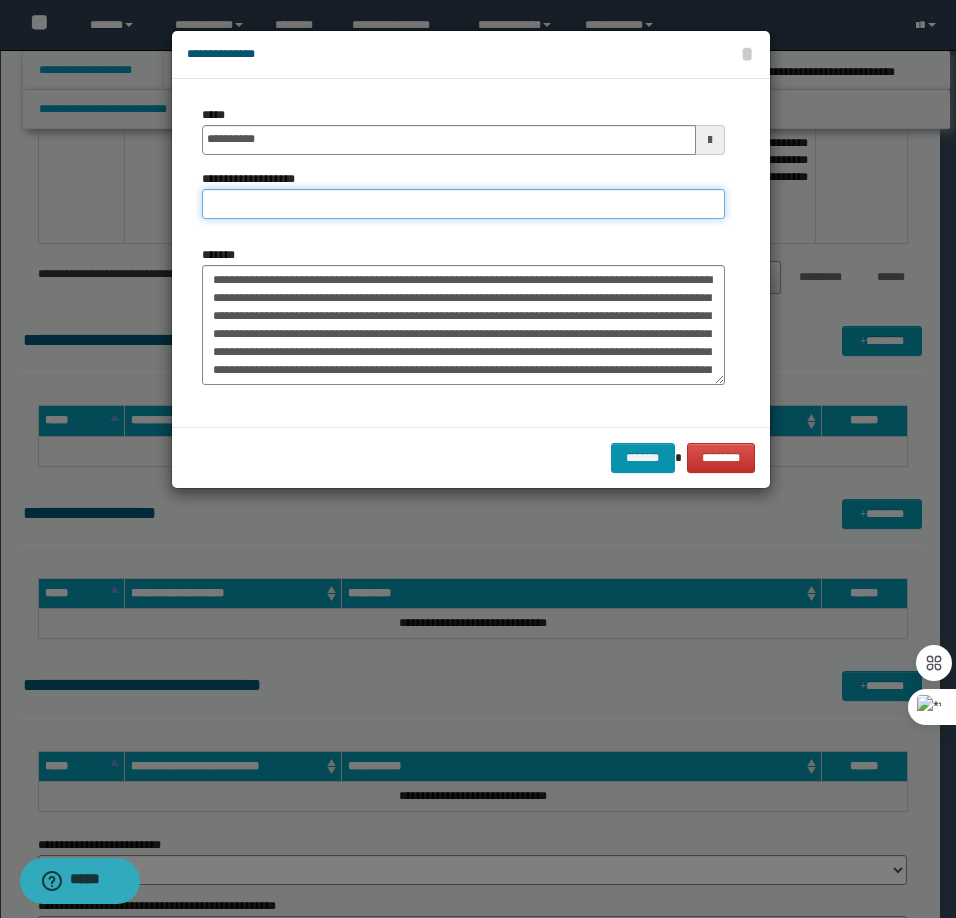 click on "**********" at bounding box center [463, 204] 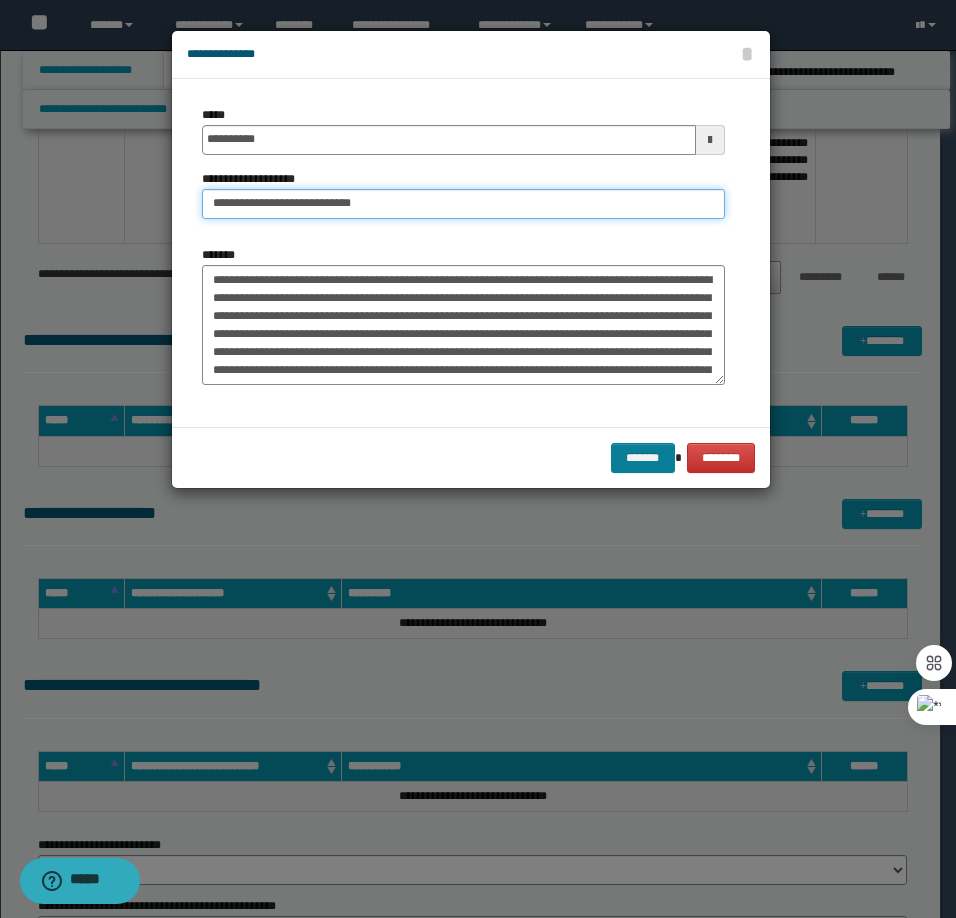 type on "**********" 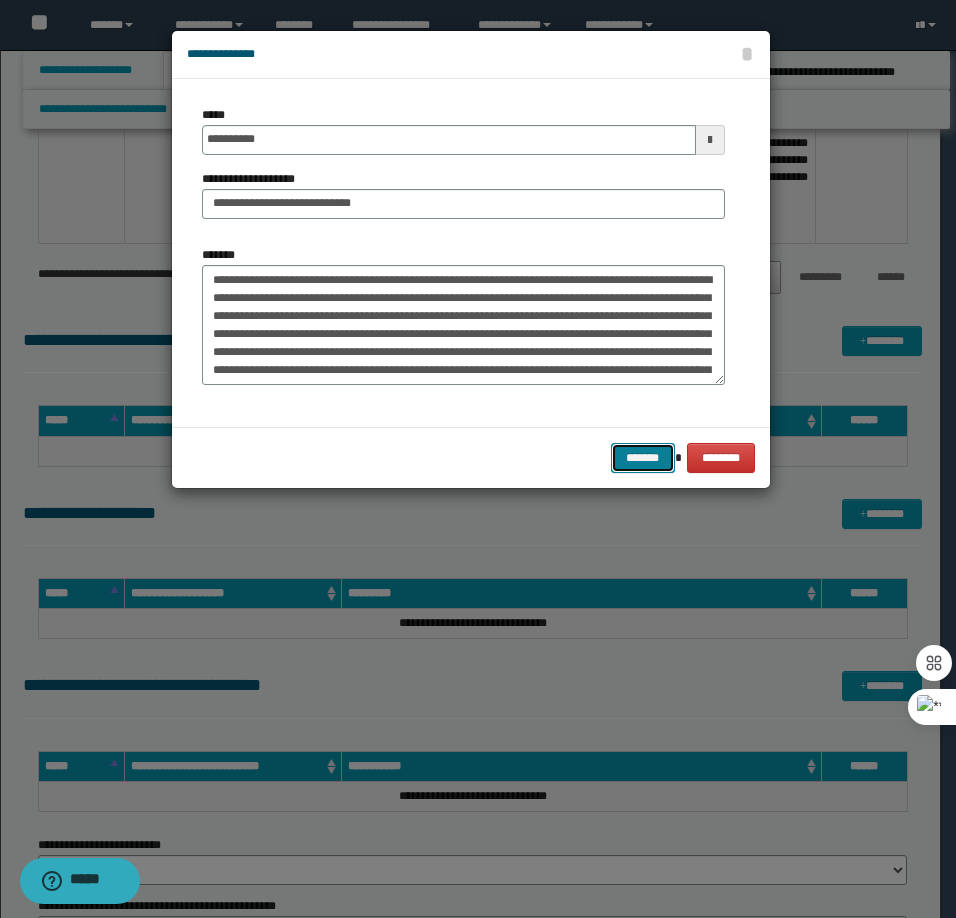 drag, startPoint x: 655, startPoint y: 457, endPoint x: 673, endPoint y: 466, distance: 20.12461 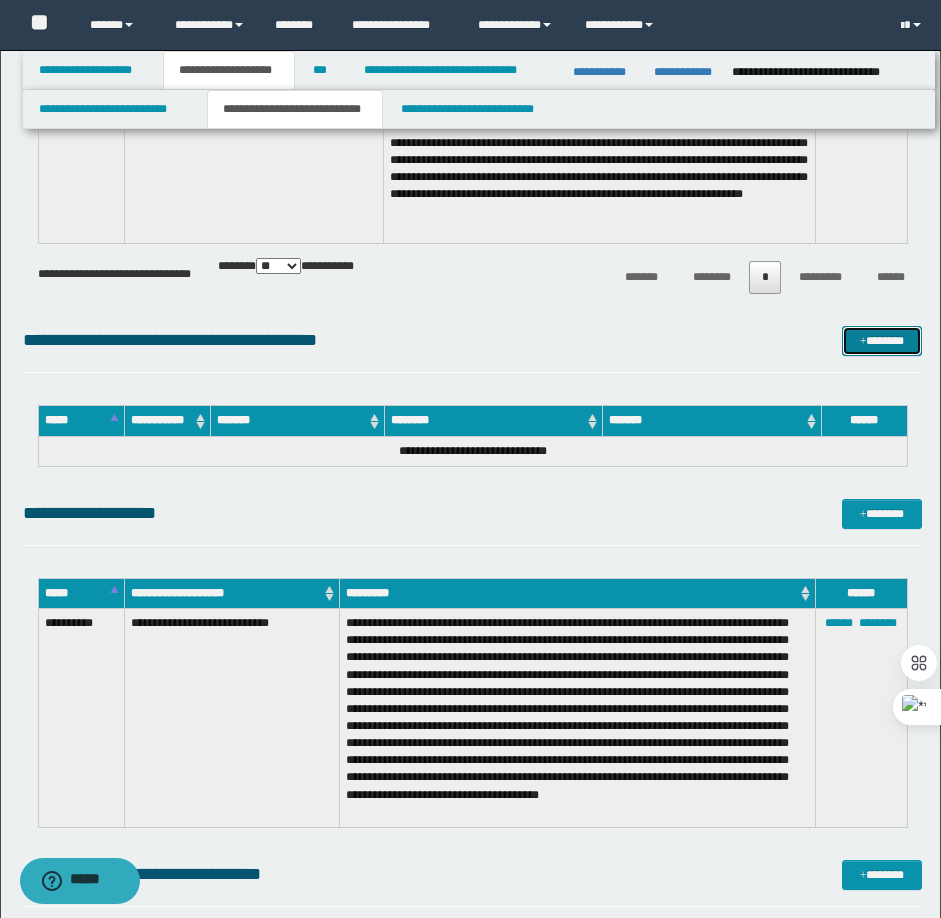 click on "*******" at bounding box center [882, 341] 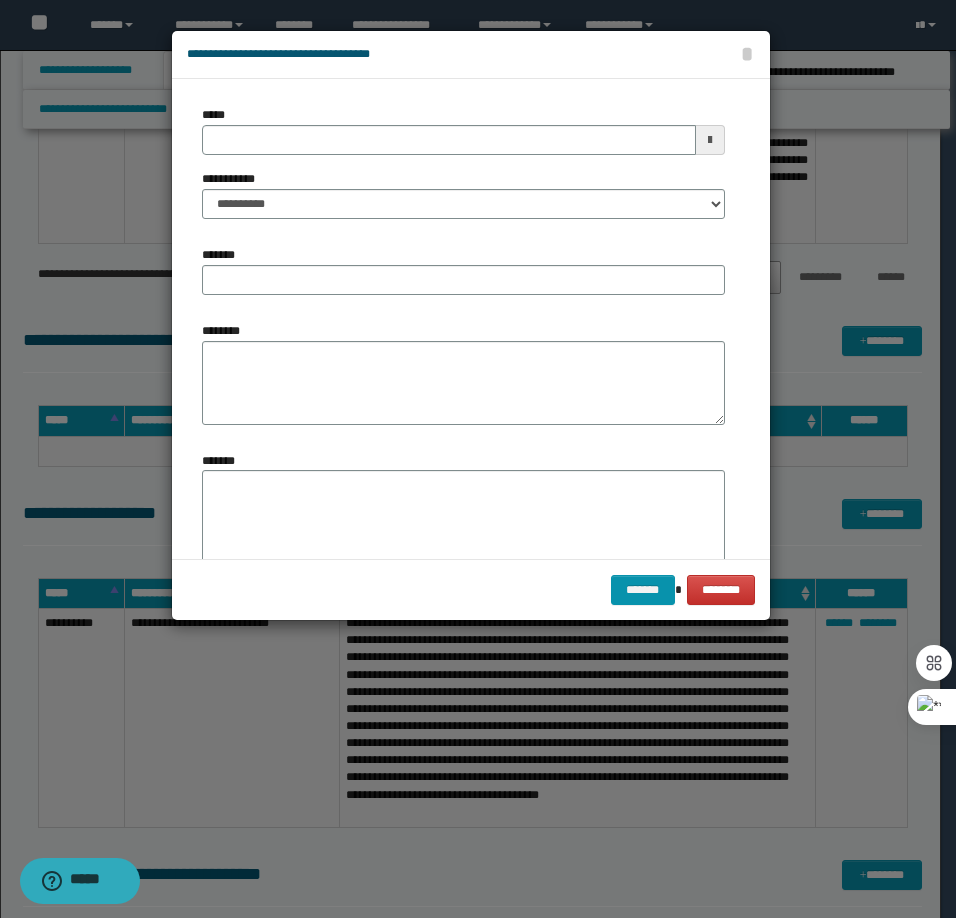 type 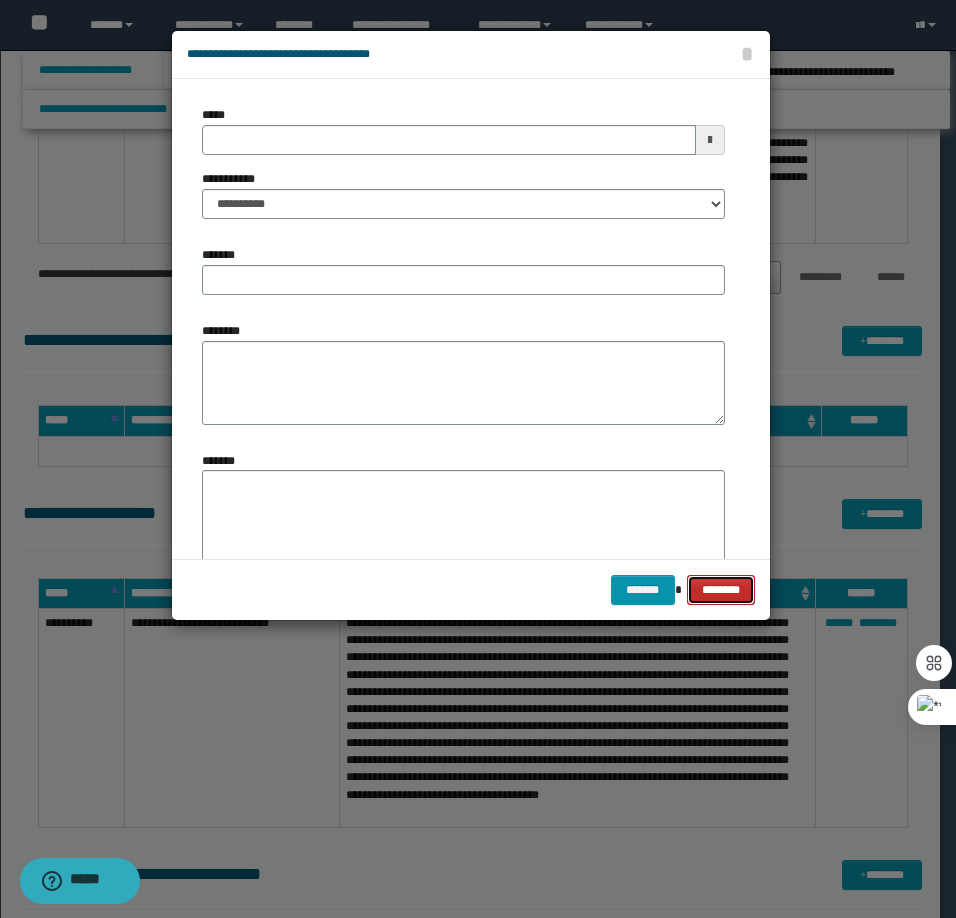 drag, startPoint x: 721, startPoint y: 578, endPoint x: 821, endPoint y: 568, distance: 100.49876 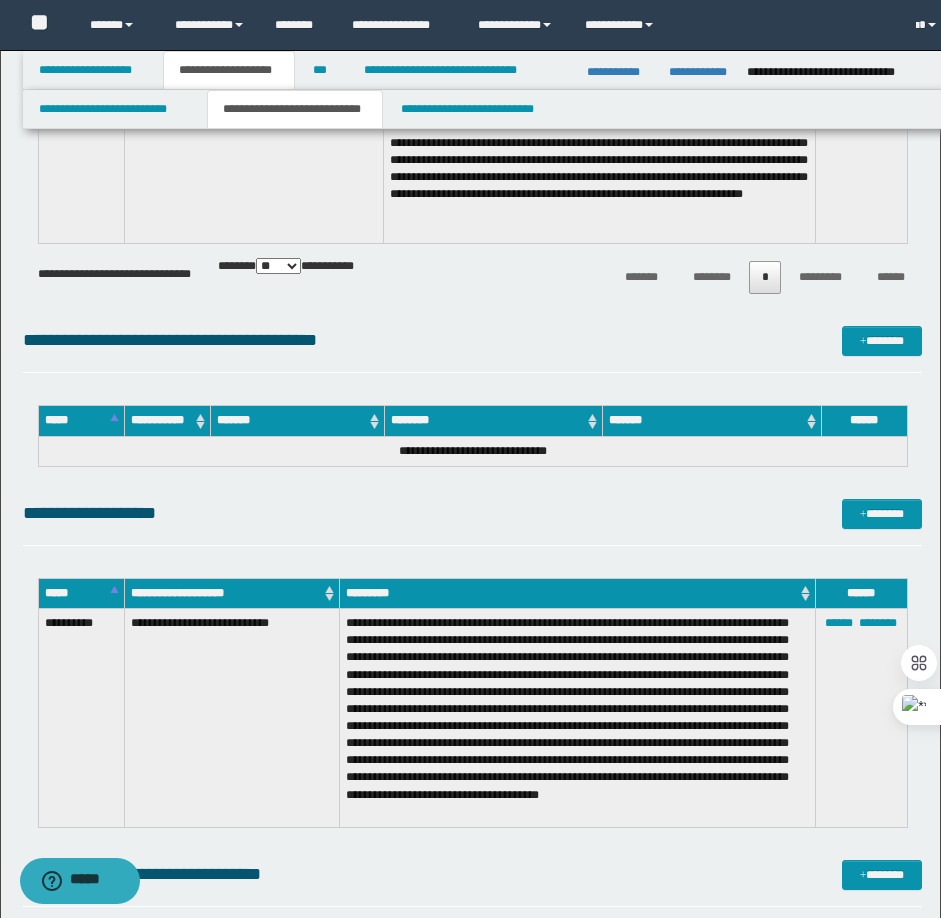 click on "**********" at bounding box center [472, 522] 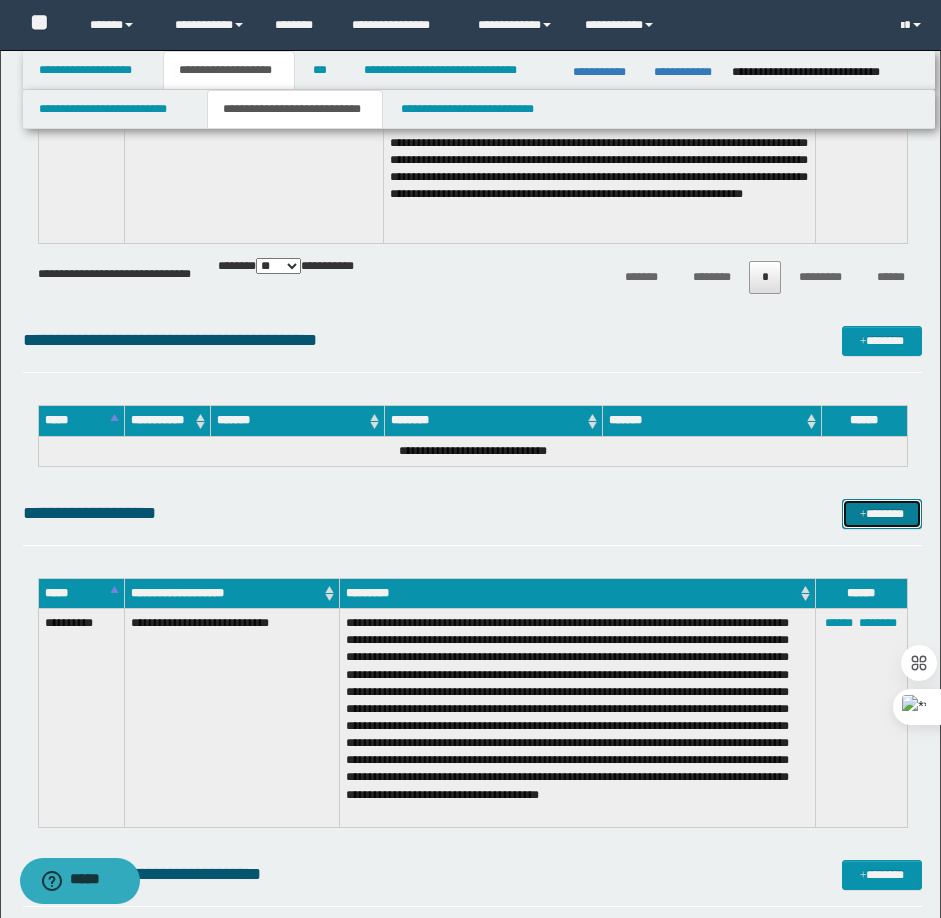 click at bounding box center [863, 515] 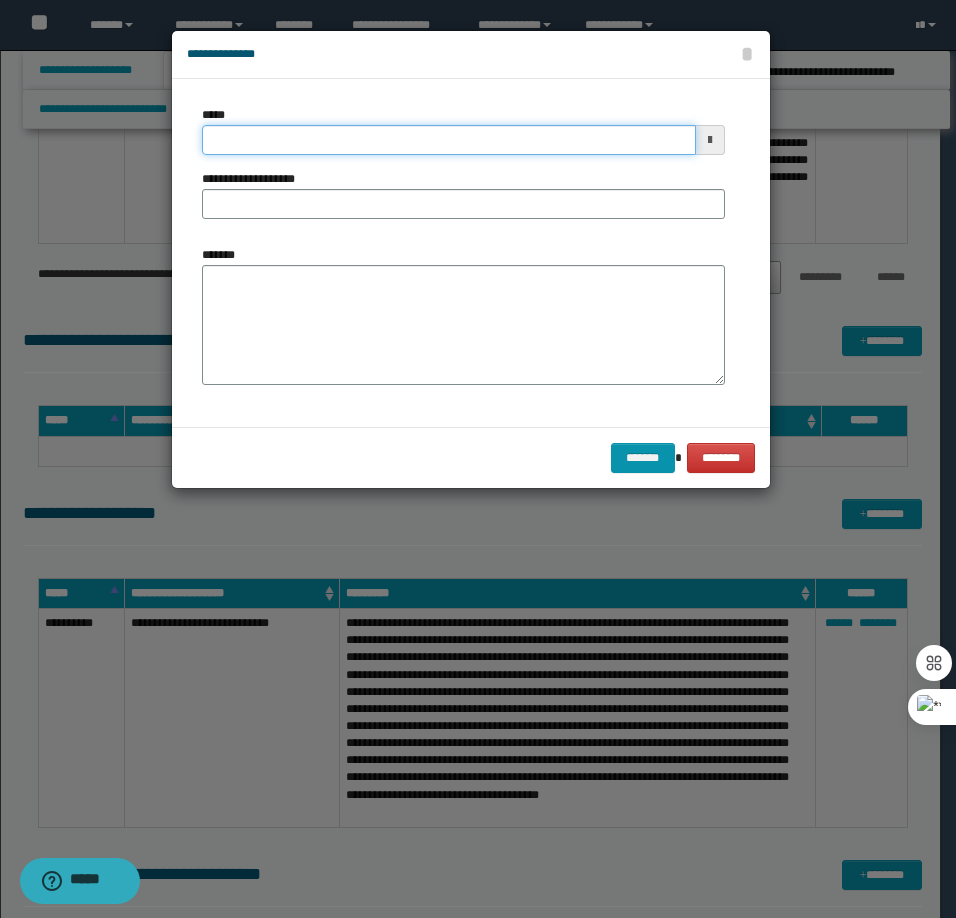 click on "*****" at bounding box center [449, 140] 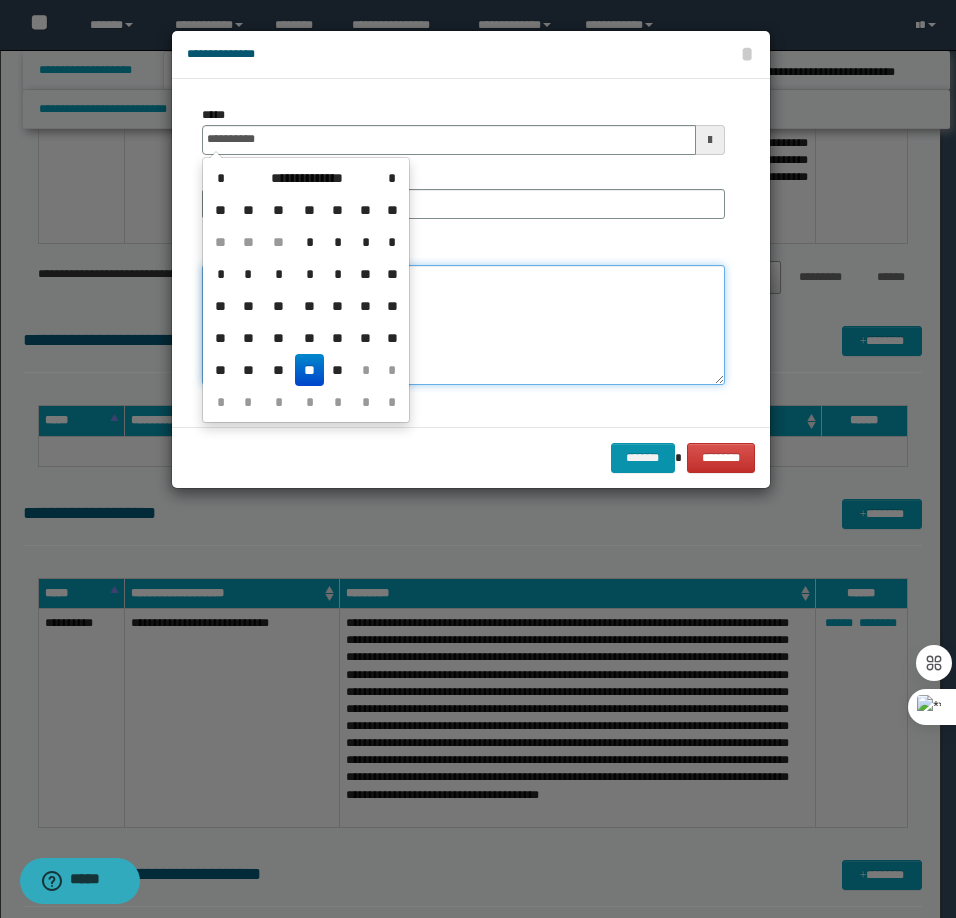 type on "**********" 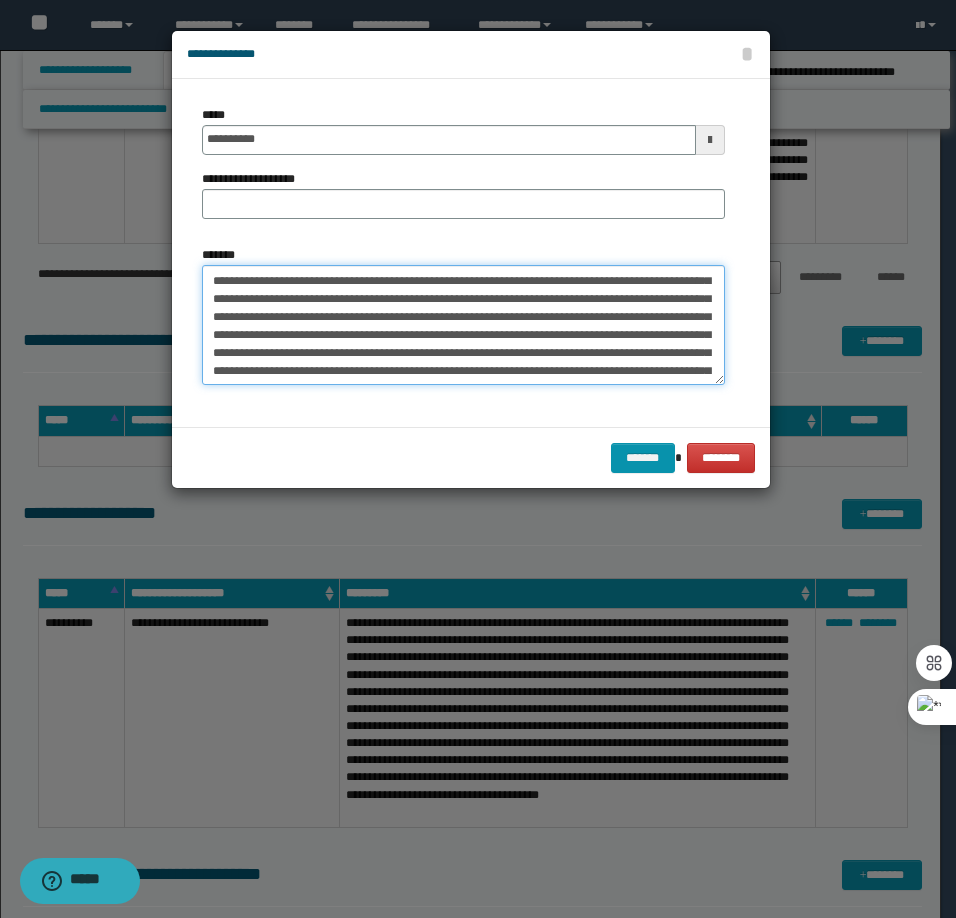 scroll, scrollTop: 0, scrollLeft: 0, axis: both 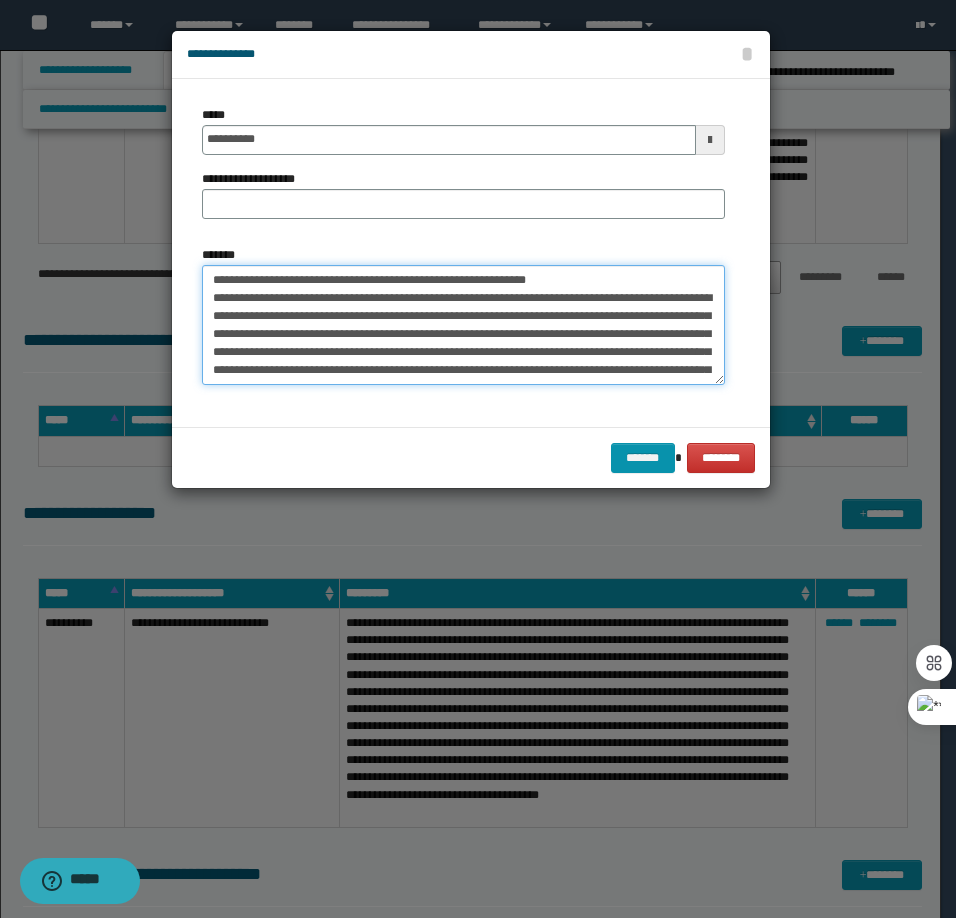 drag, startPoint x: 578, startPoint y: 276, endPoint x: 275, endPoint y: 279, distance: 303.01486 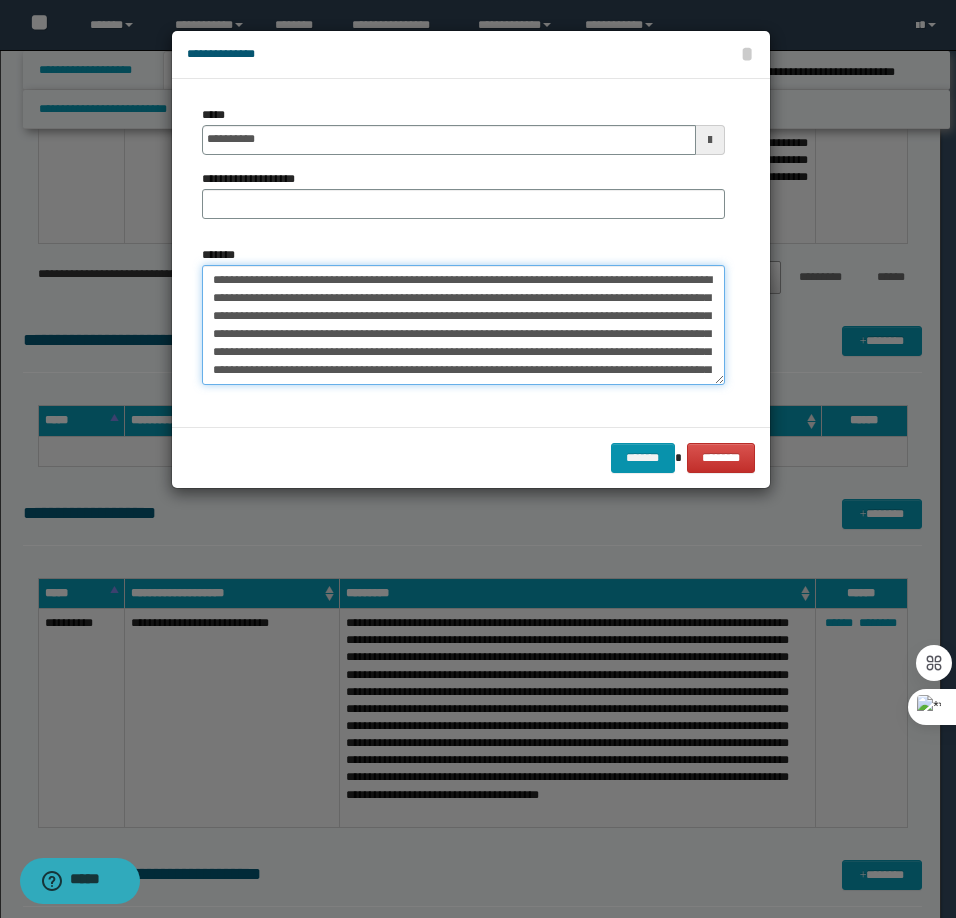 type on "**********" 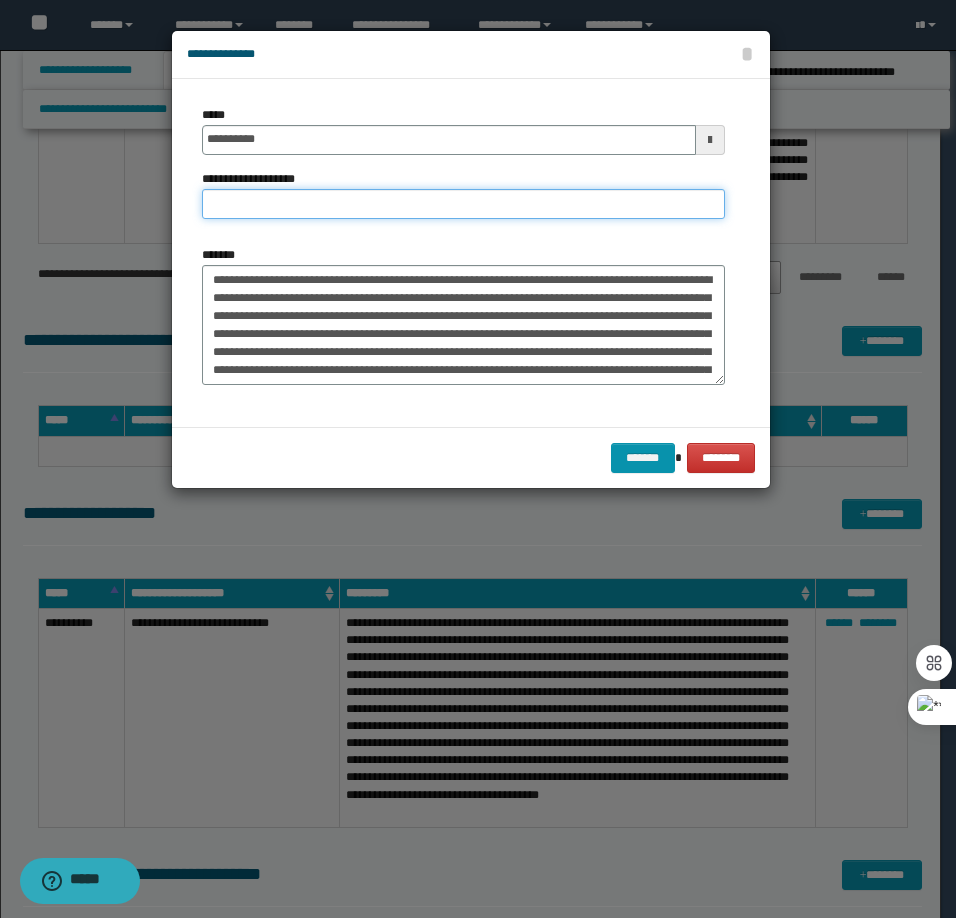click on "**********" at bounding box center (463, 204) 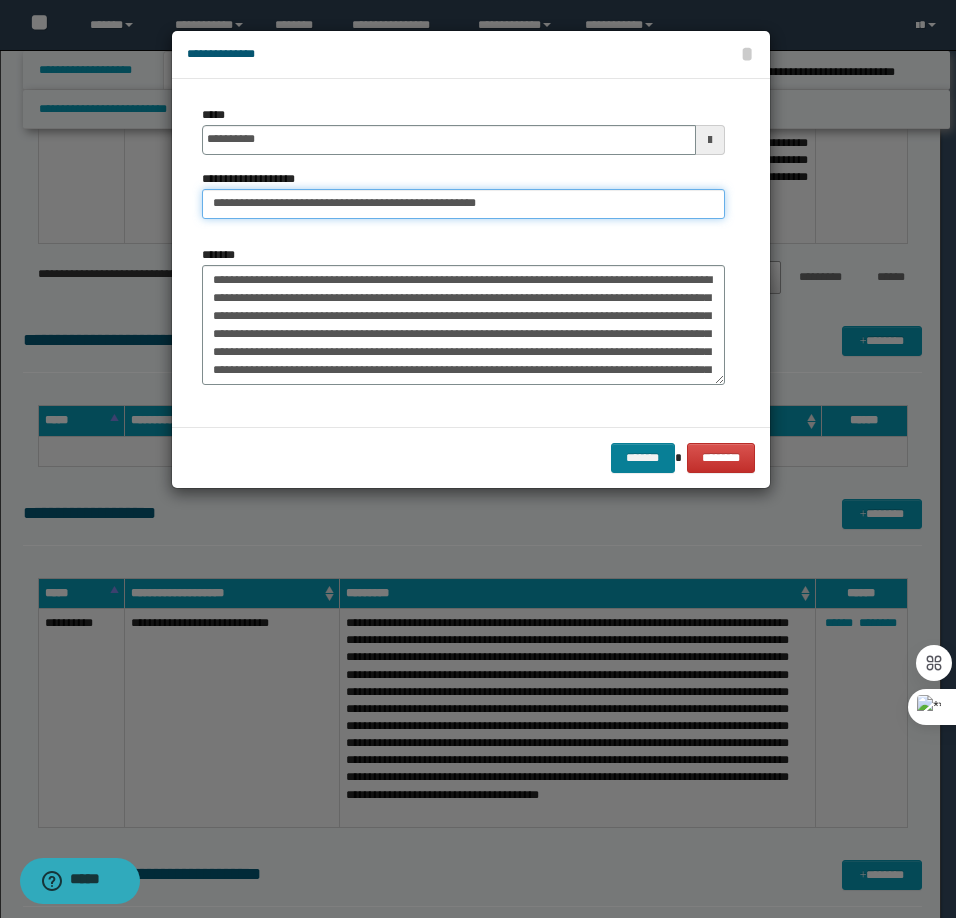 type on "**********" 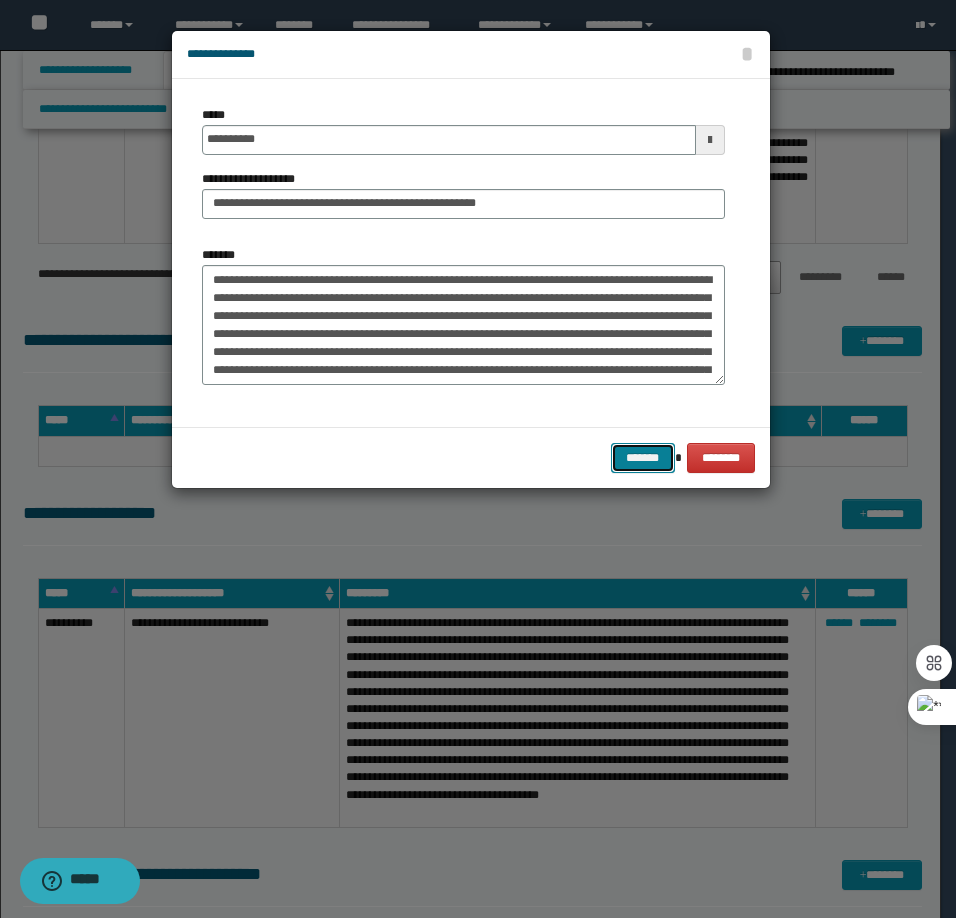 click on "*******" at bounding box center (643, 458) 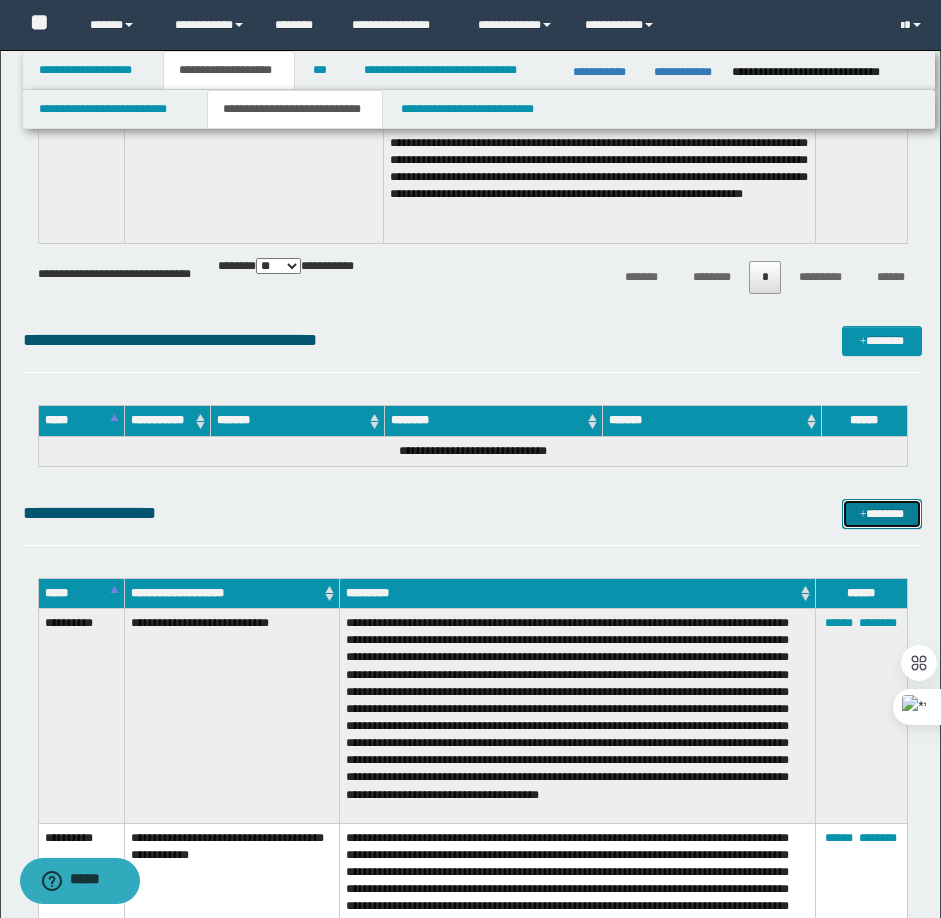 click on "*******" at bounding box center (882, 514) 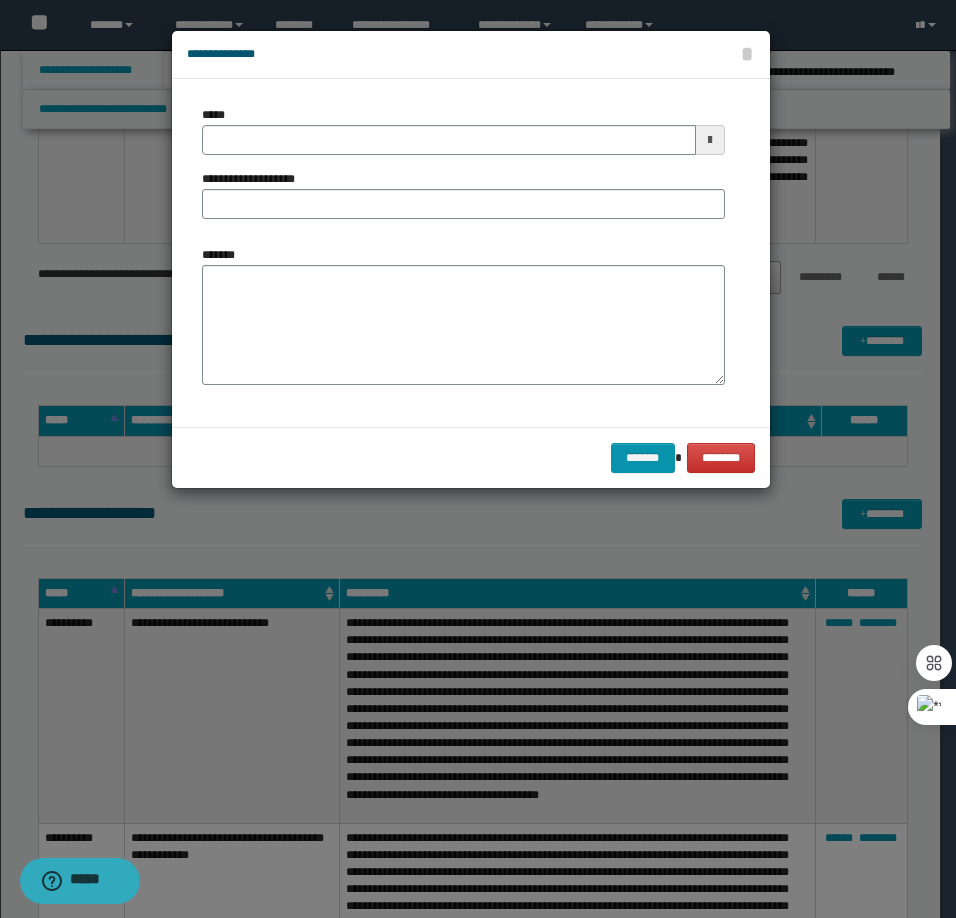 drag, startPoint x: 328, startPoint y: 165, endPoint x: 324, endPoint y: 154, distance: 11.7046995 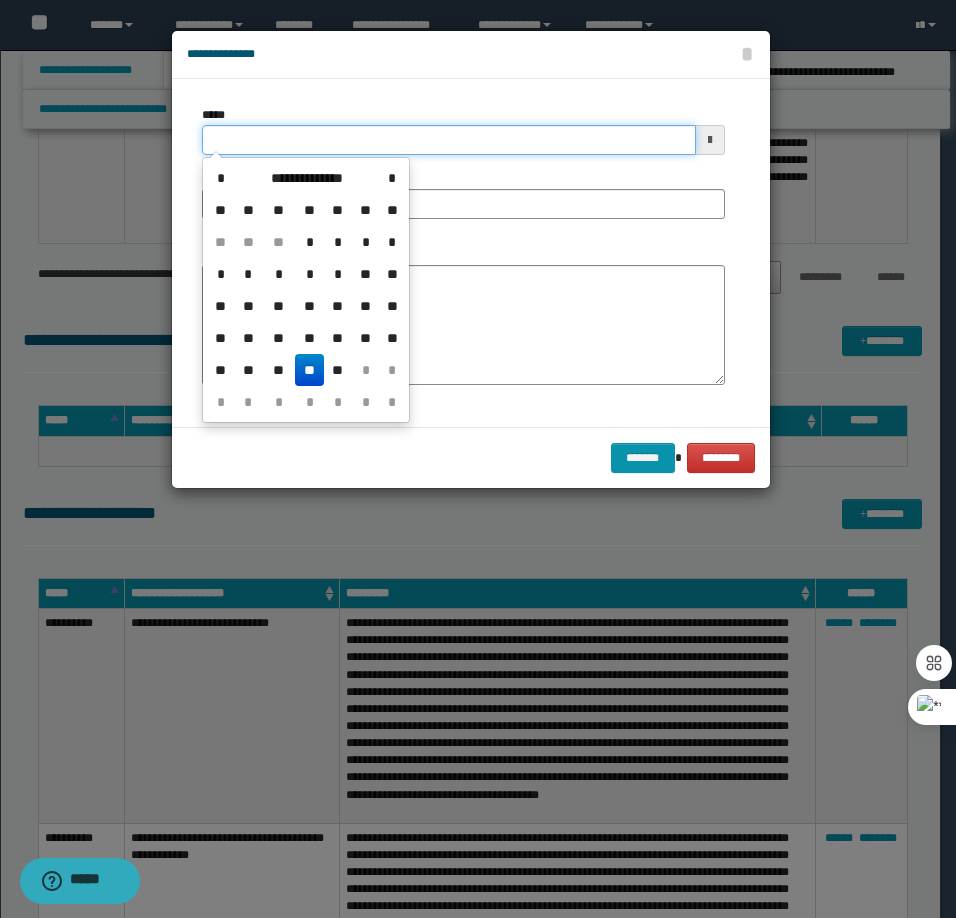 click on "*****" at bounding box center (449, 140) 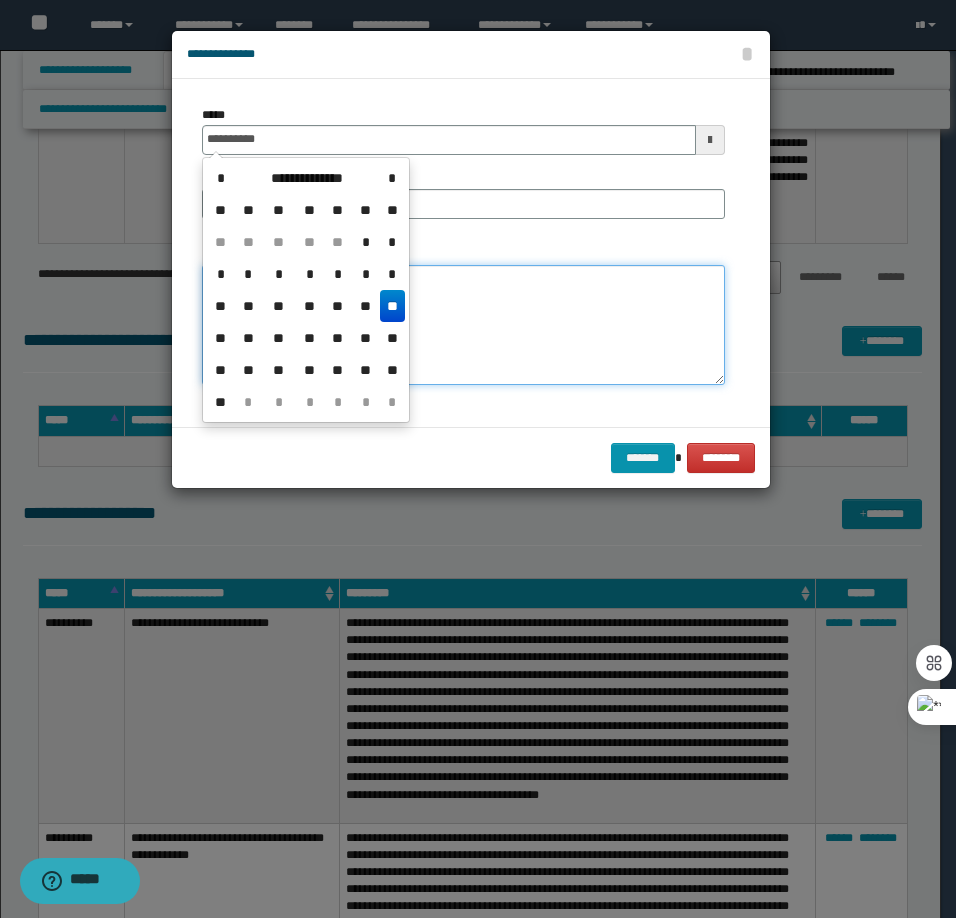 type on "**********" 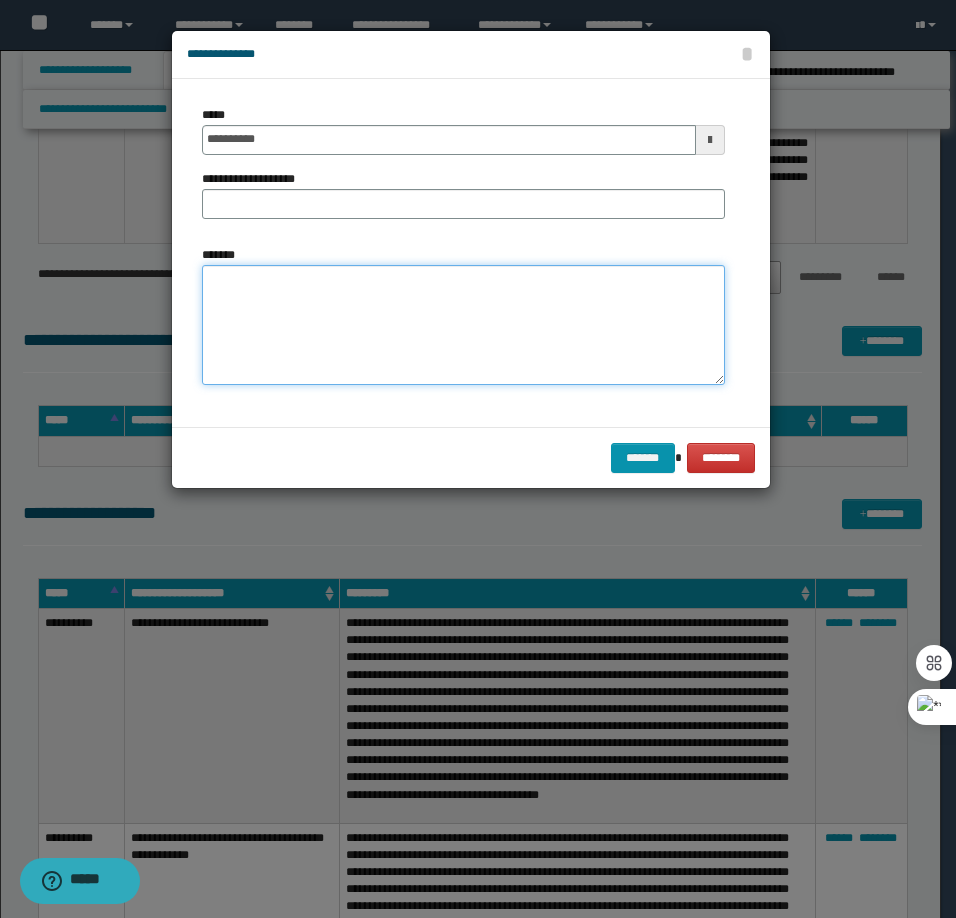 paste on "**********" 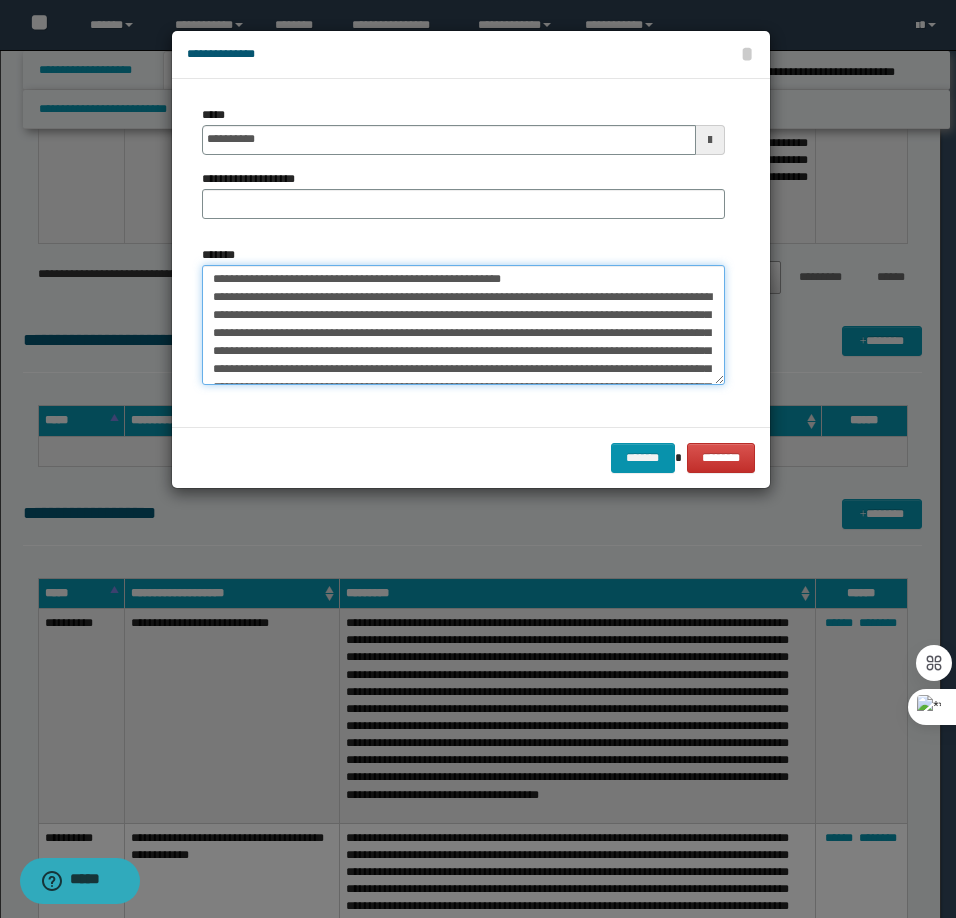 scroll, scrollTop: 0, scrollLeft: 0, axis: both 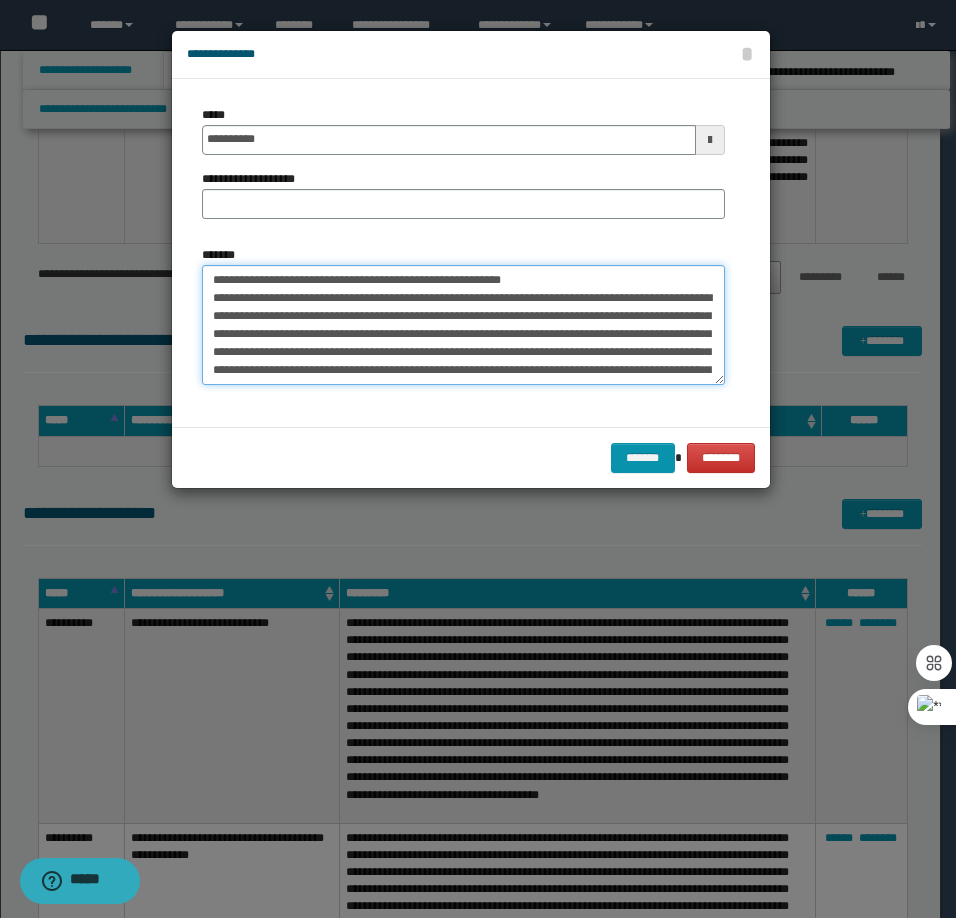 drag, startPoint x: 534, startPoint y: 278, endPoint x: 278, endPoint y: 272, distance: 256.0703 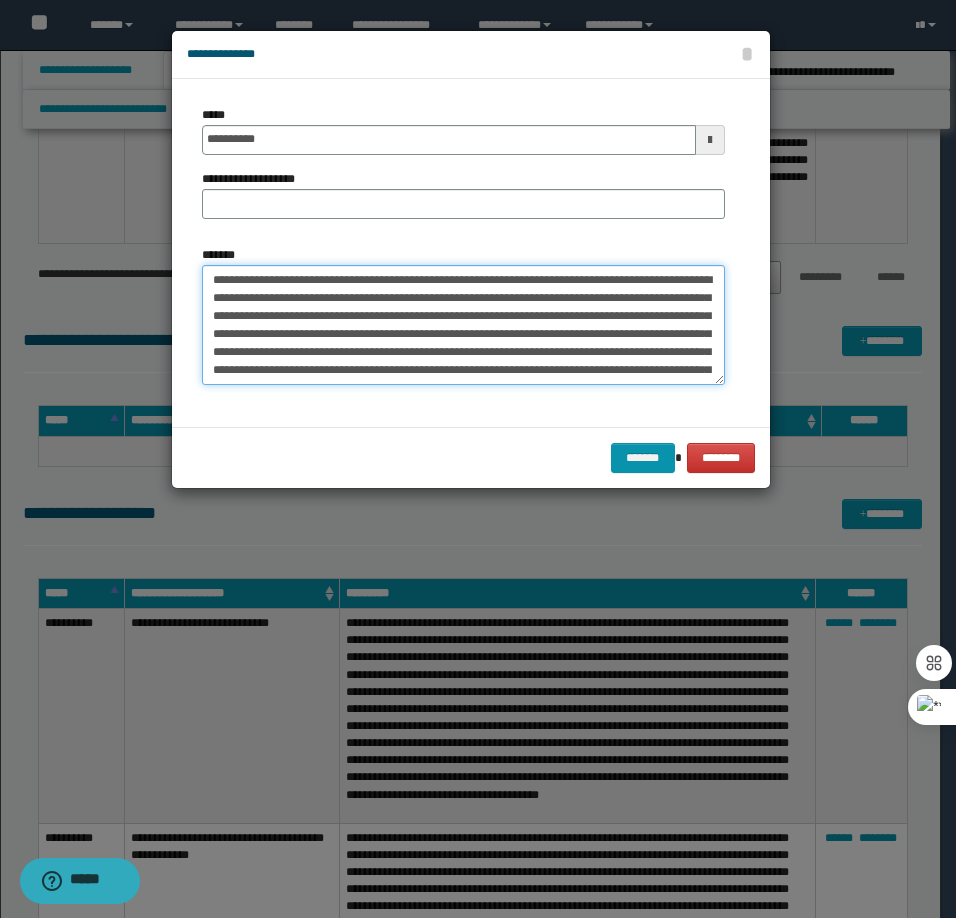 type on "**********" 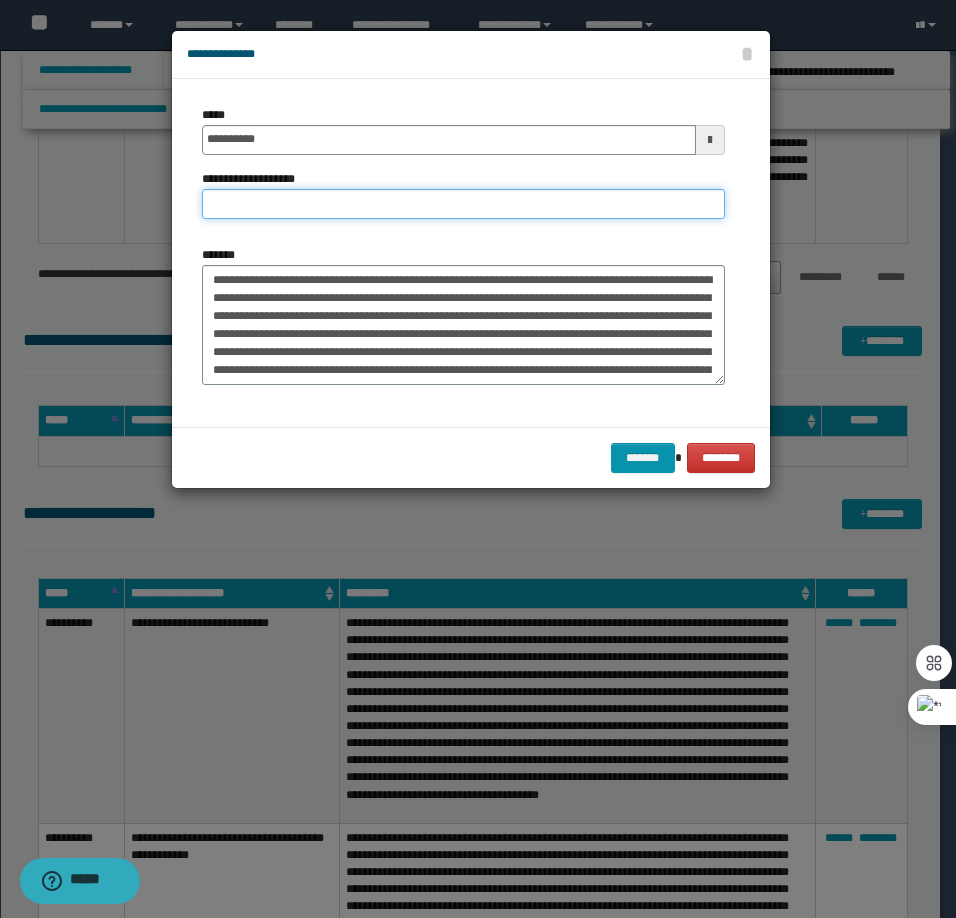 click on "**********" at bounding box center [463, 204] 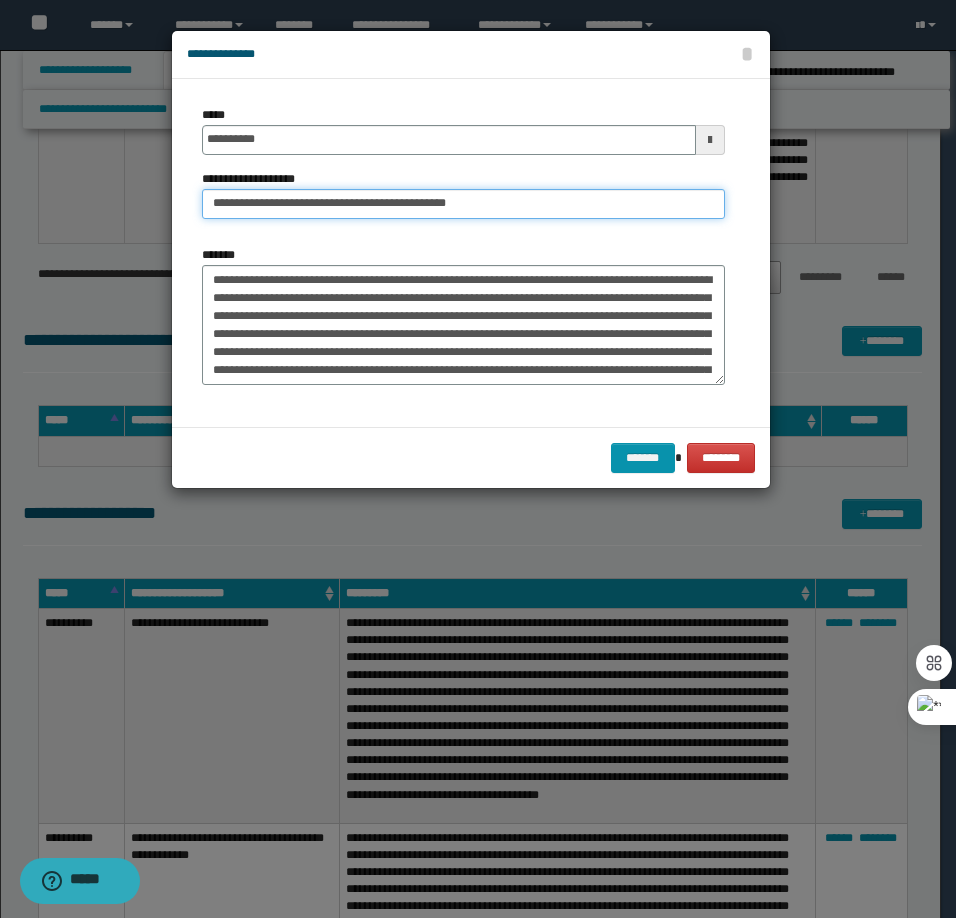 type on "**********" 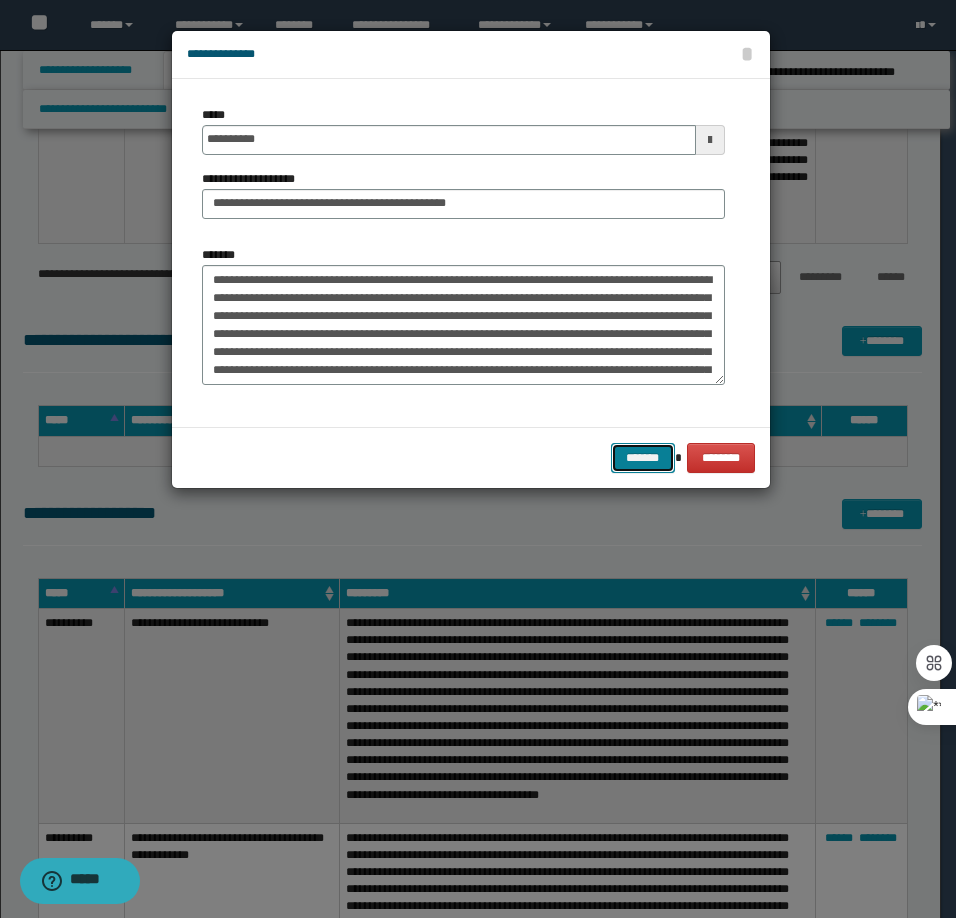 click on "*******" at bounding box center [643, 458] 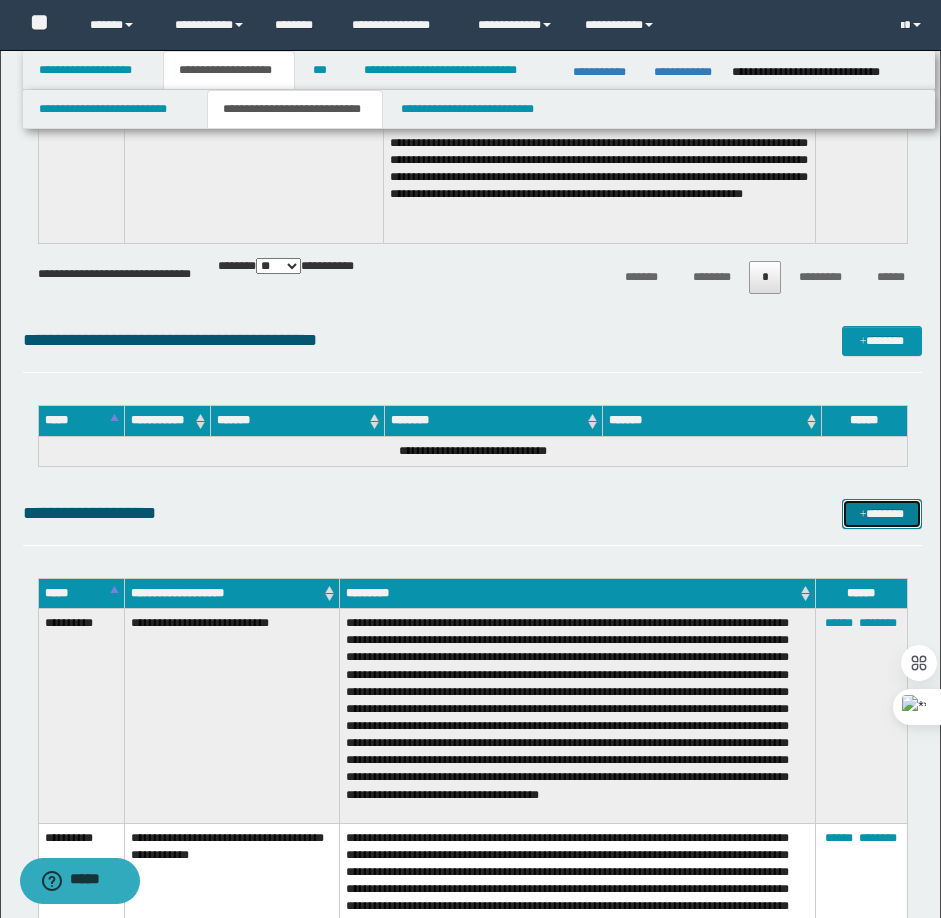 click on "*******" at bounding box center [882, 514] 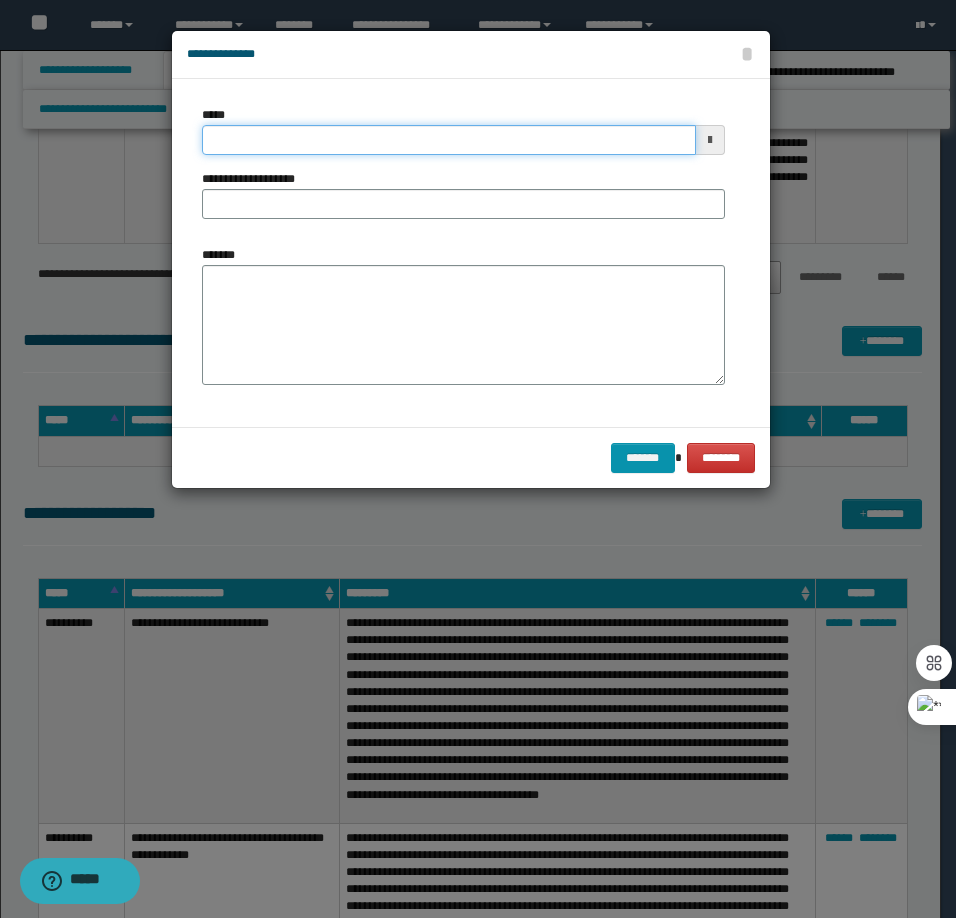 click on "*****" at bounding box center (449, 140) 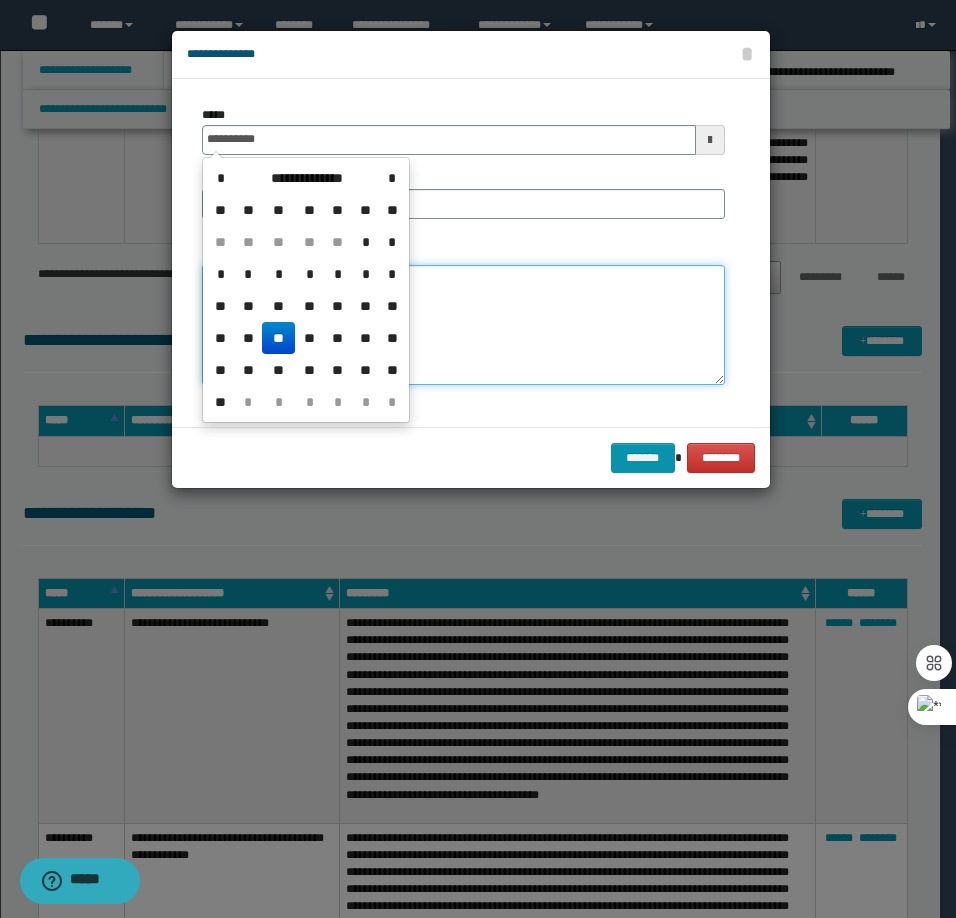 type on "**********" 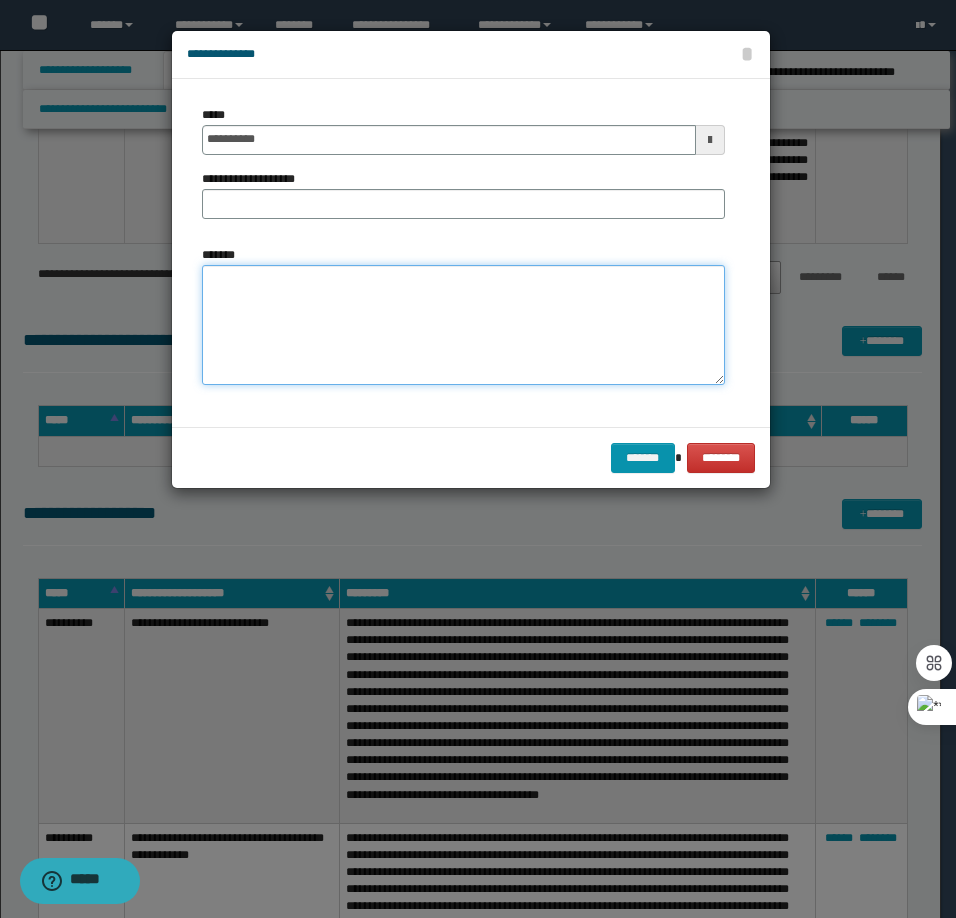 click on "*******" at bounding box center [463, 325] 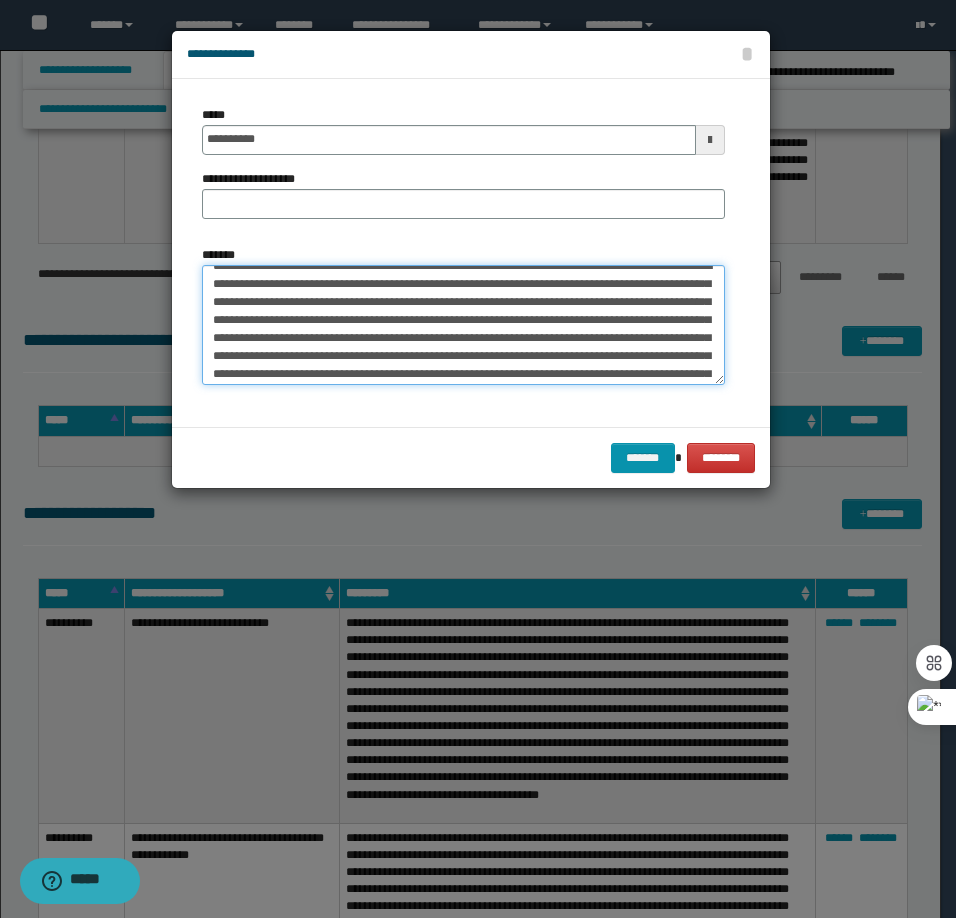 scroll, scrollTop: 0, scrollLeft: 0, axis: both 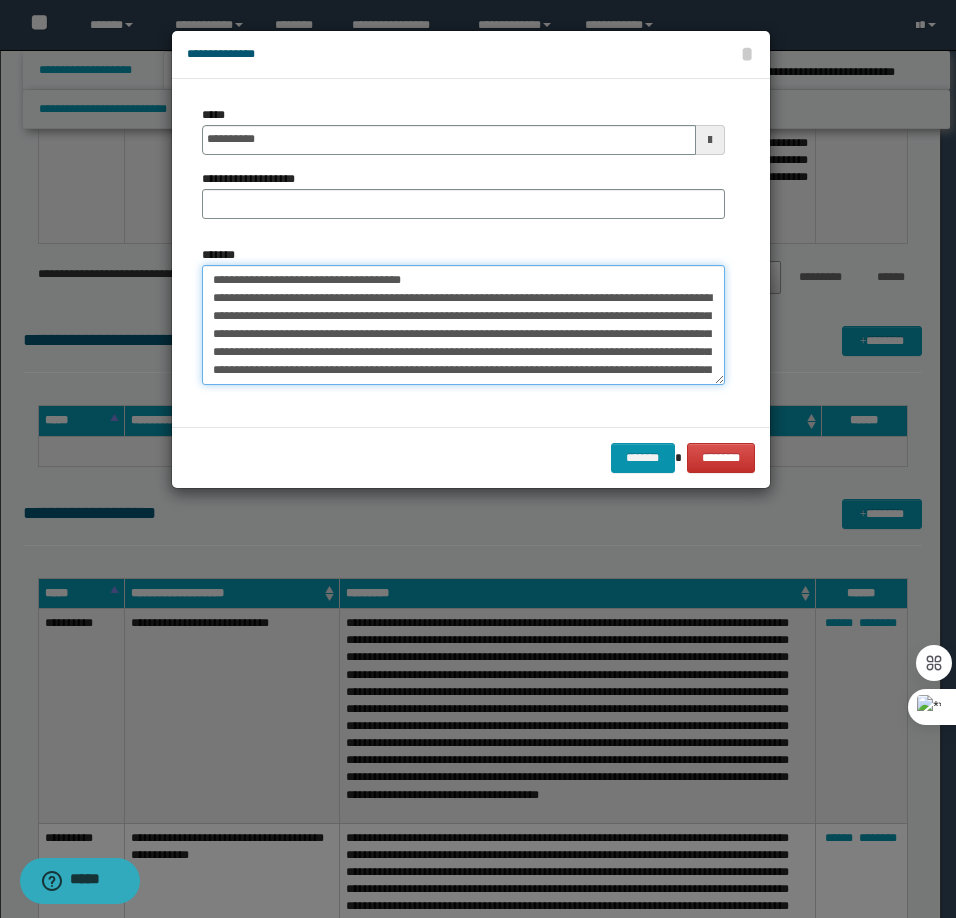 drag, startPoint x: 495, startPoint y: 273, endPoint x: 280, endPoint y: 282, distance: 215.1883 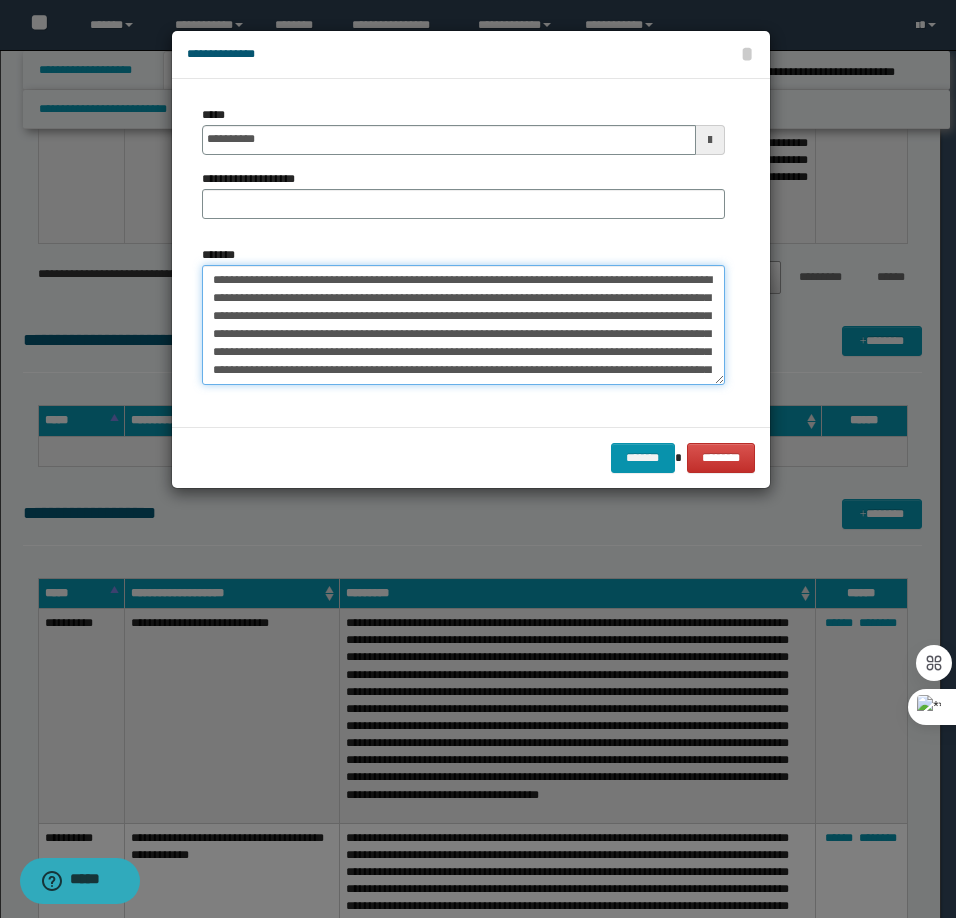 type on "**********" 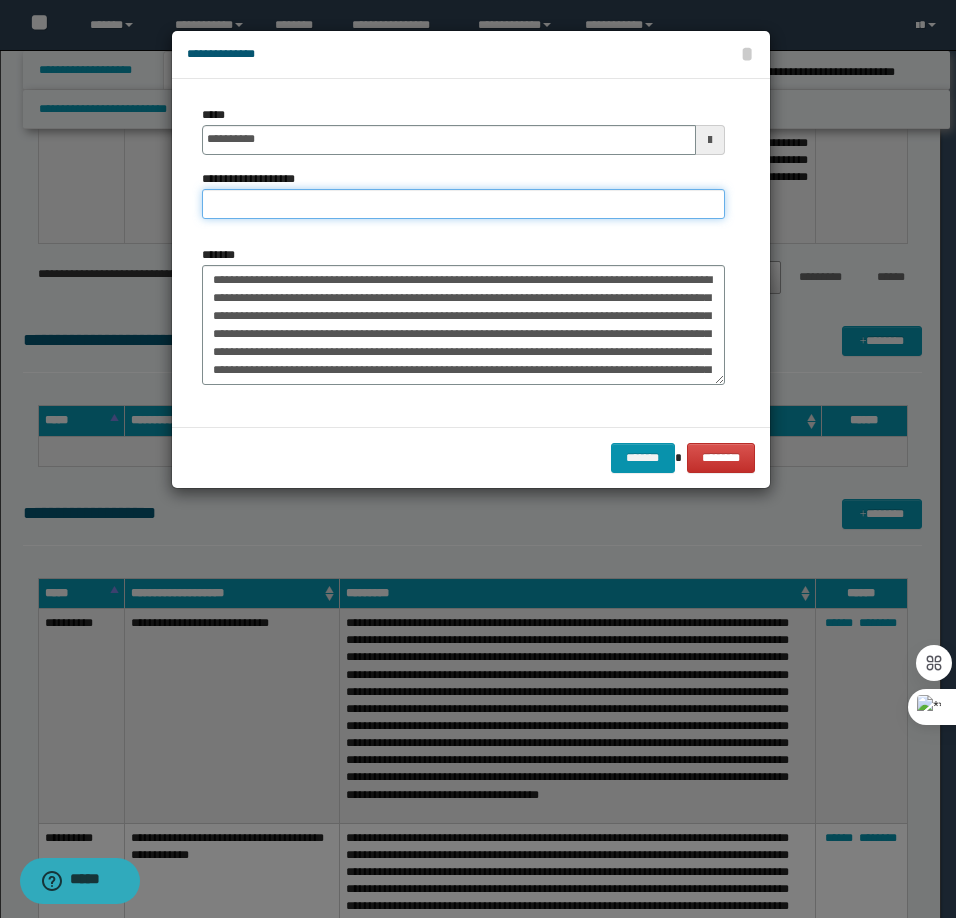 click on "**********" at bounding box center (463, 204) 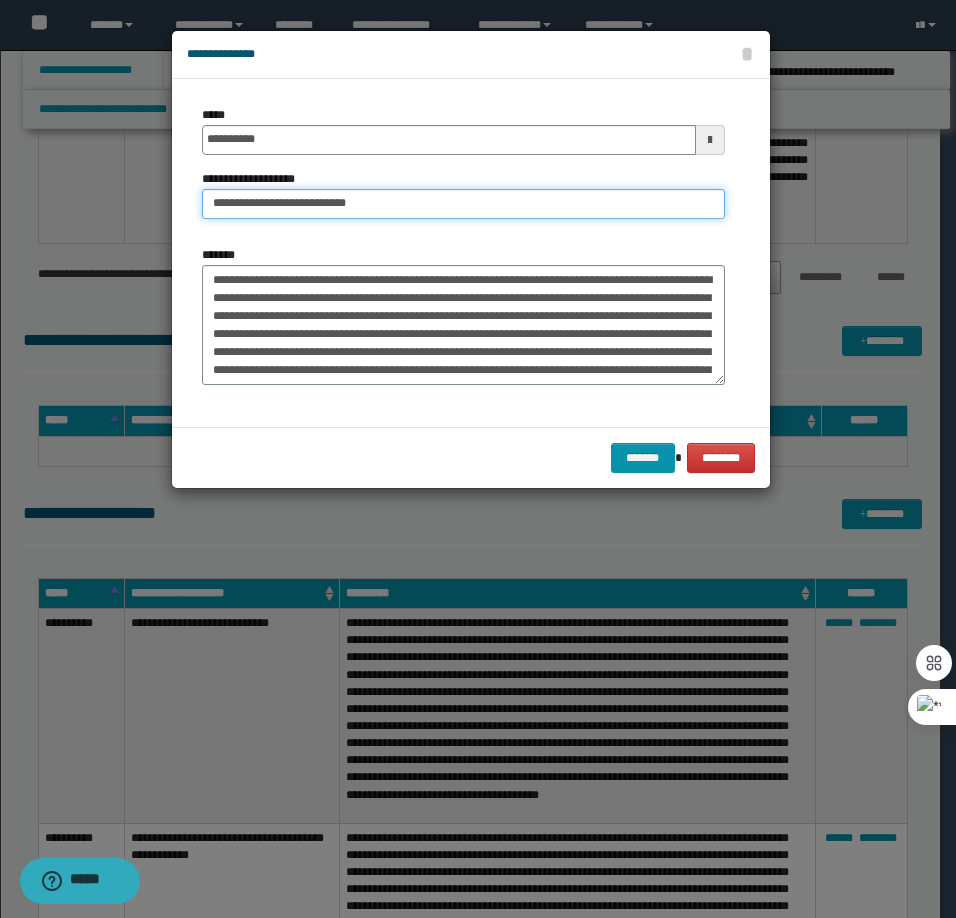 type on "**********" 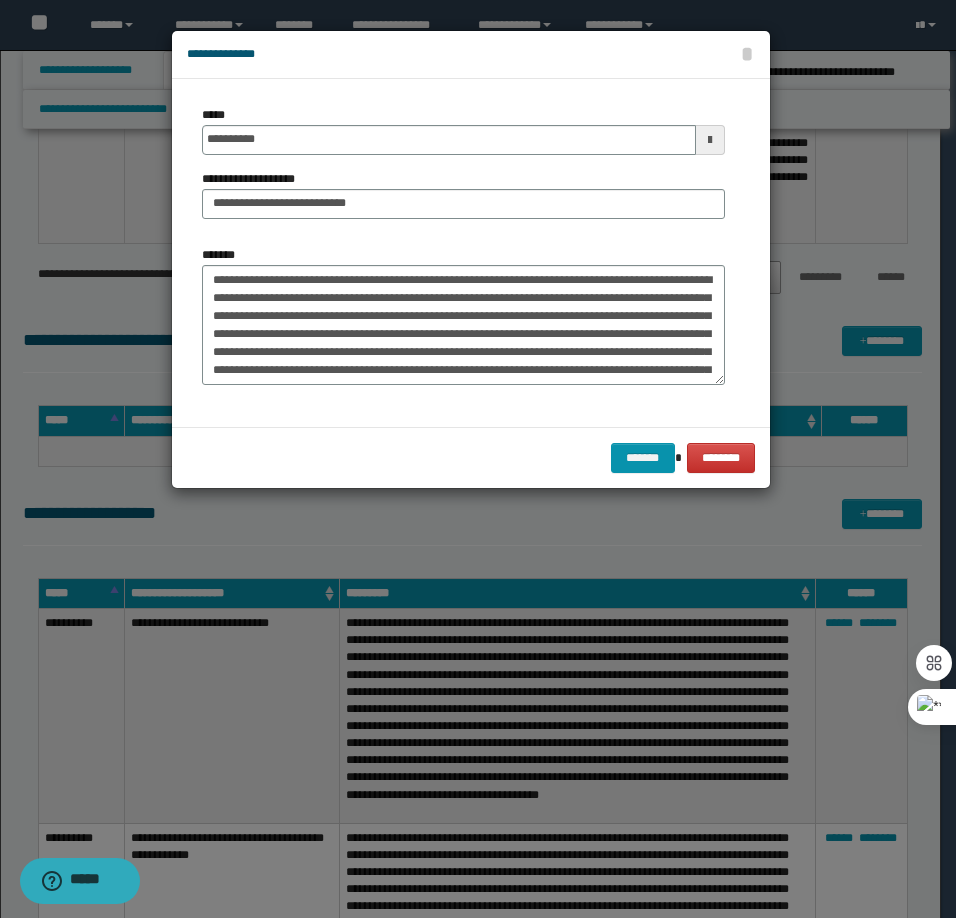 drag, startPoint x: 589, startPoint y: 445, endPoint x: 639, endPoint y: 458, distance: 51.662365 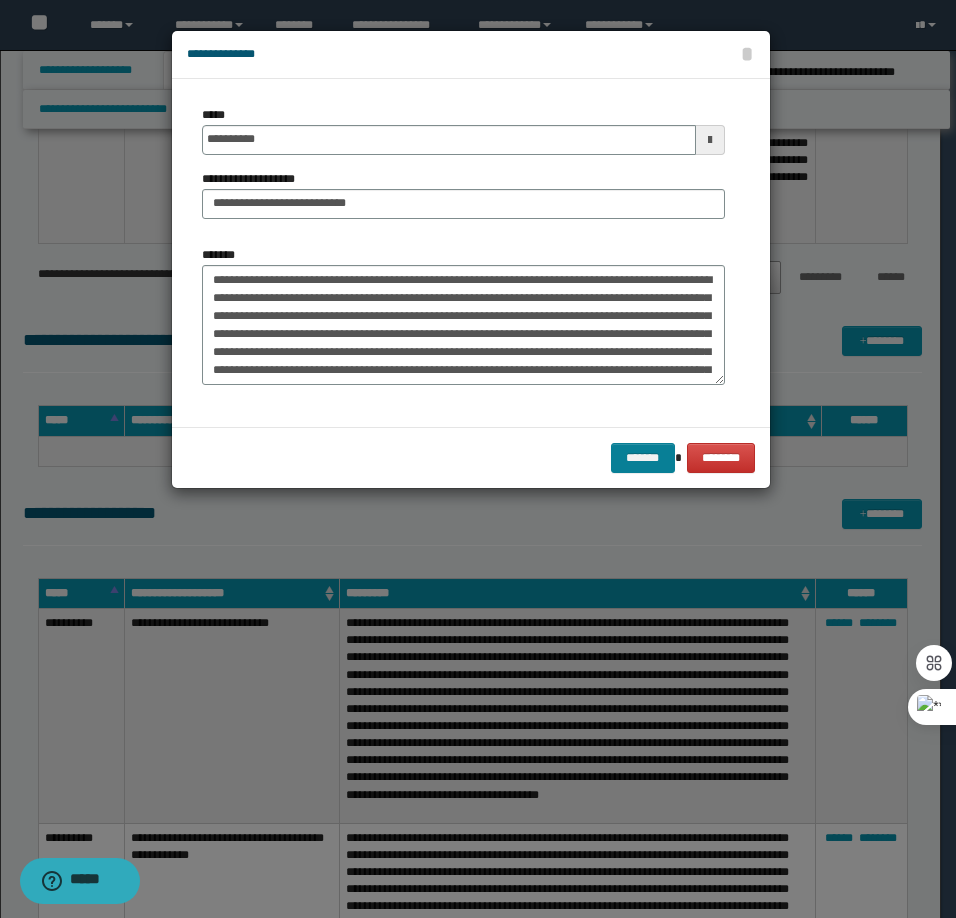 click on "*******
********" at bounding box center (471, 457) 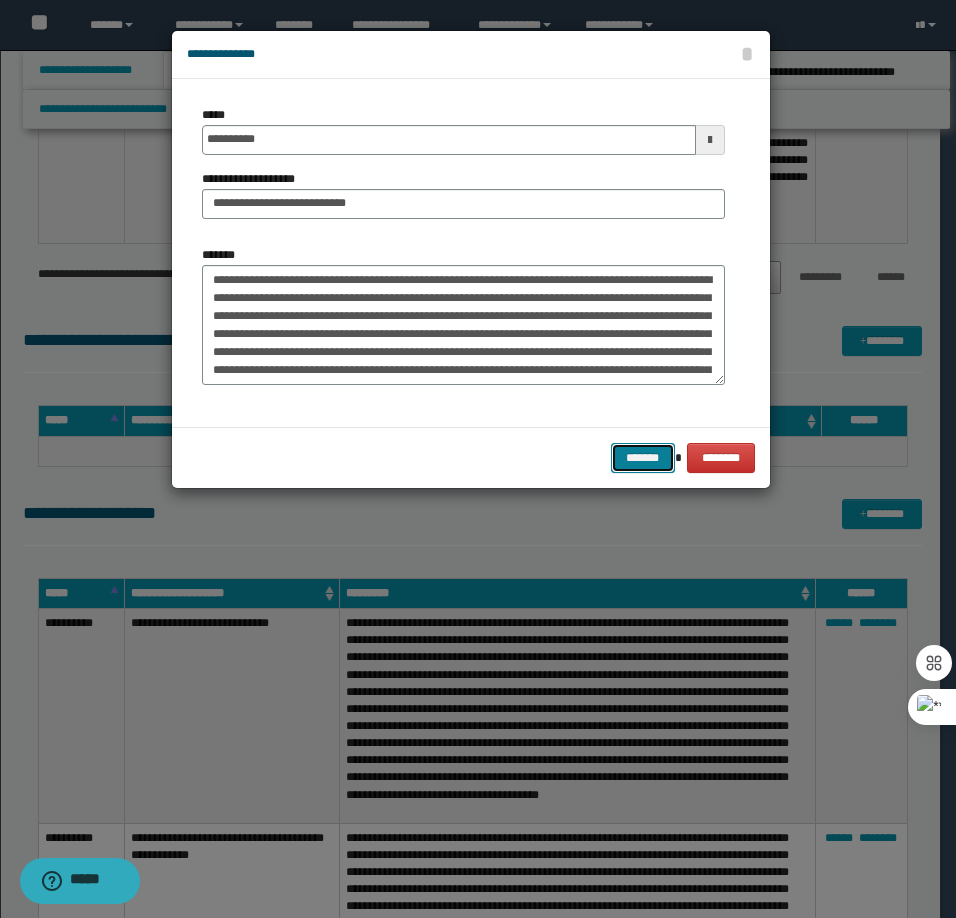 click on "*******" at bounding box center (643, 458) 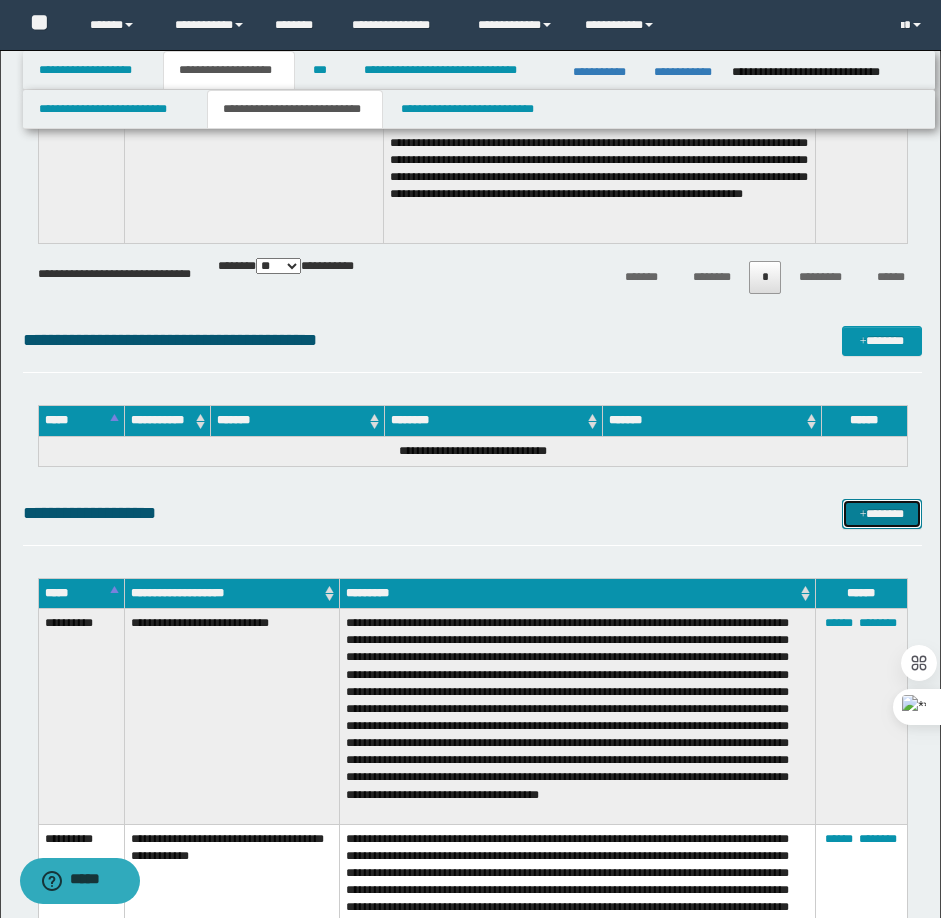drag, startPoint x: 870, startPoint y: 506, endPoint x: 814, endPoint y: 468, distance: 67.6757 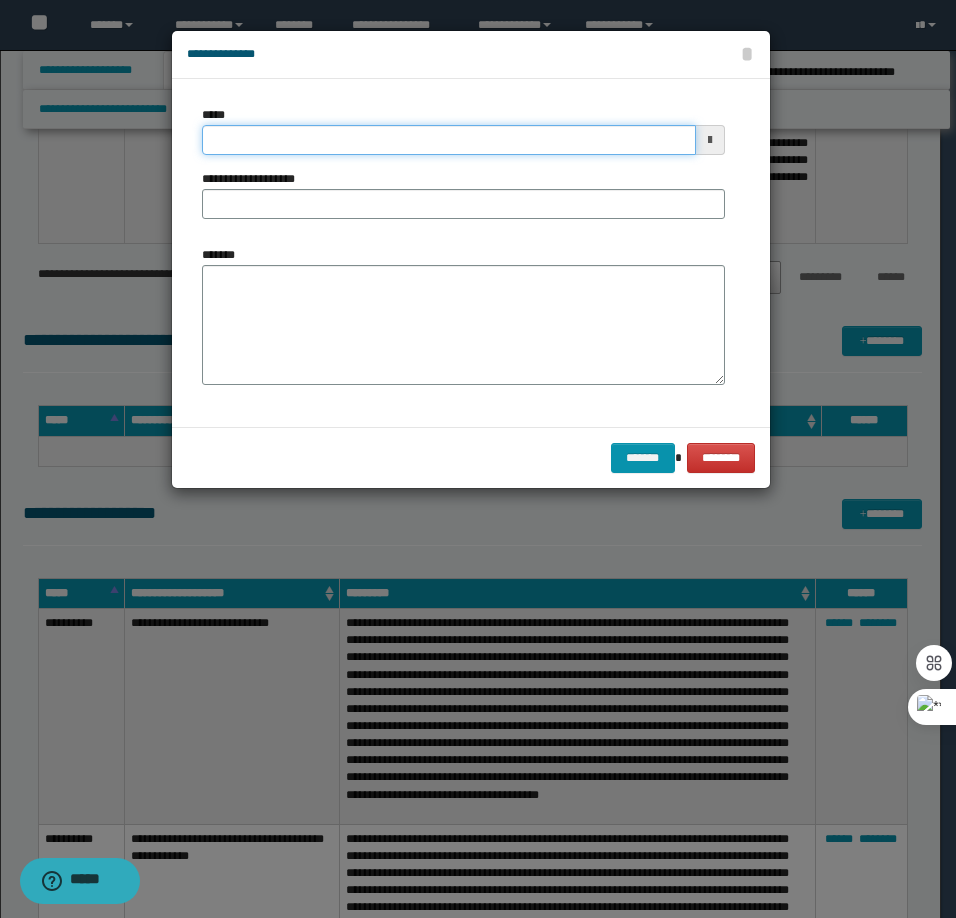 click on "*****" at bounding box center [449, 140] 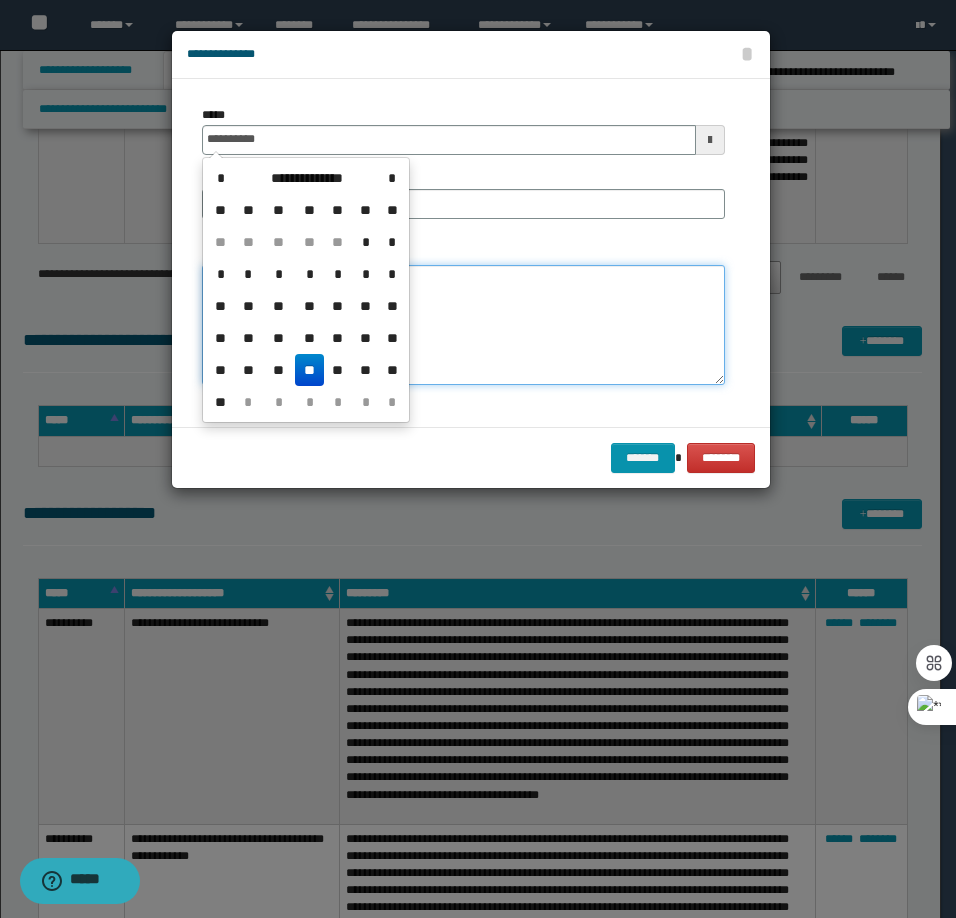 type on "**********" 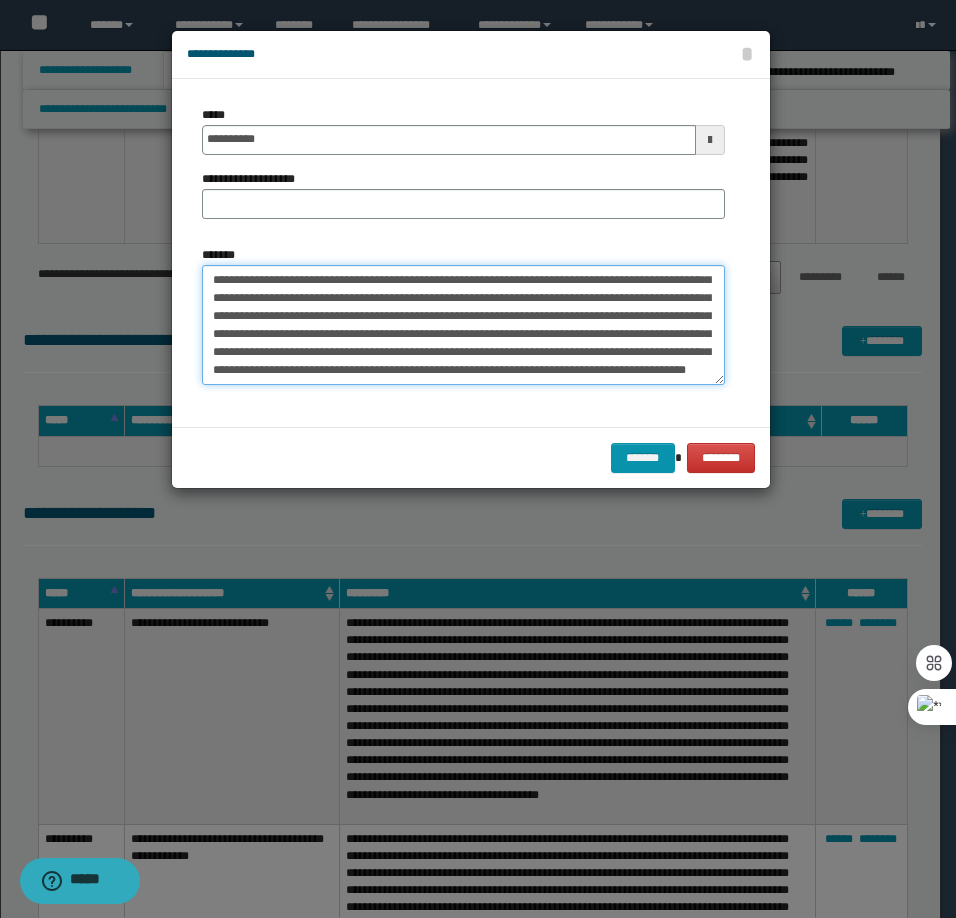 scroll, scrollTop: 0, scrollLeft: 0, axis: both 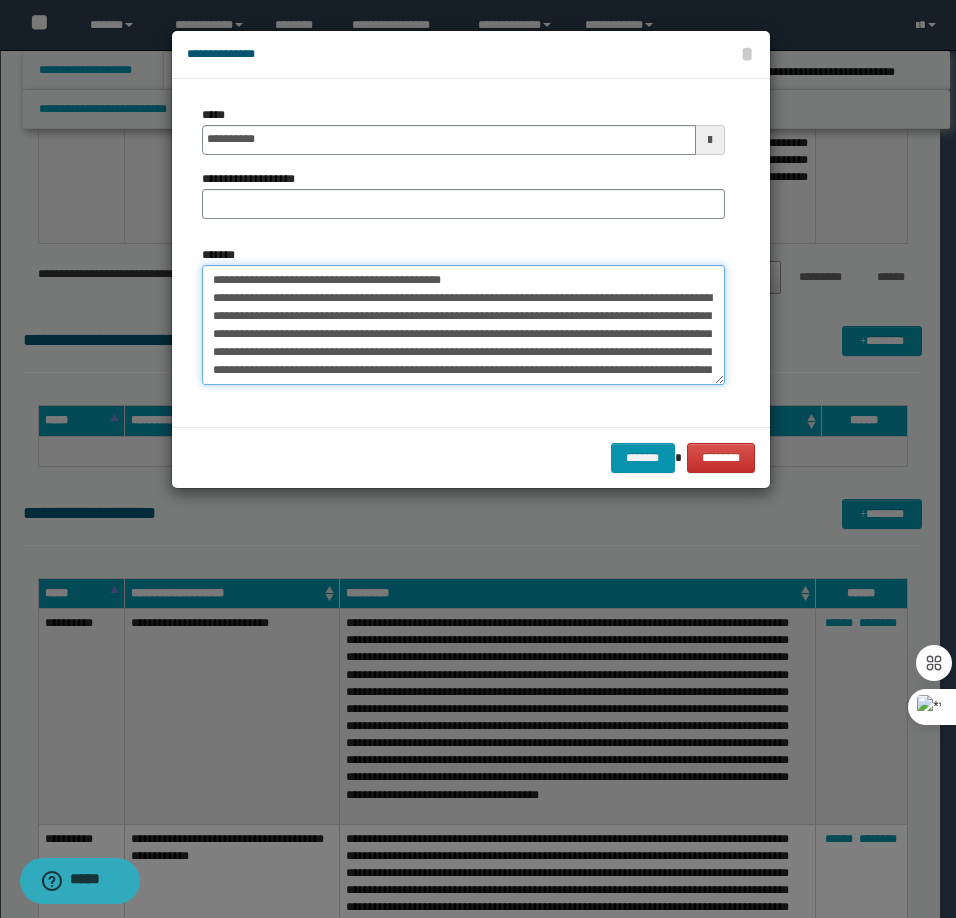 drag, startPoint x: 490, startPoint y: 283, endPoint x: 276, endPoint y: 282, distance: 214.00233 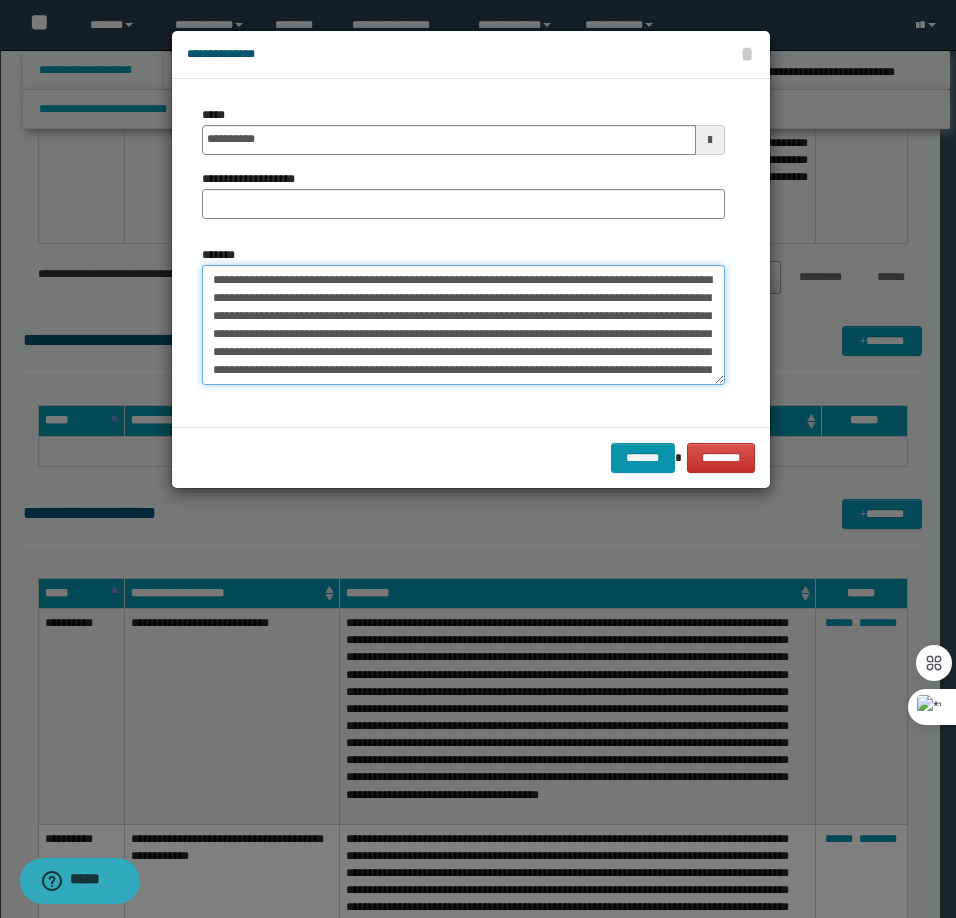 type on "**********" 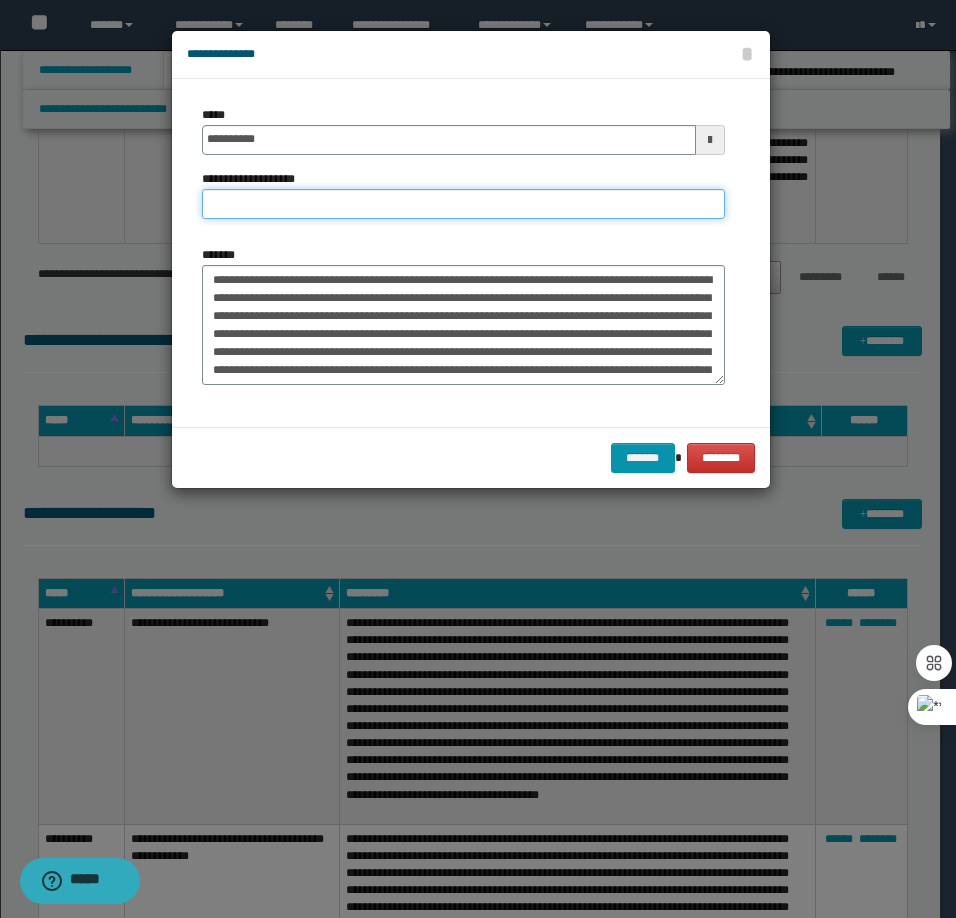 click on "**********" at bounding box center [463, 204] 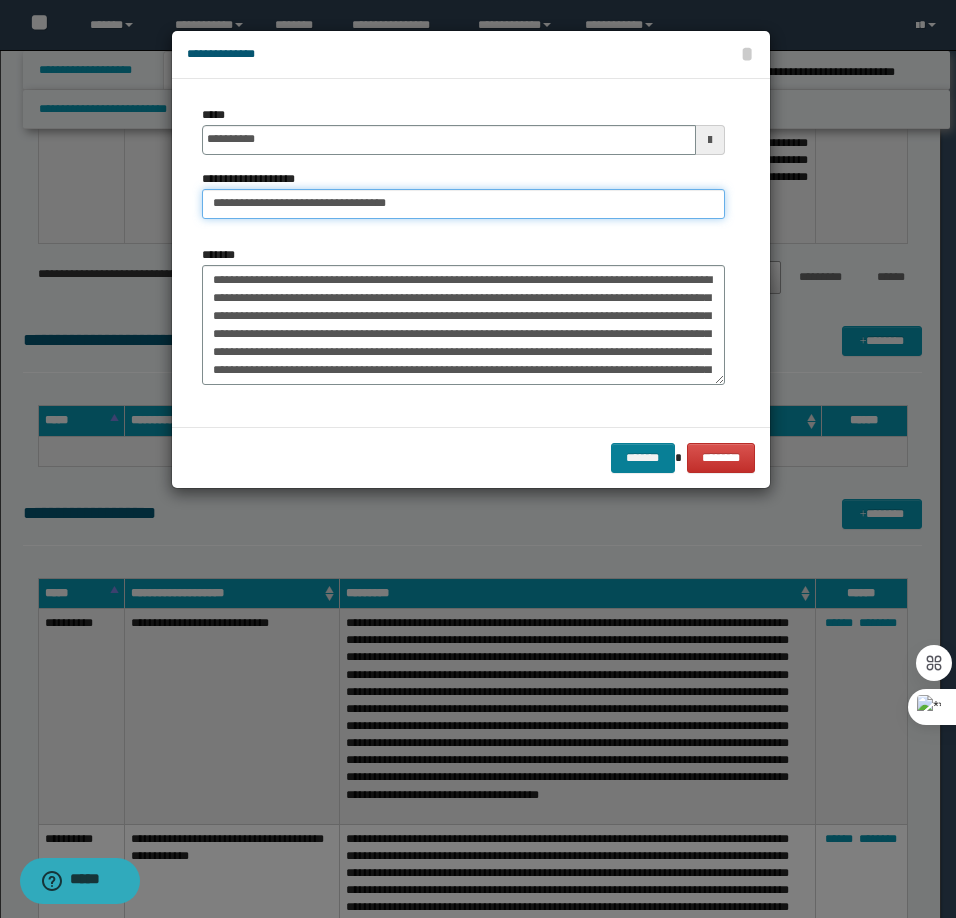 type on "**********" 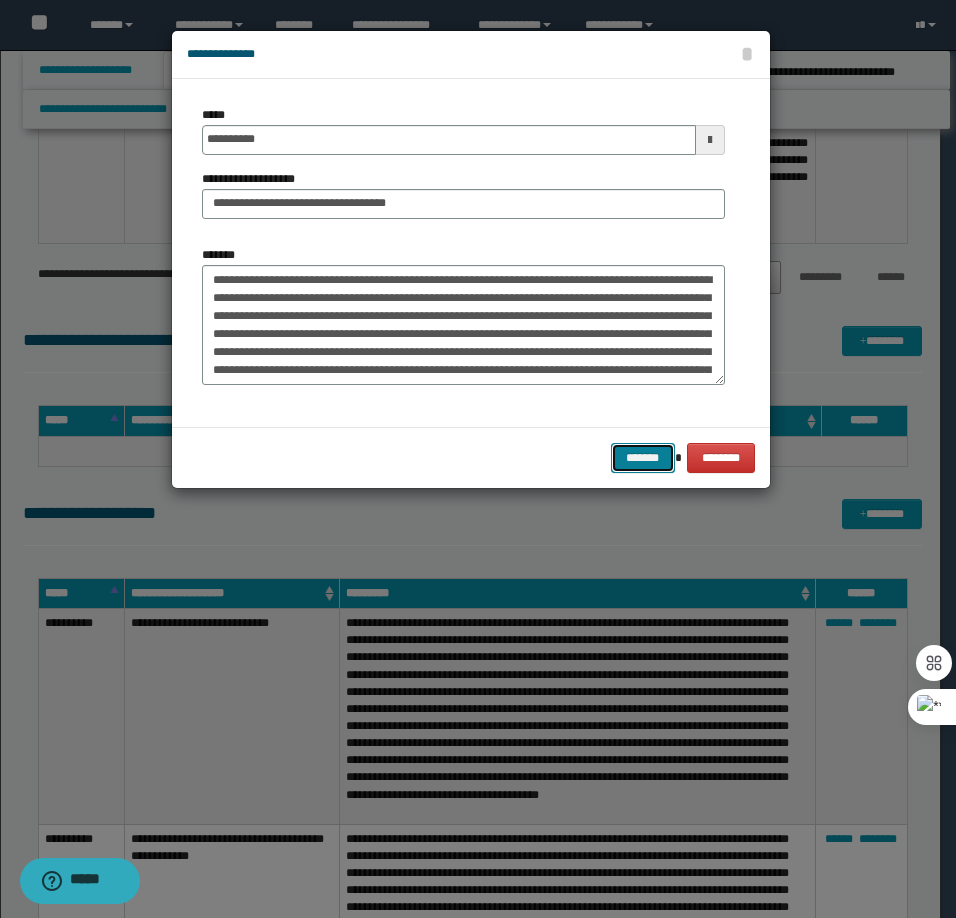 click on "*******" at bounding box center [643, 458] 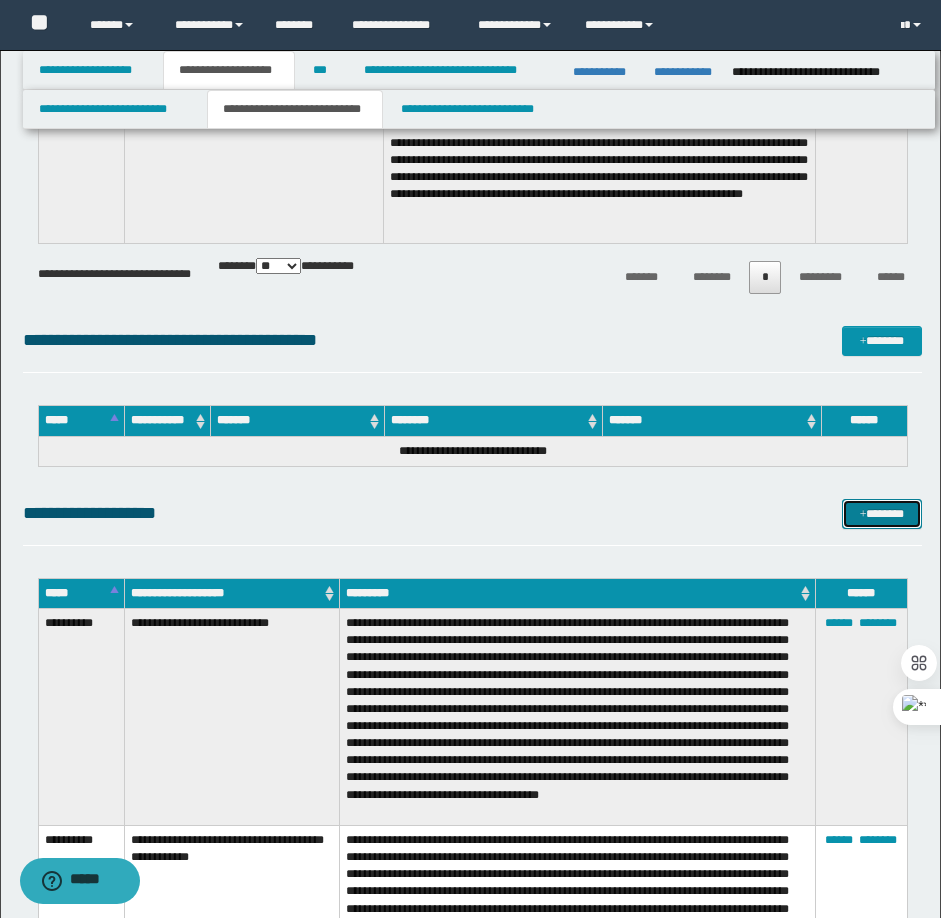 click on "*******" at bounding box center [882, 514] 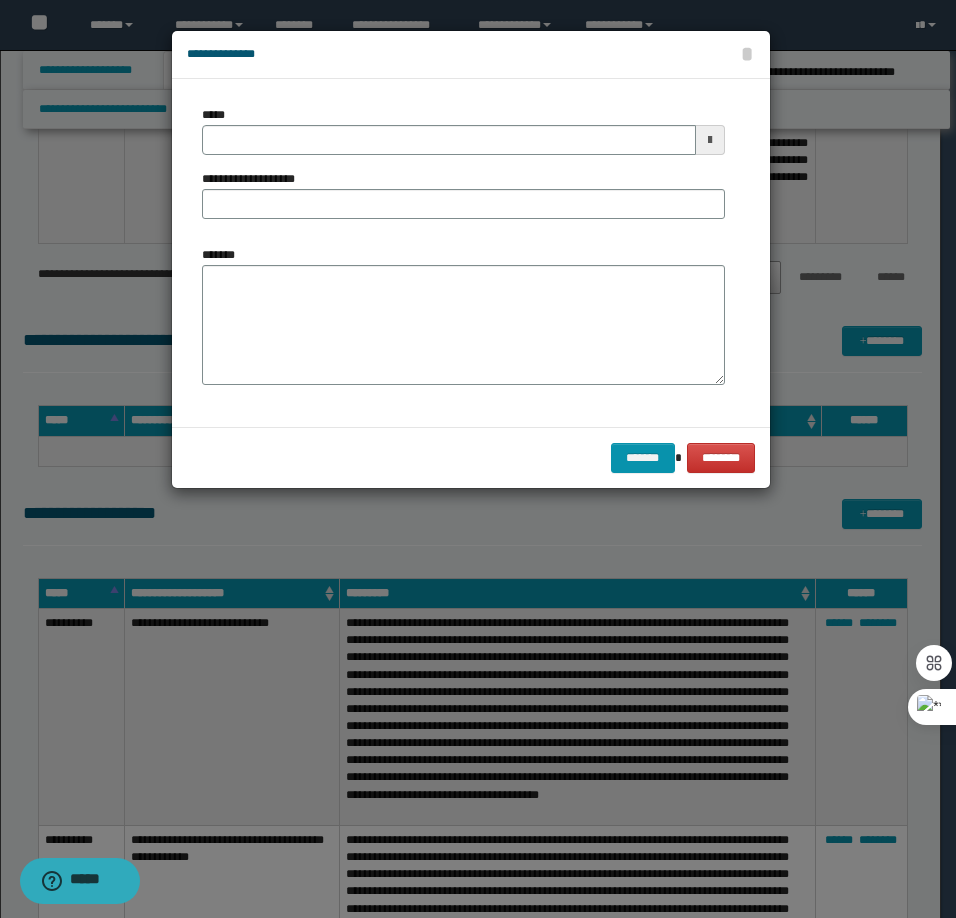 click on "*****" at bounding box center (463, 130) 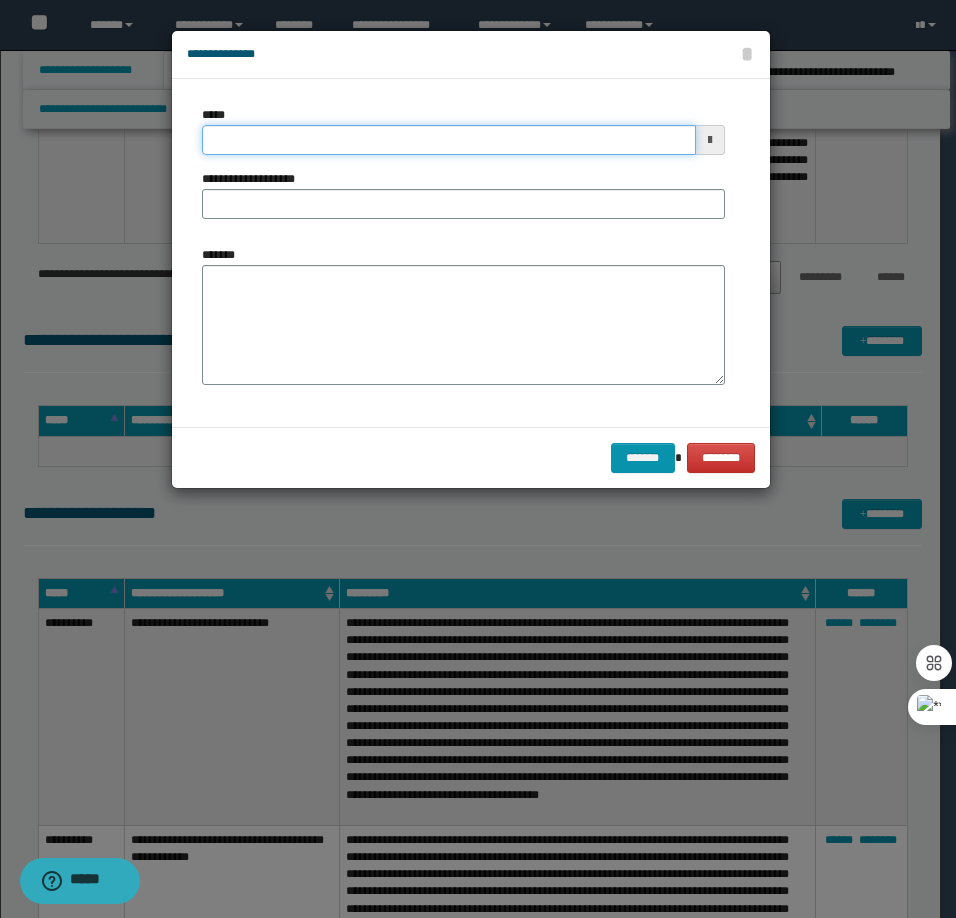 click on "*****" at bounding box center [449, 140] 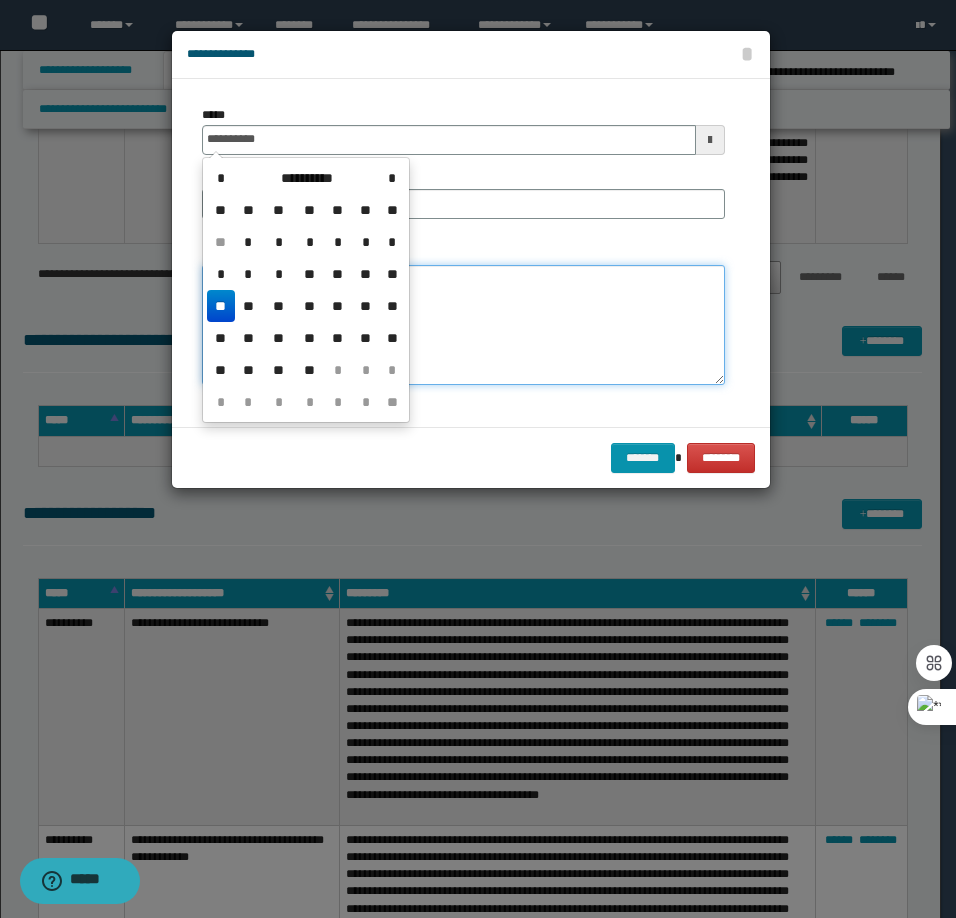 type on "**********" 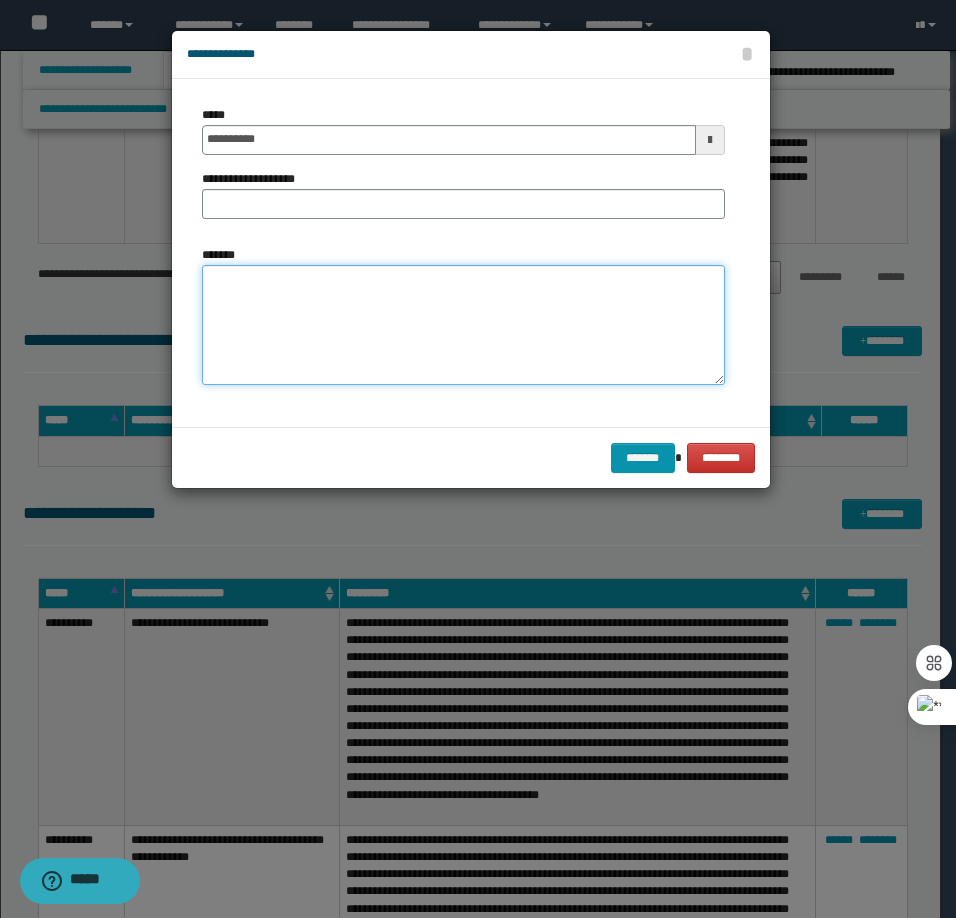 paste on "**********" 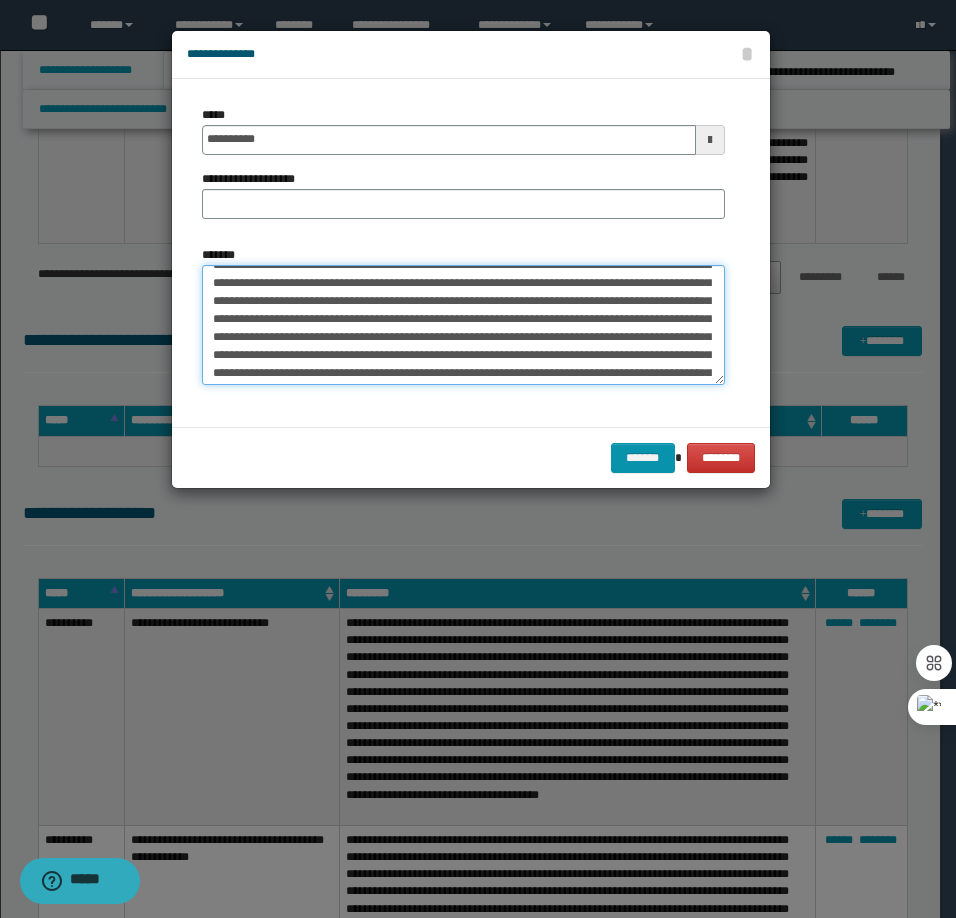 scroll, scrollTop: 0, scrollLeft: 0, axis: both 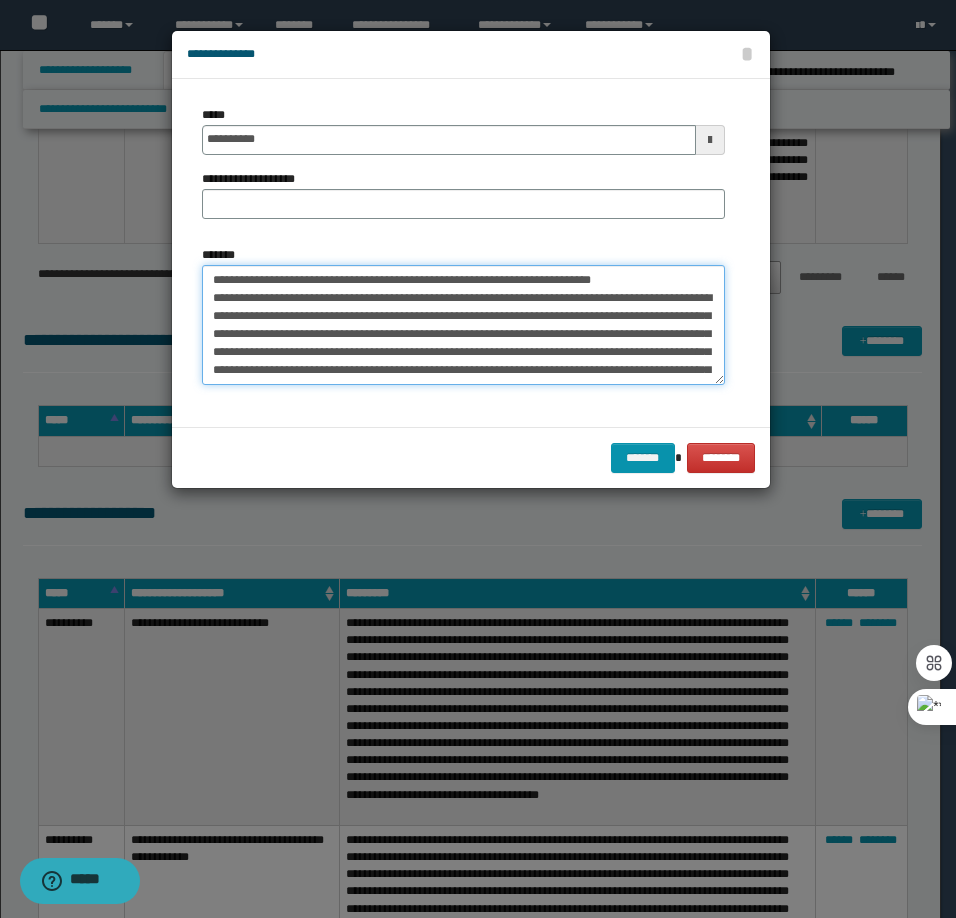 drag, startPoint x: 665, startPoint y: 280, endPoint x: 280, endPoint y: 287, distance: 385.06363 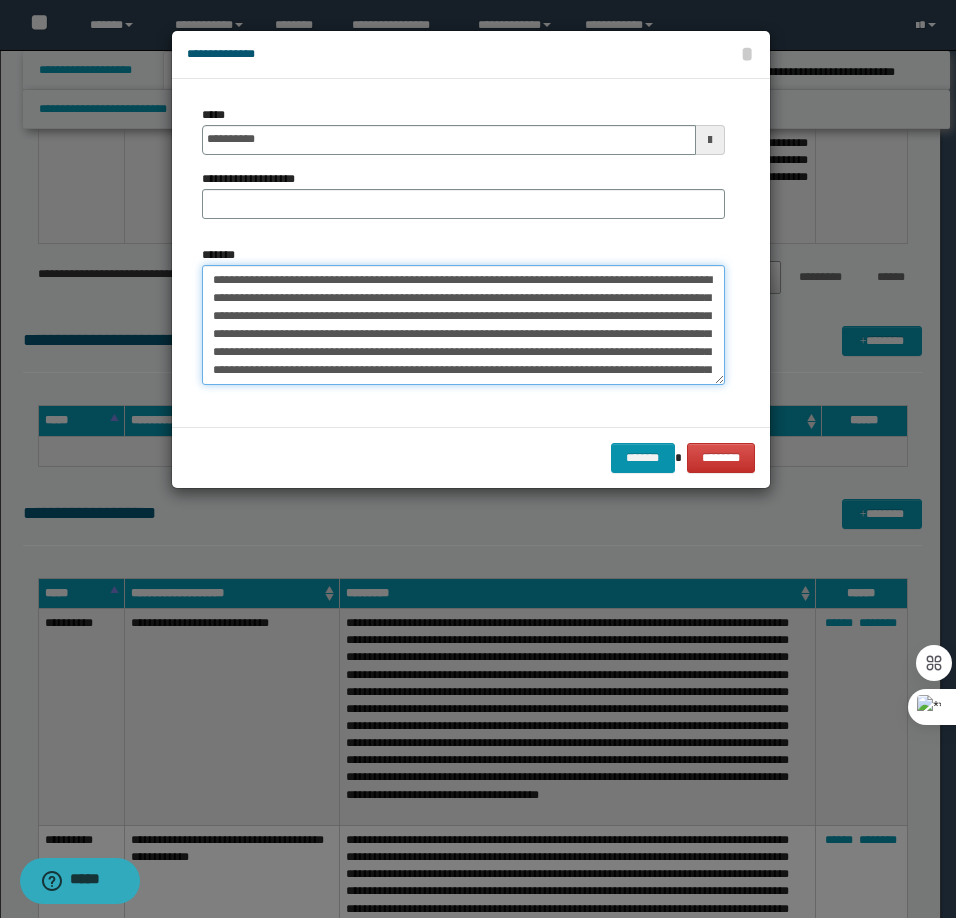 type on "**********" 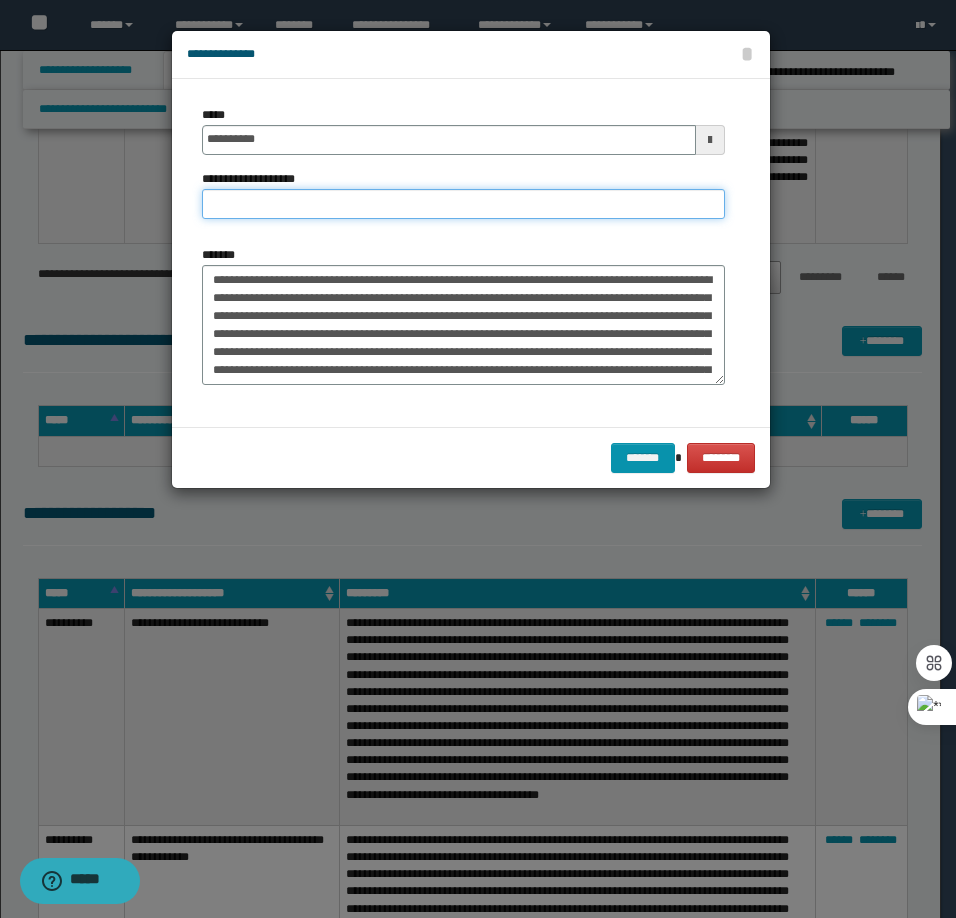 click on "**********" at bounding box center [463, 204] 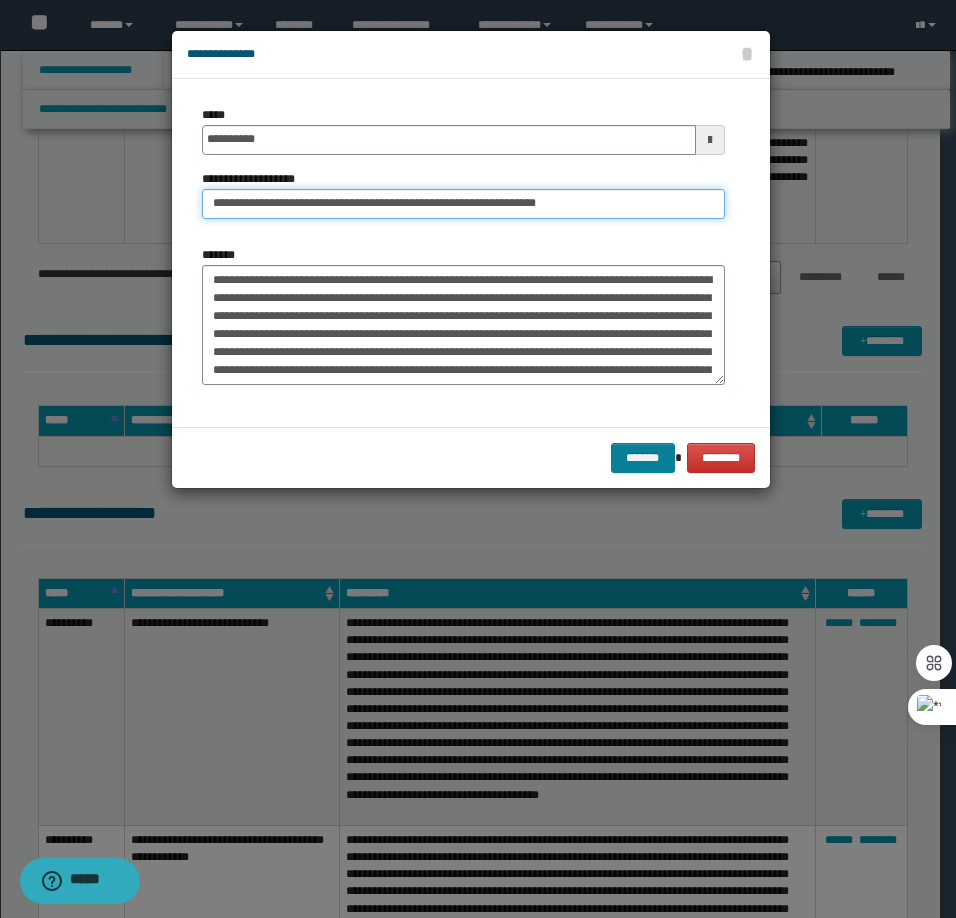 type on "**********" 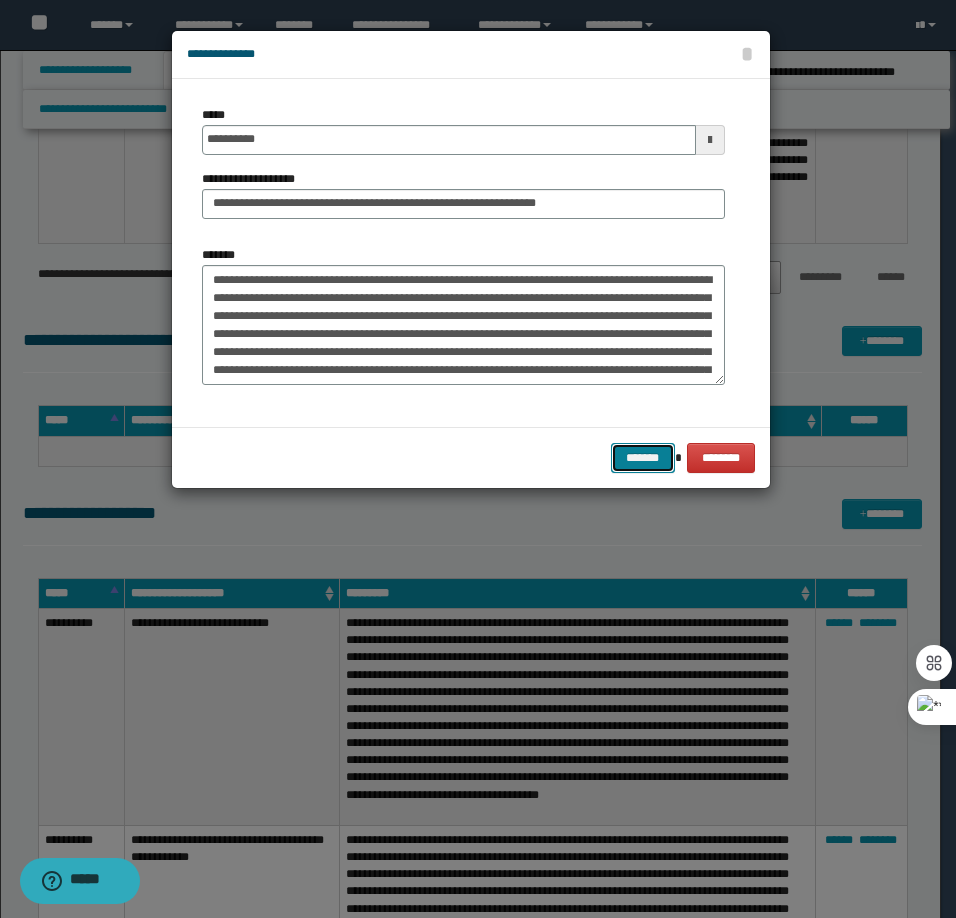 click on "*******" at bounding box center (643, 458) 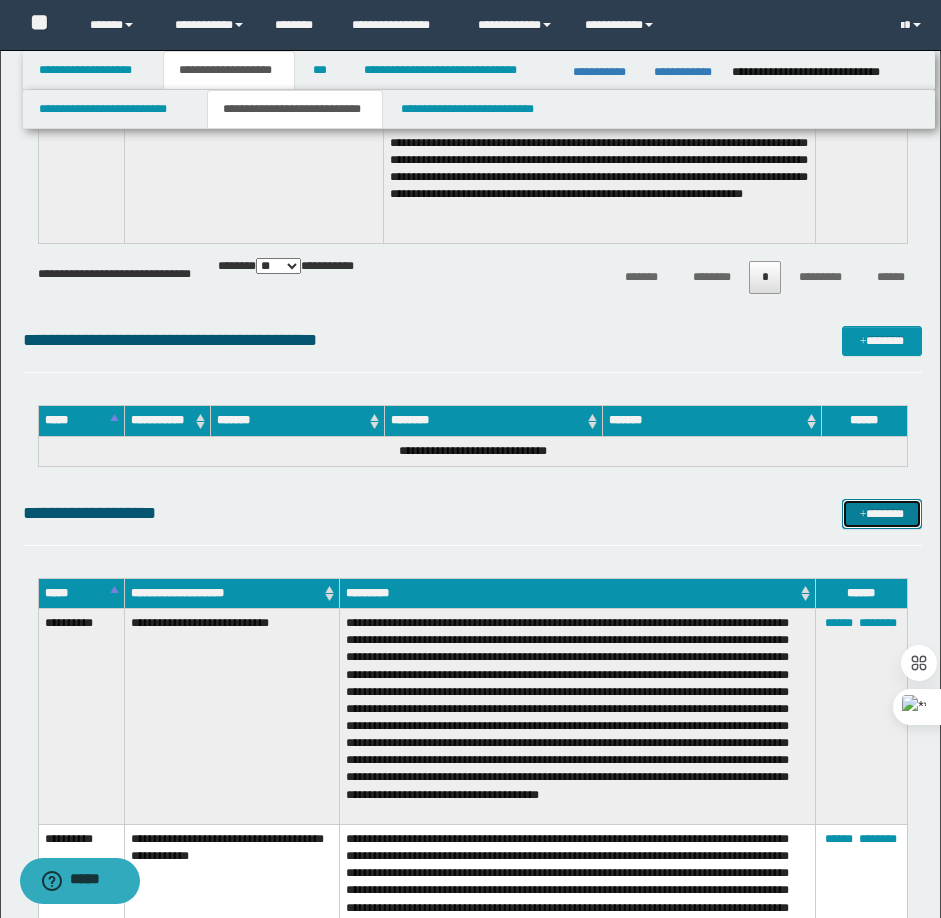 click at bounding box center (863, 515) 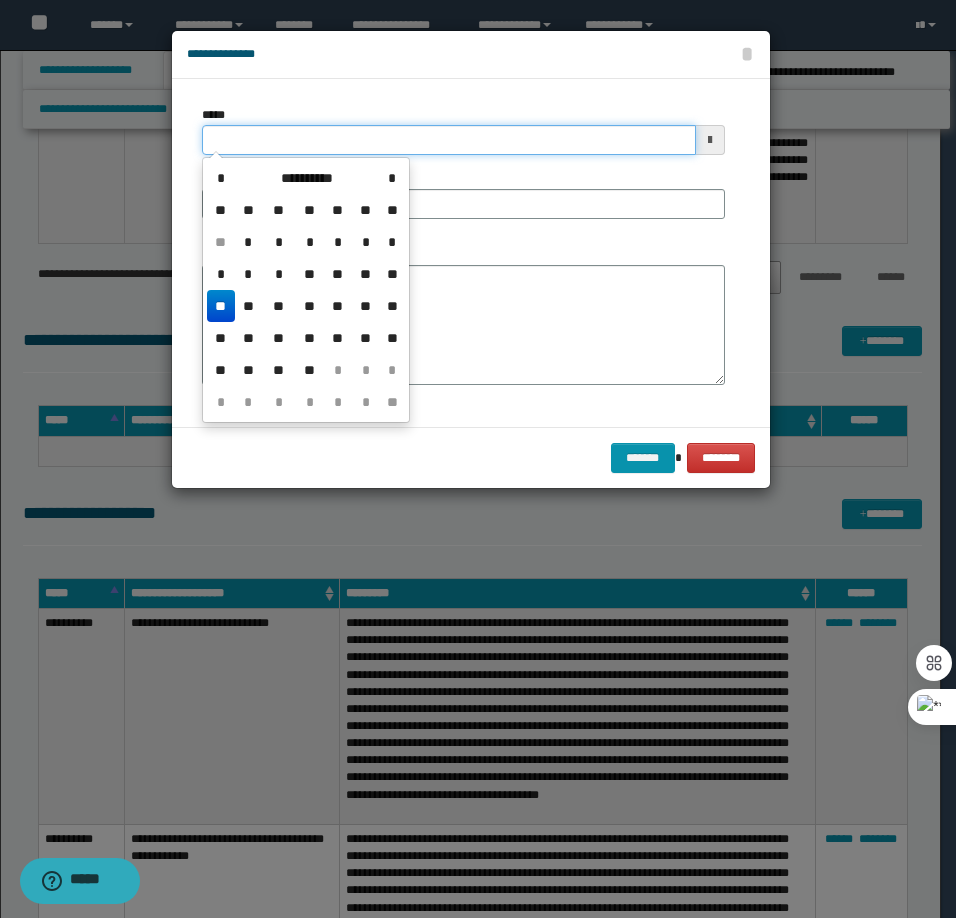 drag, startPoint x: 246, startPoint y: 130, endPoint x: 293, endPoint y: 151, distance: 51.47815 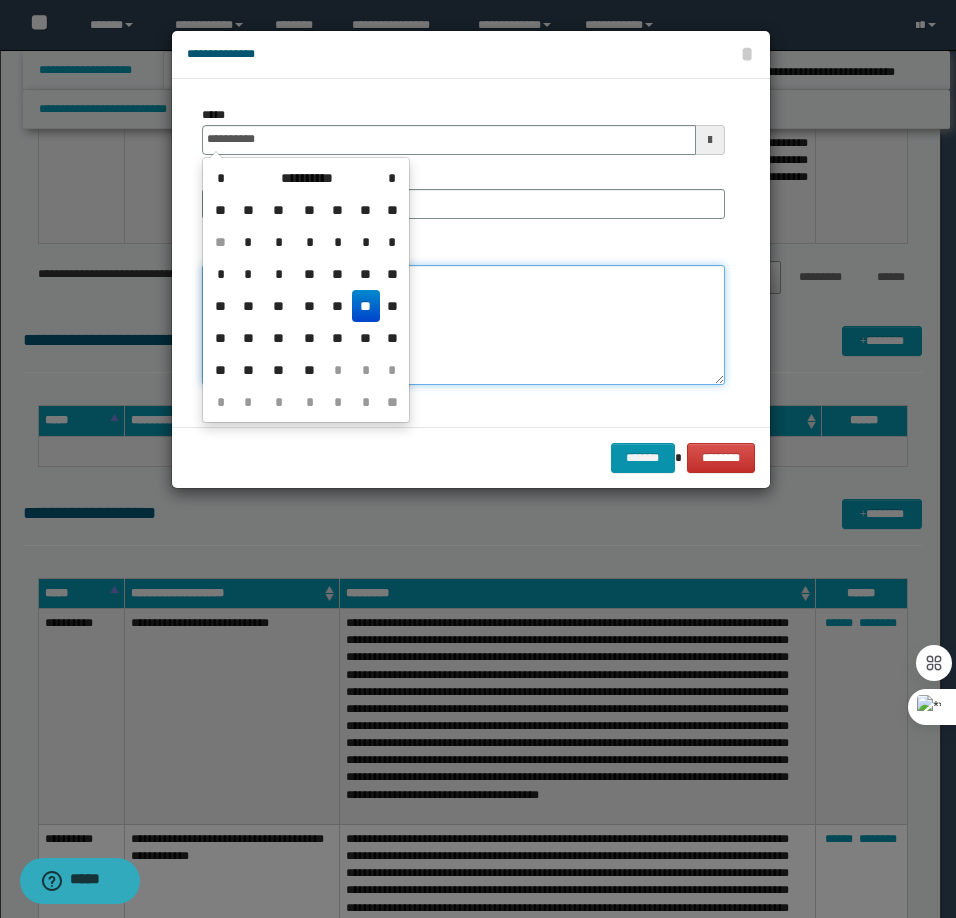 type on "**********" 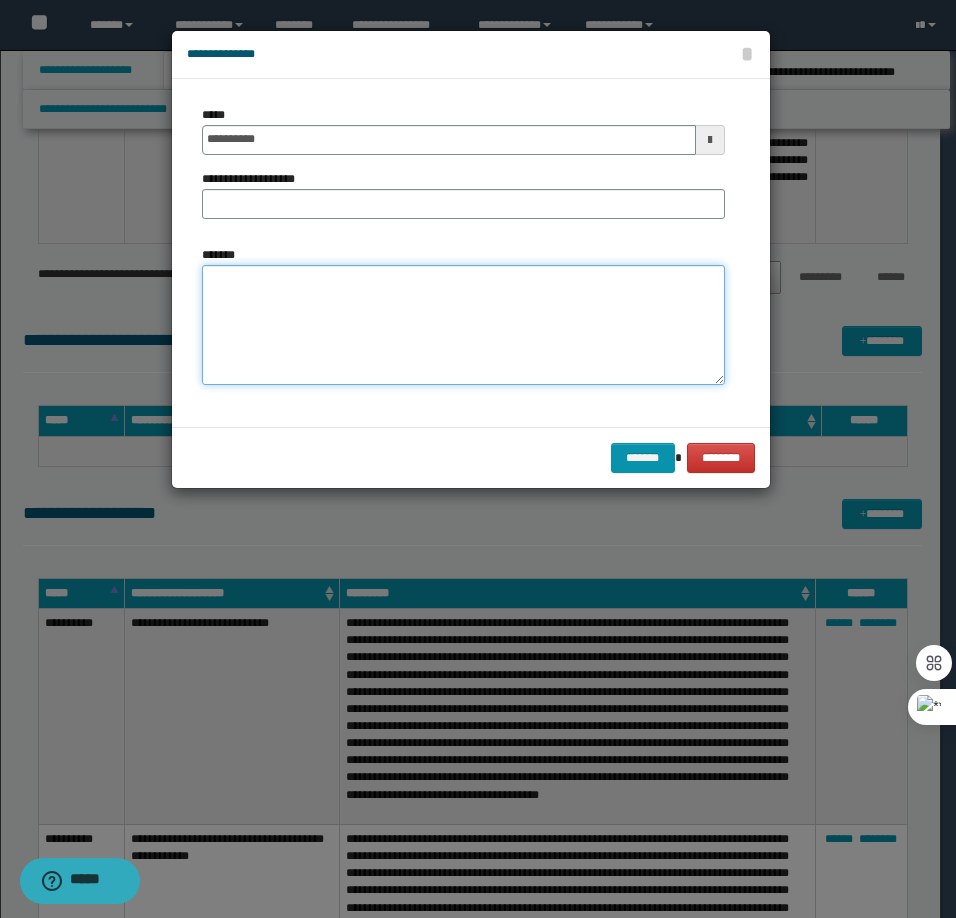 paste on "**********" 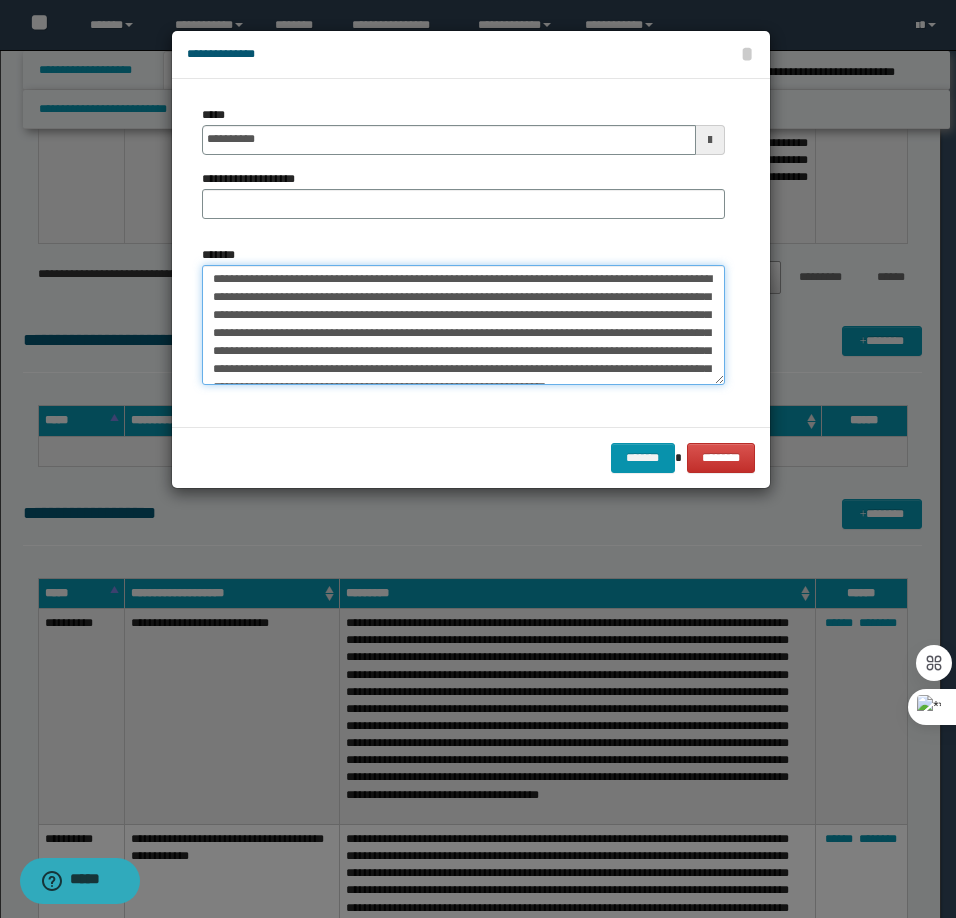 scroll, scrollTop: 0, scrollLeft: 0, axis: both 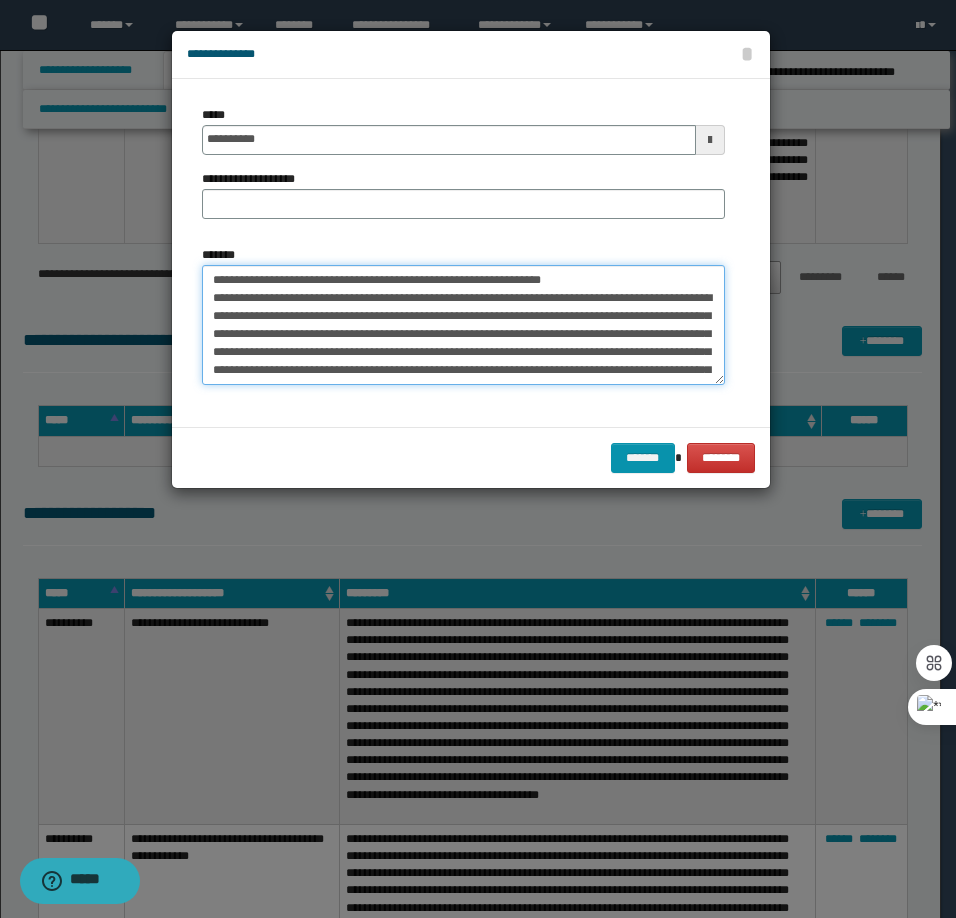 drag, startPoint x: 408, startPoint y: 284, endPoint x: 275, endPoint y: 287, distance: 133.03383 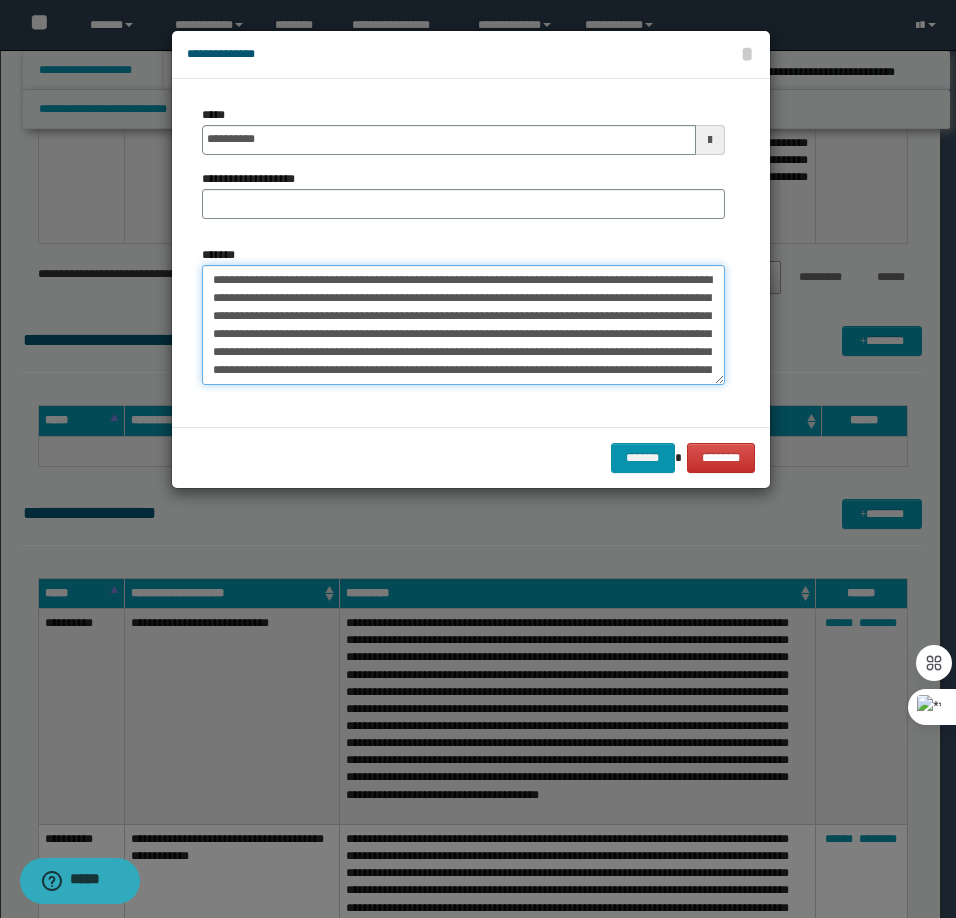 type on "**********" 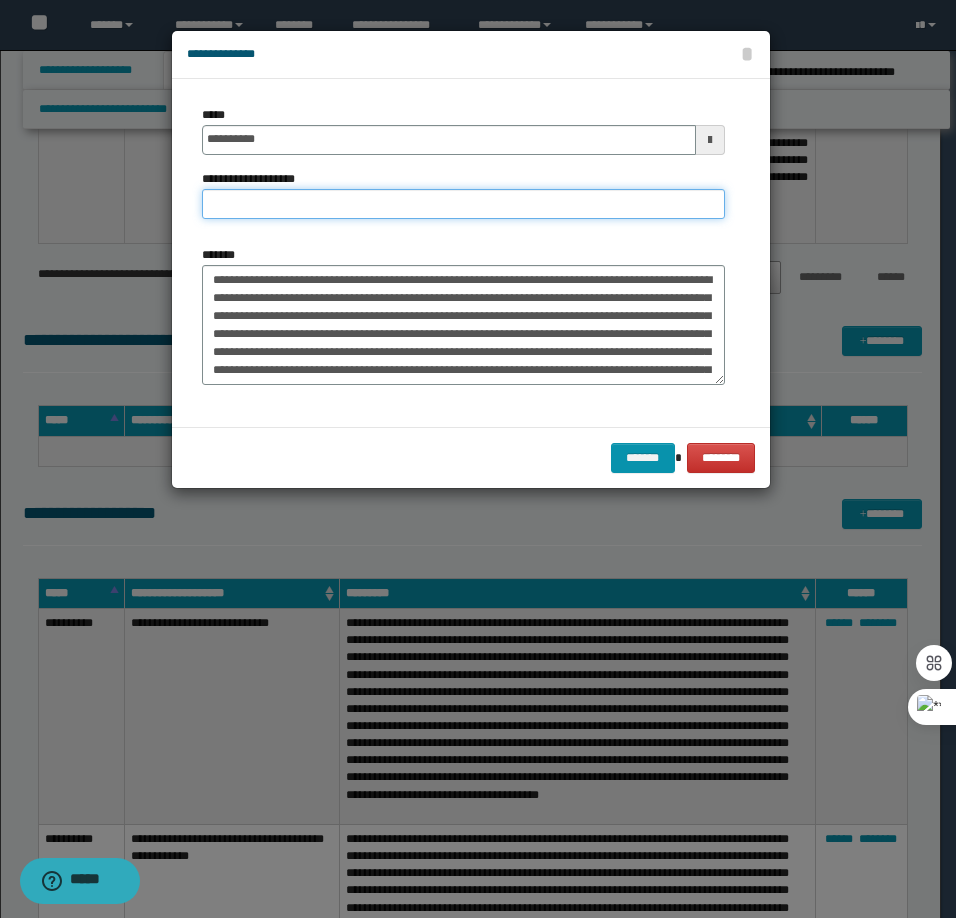 click on "**********" at bounding box center [463, 204] 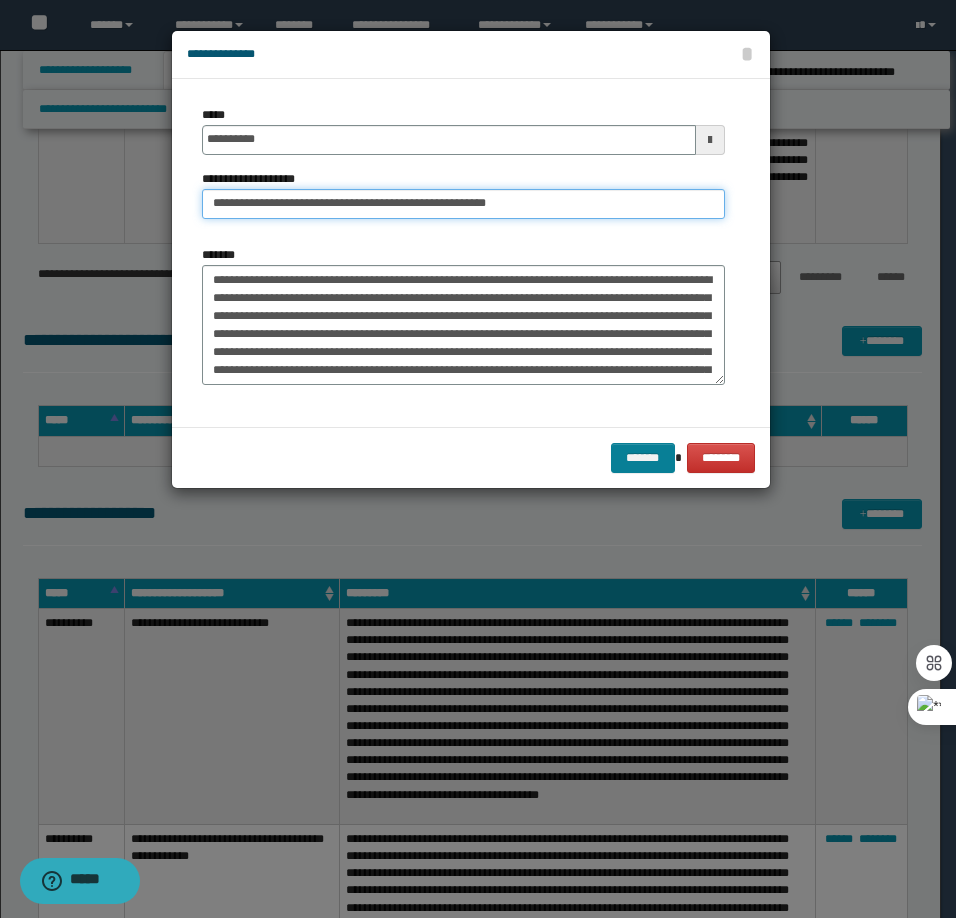 type on "**********" 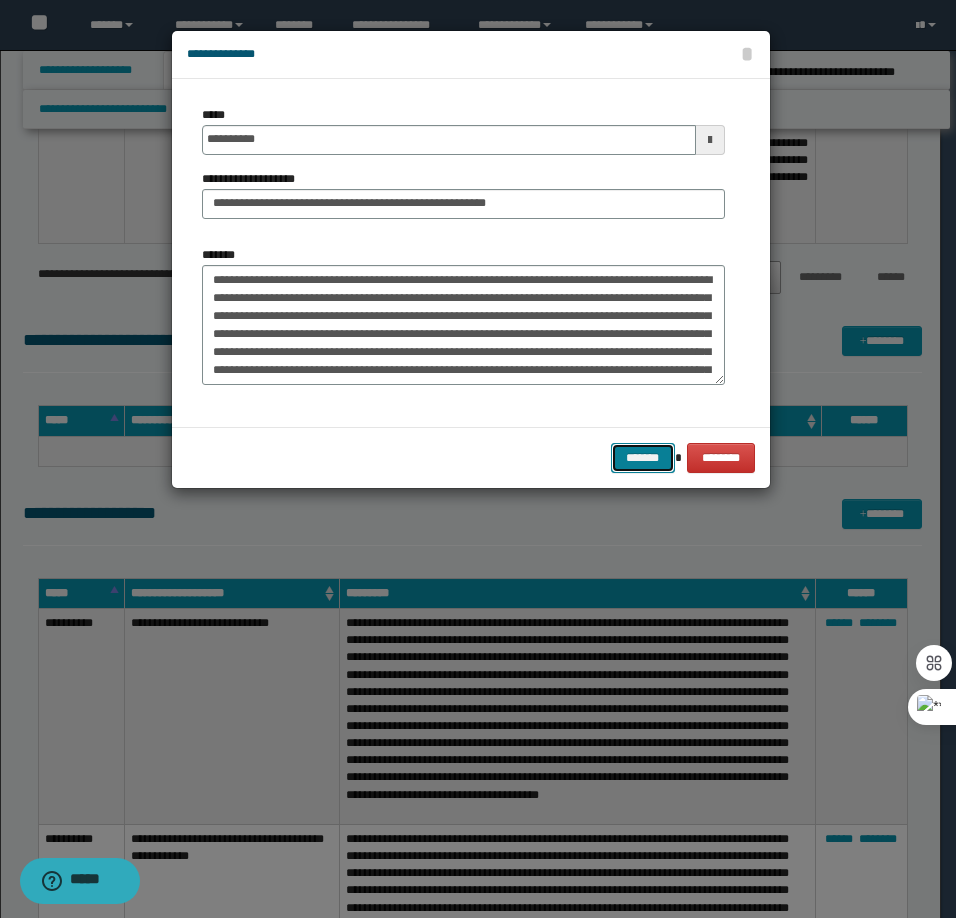 click on "*******" at bounding box center (643, 458) 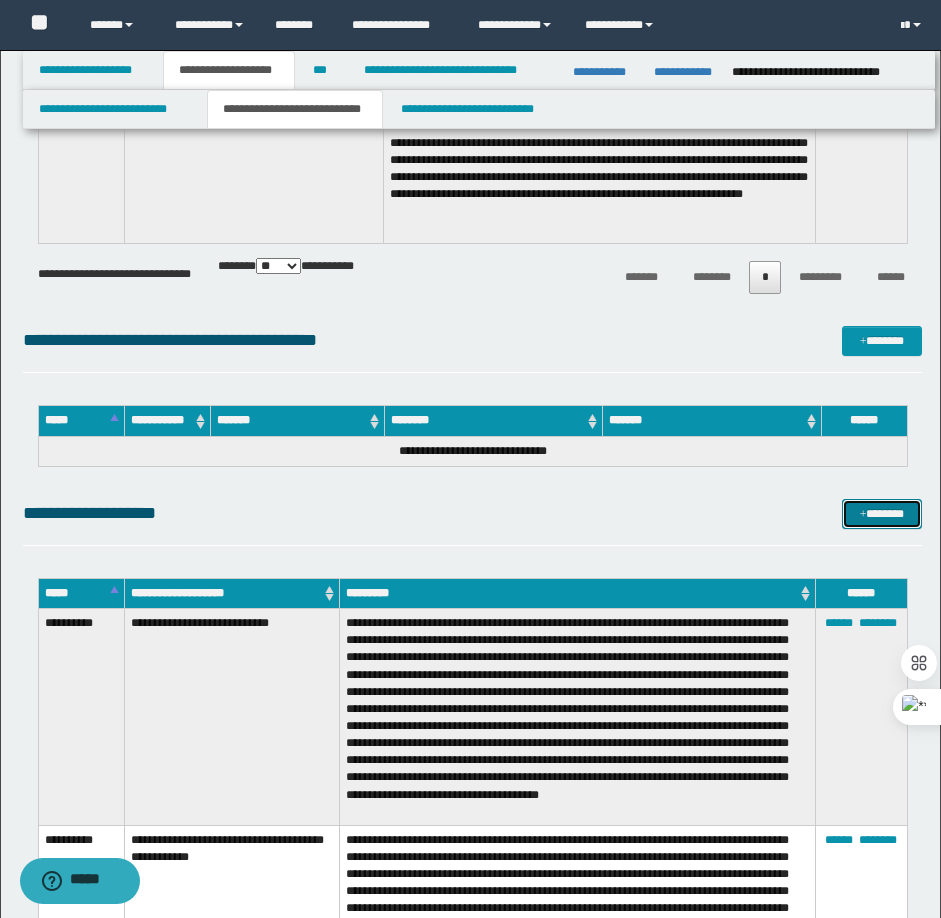 click on "*******" at bounding box center (882, 514) 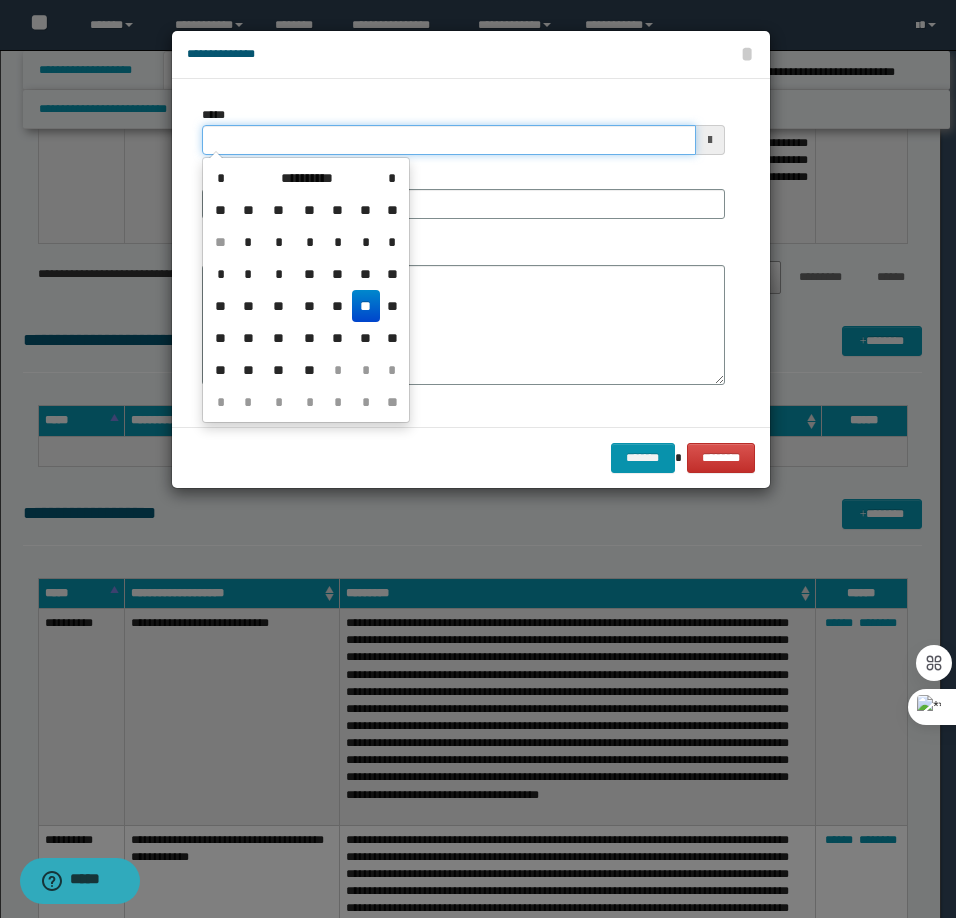 click on "*****" at bounding box center [449, 140] 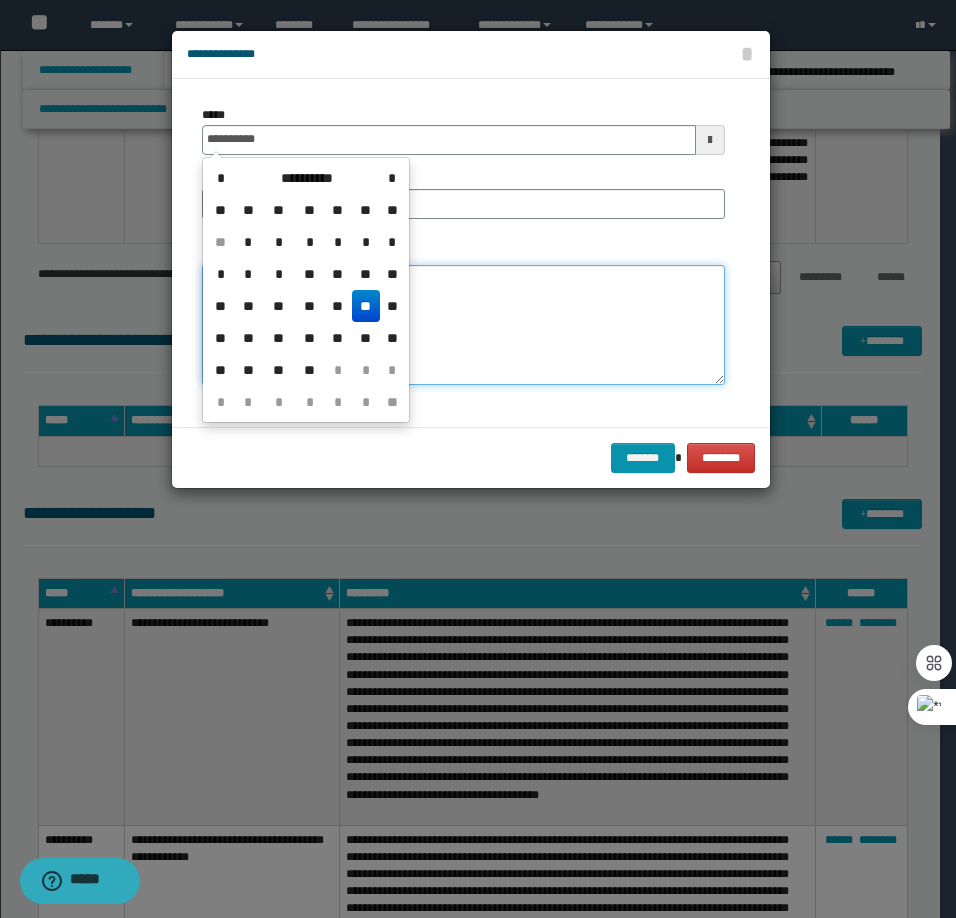 type on "**********" 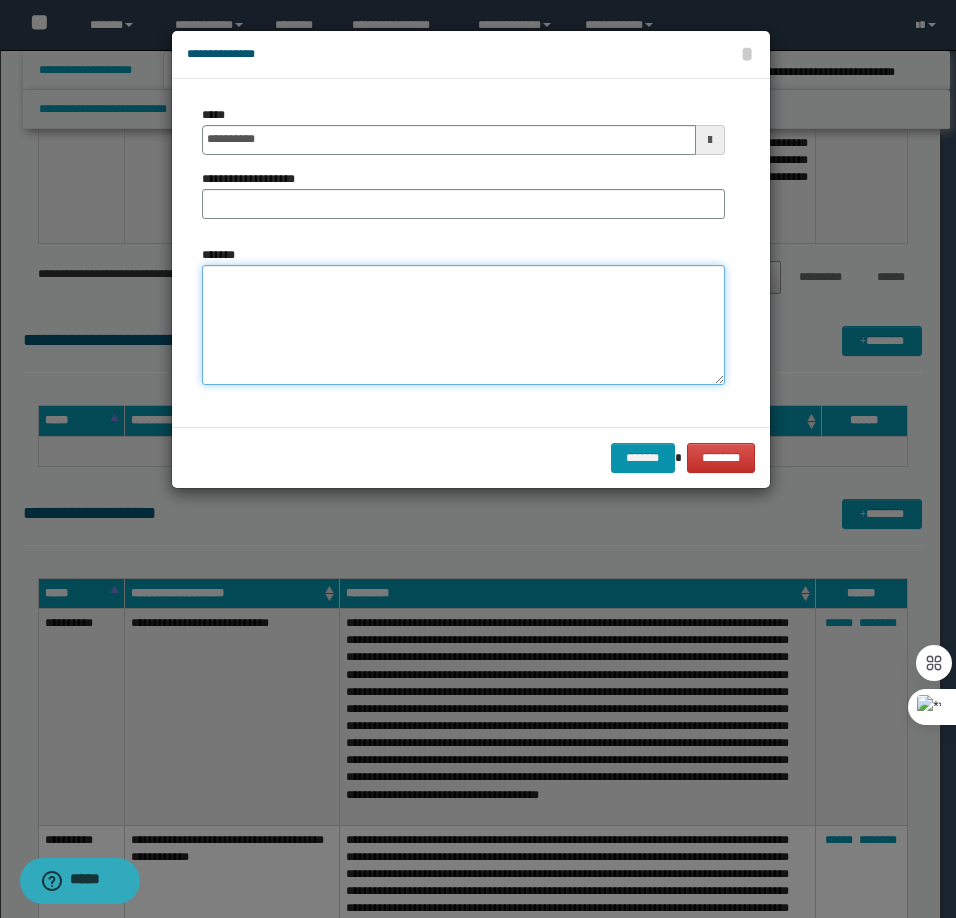 paste on "**********" 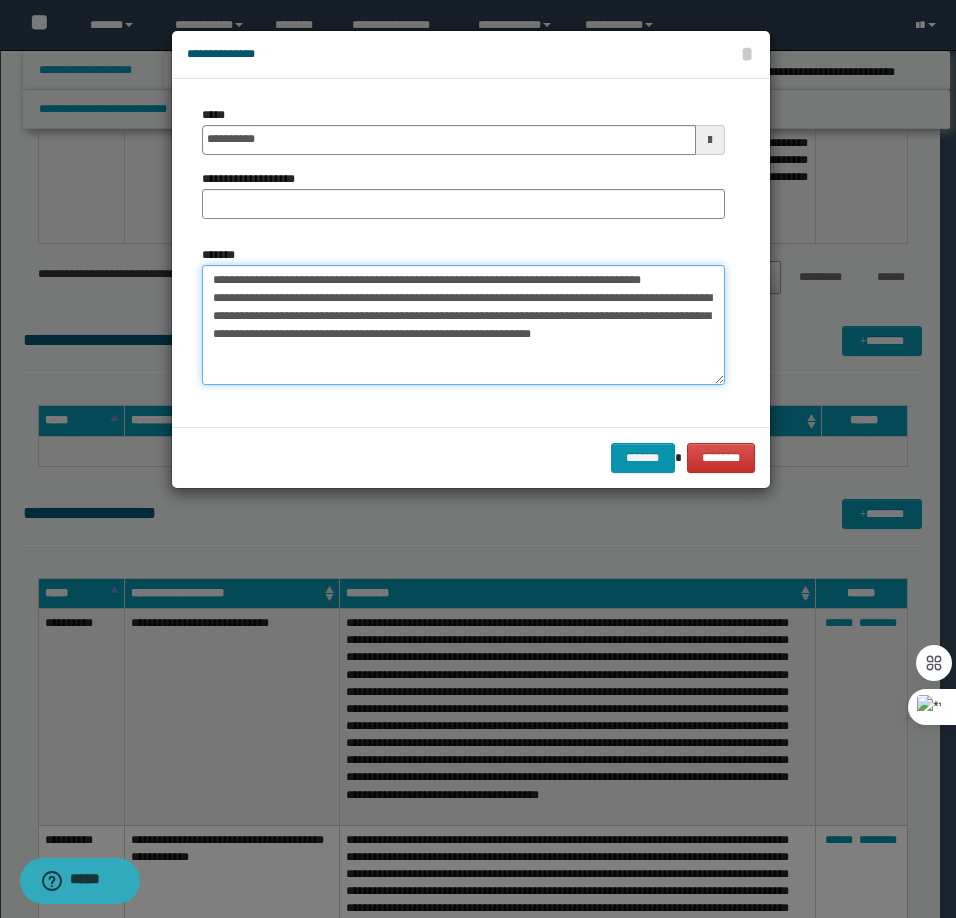 drag, startPoint x: 693, startPoint y: 282, endPoint x: 280, endPoint y: 280, distance: 413.00485 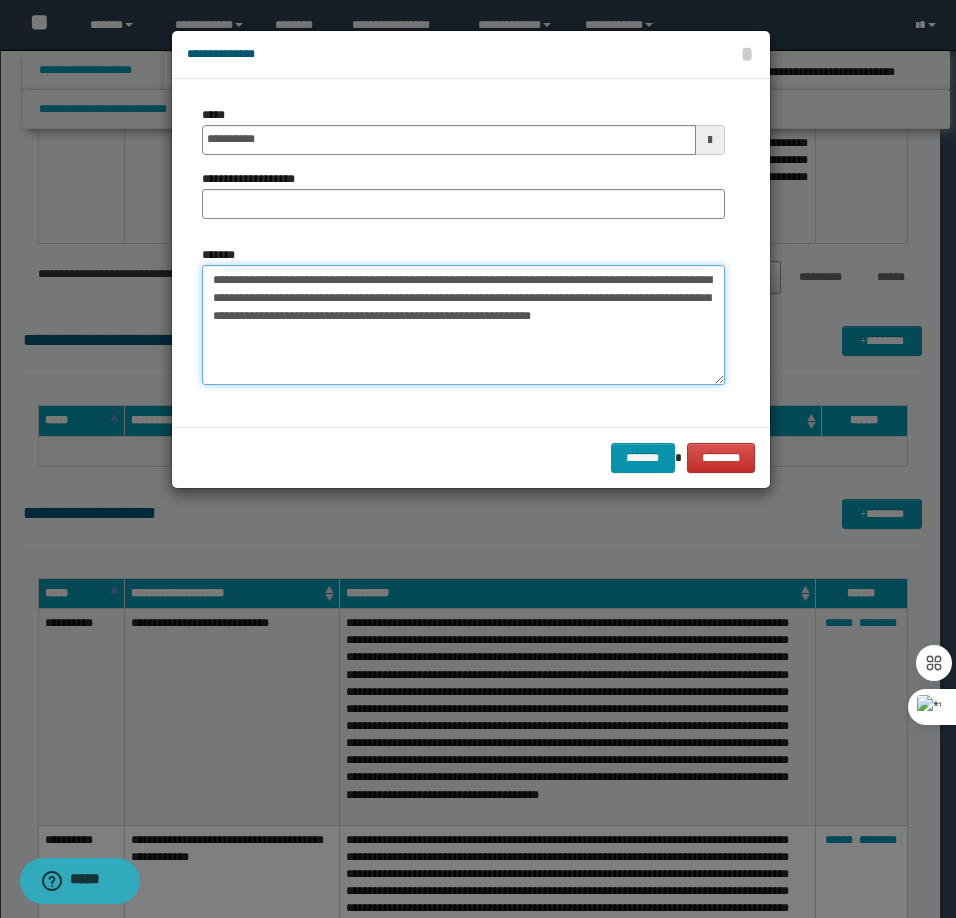 type on "**********" 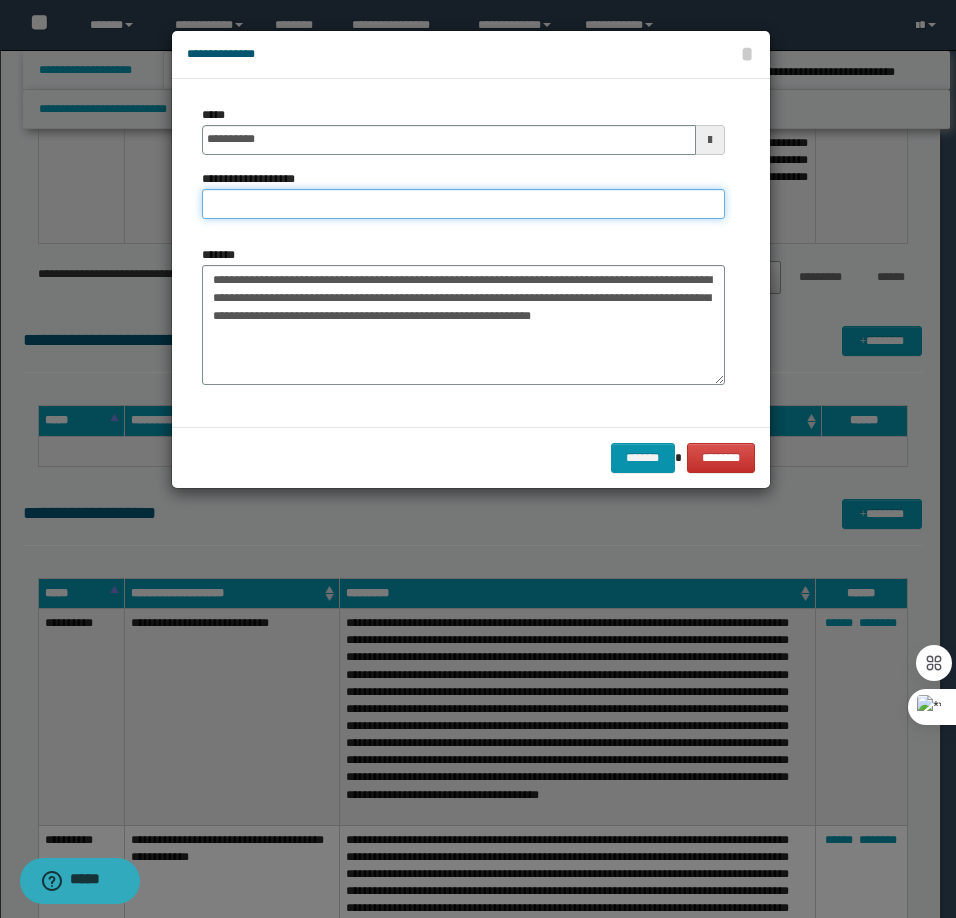click on "**********" at bounding box center (463, 204) 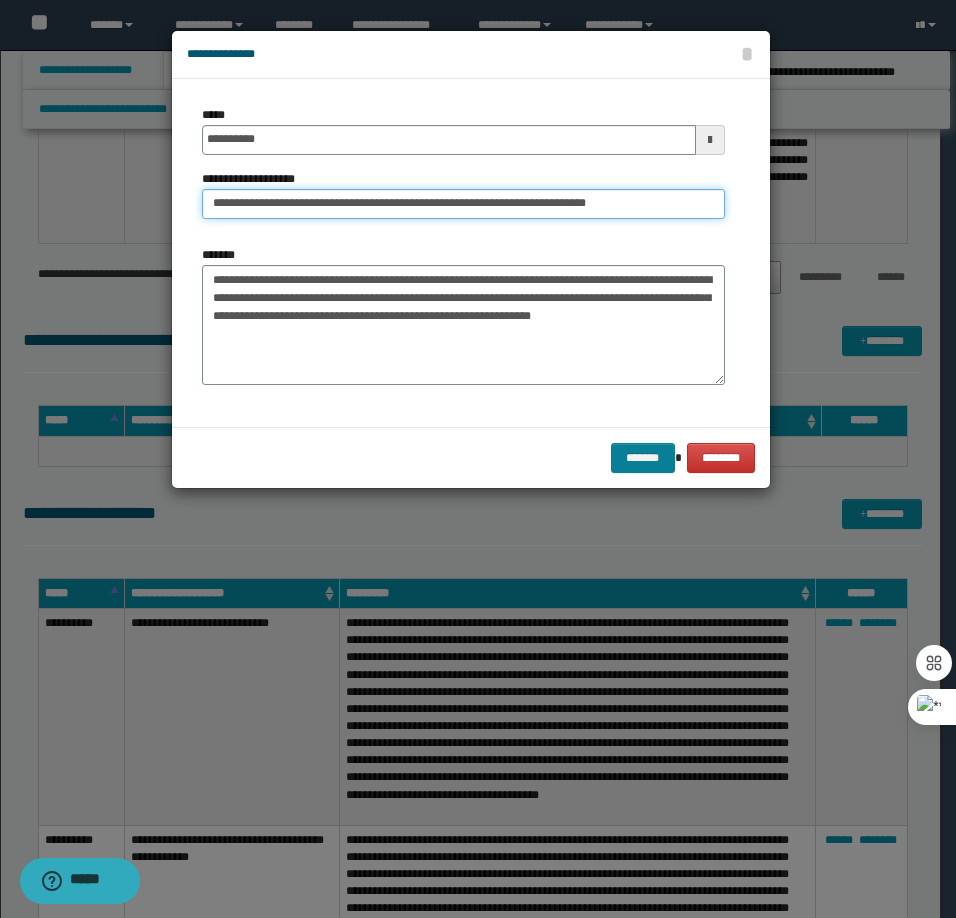 type on "**********" 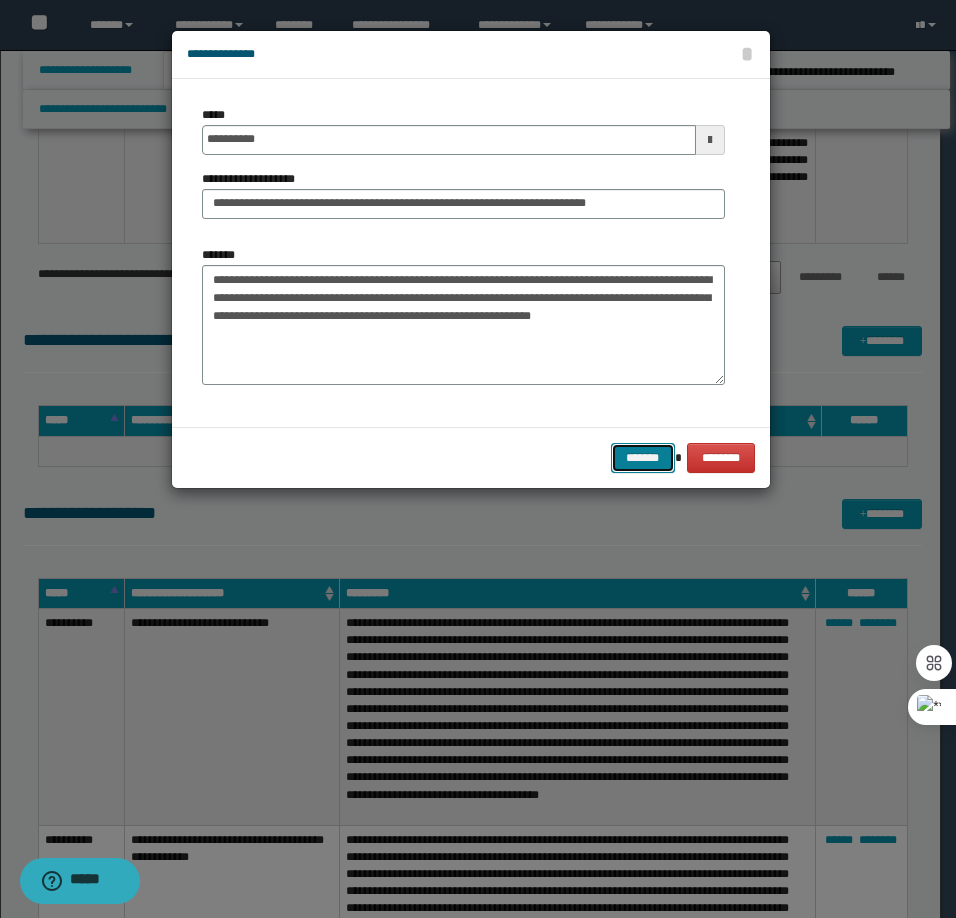 click on "*******" at bounding box center [643, 458] 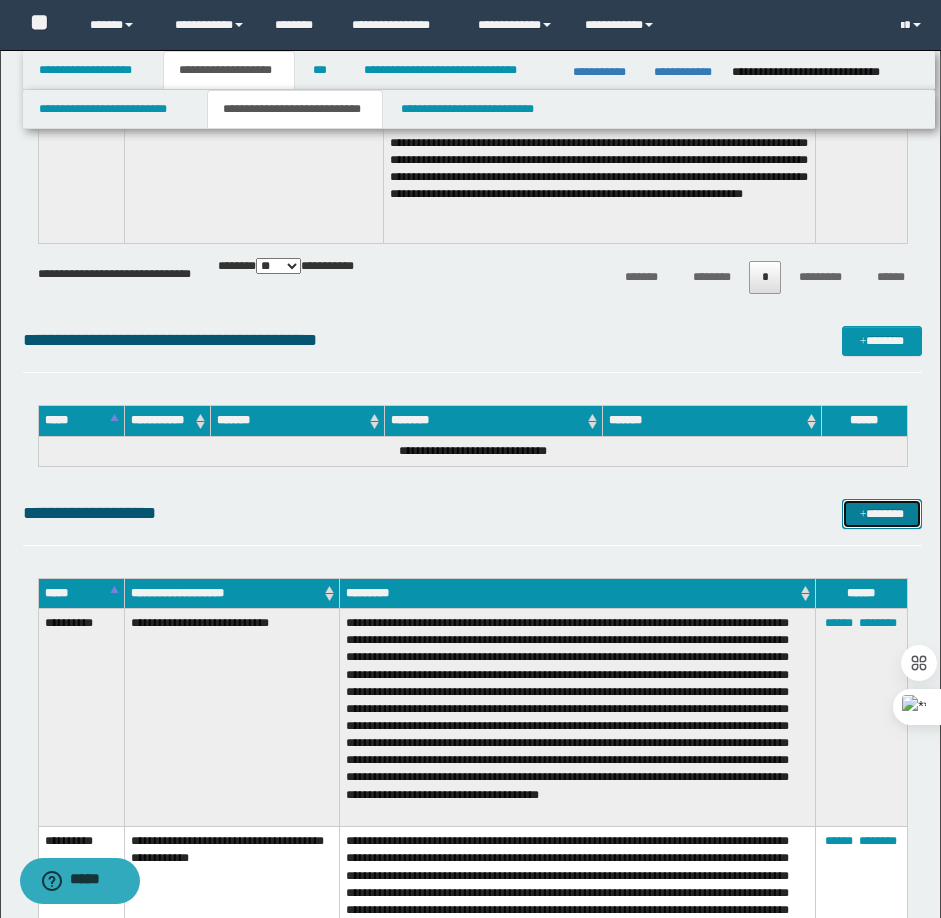 drag, startPoint x: 888, startPoint y: 524, endPoint x: 641, endPoint y: 412, distance: 271.20657 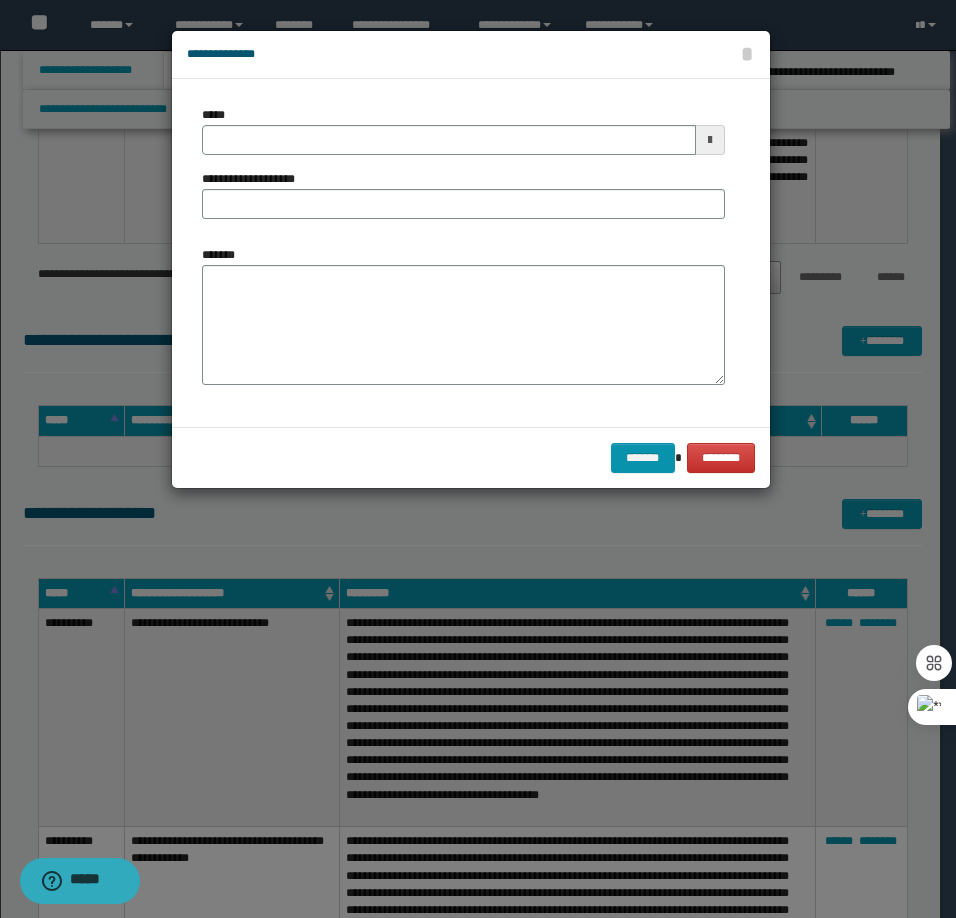 drag, startPoint x: 249, startPoint y: 118, endPoint x: 278, endPoint y: 148, distance: 41.725292 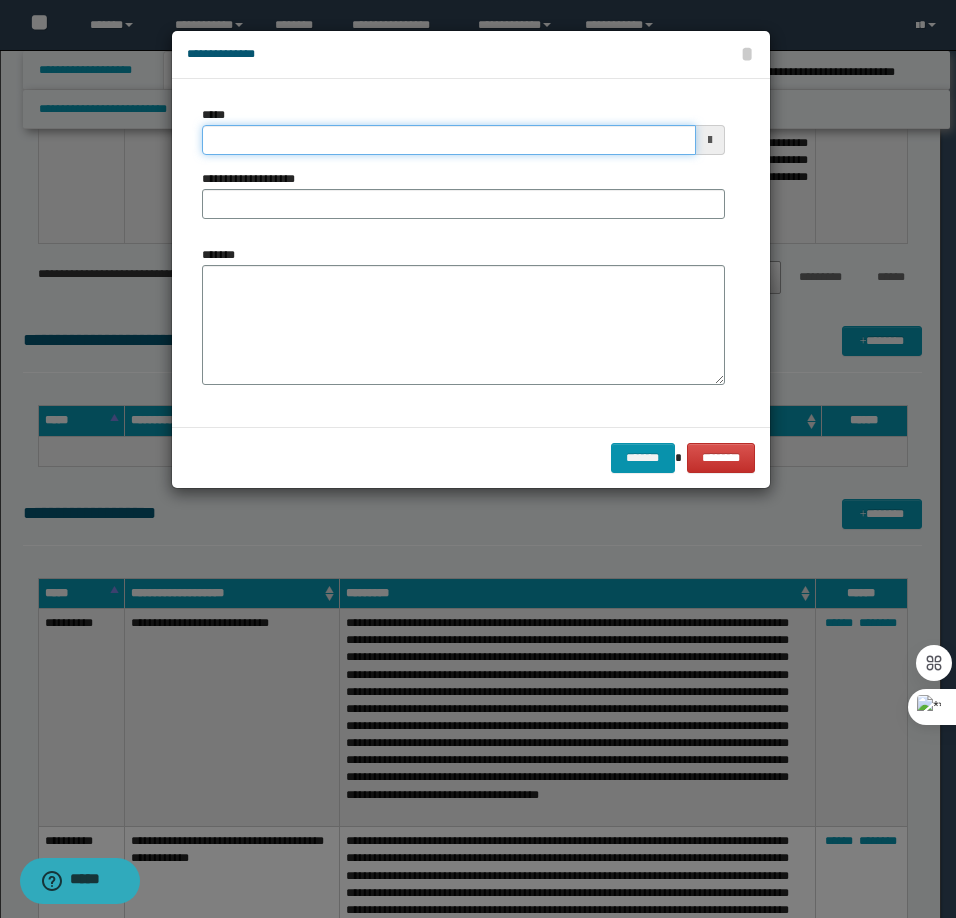 click on "*****" at bounding box center [449, 140] 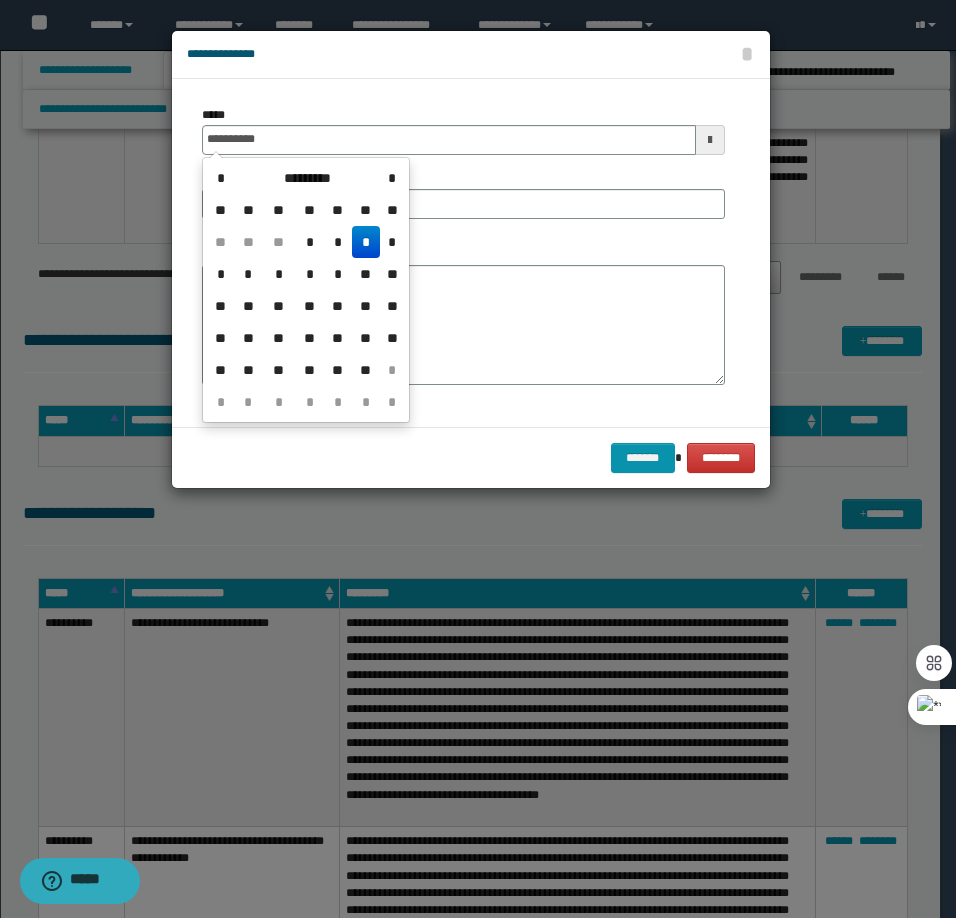 type on "**********" 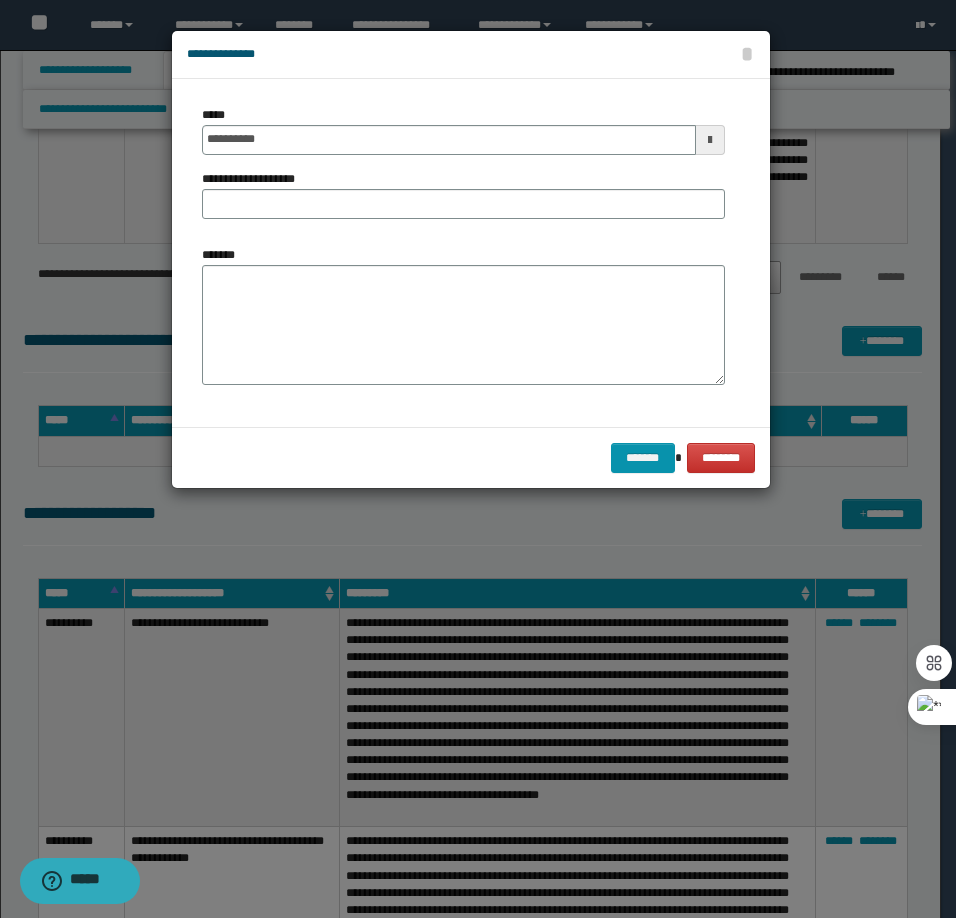 drag, startPoint x: 362, startPoint y: 250, endPoint x: 332, endPoint y: 304, distance: 61.77378 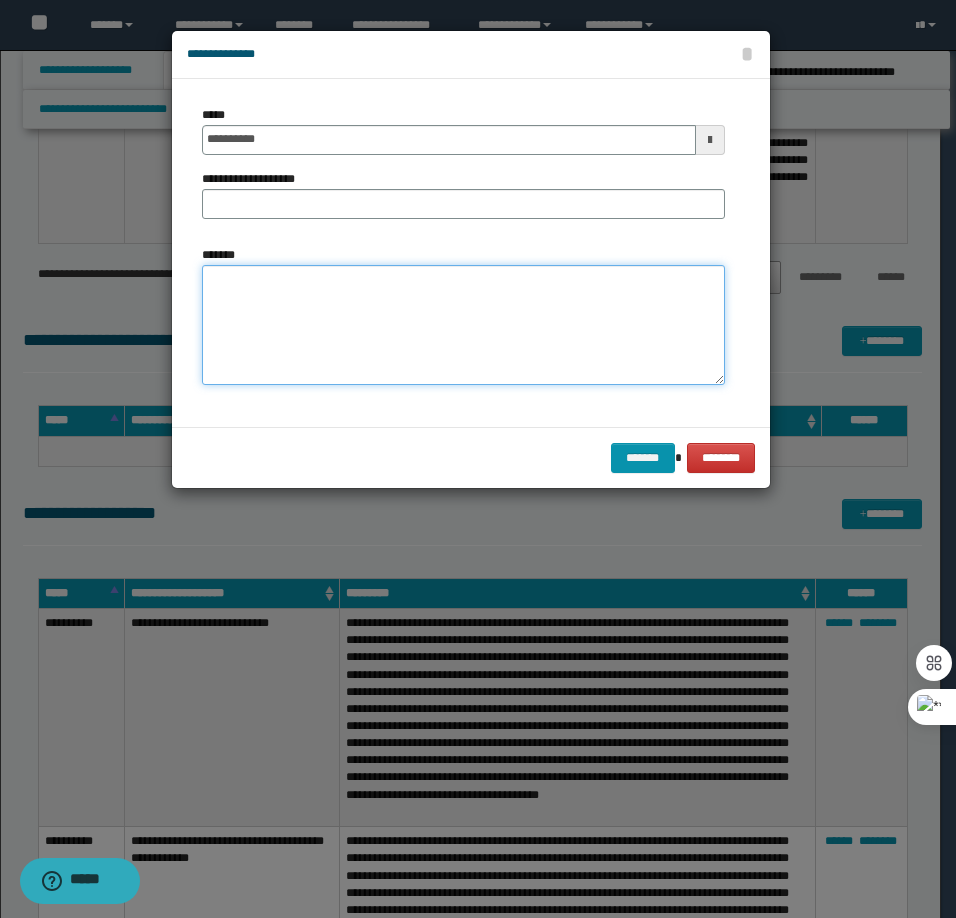 click on "*******" at bounding box center (463, 325) 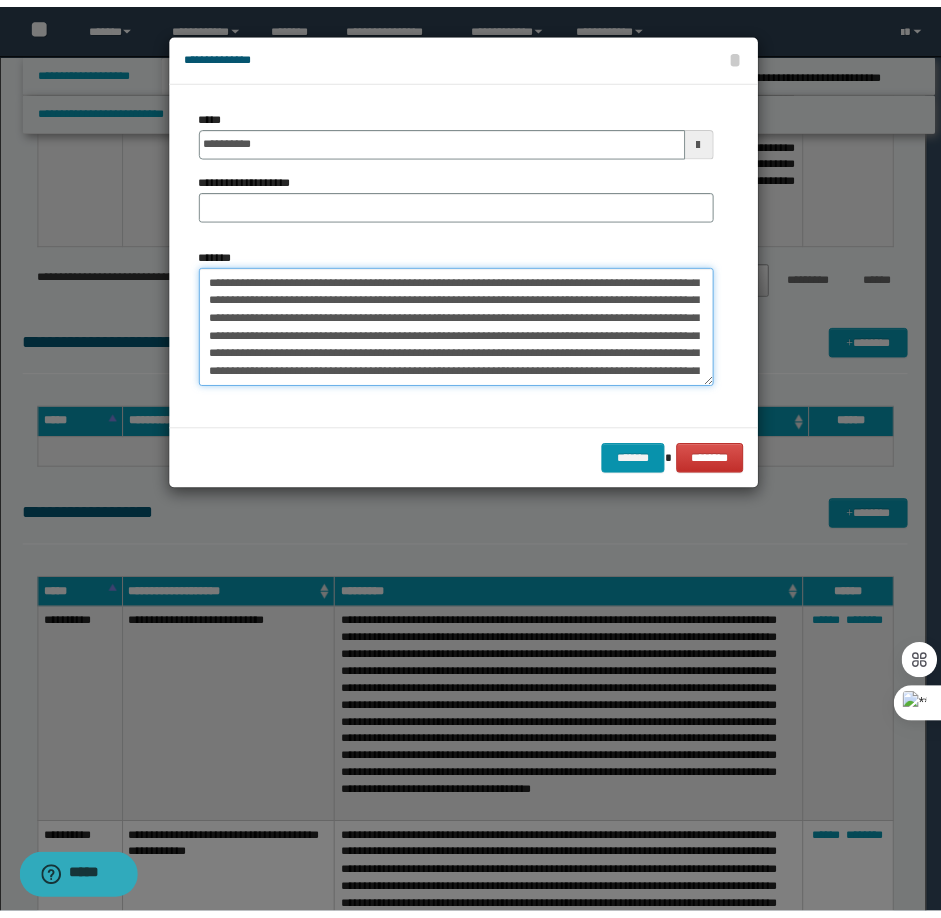scroll, scrollTop: 0, scrollLeft: 0, axis: both 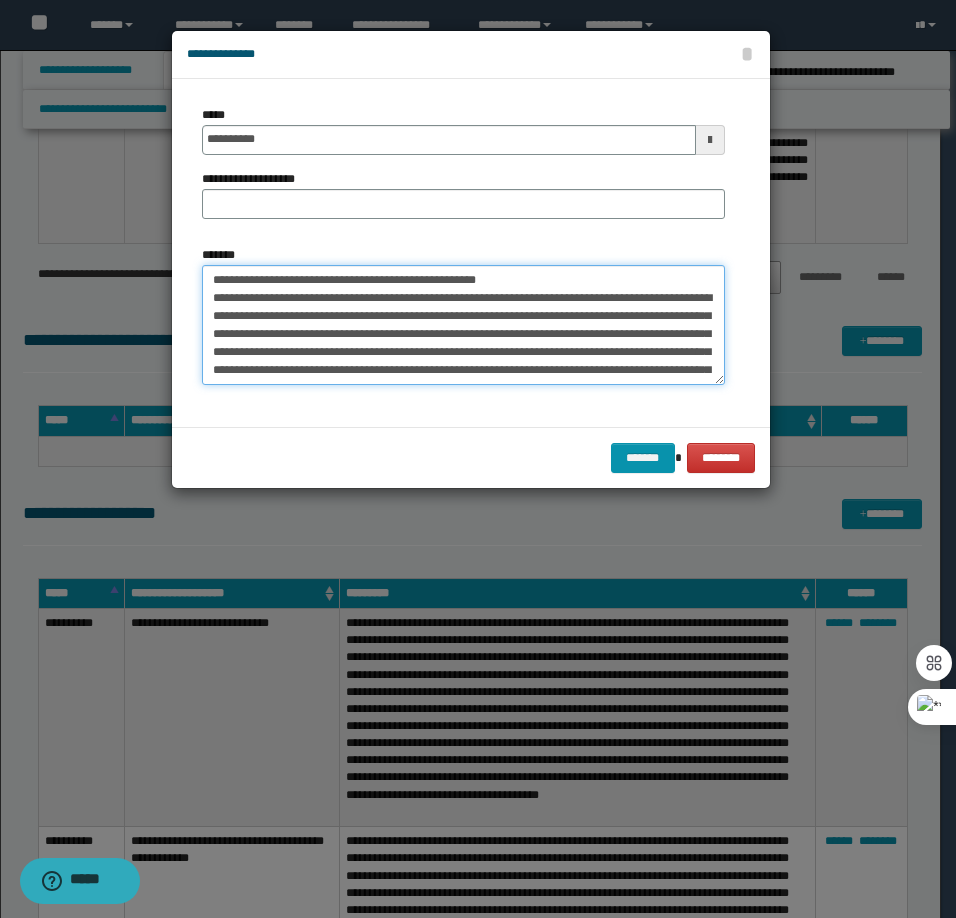 drag, startPoint x: 513, startPoint y: 278, endPoint x: 279, endPoint y: 280, distance: 234.00854 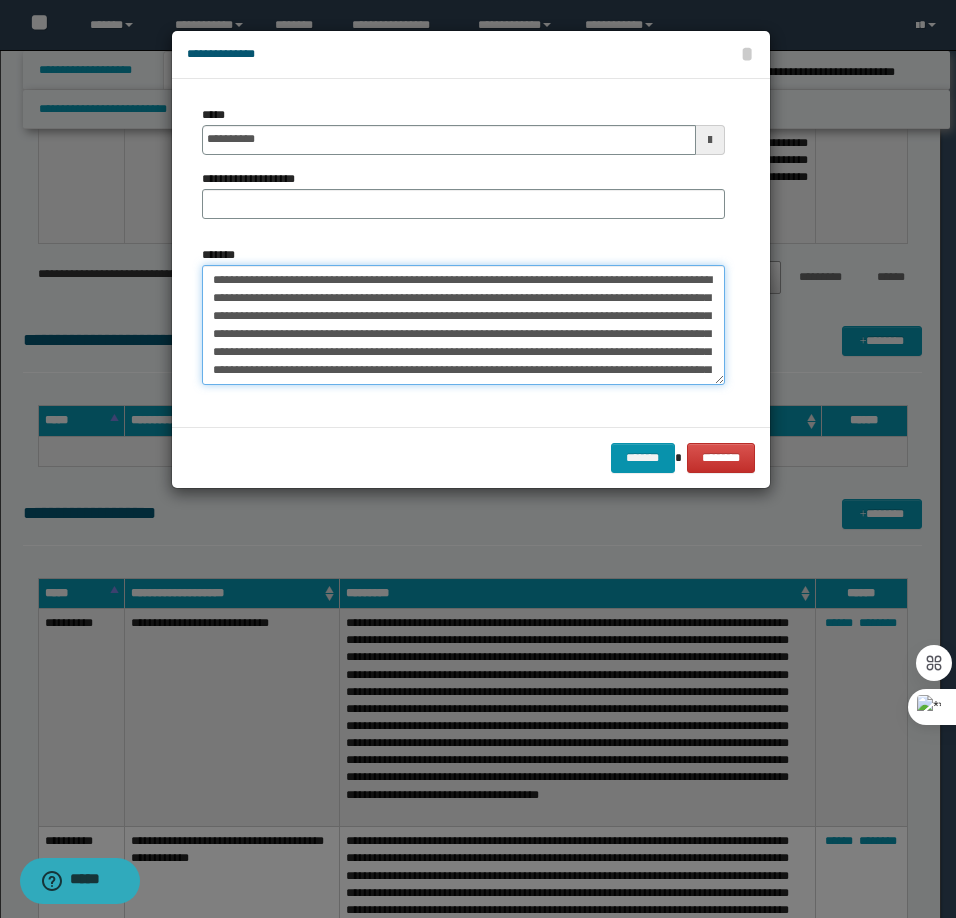 type on "**********" 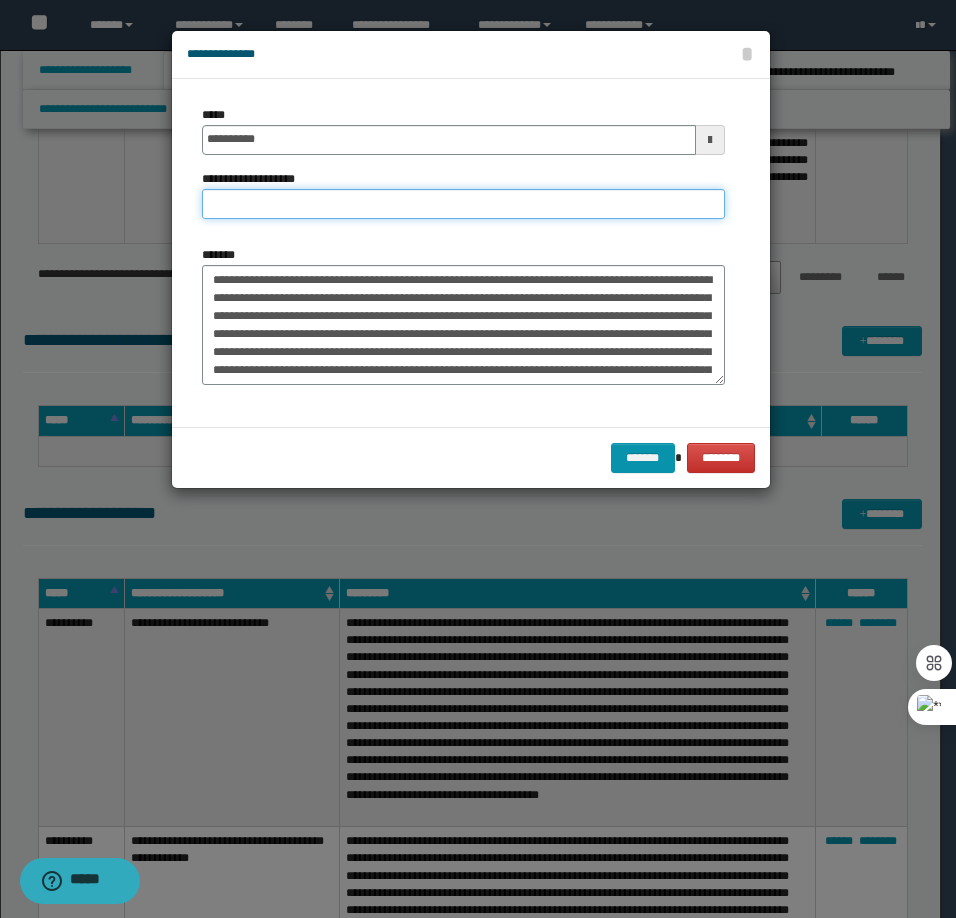 click on "**********" at bounding box center (463, 204) 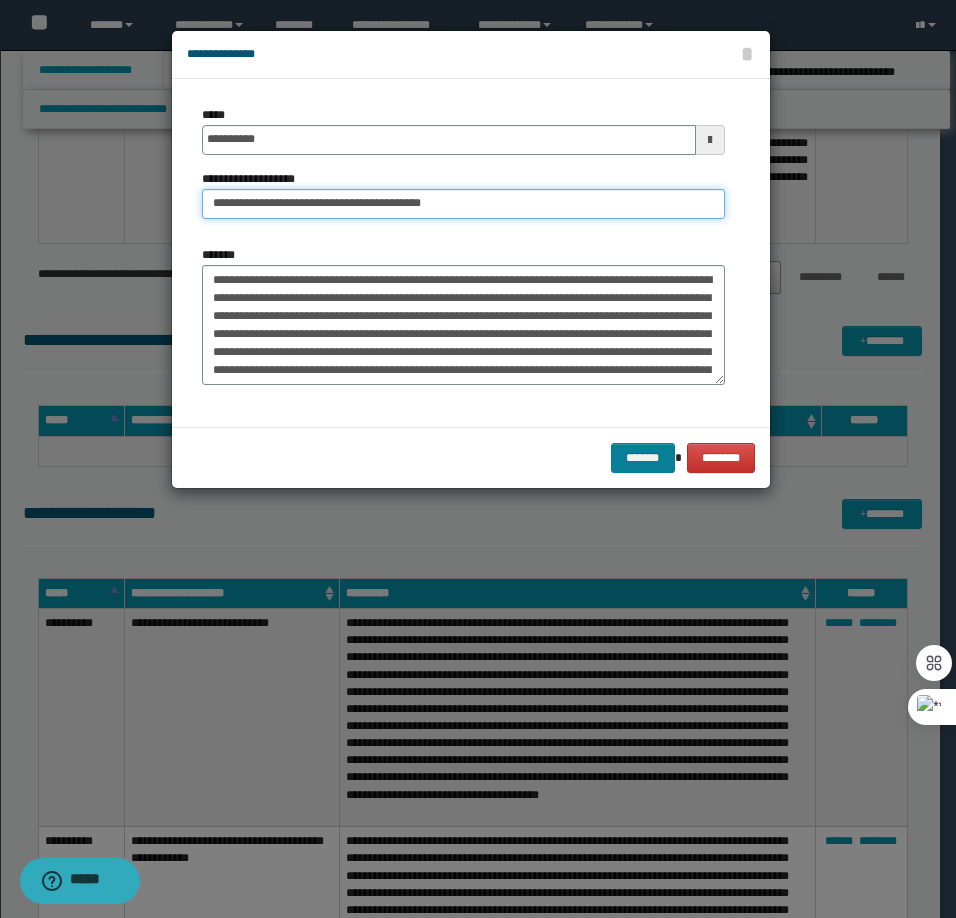 type on "**********" 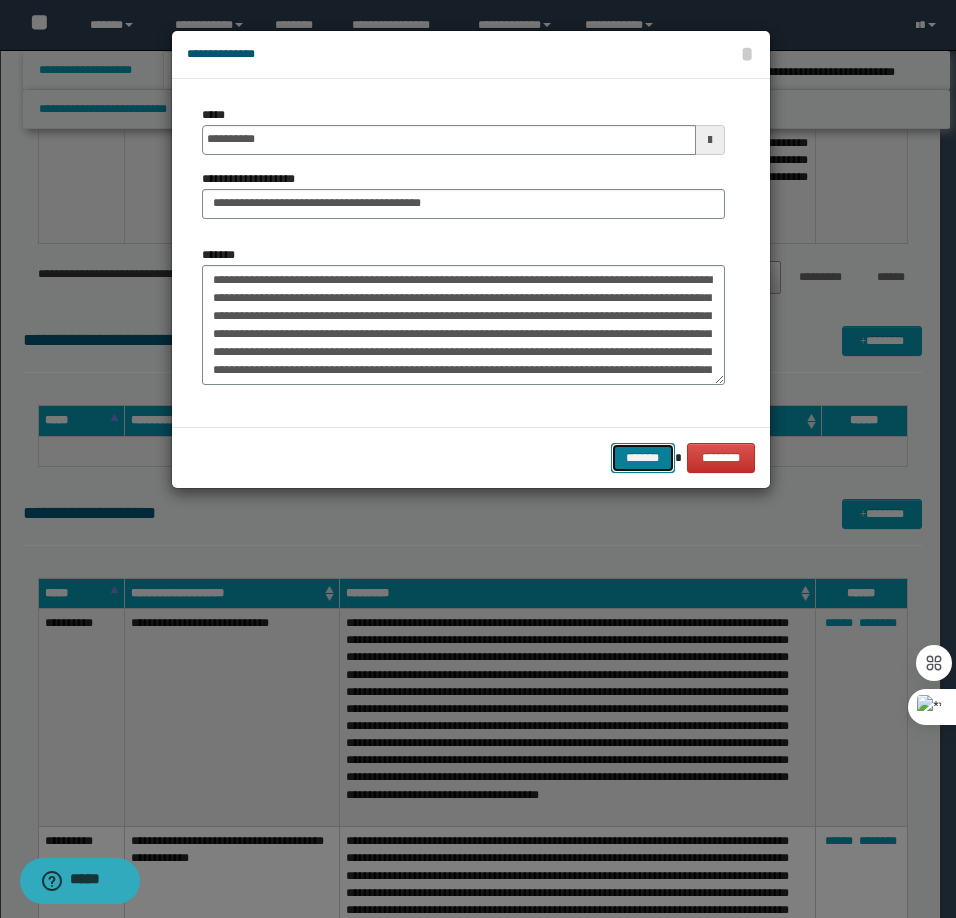 click on "*******" at bounding box center [643, 458] 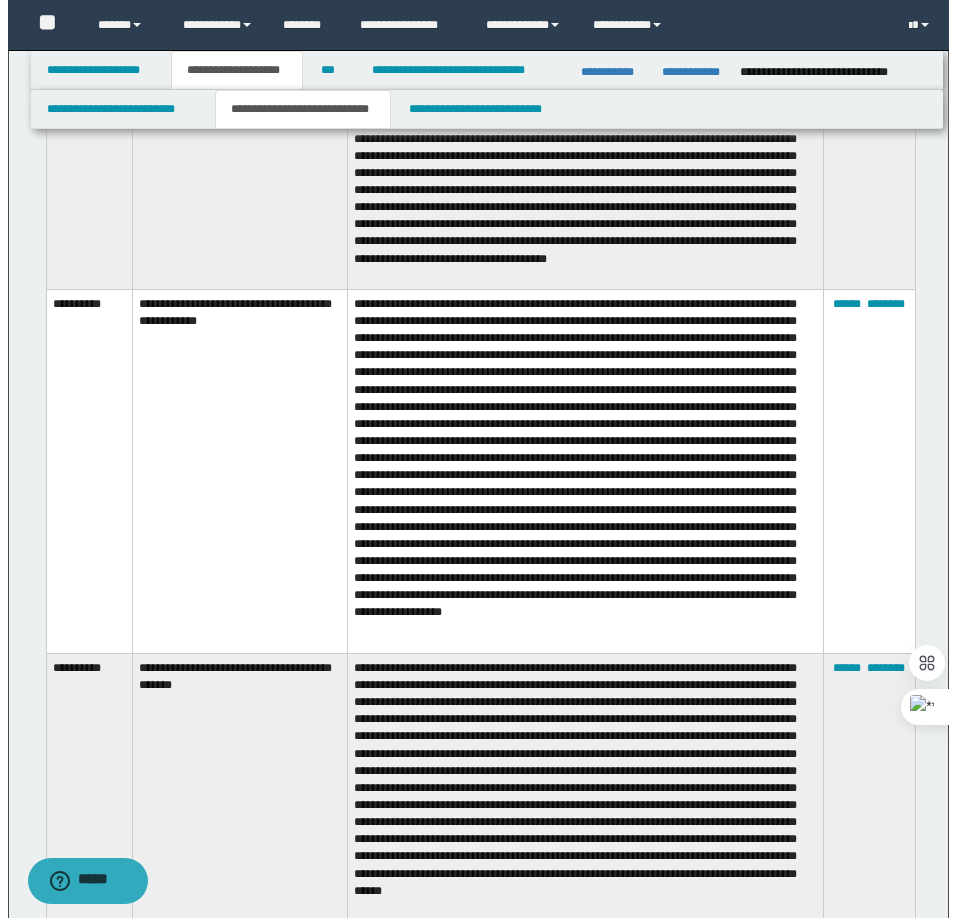 scroll, scrollTop: 2600, scrollLeft: 0, axis: vertical 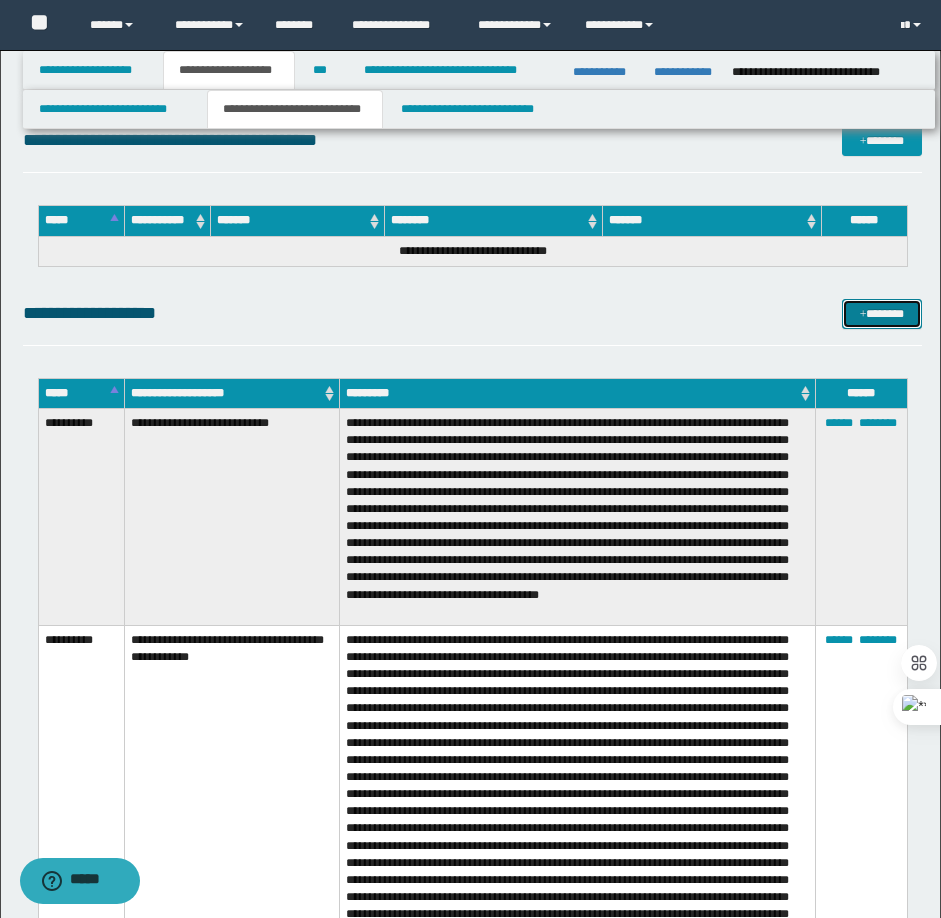 click on "*******" at bounding box center [882, 314] 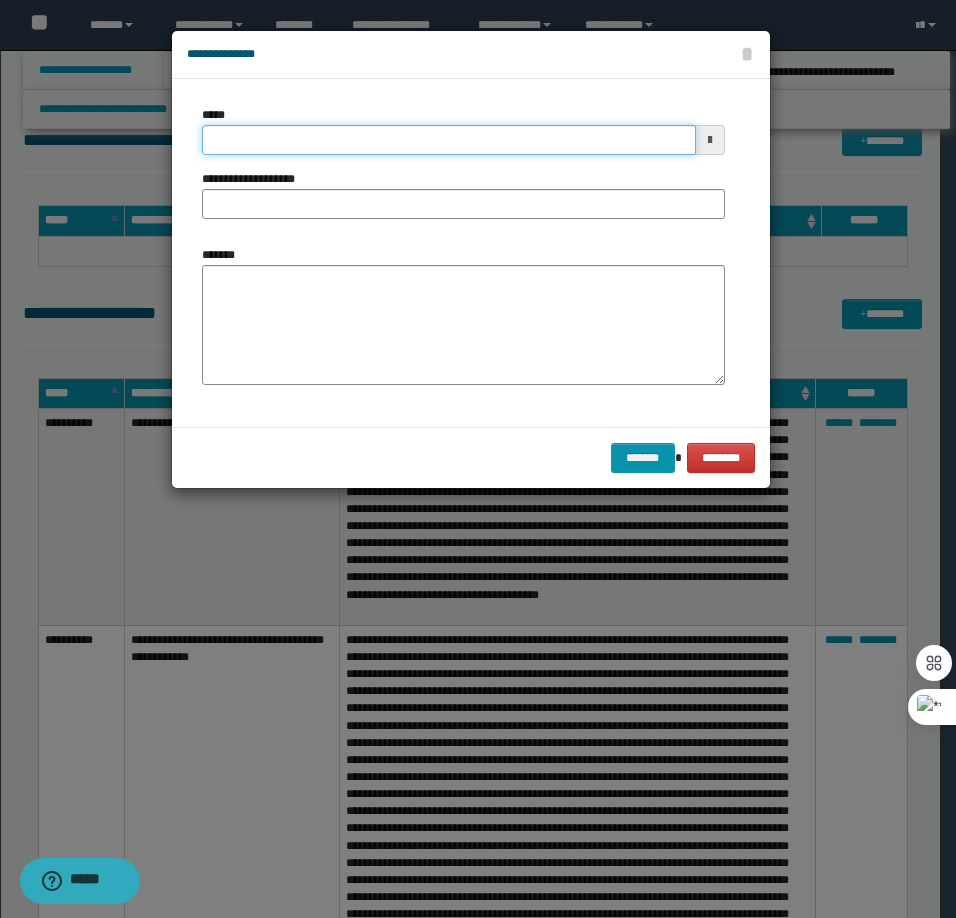 click on "*****" at bounding box center (449, 140) 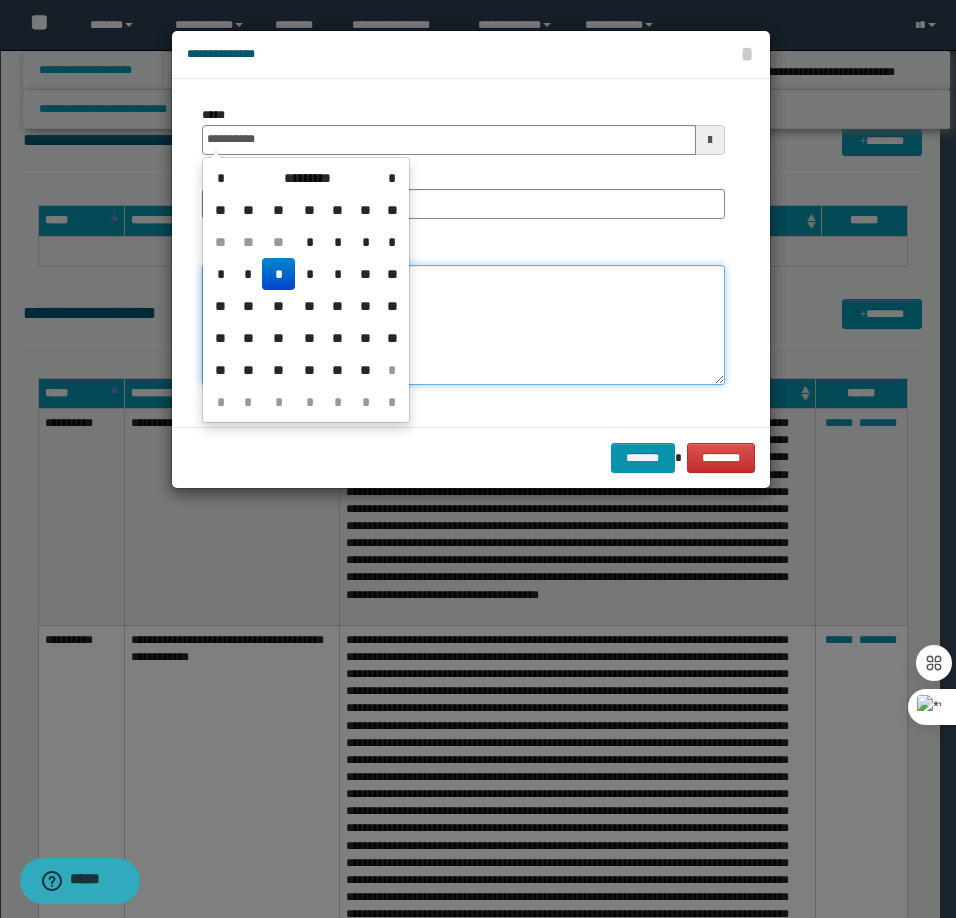 type on "**********" 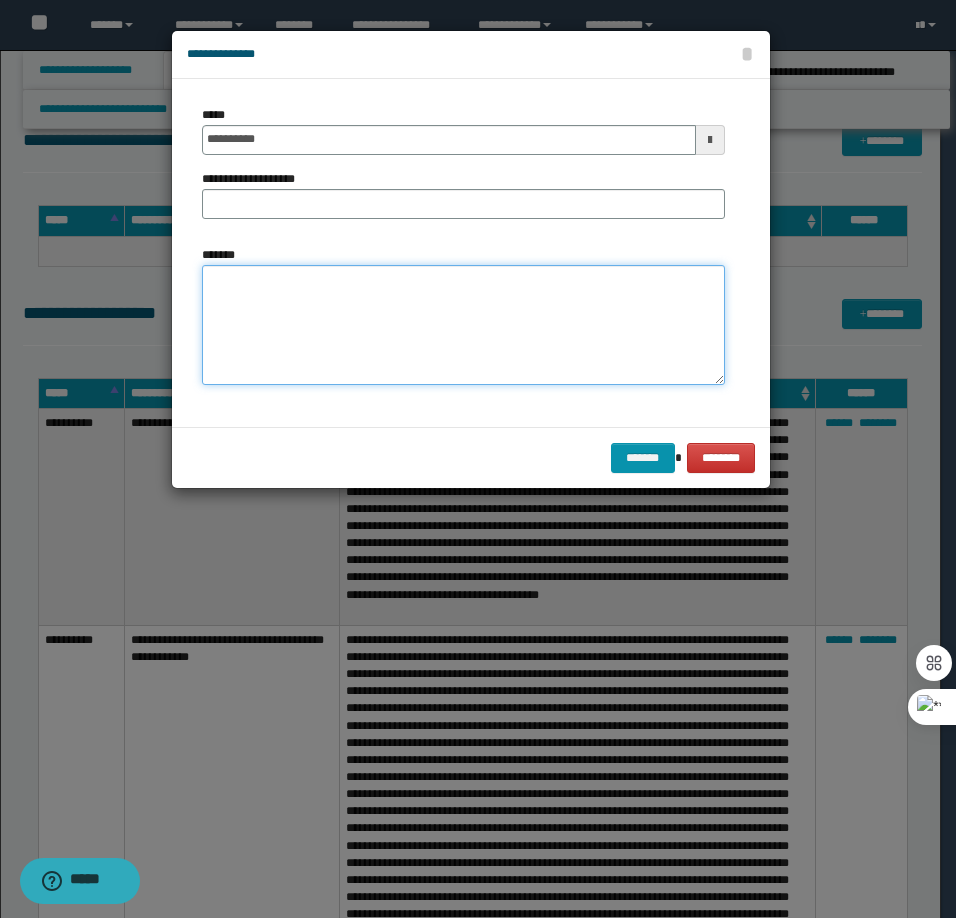 click on "*******" at bounding box center [463, 325] 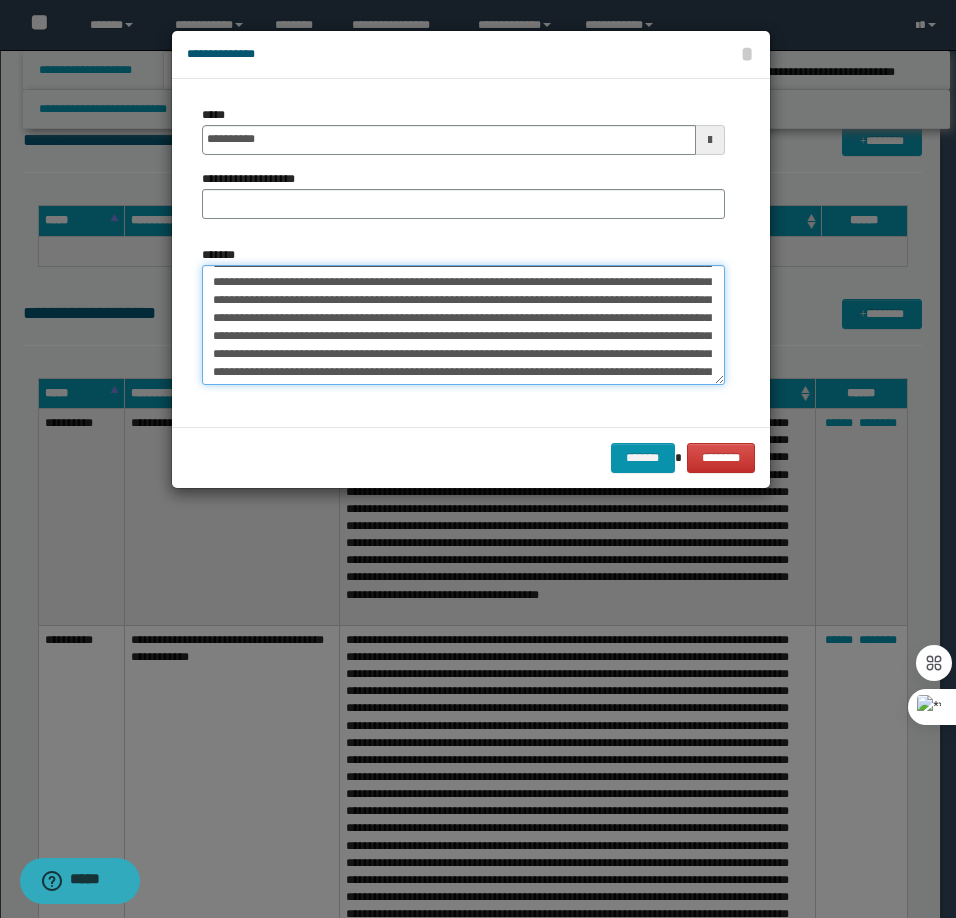 scroll, scrollTop: 0, scrollLeft: 0, axis: both 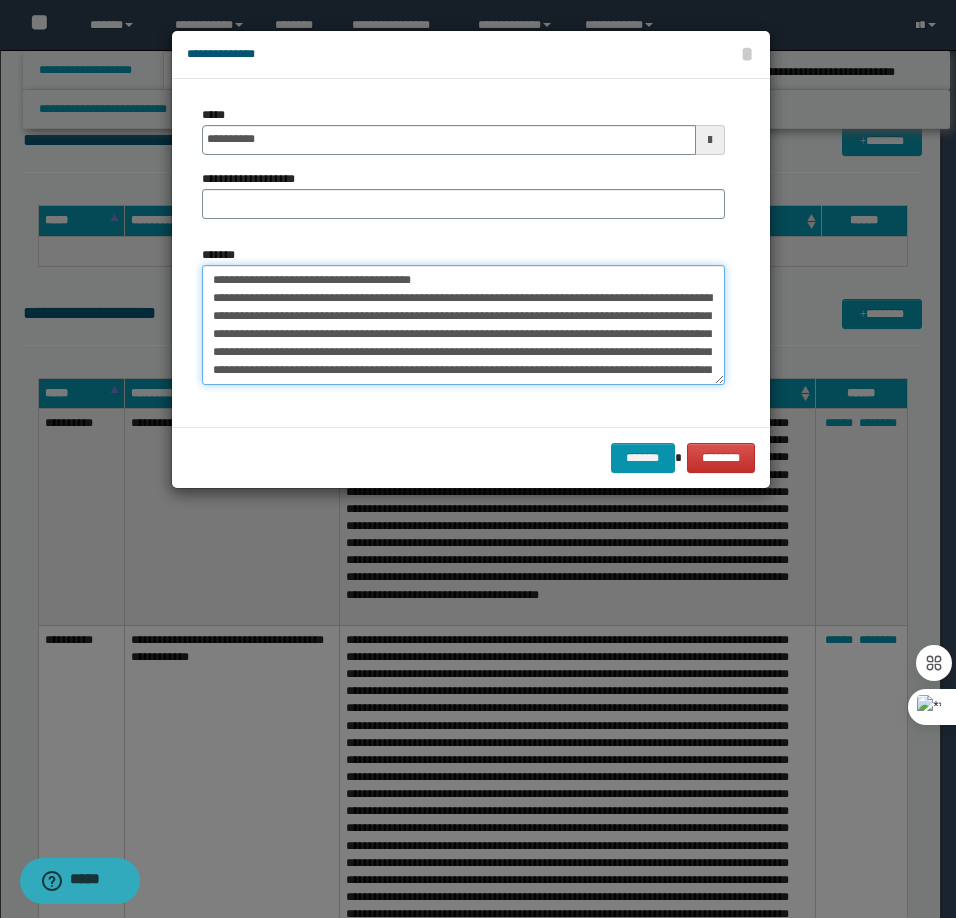 drag, startPoint x: 491, startPoint y: 276, endPoint x: 280, endPoint y: 282, distance: 211.0853 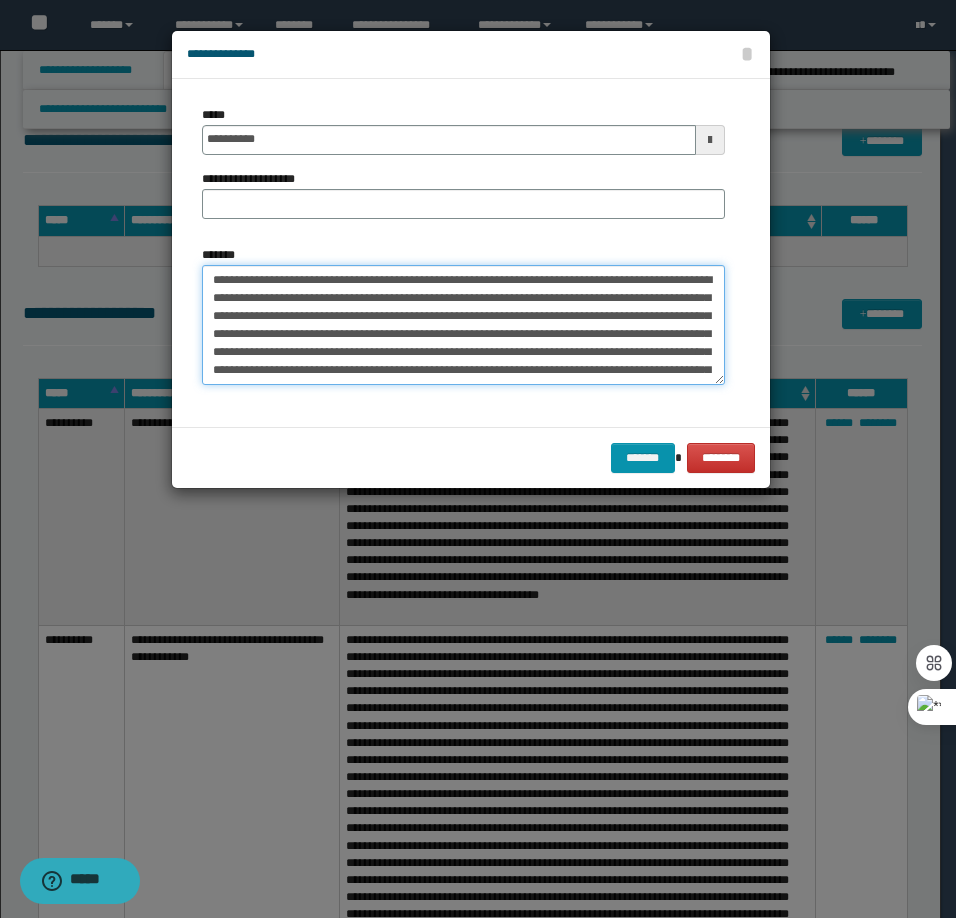 type on "**********" 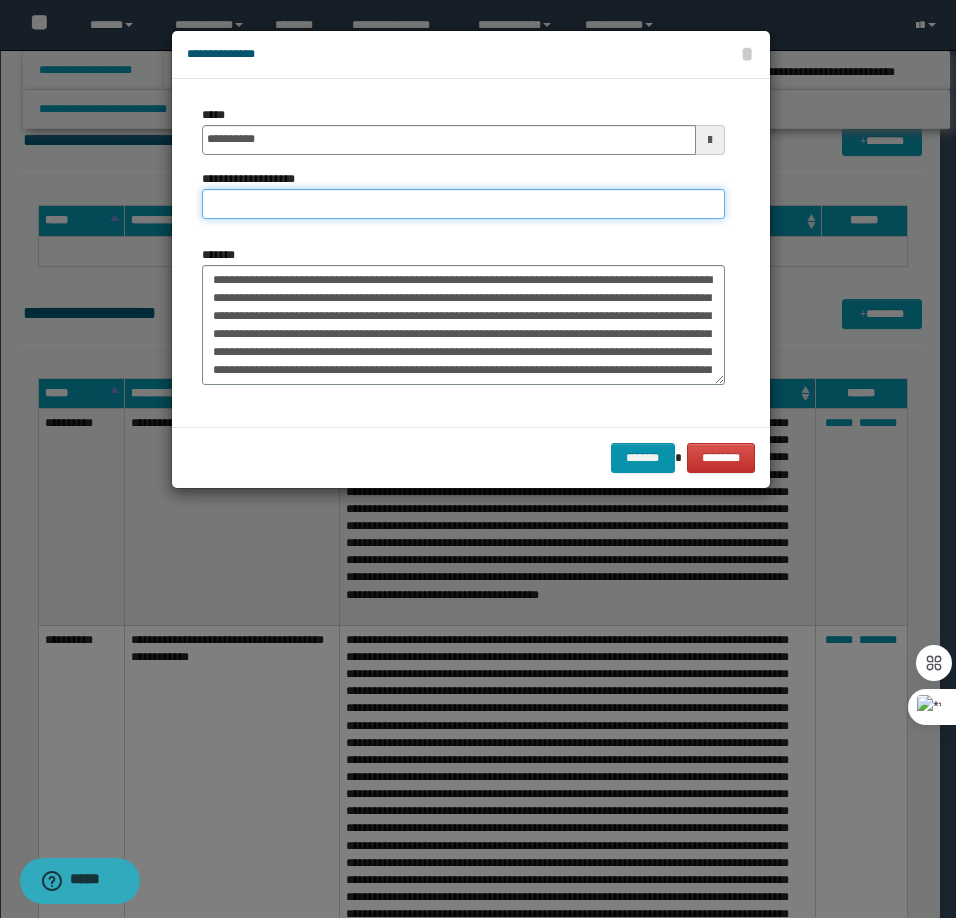 click on "**********" at bounding box center (463, 204) 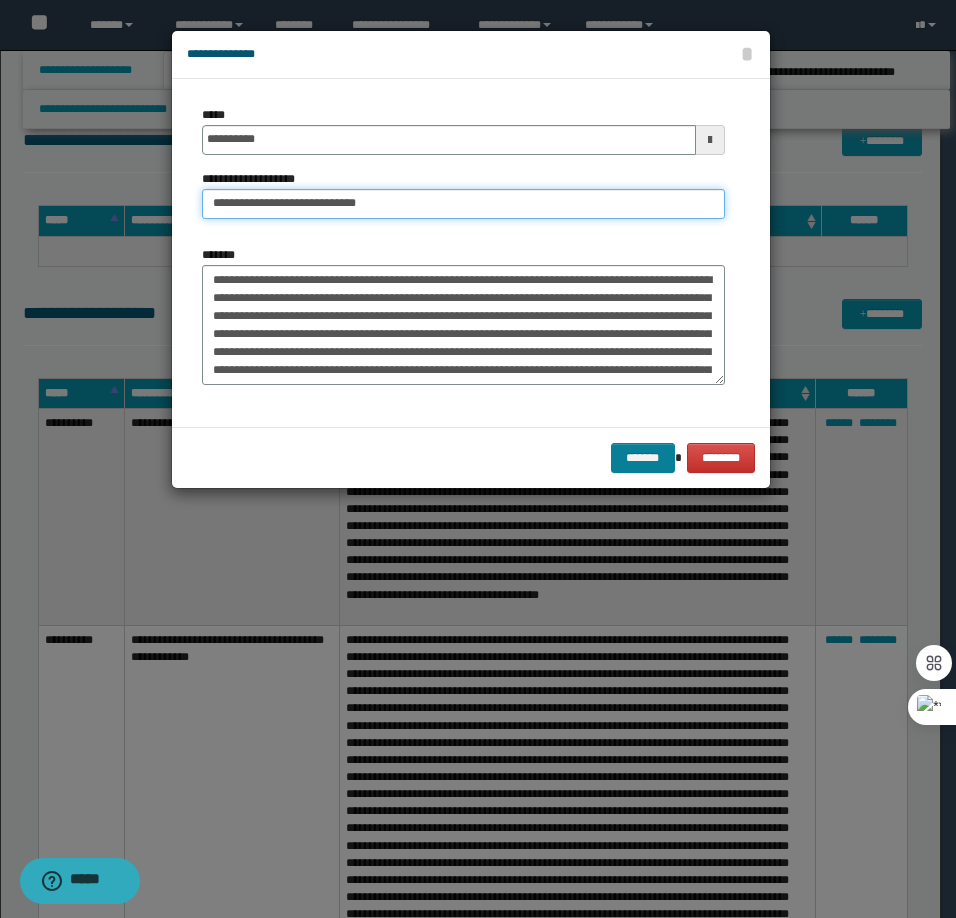 type on "**********" 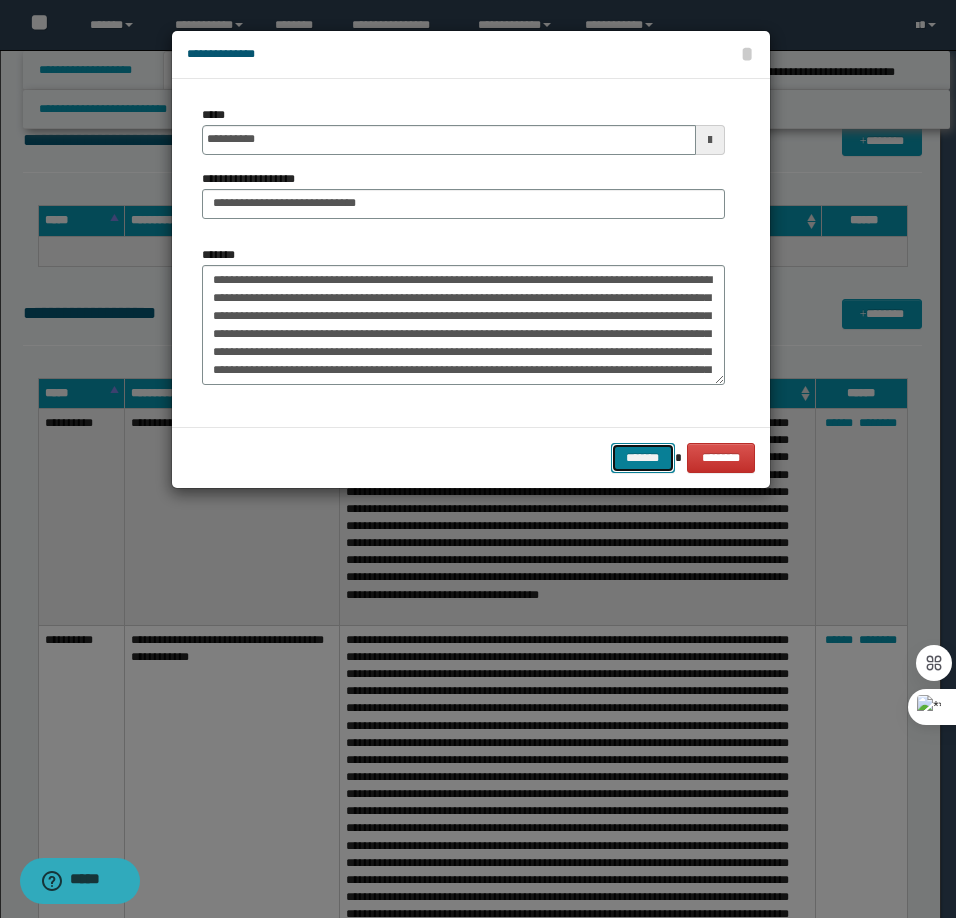 click on "*******" at bounding box center (643, 458) 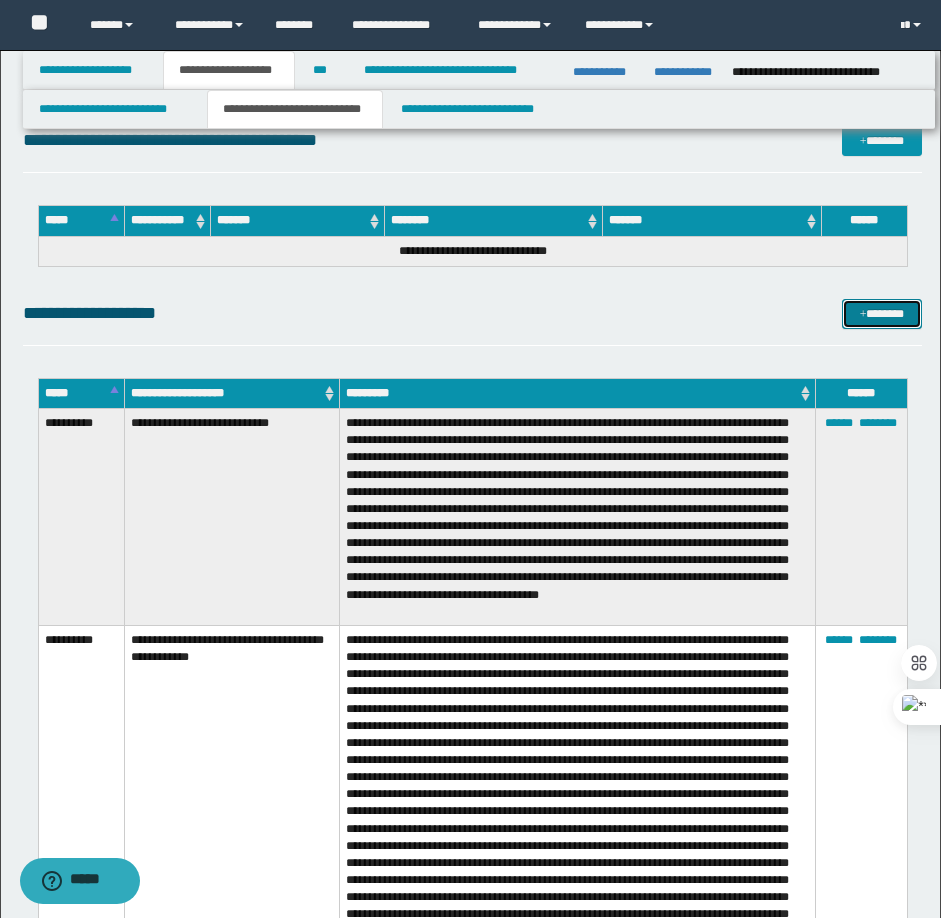drag, startPoint x: 887, startPoint y: 315, endPoint x: 883, endPoint y: 338, distance: 23.345236 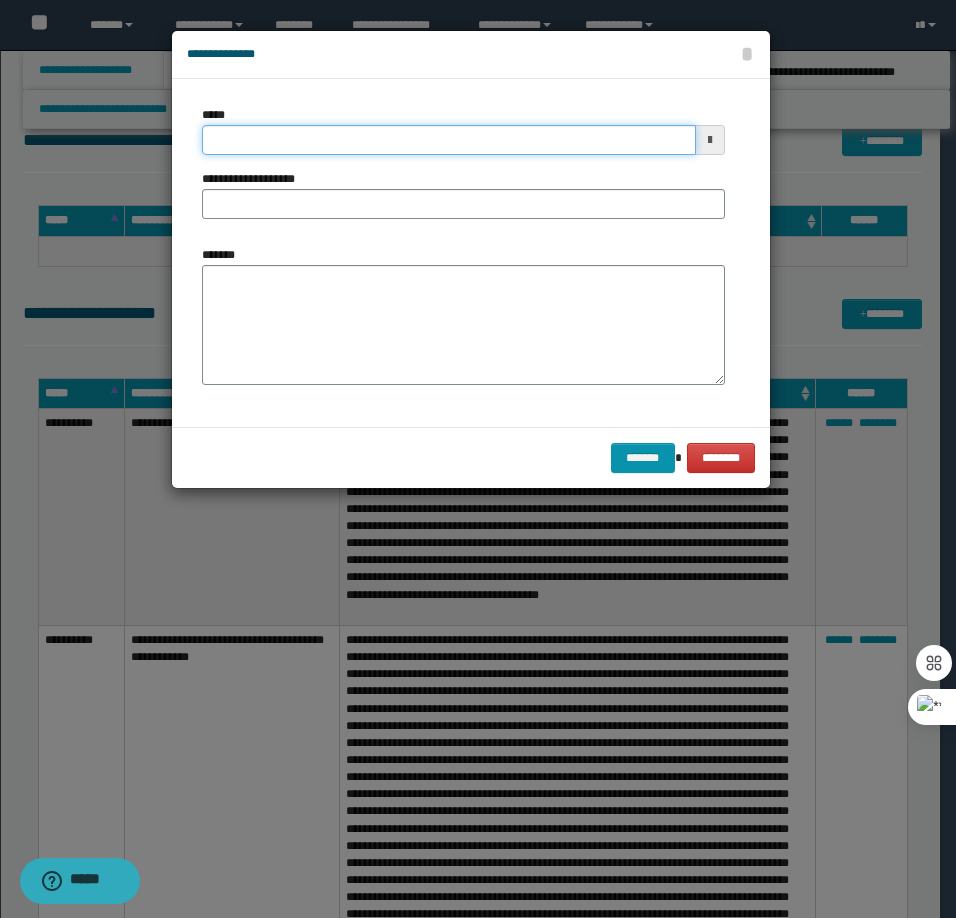 click on "*****" at bounding box center [449, 140] 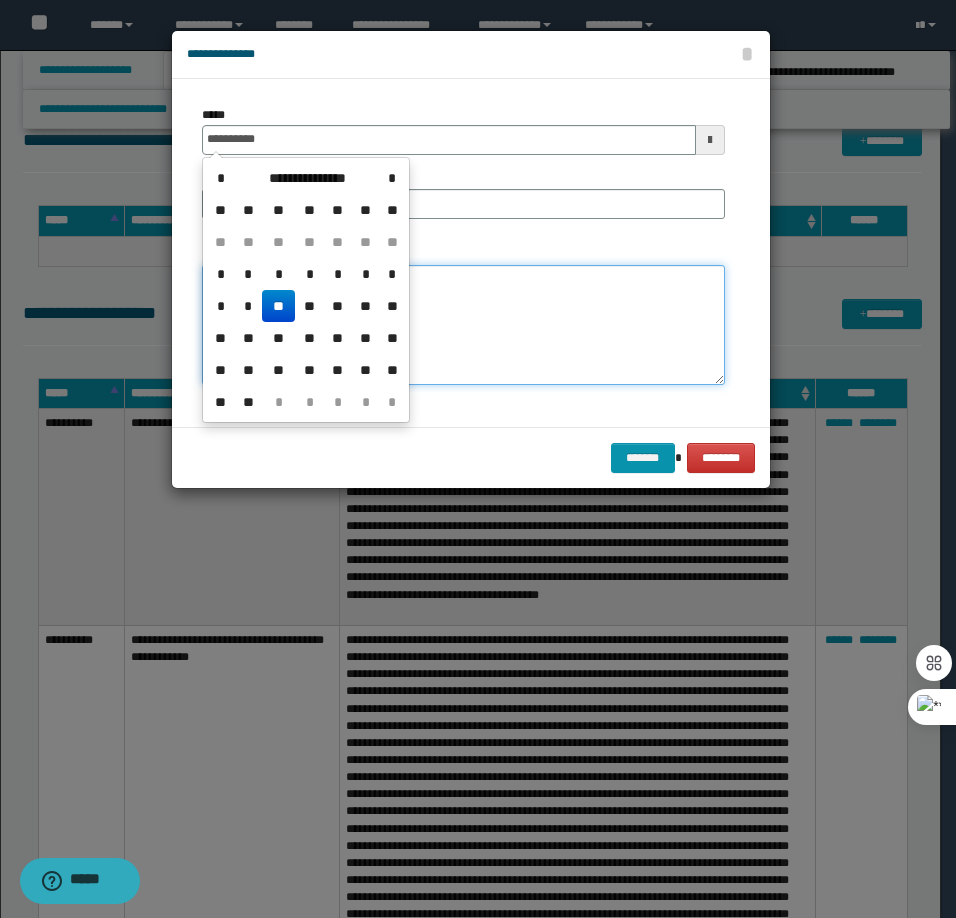 type on "**********" 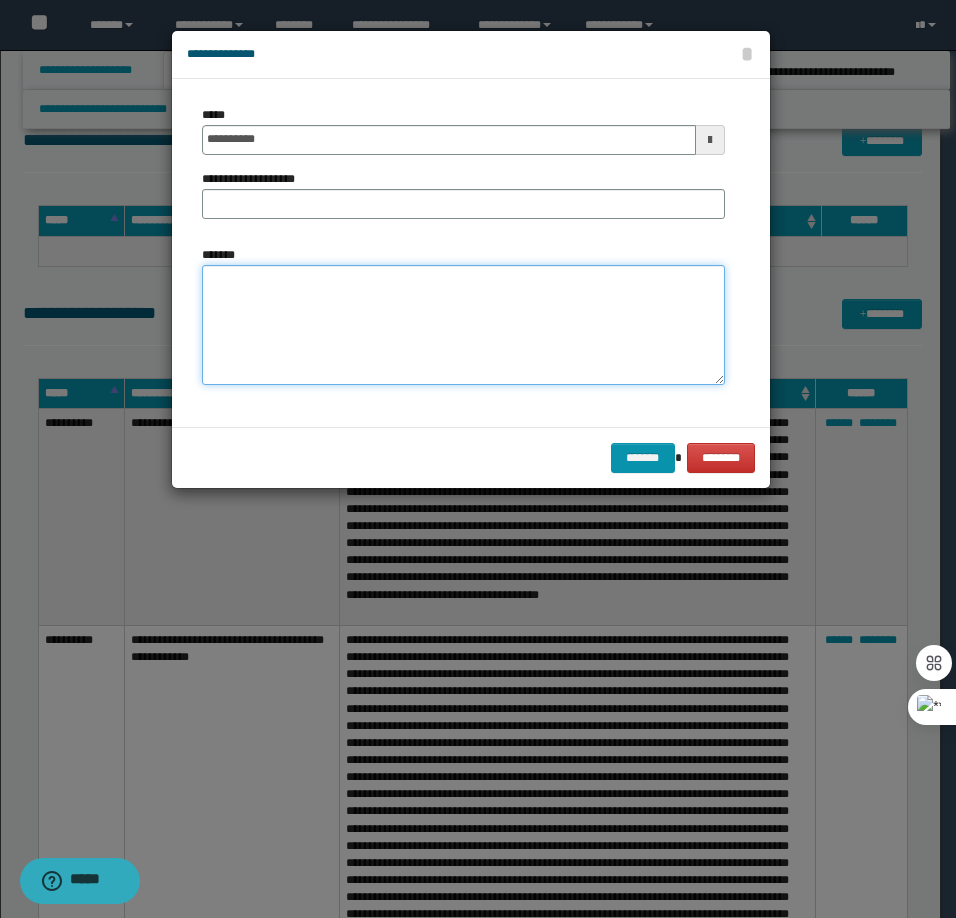 paste on "**********" 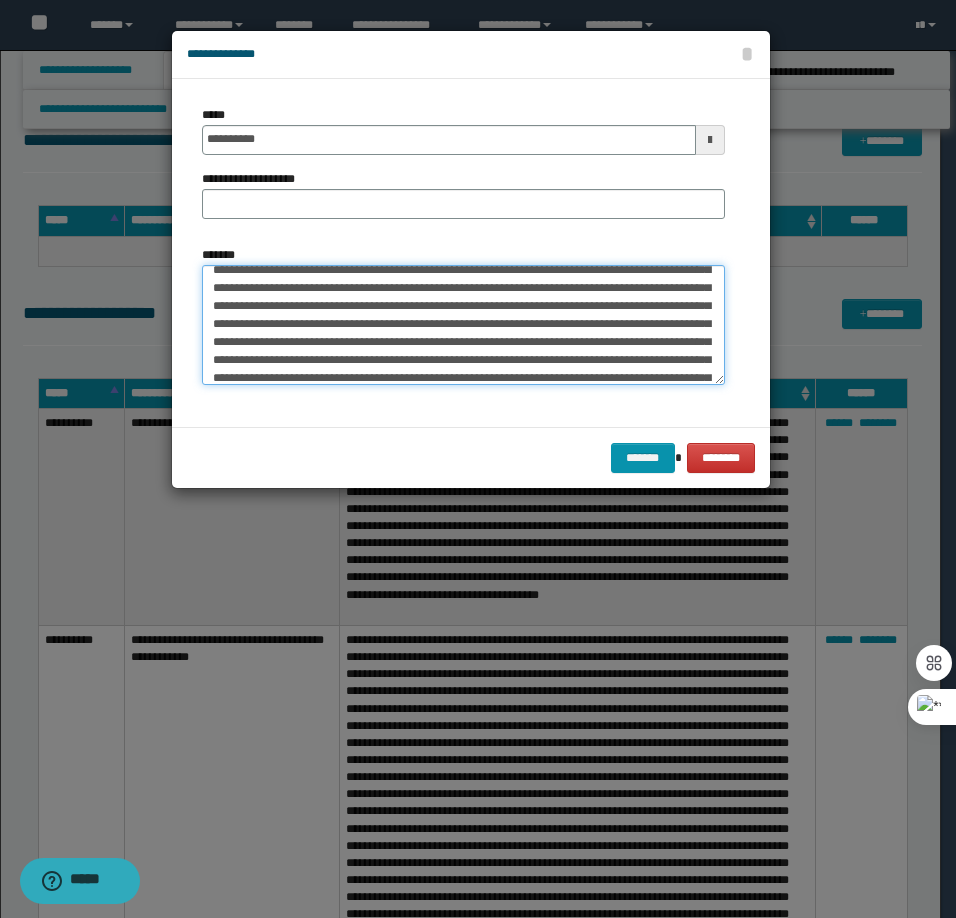 scroll, scrollTop: 0, scrollLeft: 0, axis: both 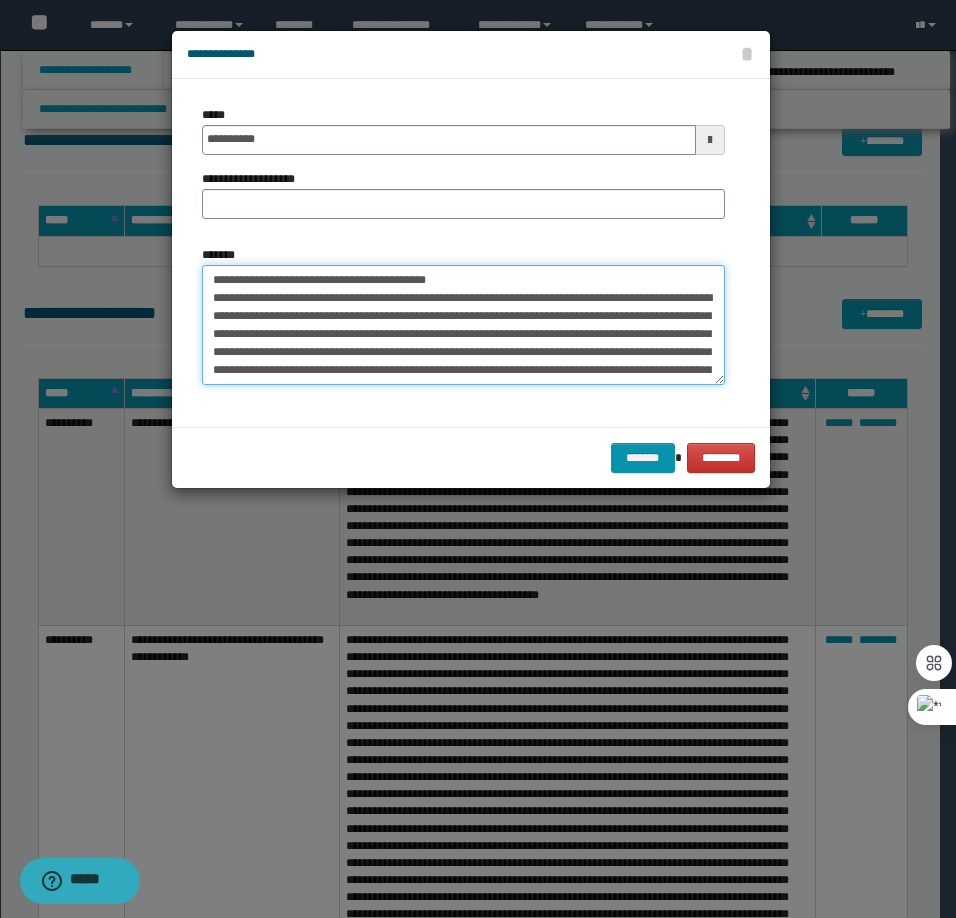 drag, startPoint x: 527, startPoint y: 276, endPoint x: 280, endPoint y: 279, distance: 247.01822 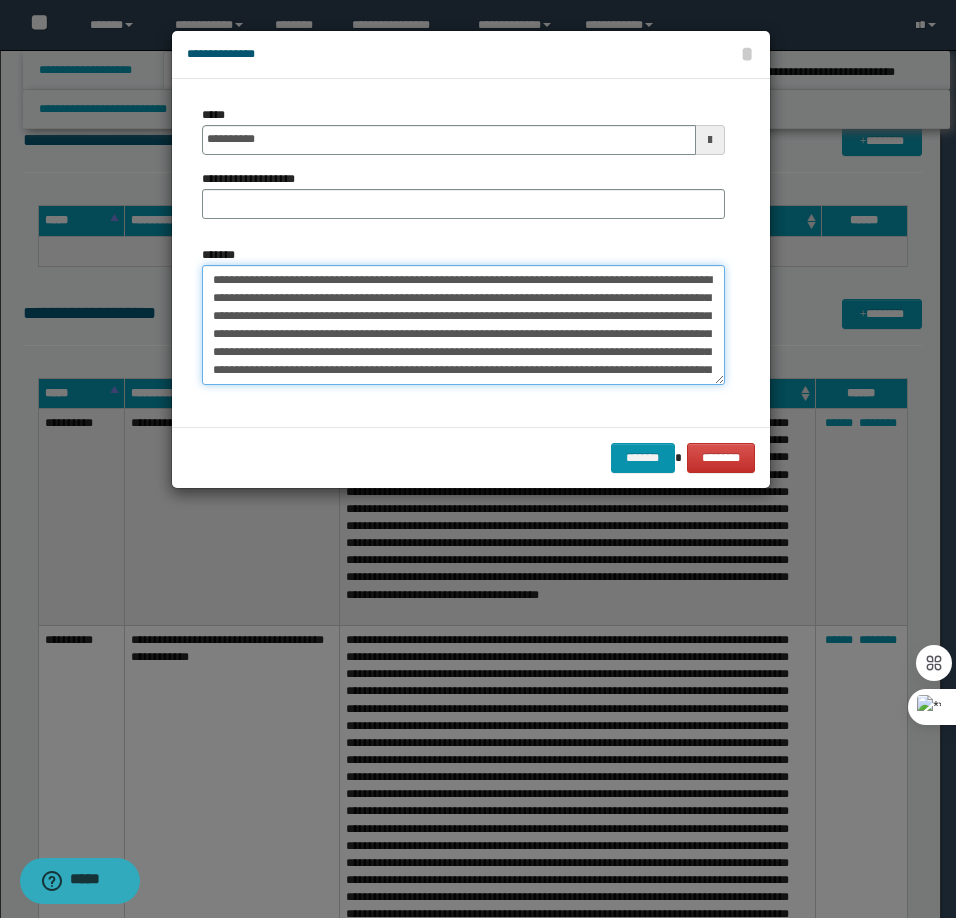 type on "**********" 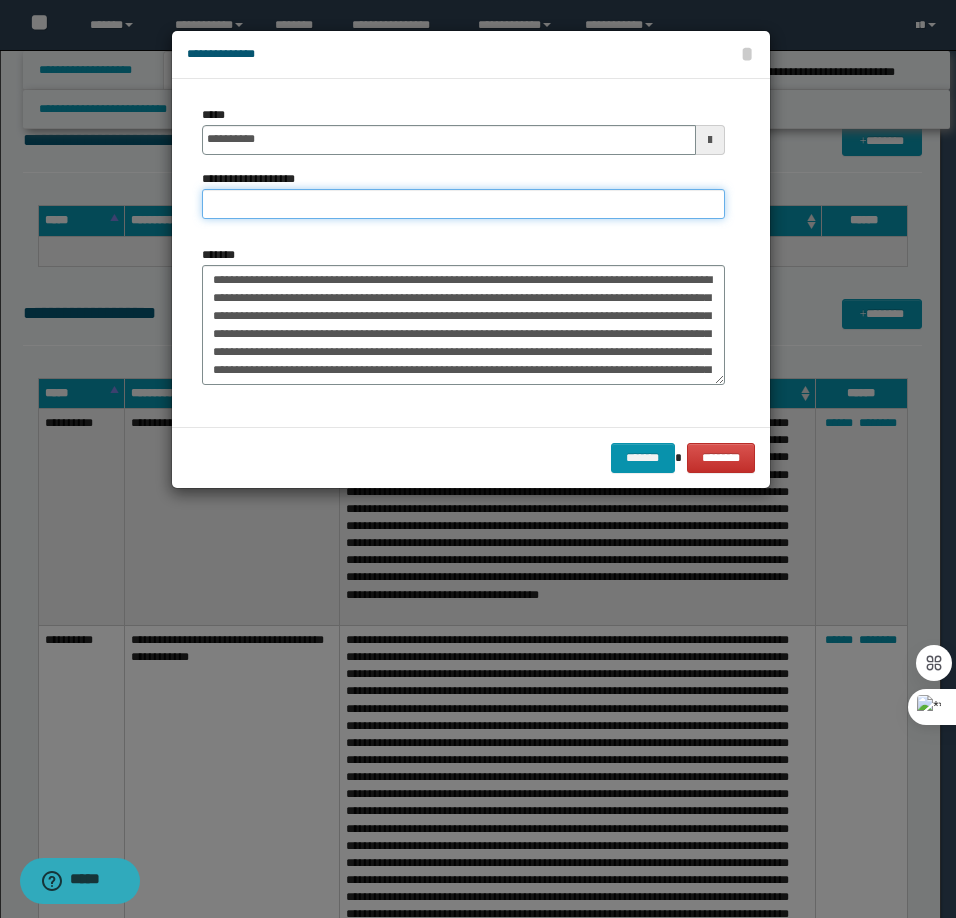 click on "**********" at bounding box center (463, 204) 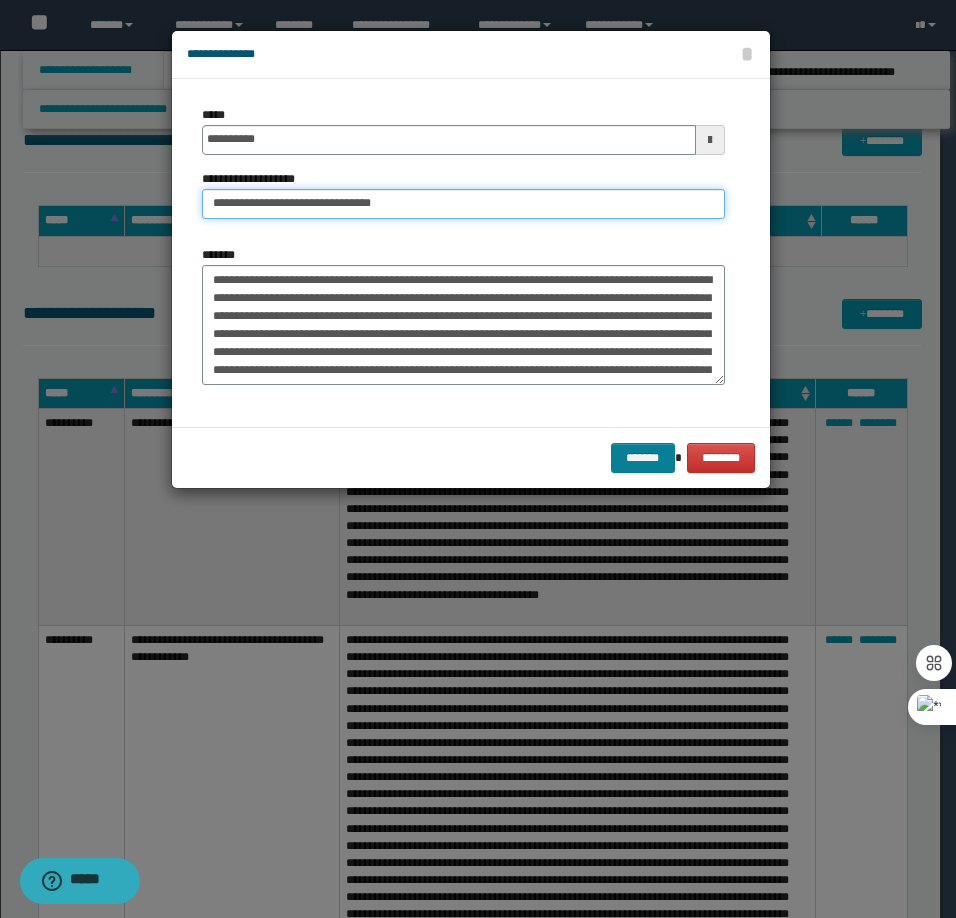 type on "**********" 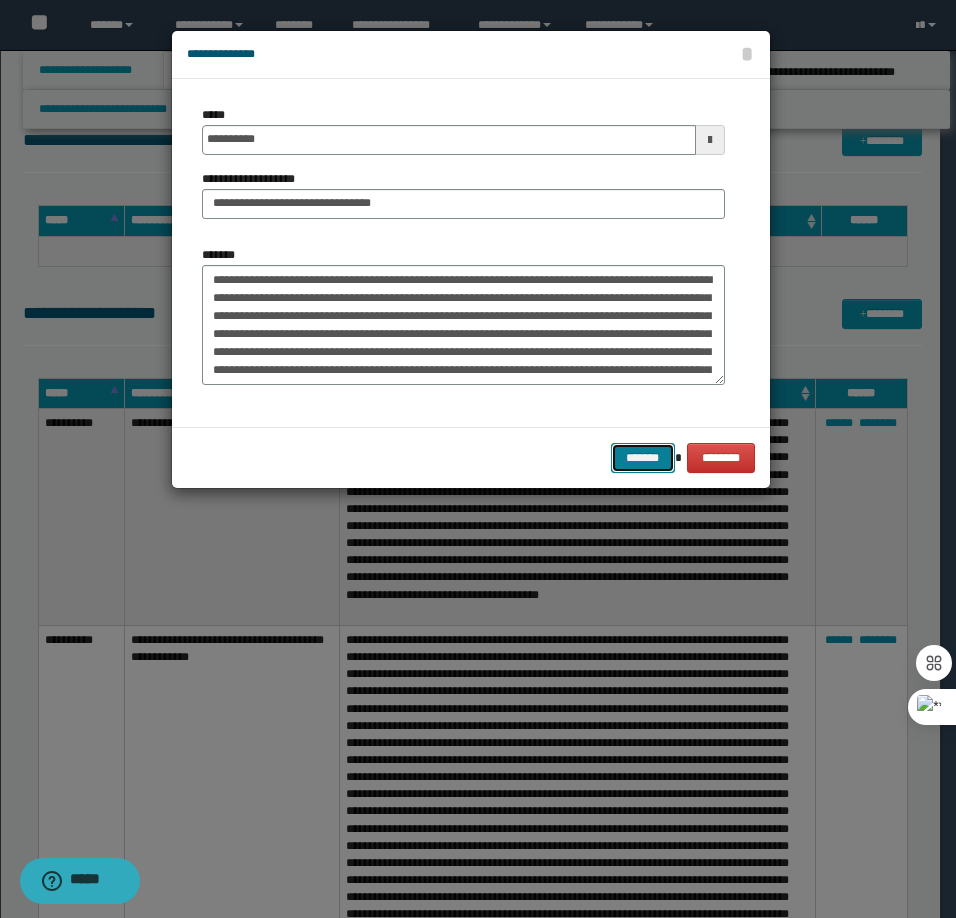 click on "*******" at bounding box center [643, 458] 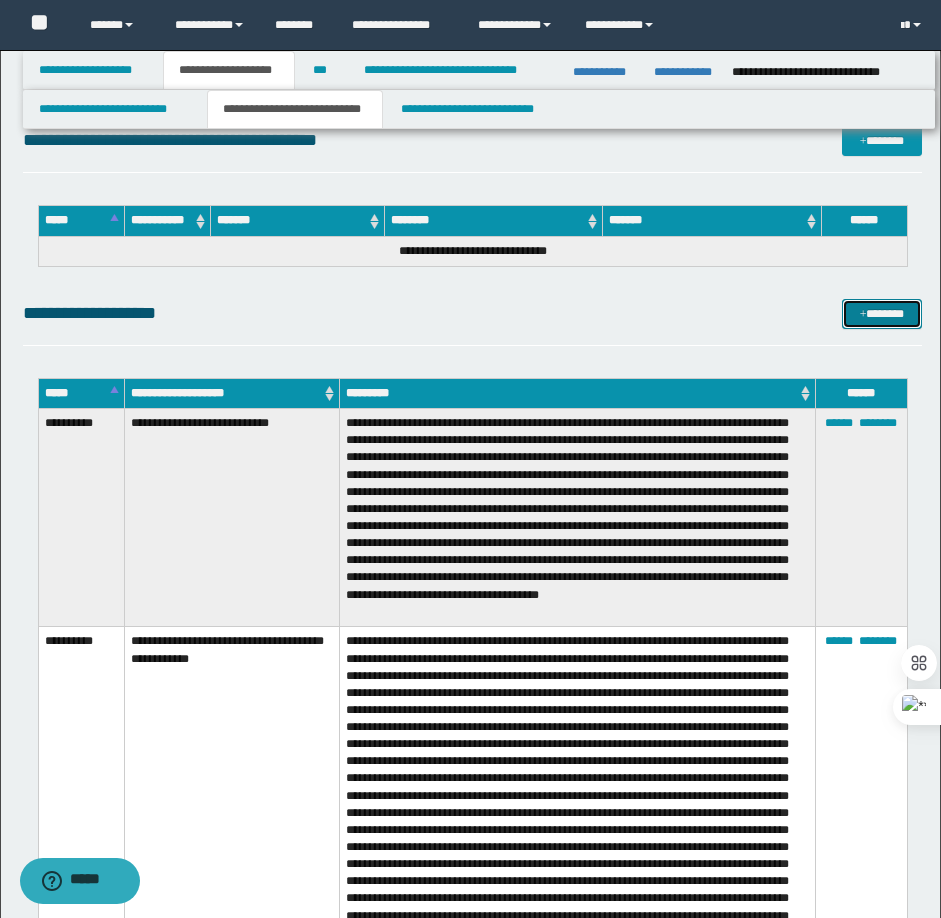 click on "*******" at bounding box center (882, 314) 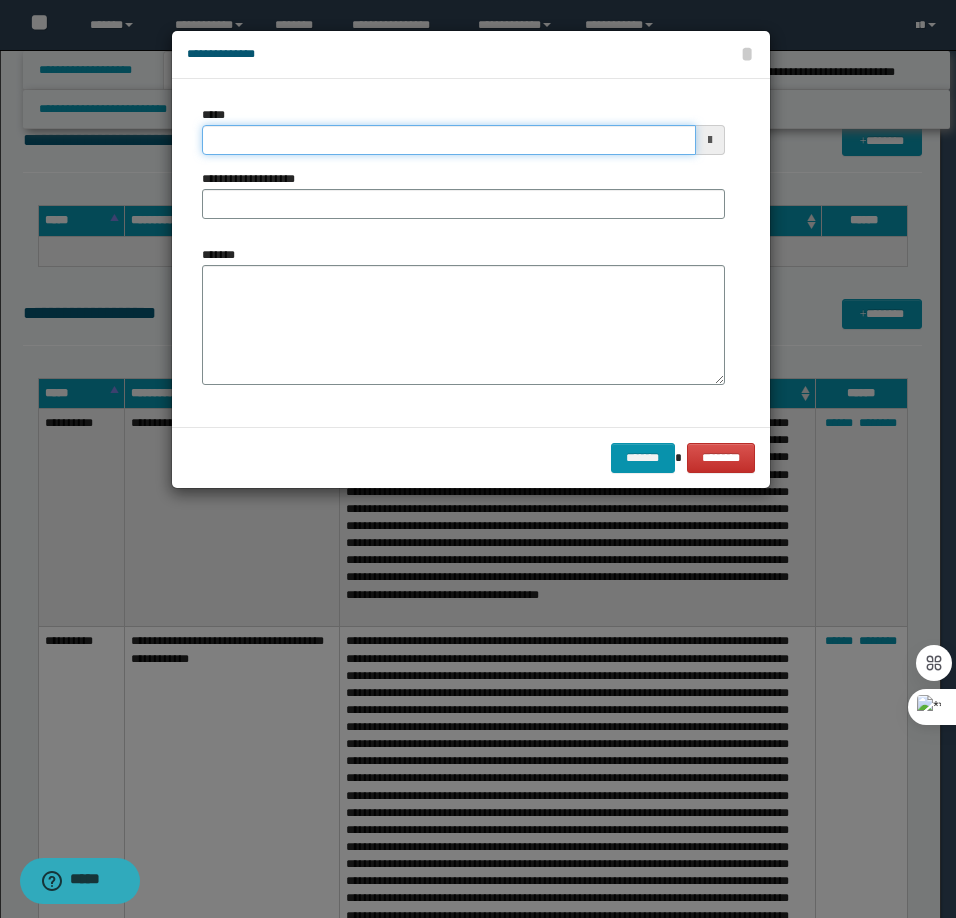 click on "*****" at bounding box center [449, 140] 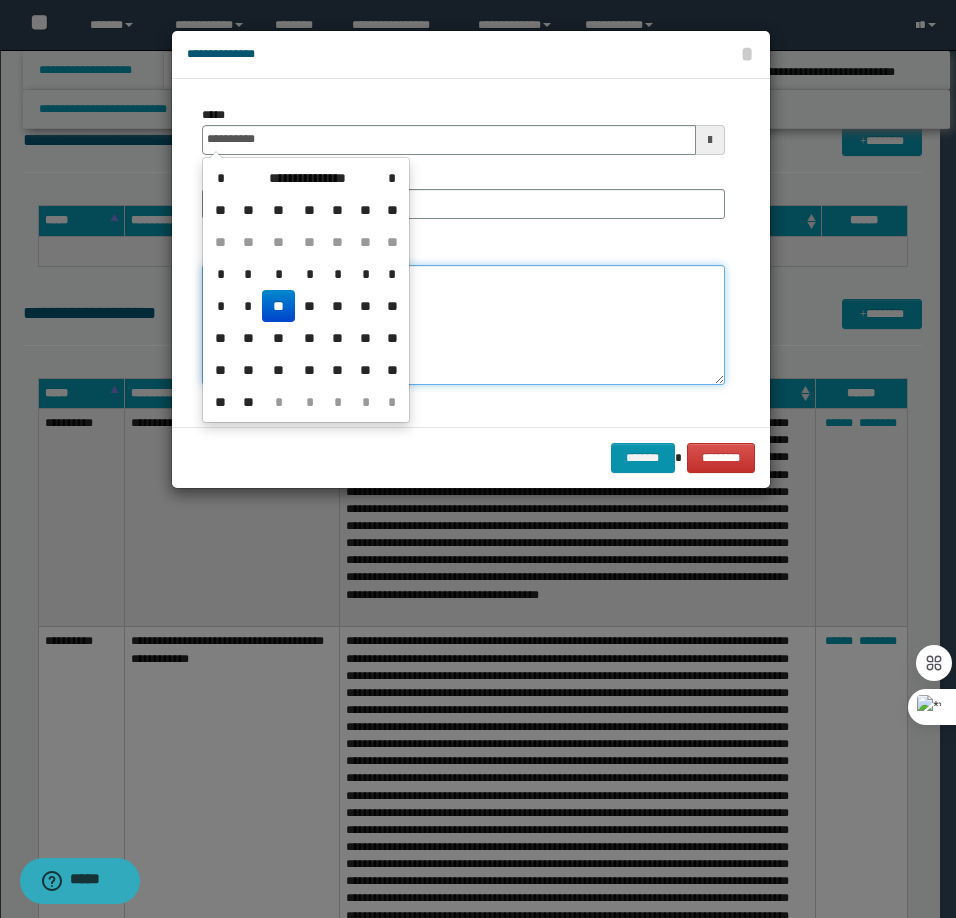 type on "**********" 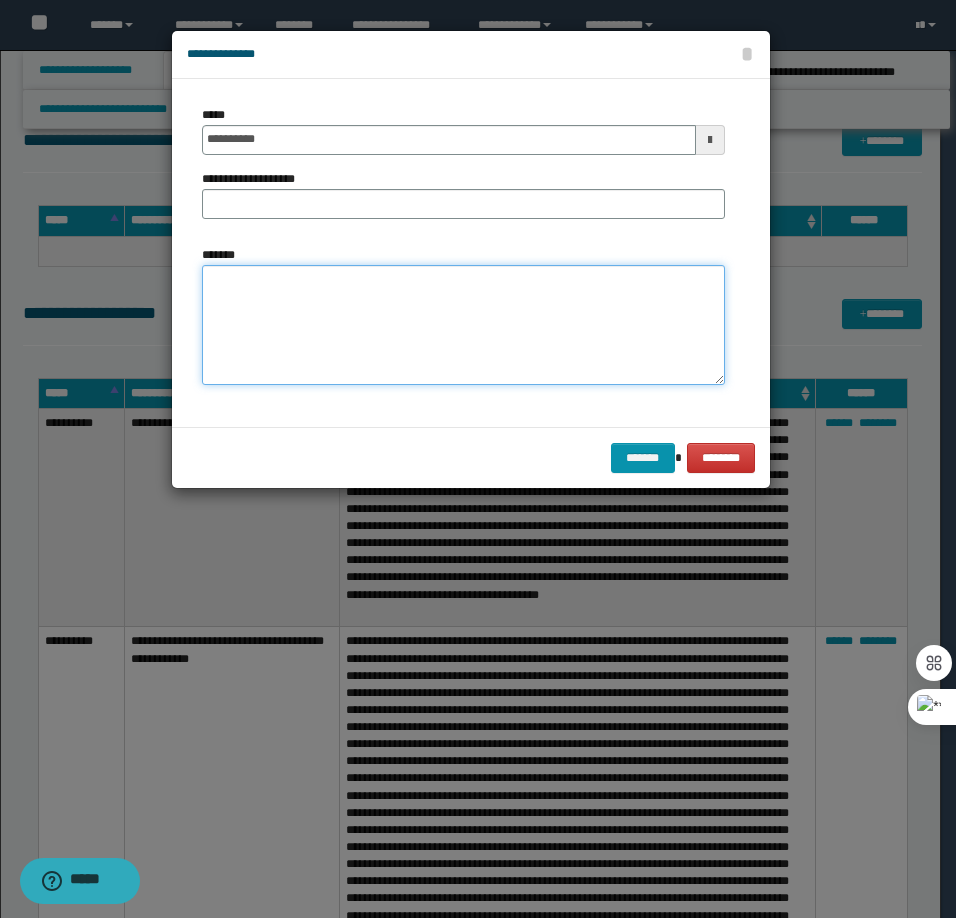 click on "*******" at bounding box center (463, 325) 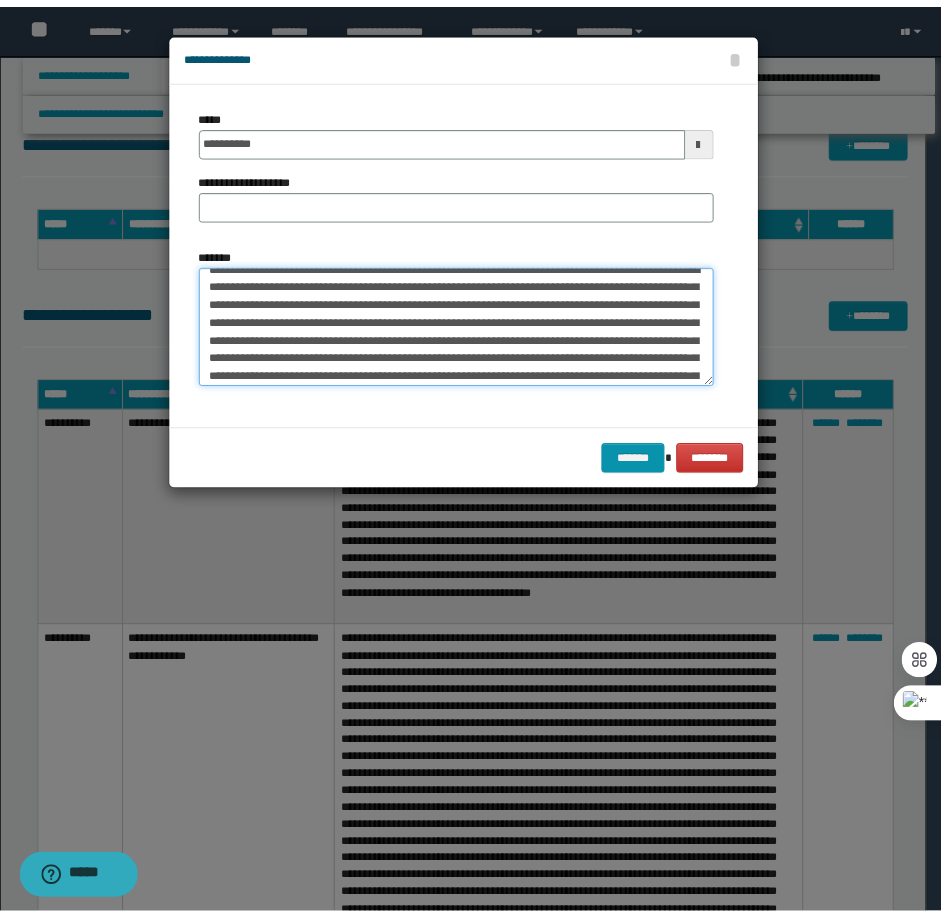 scroll, scrollTop: 0, scrollLeft: 0, axis: both 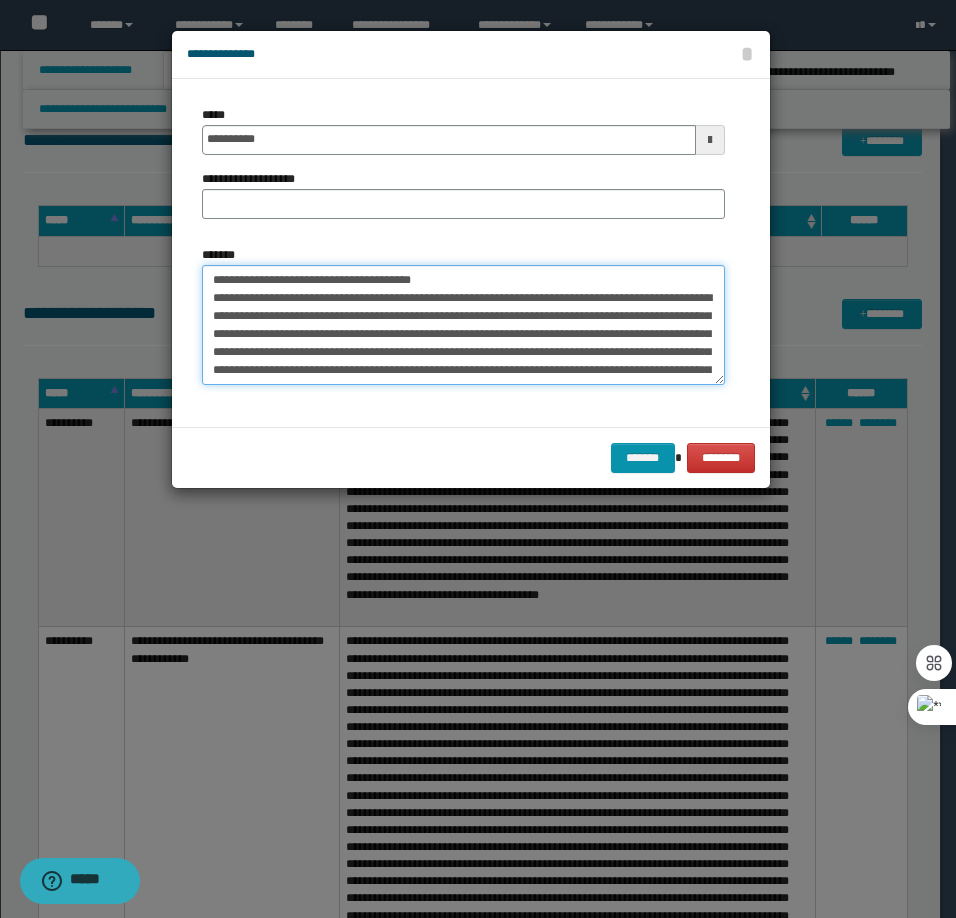 drag, startPoint x: 457, startPoint y: 275, endPoint x: 280, endPoint y: 269, distance: 177.10167 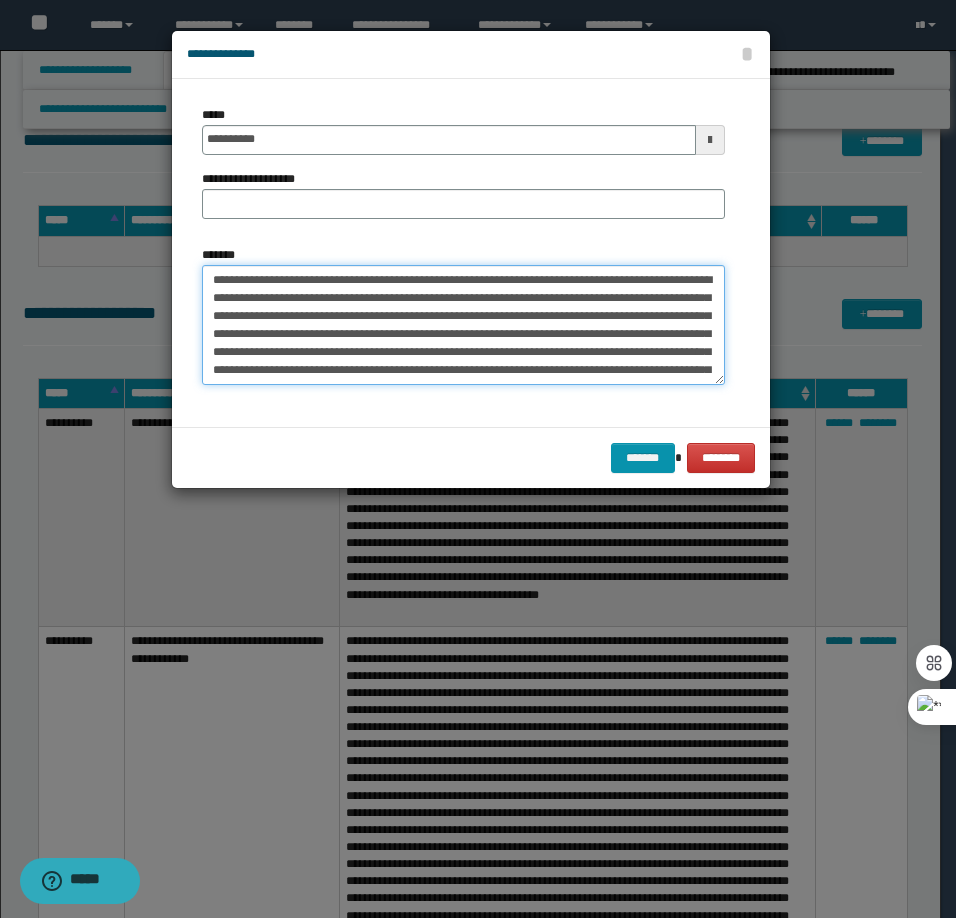type on "**********" 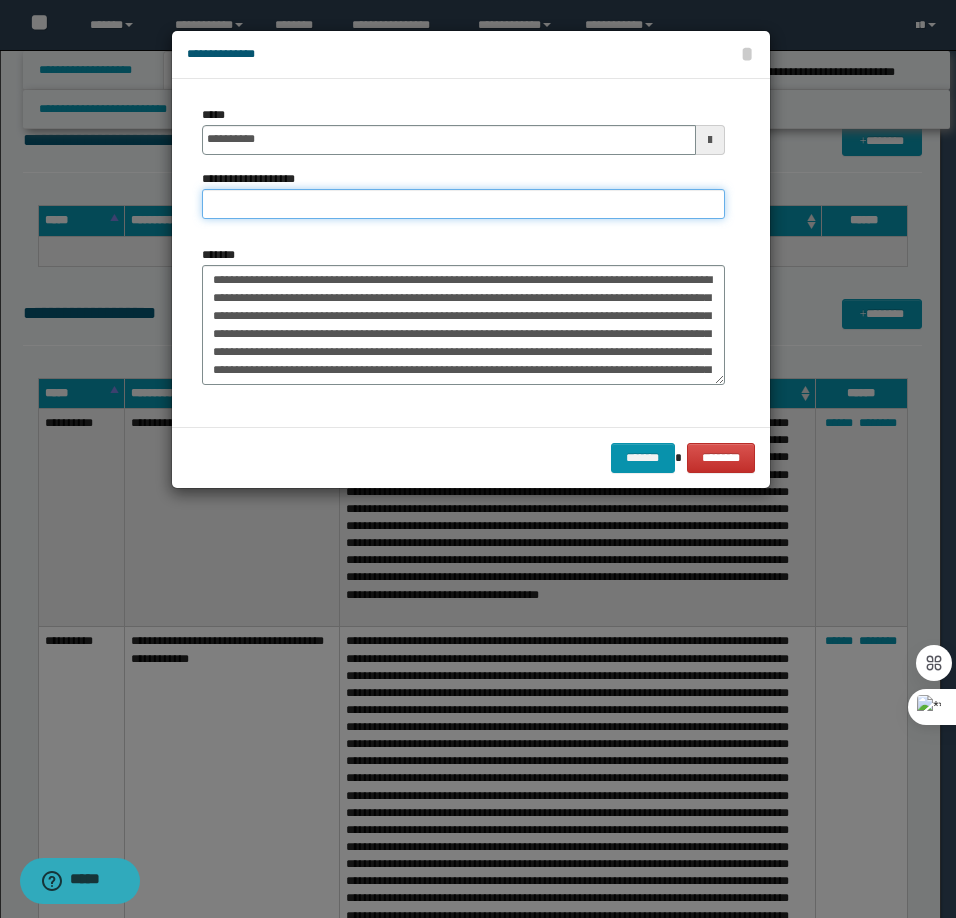 click on "**********" at bounding box center (463, 204) 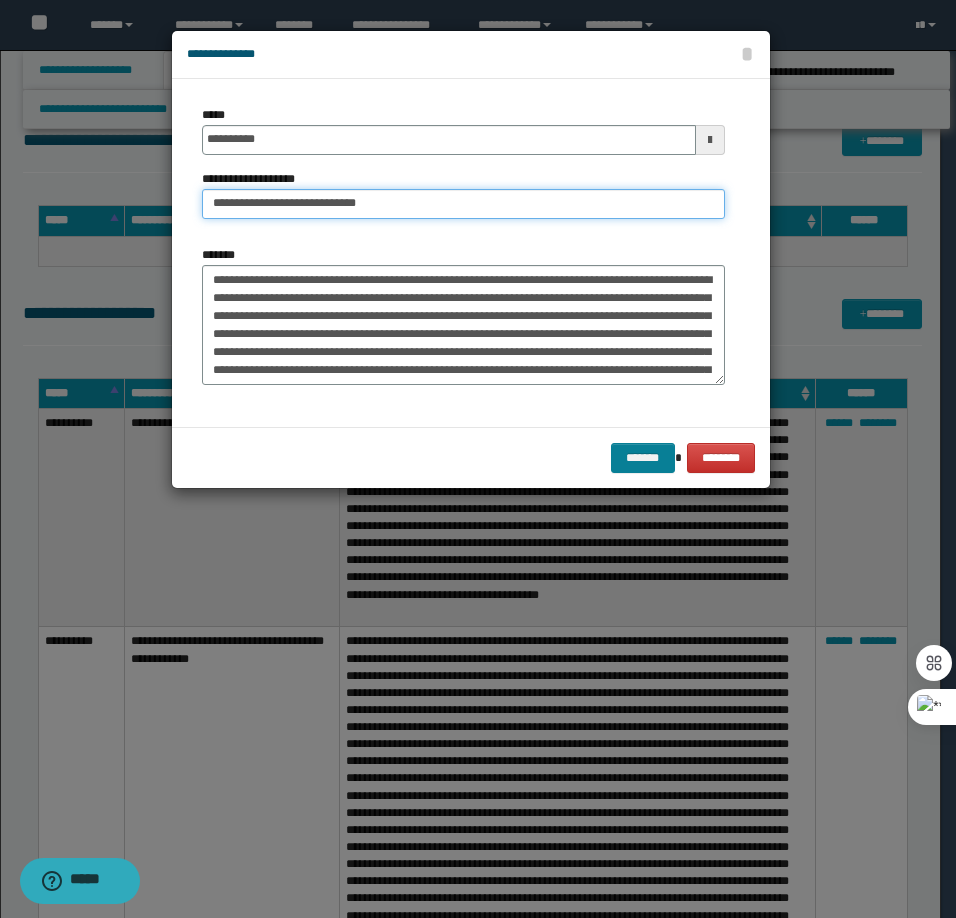 type on "**********" 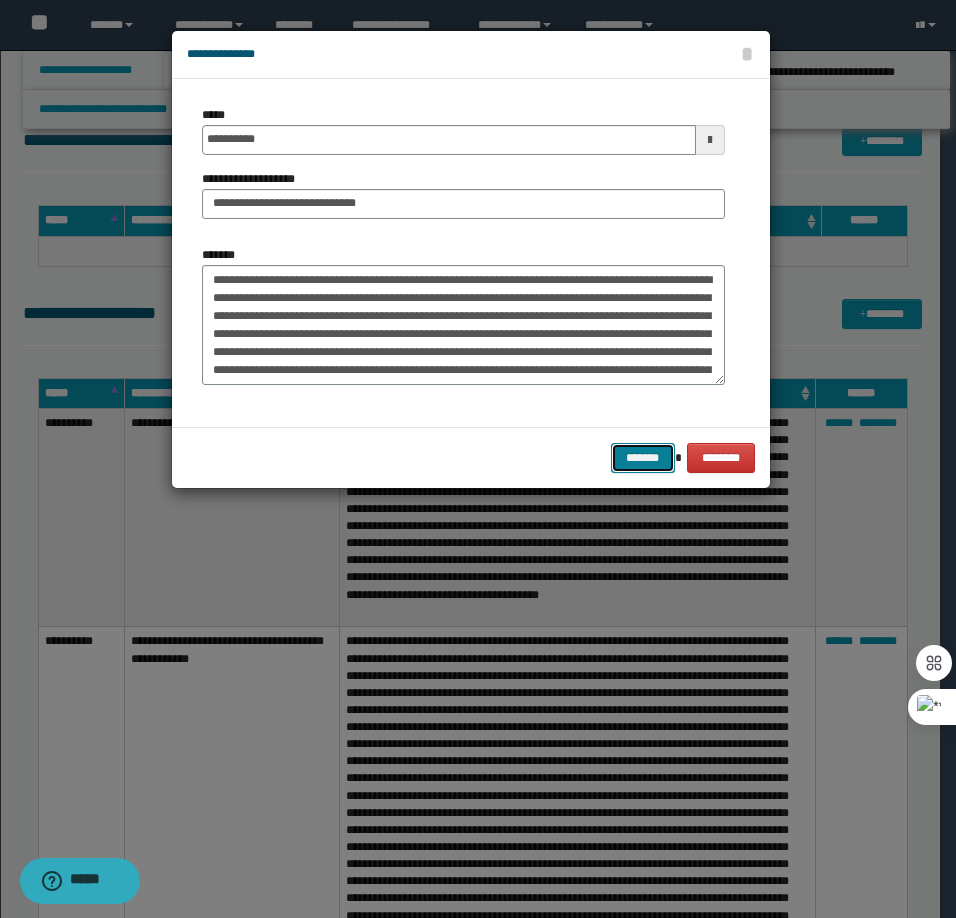 click on "*******" at bounding box center (643, 458) 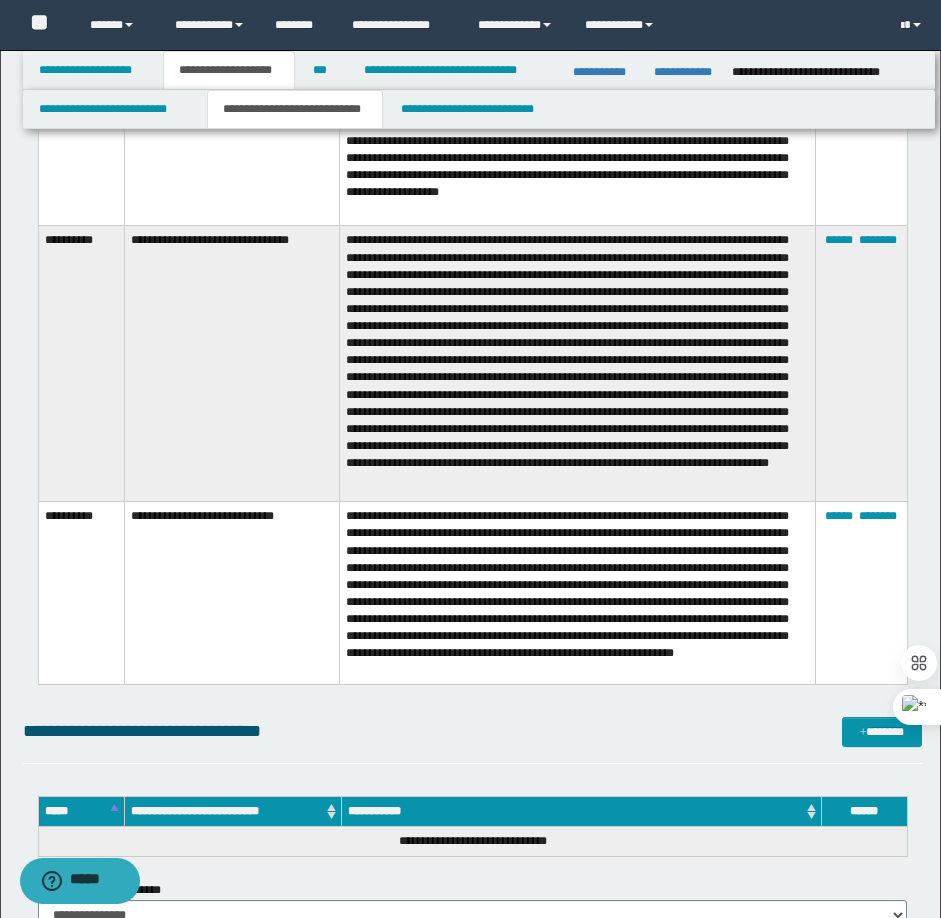 scroll, scrollTop: 5439, scrollLeft: 0, axis: vertical 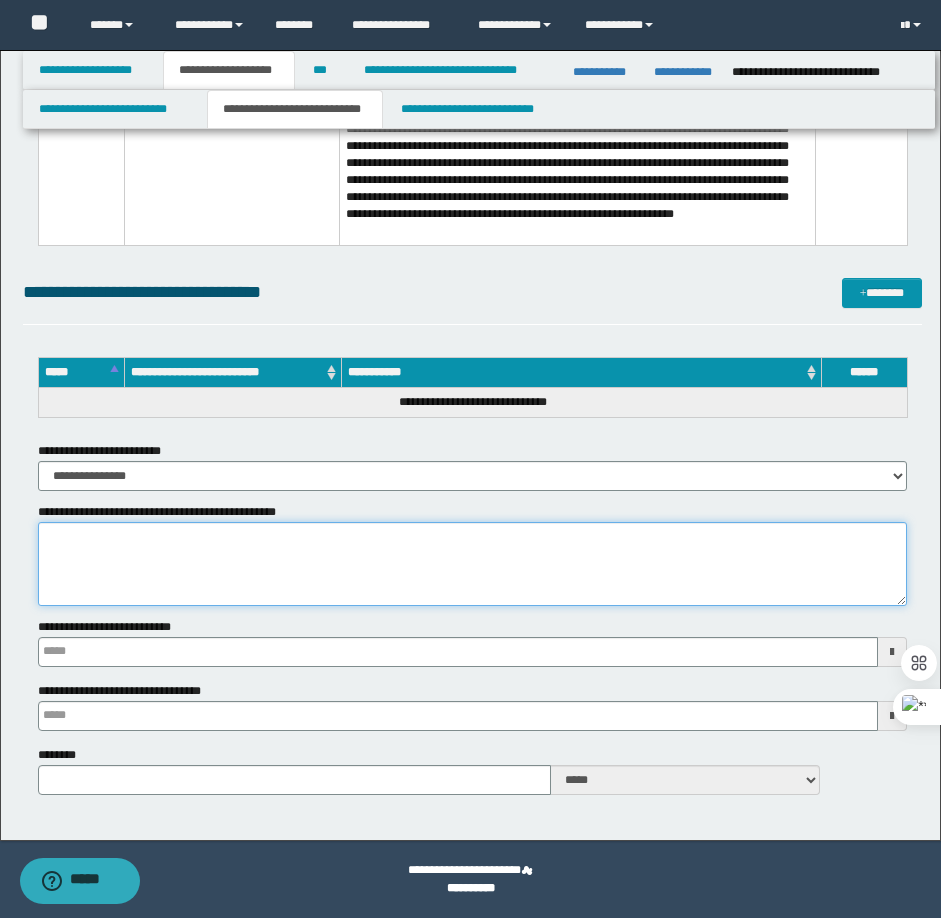 click on "**********" at bounding box center (472, 564) 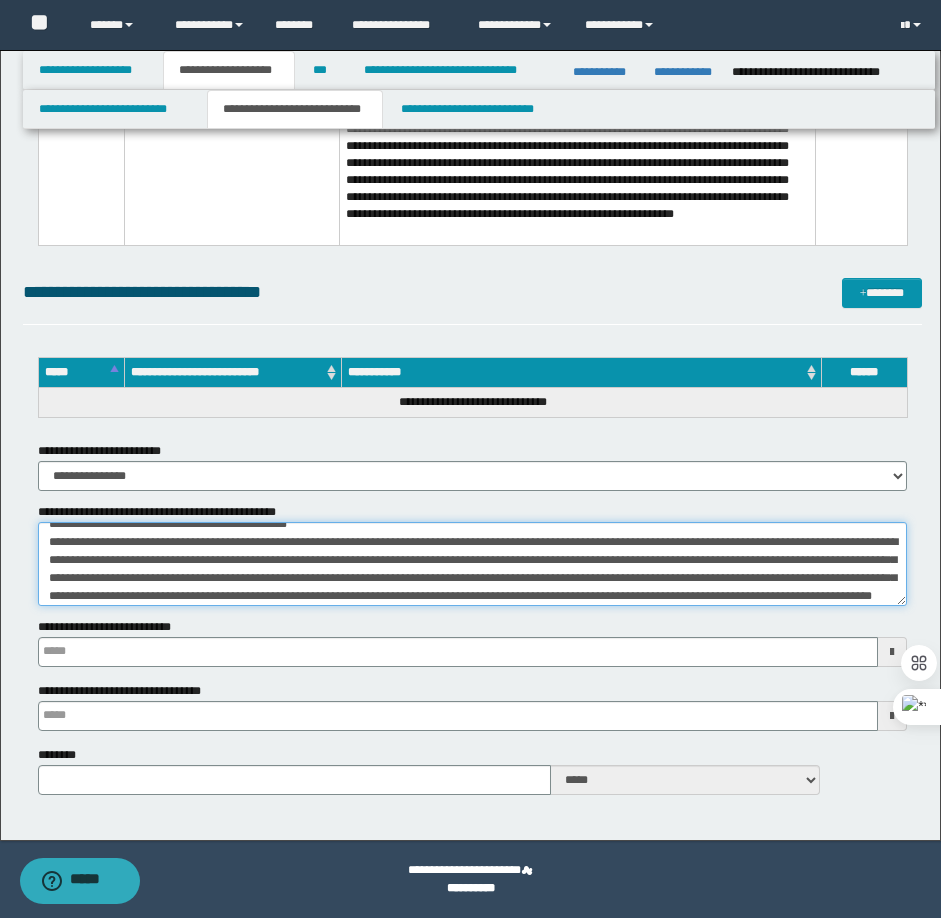 scroll, scrollTop: 0, scrollLeft: 0, axis: both 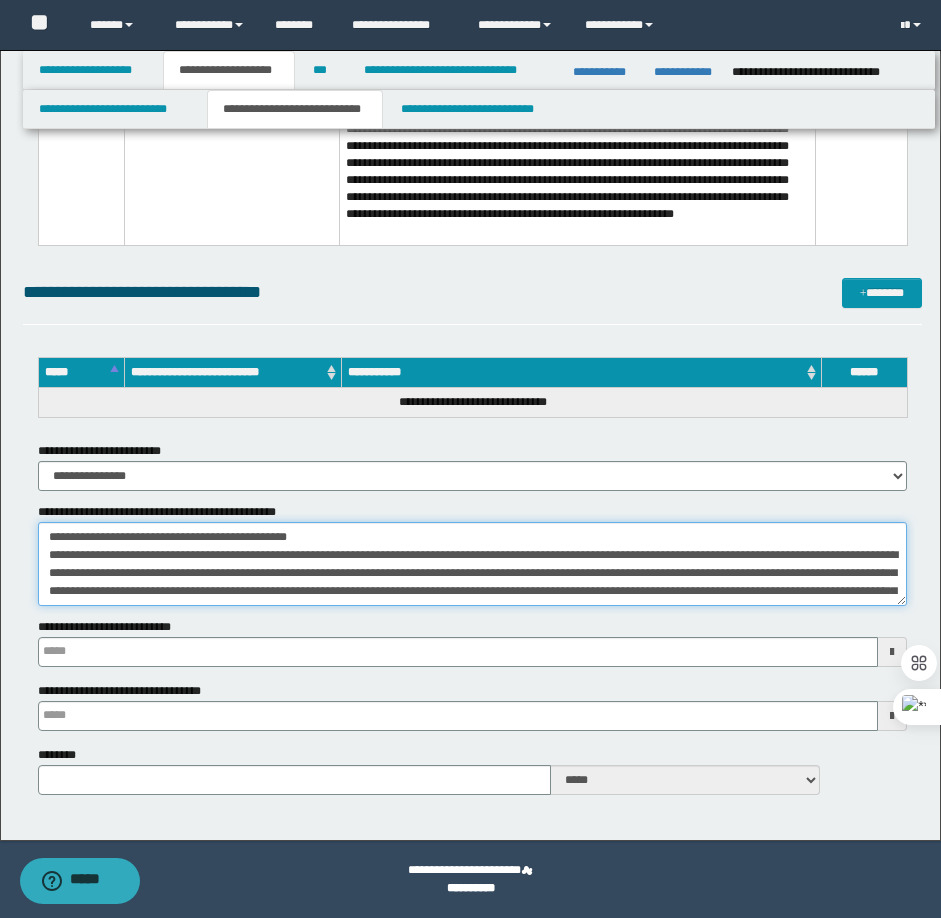 drag, startPoint x: 320, startPoint y: 534, endPoint x: 113, endPoint y: 535, distance: 207.00241 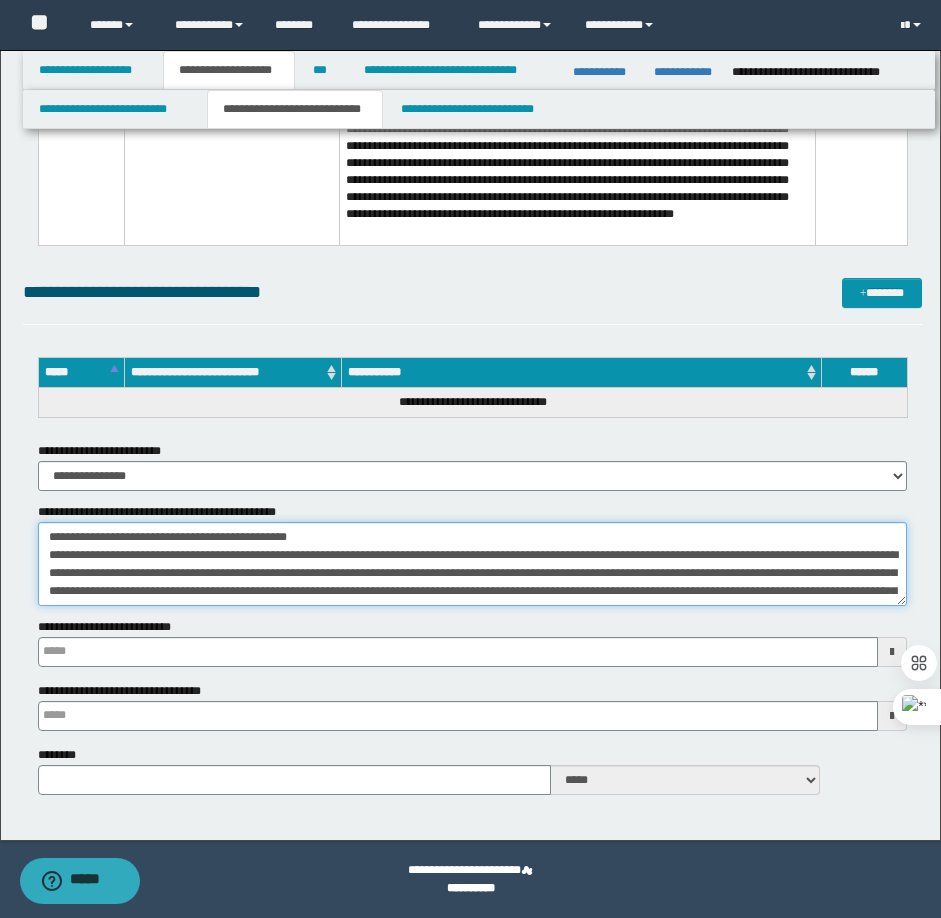 click on "**********" at bounding box center (472, 564) 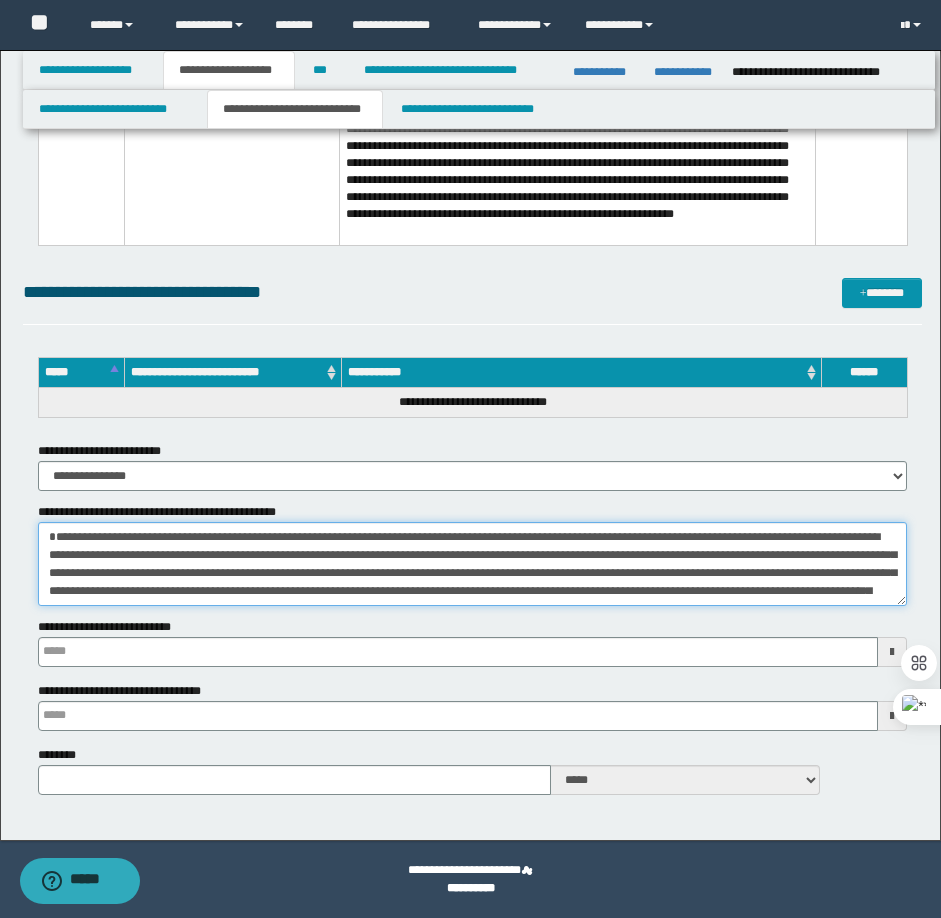 type on "**********" 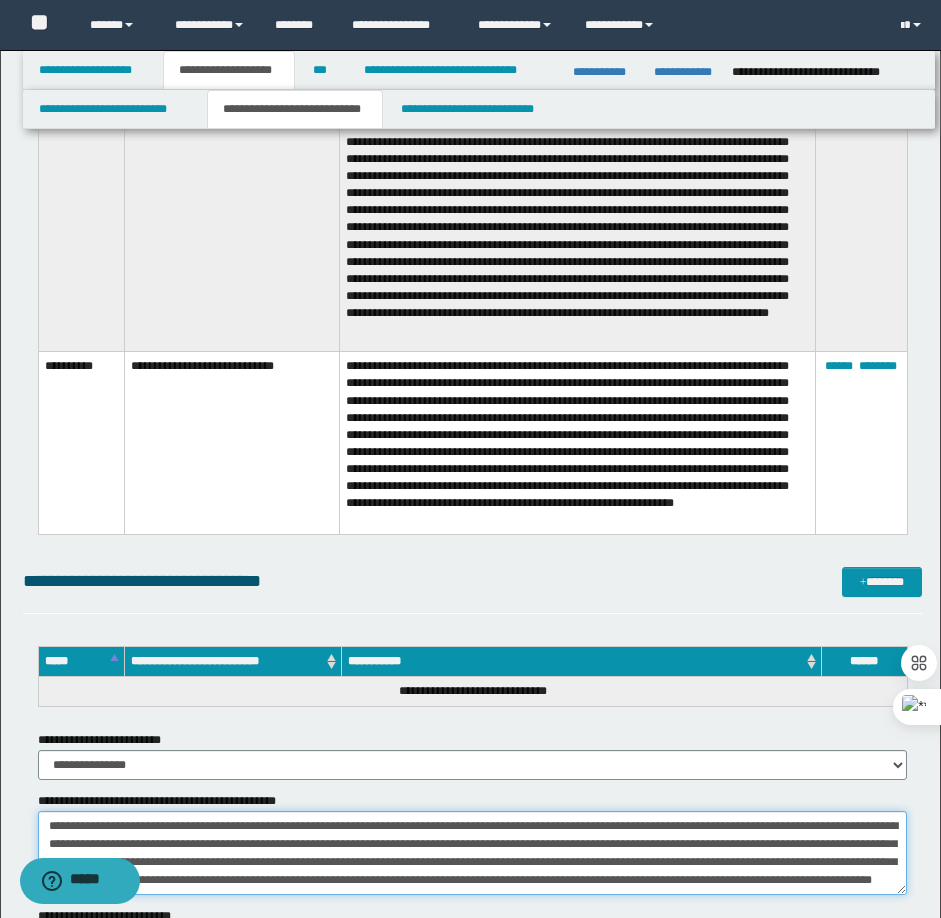scroll, scrollTop: 5439, scrollLeft: 0, axis: vertical 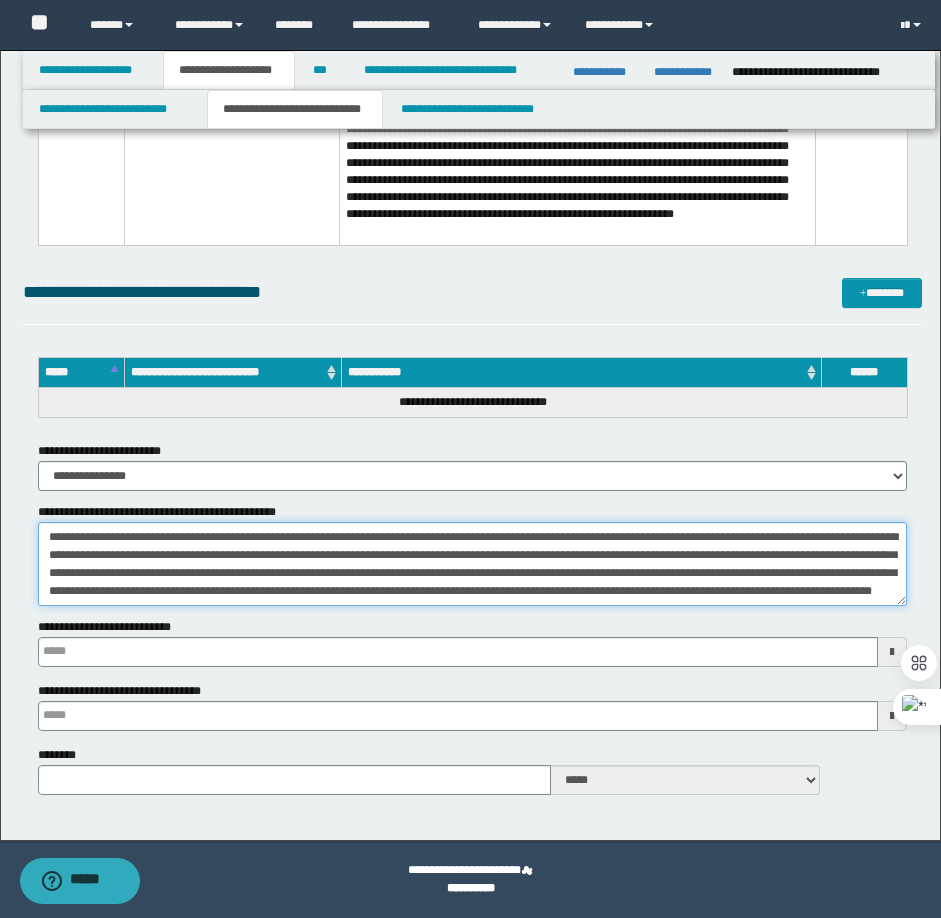 type 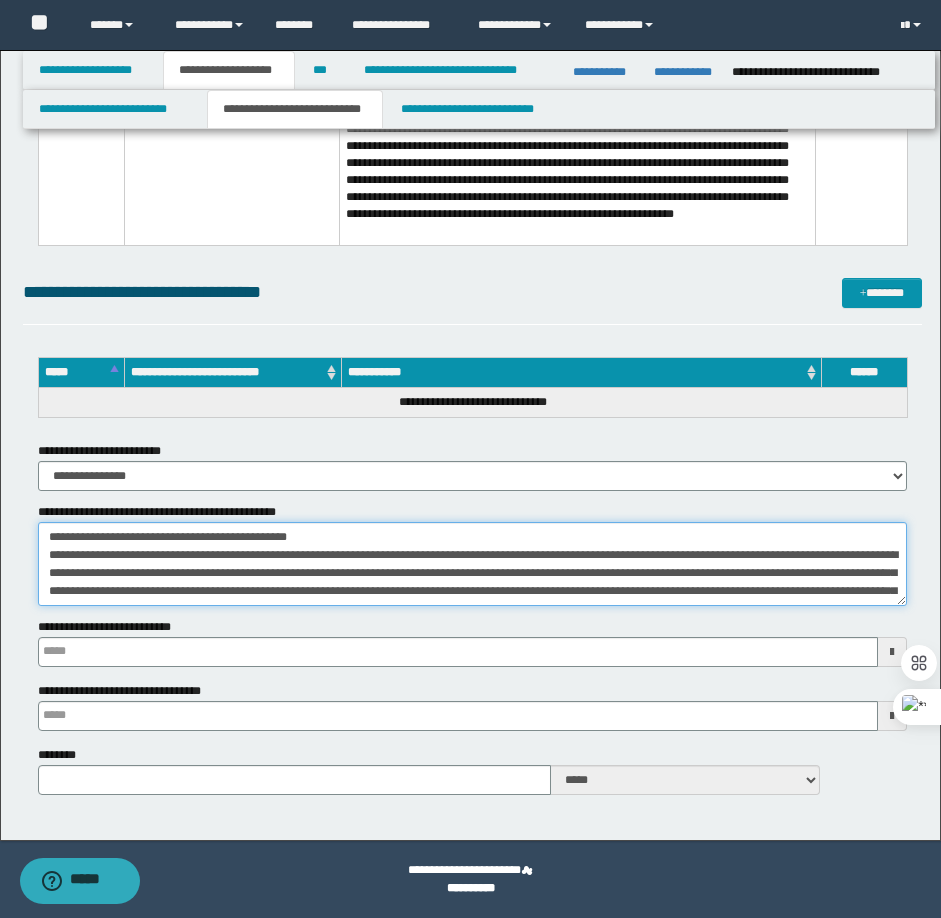 click on "**********" at bounding box center (472, 564) 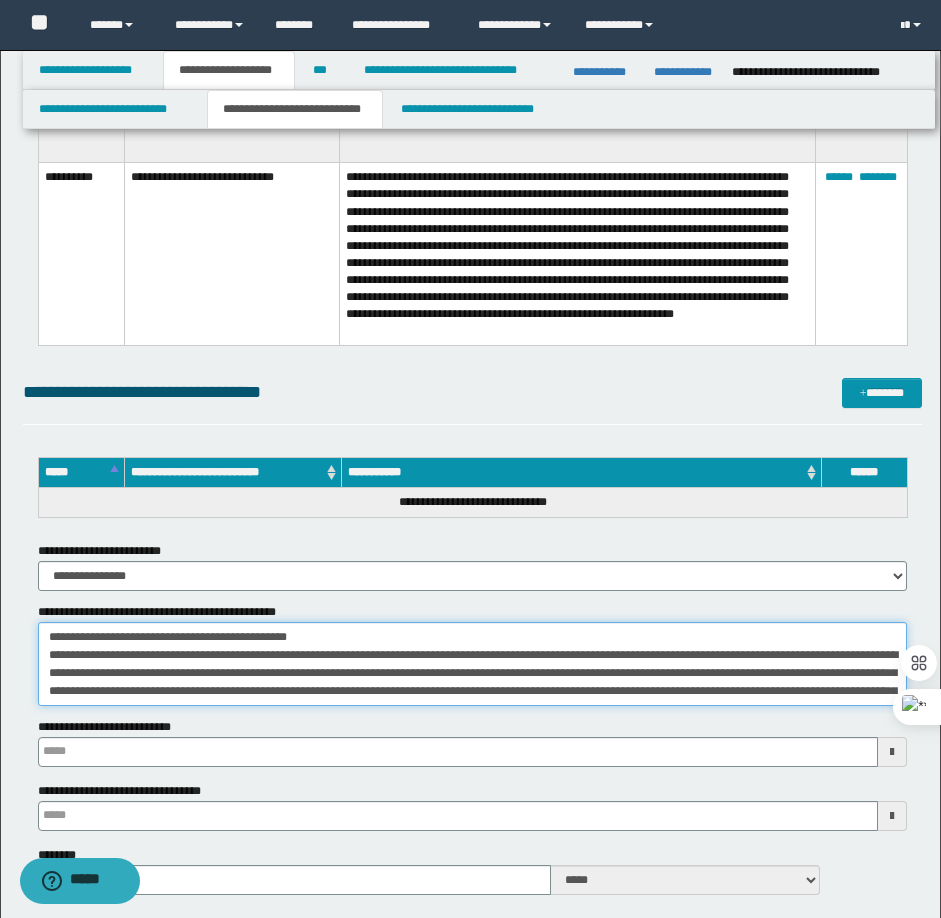 scroll, scrollTop: 5439, scrollLeft: 0, axis: vertical 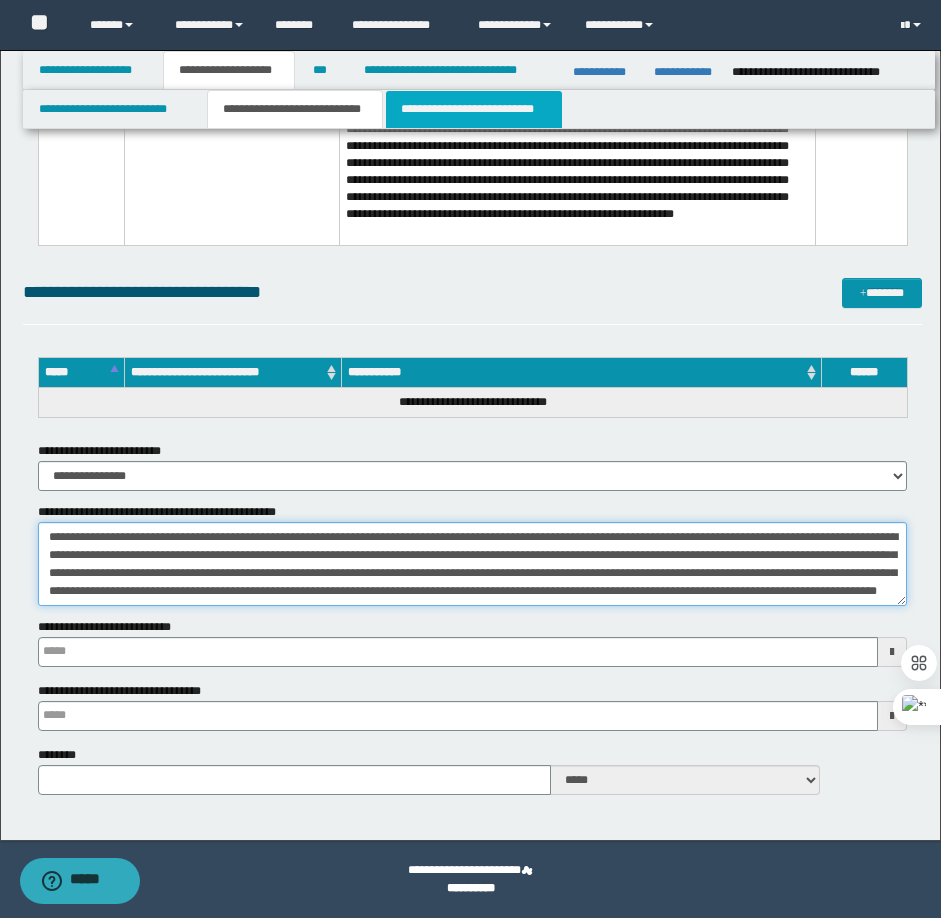 type on "**********" 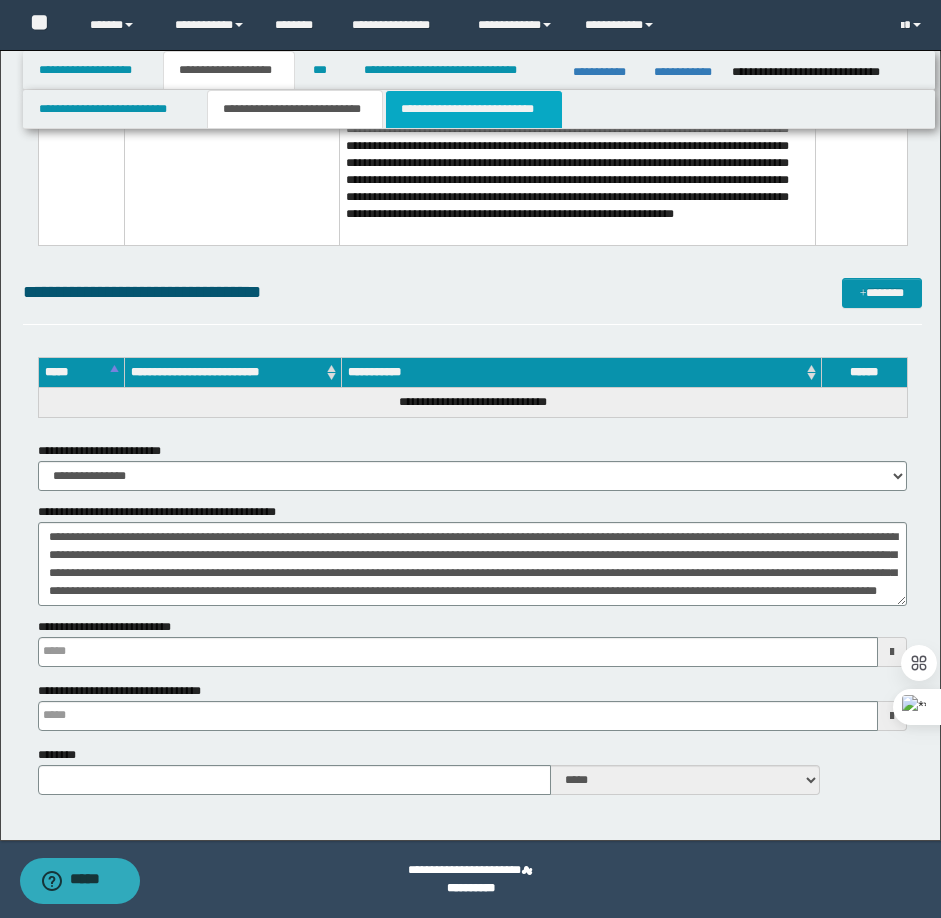 click on "**********" at bounding box center (474, 109) 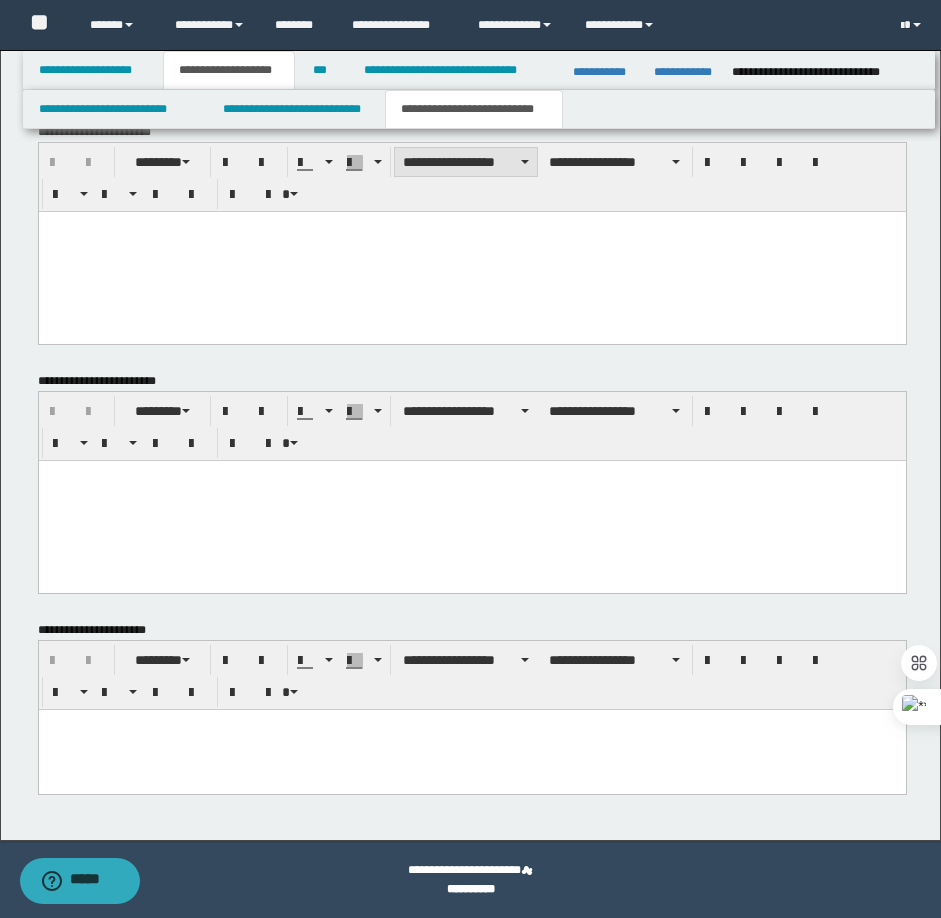 scroll, scrollTop: 0, scrollLeft: 0, axis: both 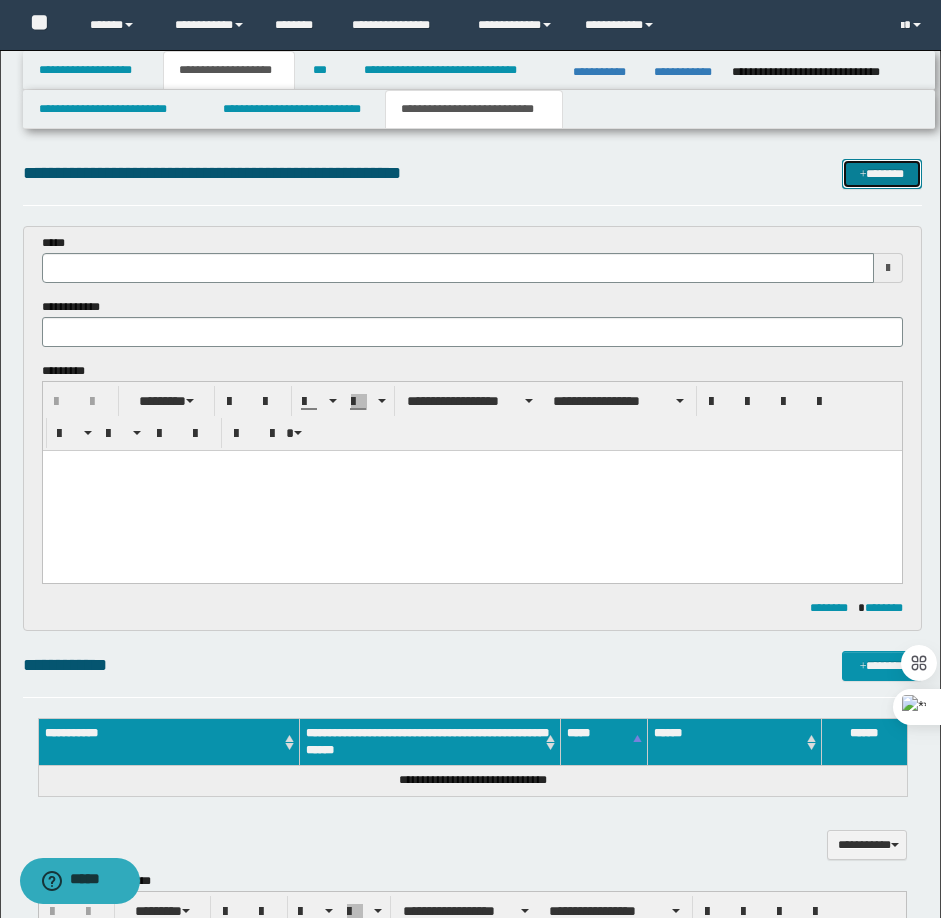 click on "*******" at bounding box center [882, 174] 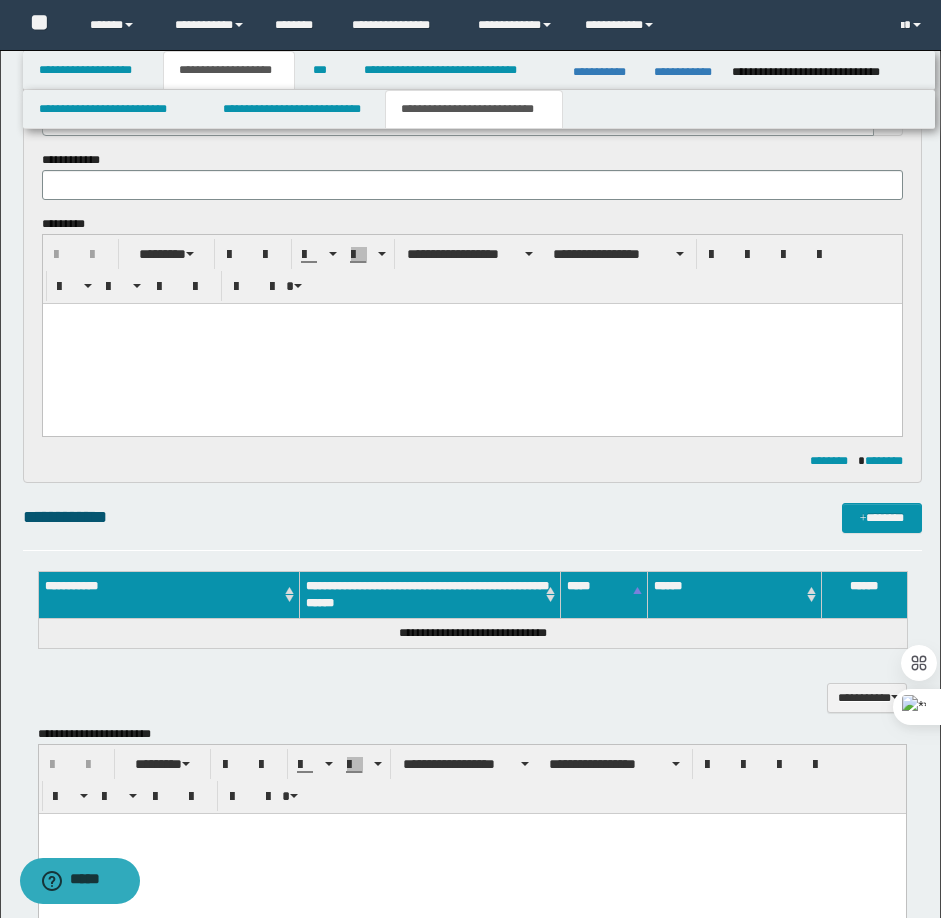 scroll, scrollTop: 0, scrollLeft: 0, axis: both 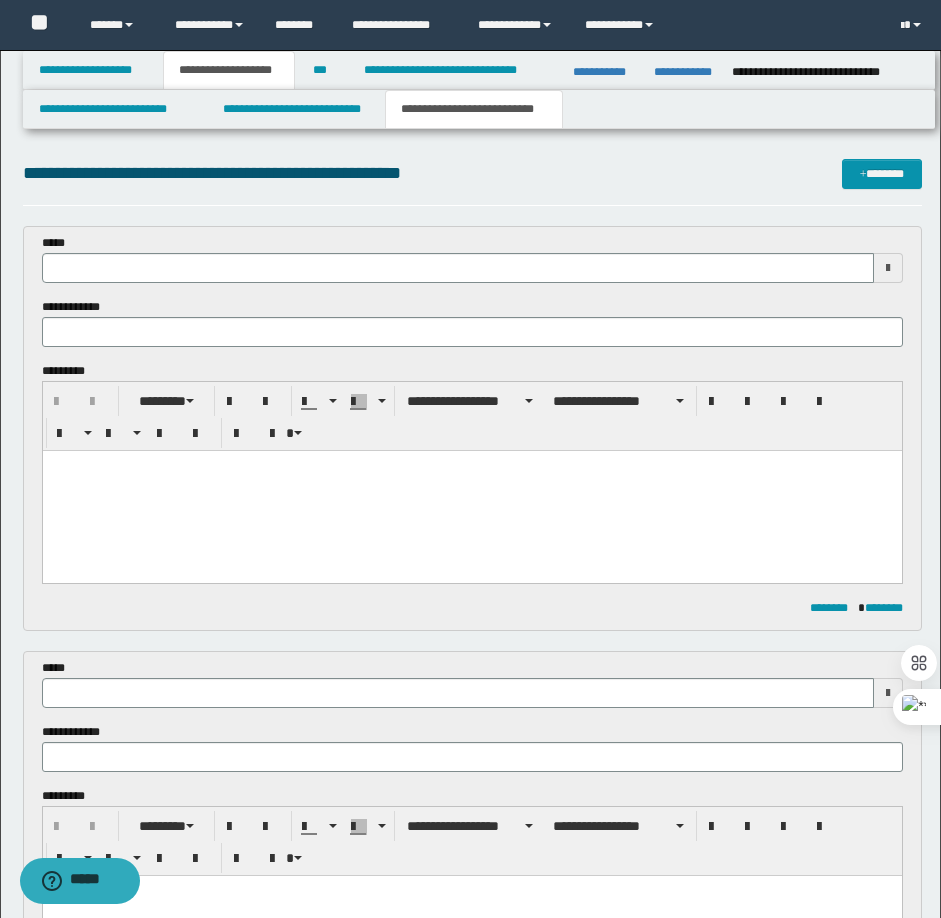 click at bounding box center (471, 491) 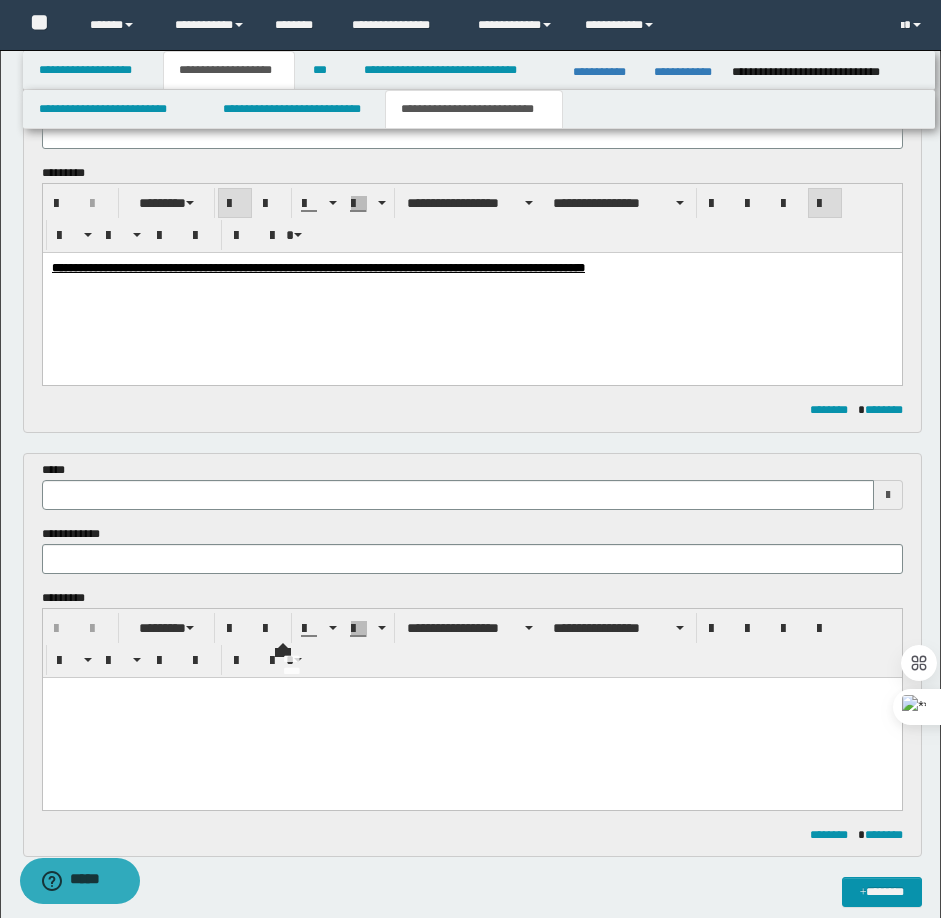 scroll, scrollTop: 200, scrollLeft: 0, axis: vertical 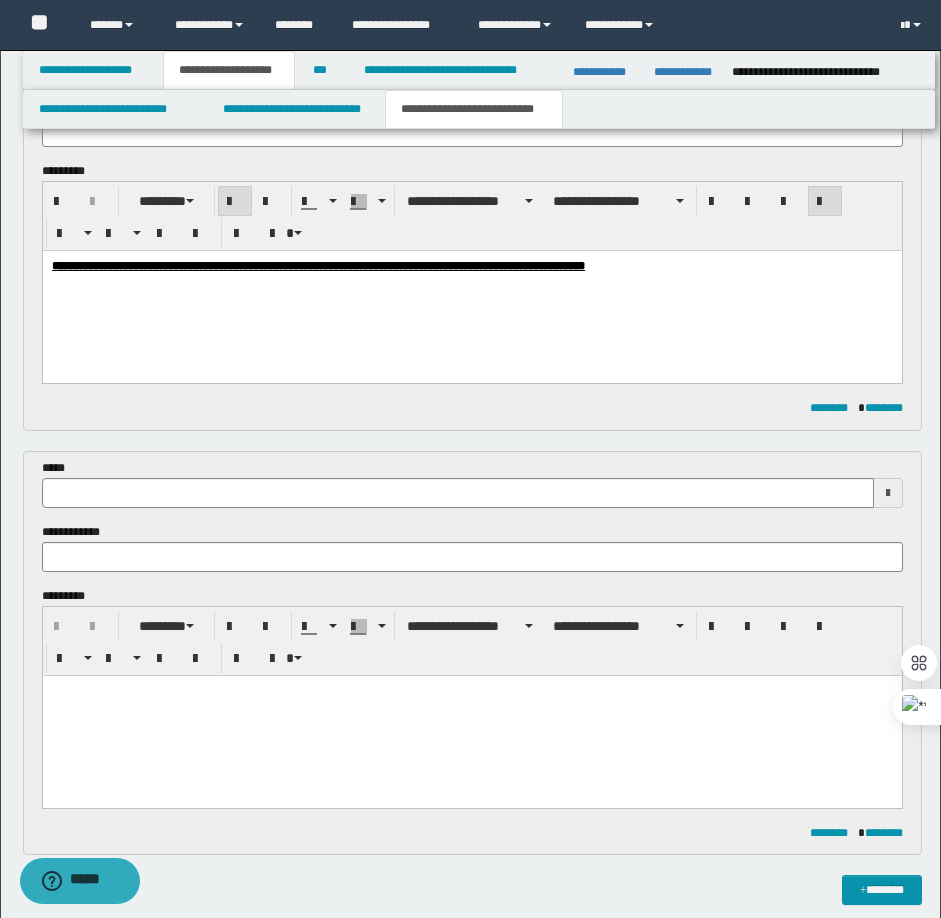 click at bounding box center (471, 715) 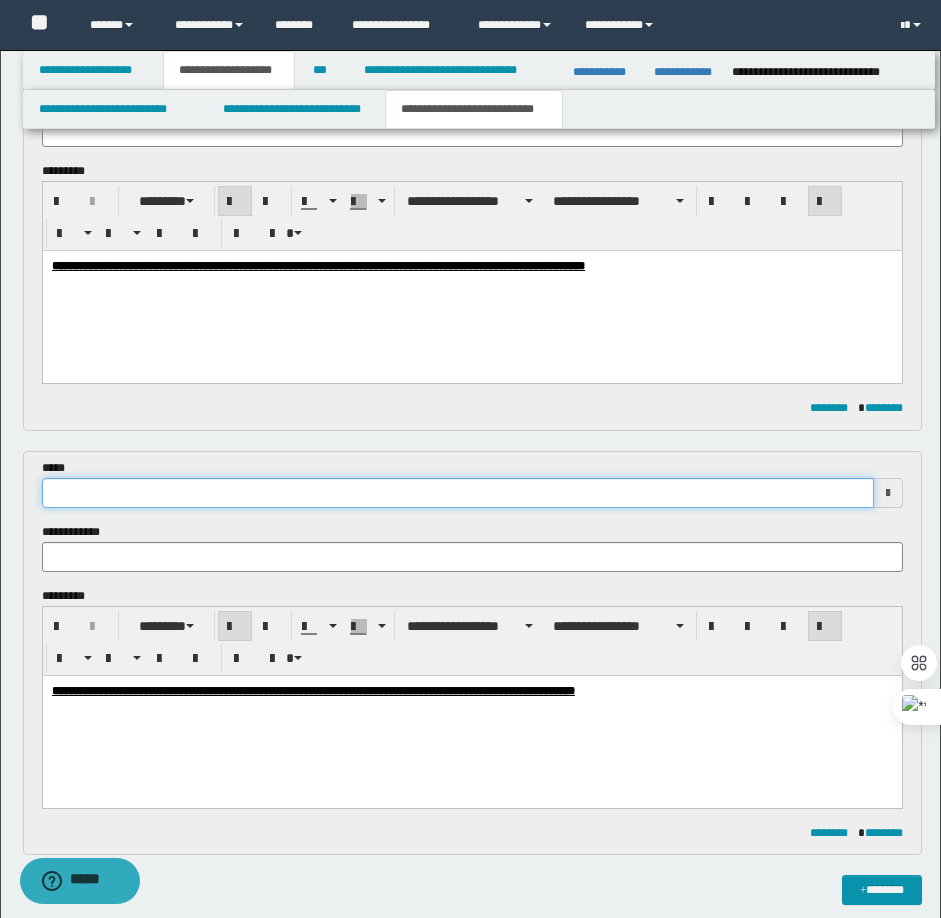 click at bounding box center (458, 493) 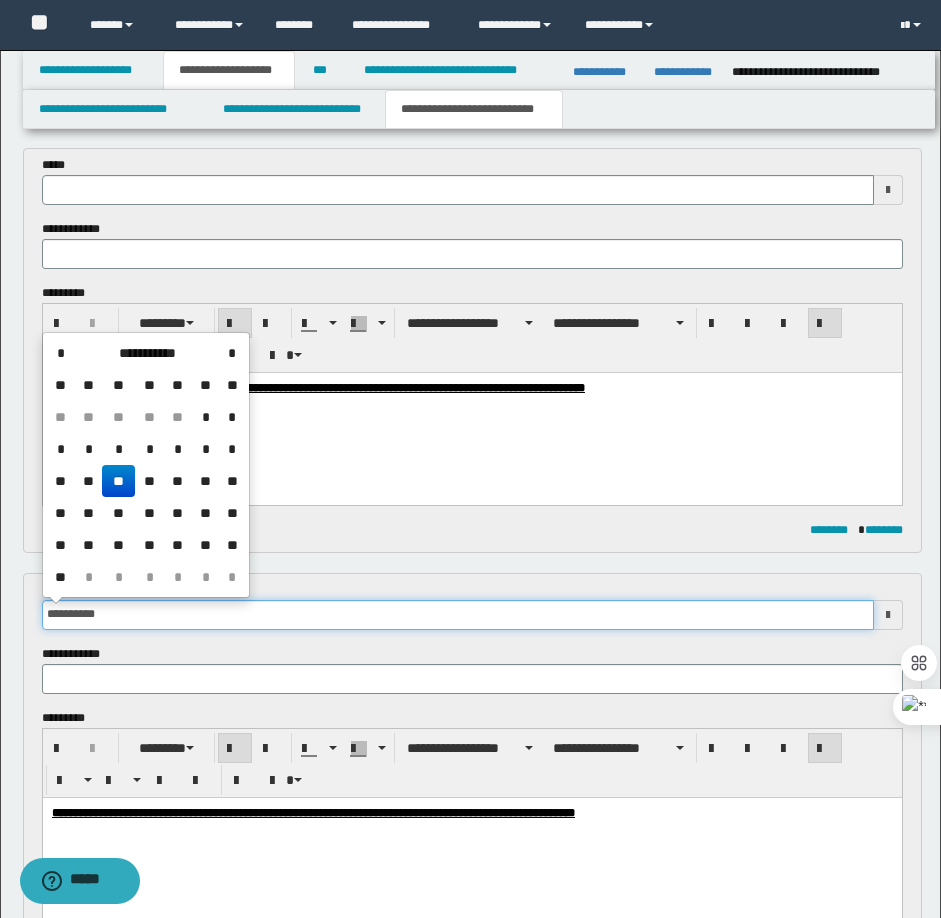 scroll, scrollTop: 0, scrollLeft: 0, axis: both 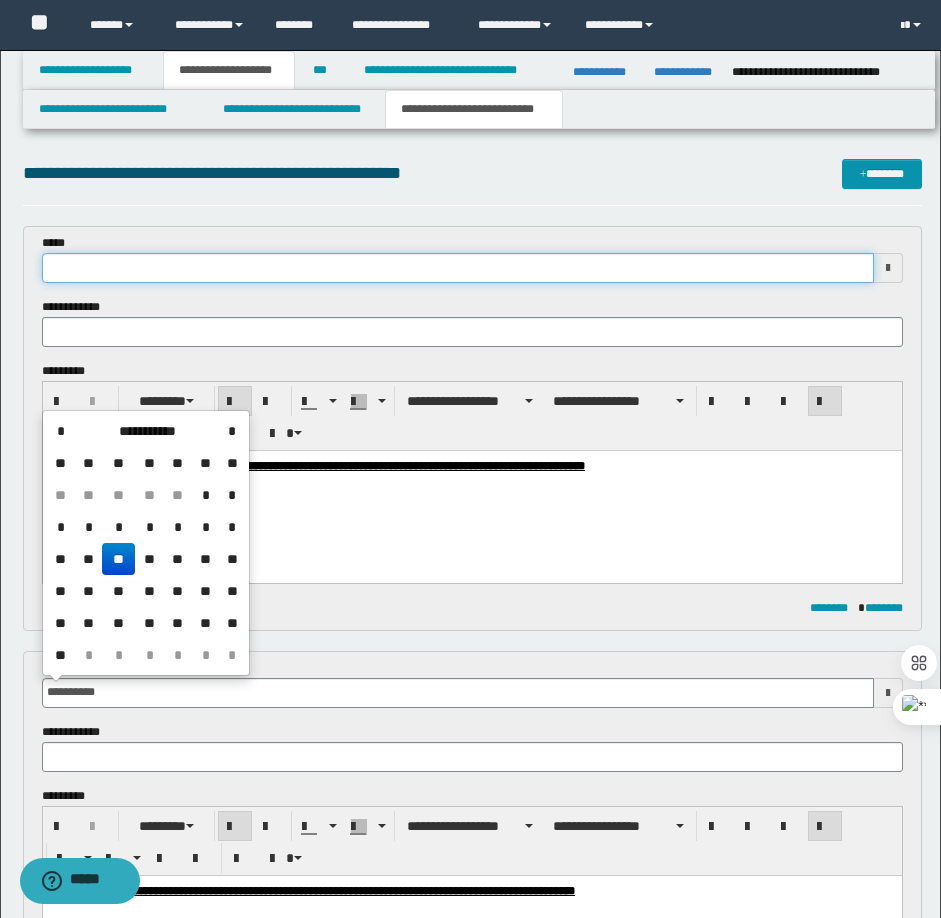 type on "**********" 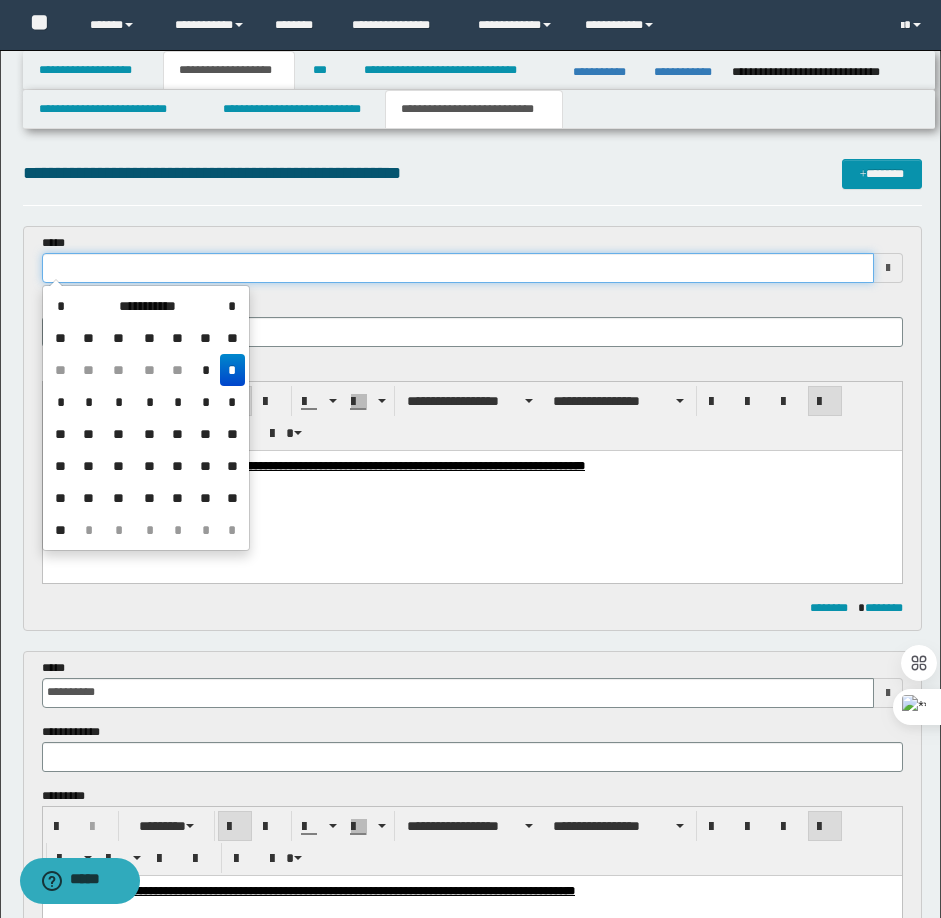type on "**********" 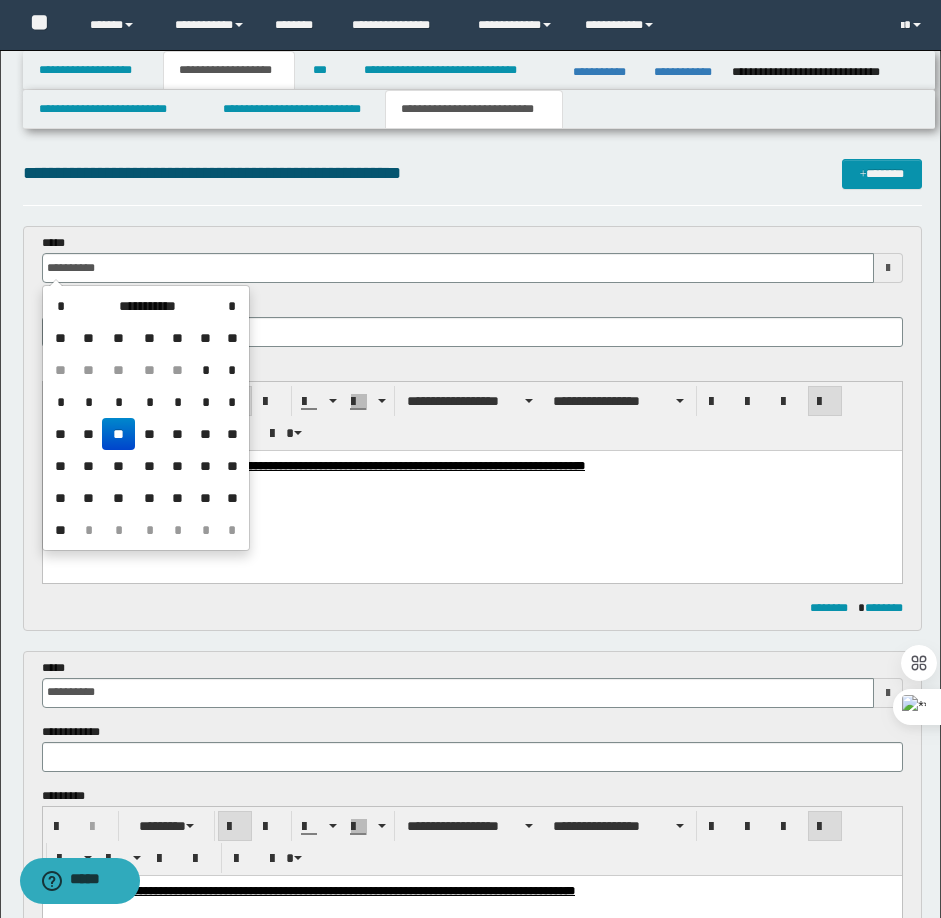 click on "**********" at bounding box center [288, 466] 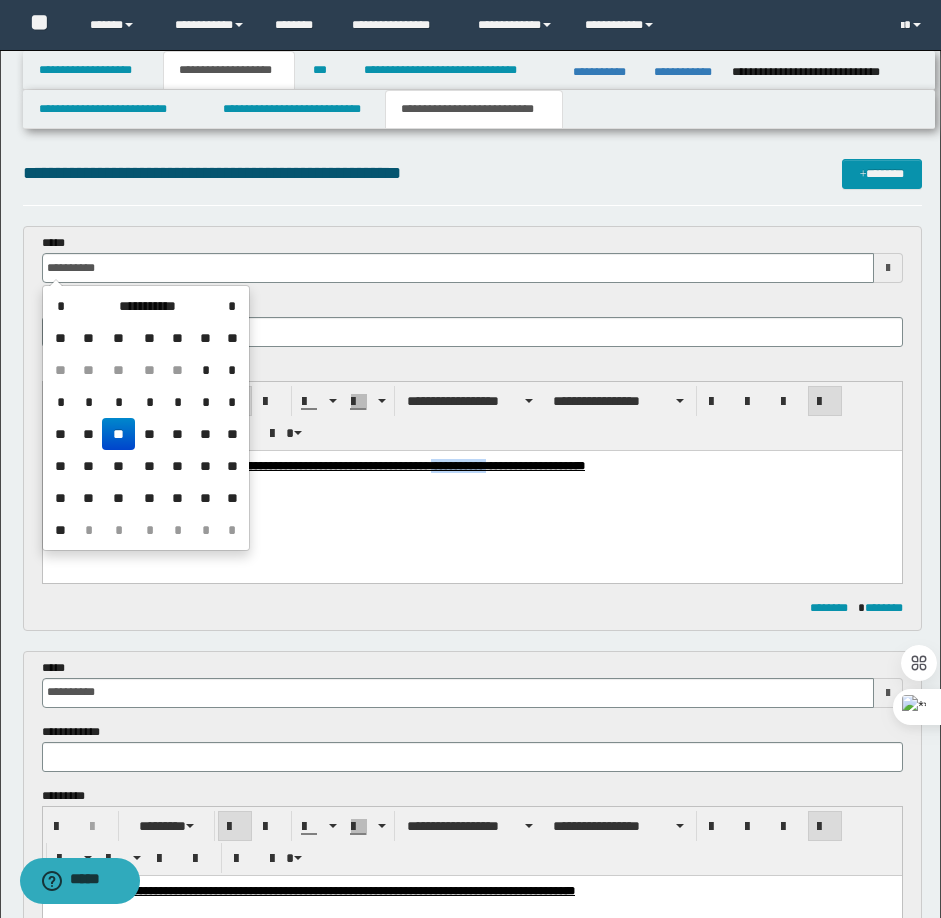 drag, startPoint x: 587, startPoint y: 465, endPoint x: 584, endPoint y: 475, distance: 10.440307 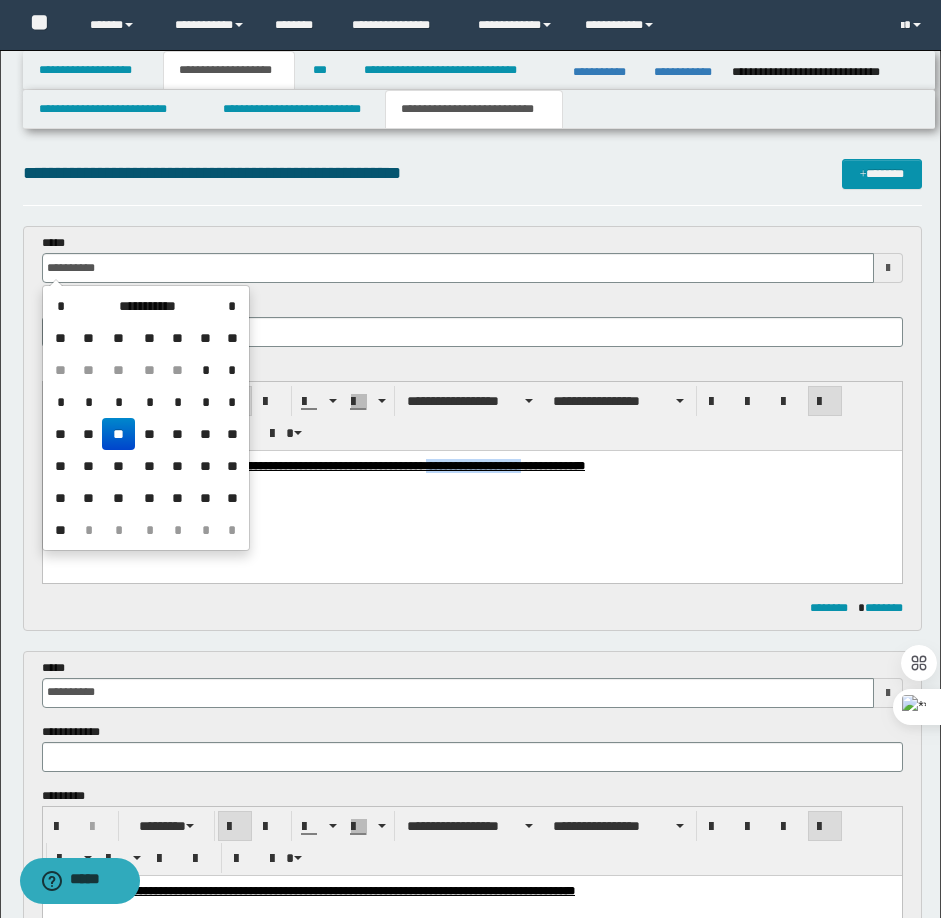 drag, startPoint x: 585, startPoint y: 467, endPoint x: 690, endPoint y: 490, distance: 107.48953 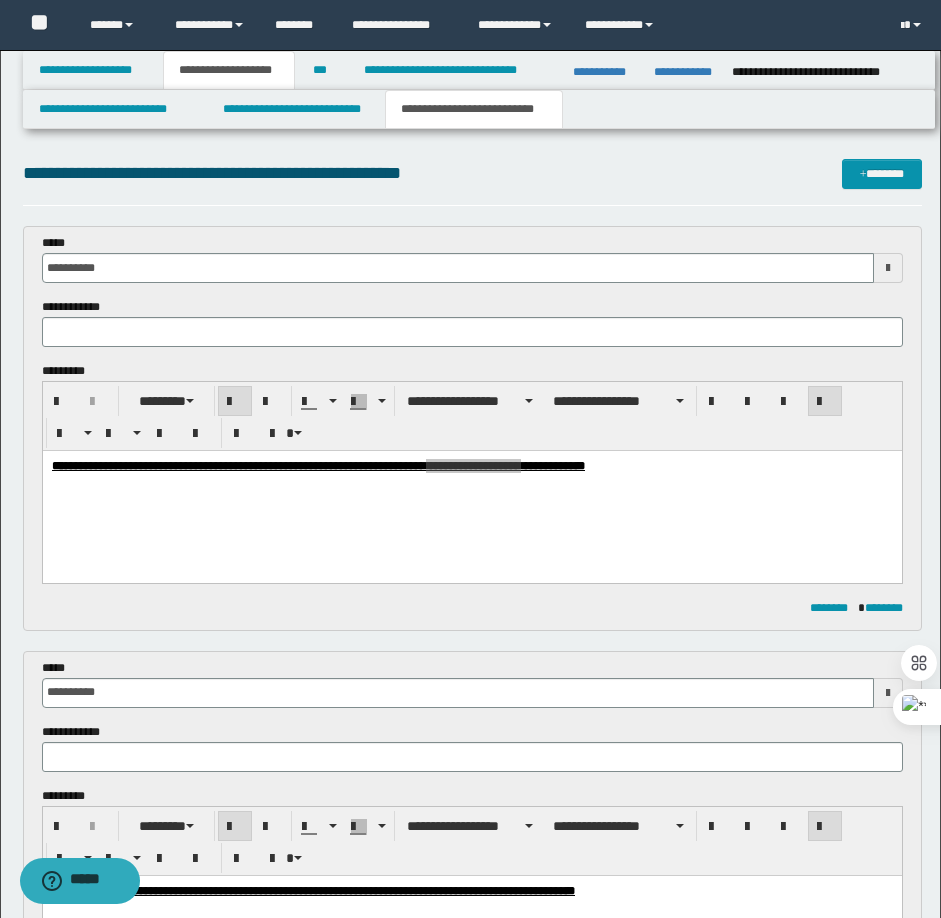 click at bounding box center [472, 332] 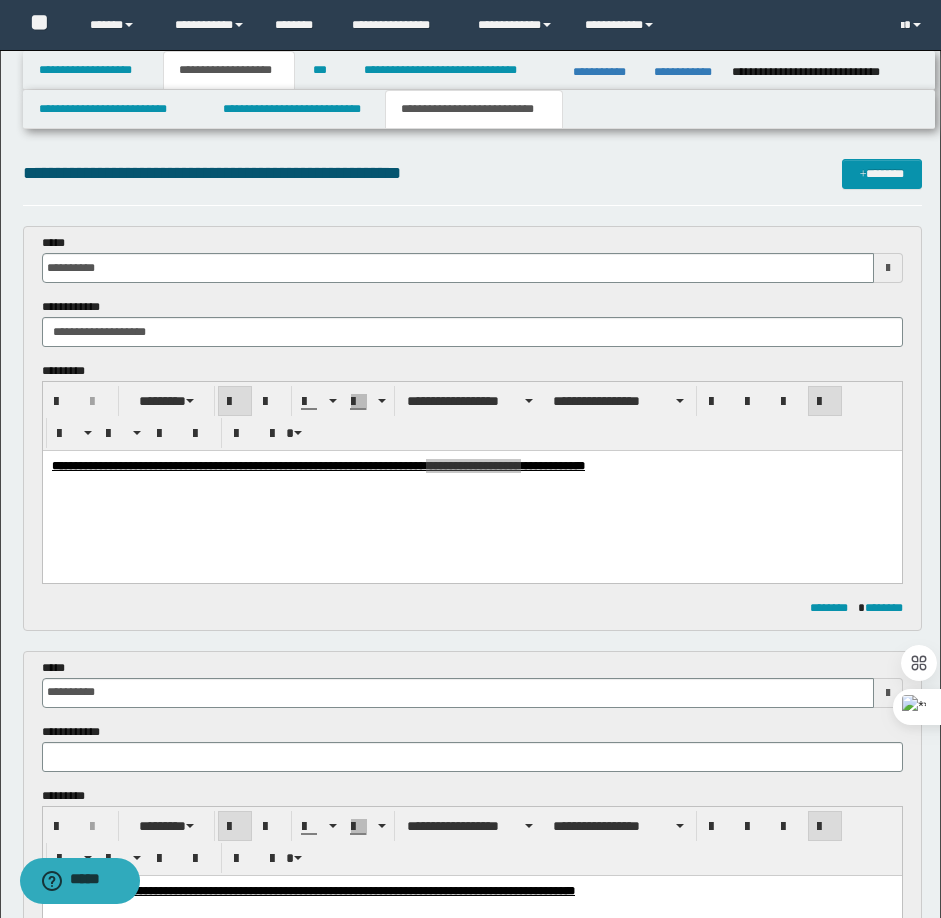 type on "**********" 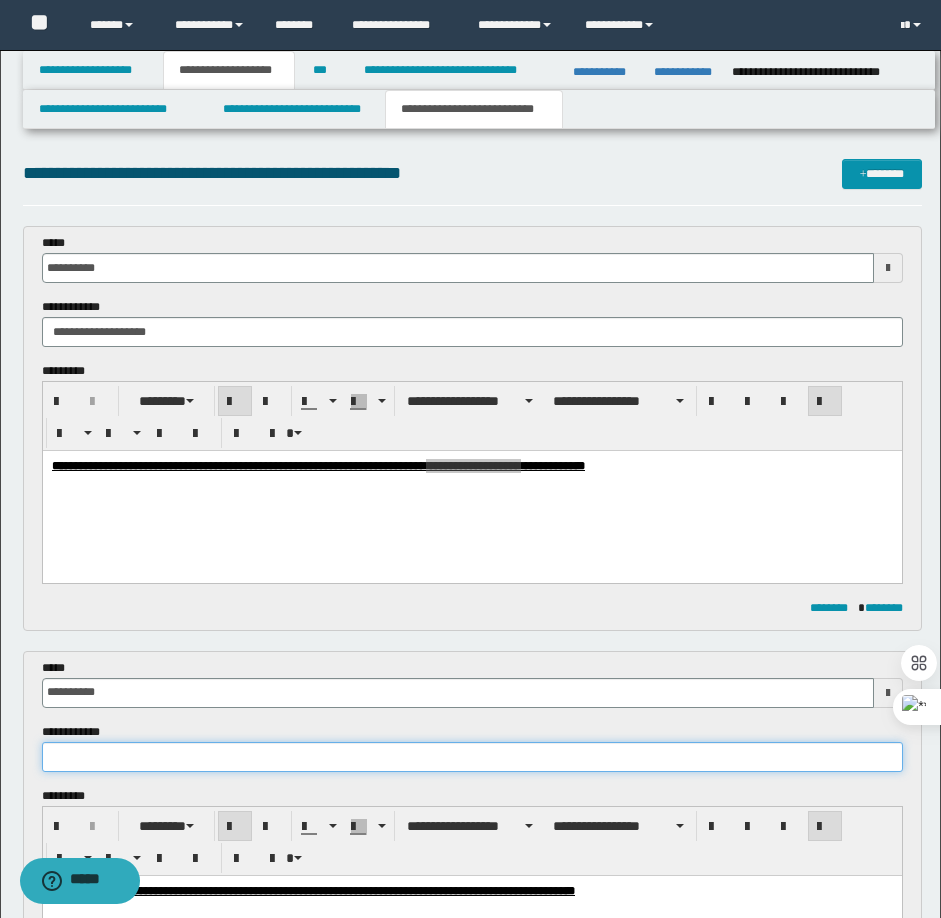 click at bounding box center (472, 757) 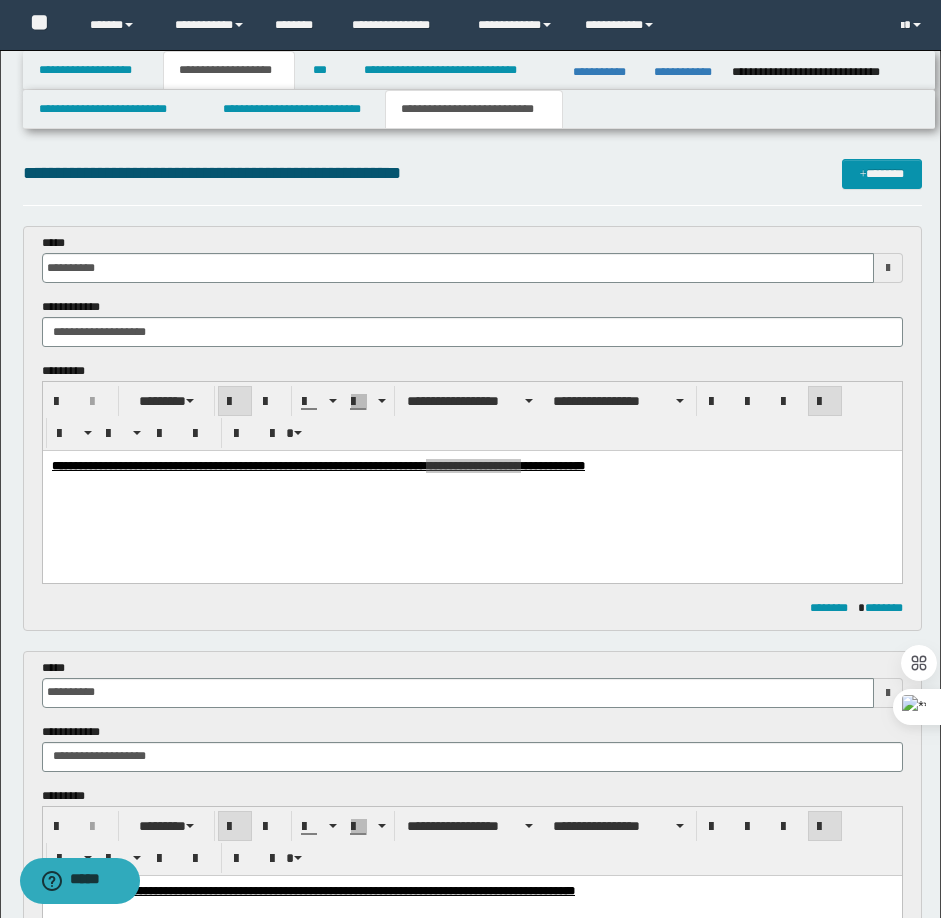 click on "**********" at bounding box center [472, 683] 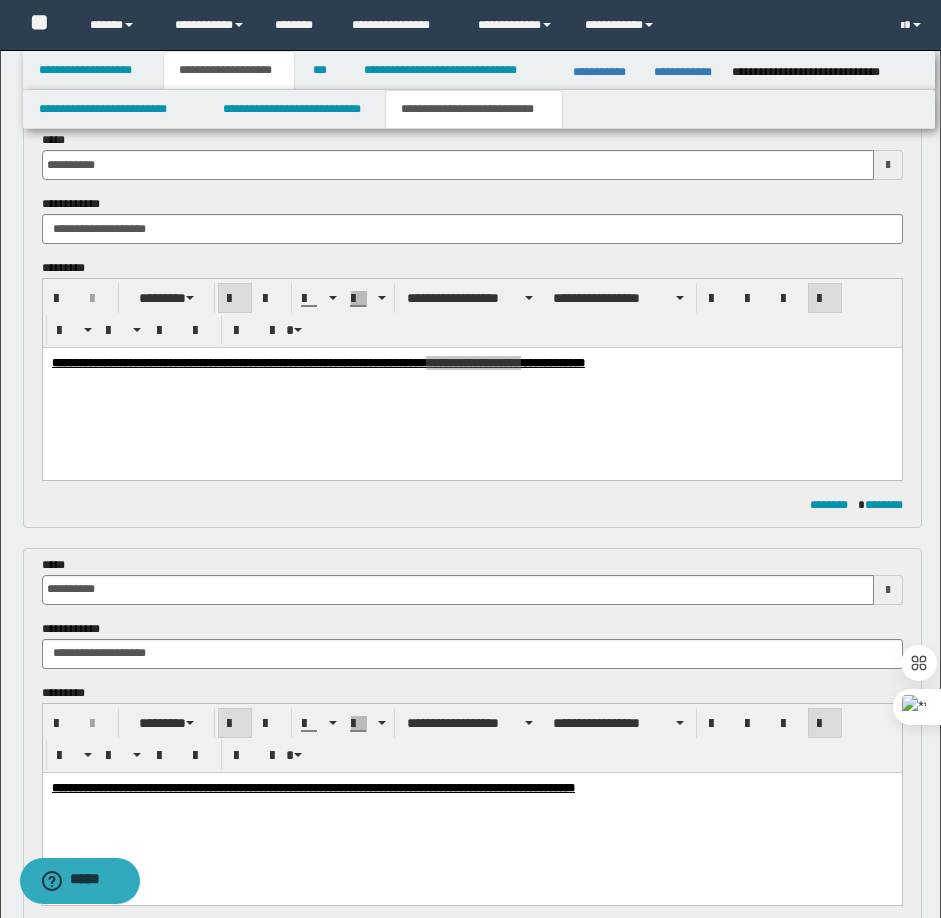 scroll, scrollTop: 100, scrollLeft: 0, axis: vertical 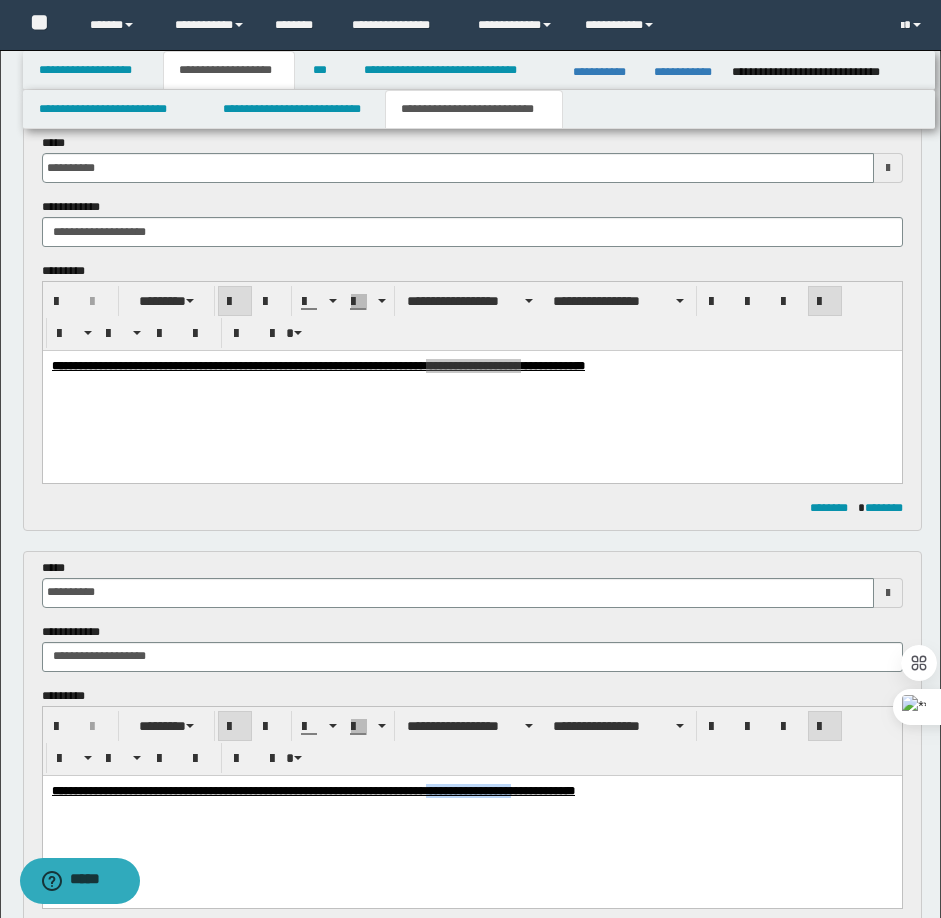 drag, startPoint x: 586, startPoint y: 792, endPoint x: 677, endPoint y: 797, distance: 91.13726 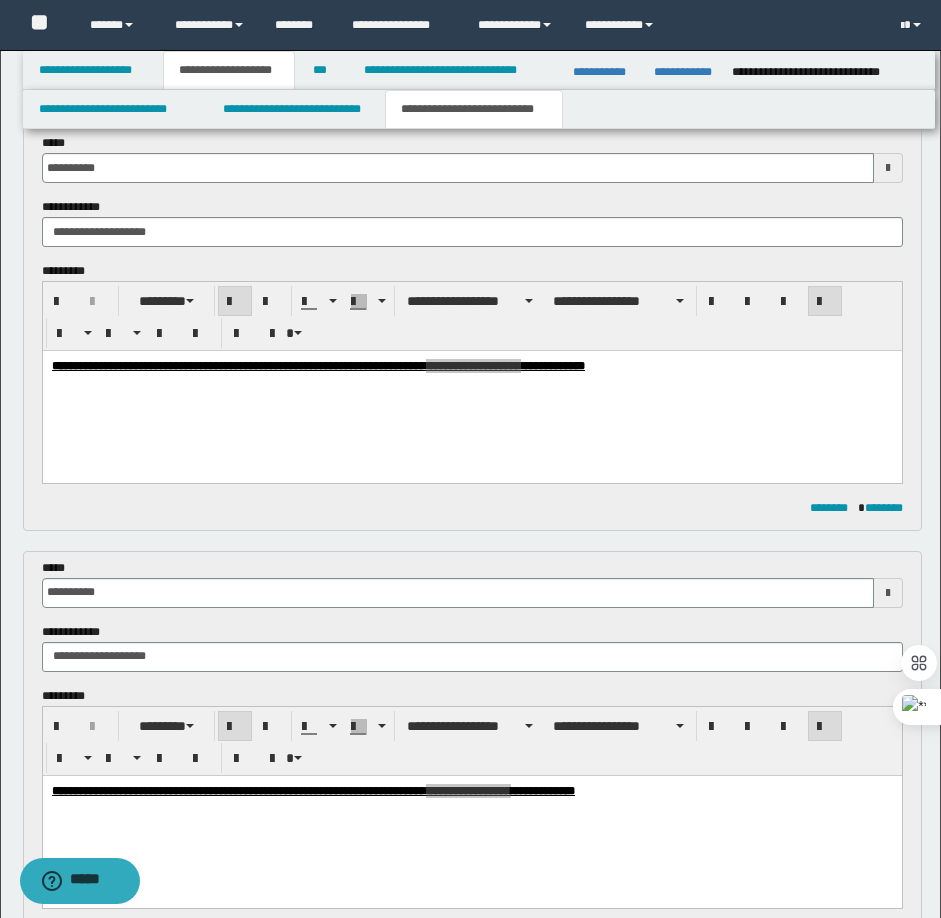 click on "**********" at bounding box center [472, 657] 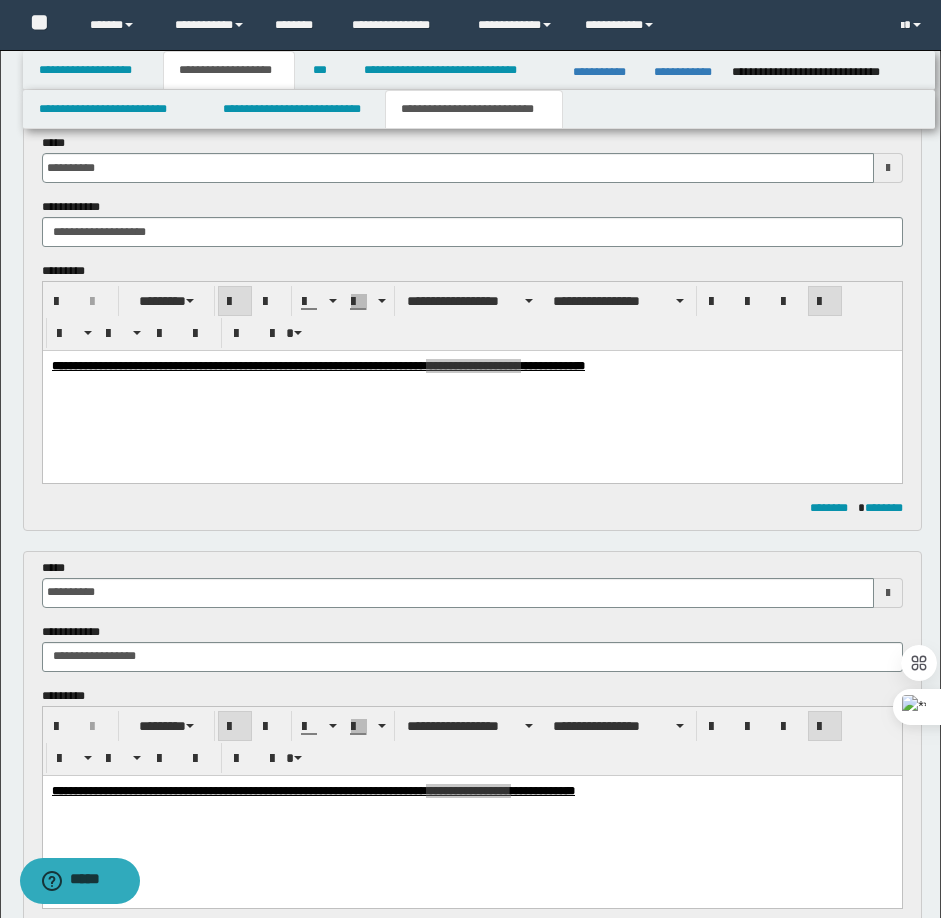 type on "**********" 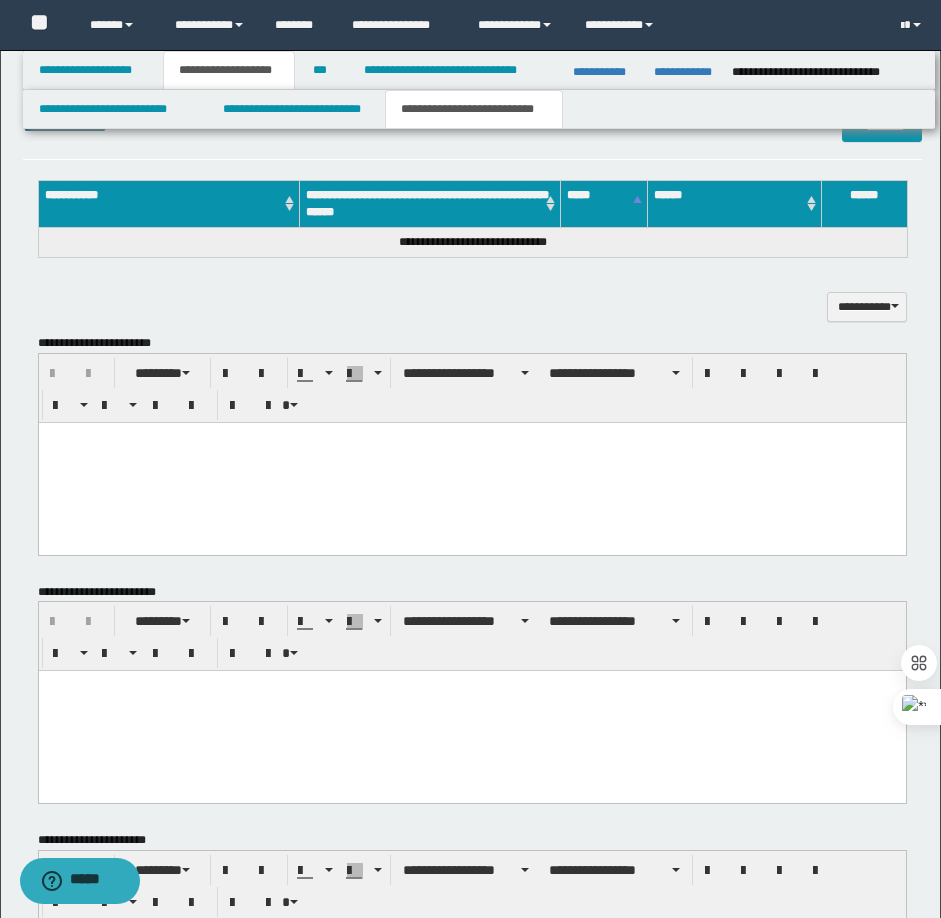 scroll, scrollTop: 1174, scrollLeft: 0, axis: vertical 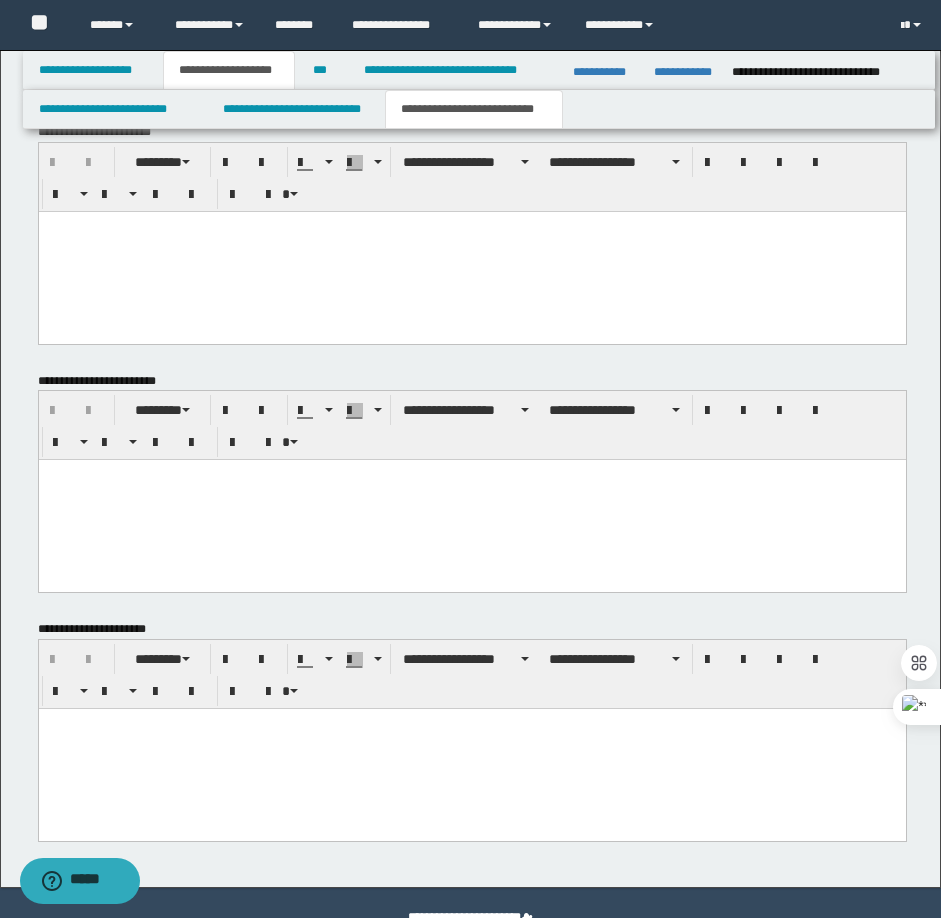 click at bounding box center [471, 749] 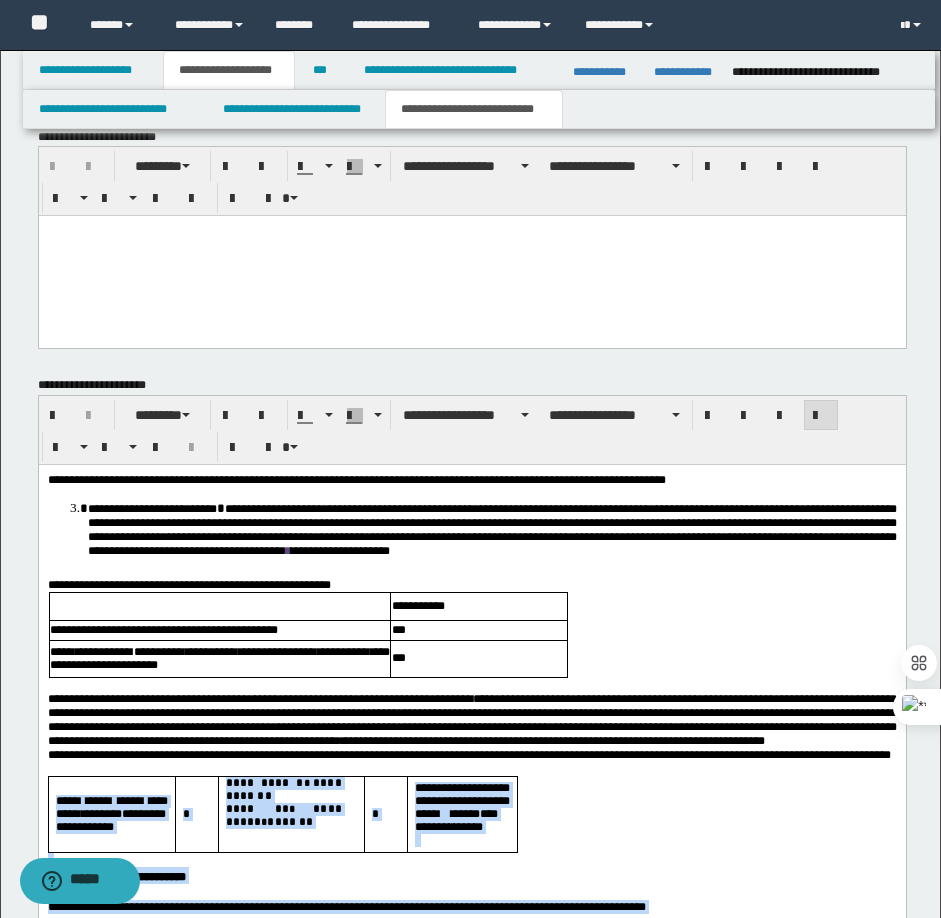 scroll, scrollTop: 1174, scrollLeft: 0, axis: vertical 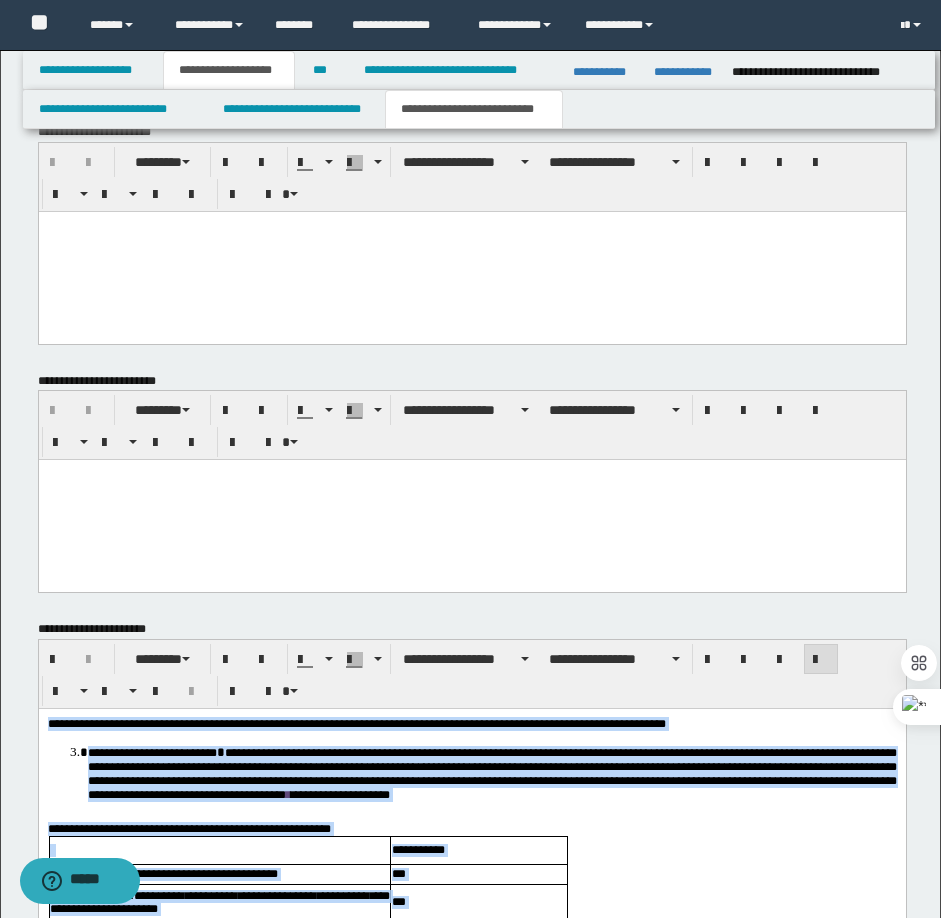 drag, startPoint x: 204, startPoint y: 1317, endPoint x: 64, endPoint y: 709, distance: 623.9103 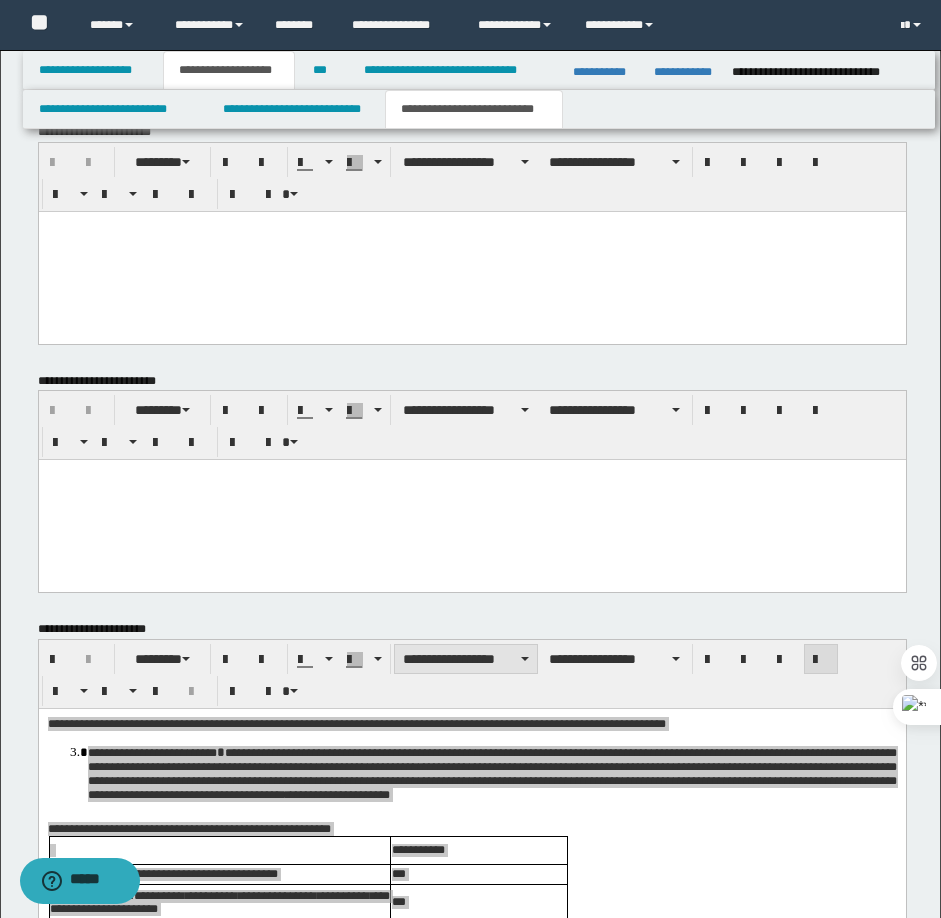 drag, startPoint x: 450, startPoint y: 641, endPoint x: 454, endPoint y: 658, distance: 17.464249 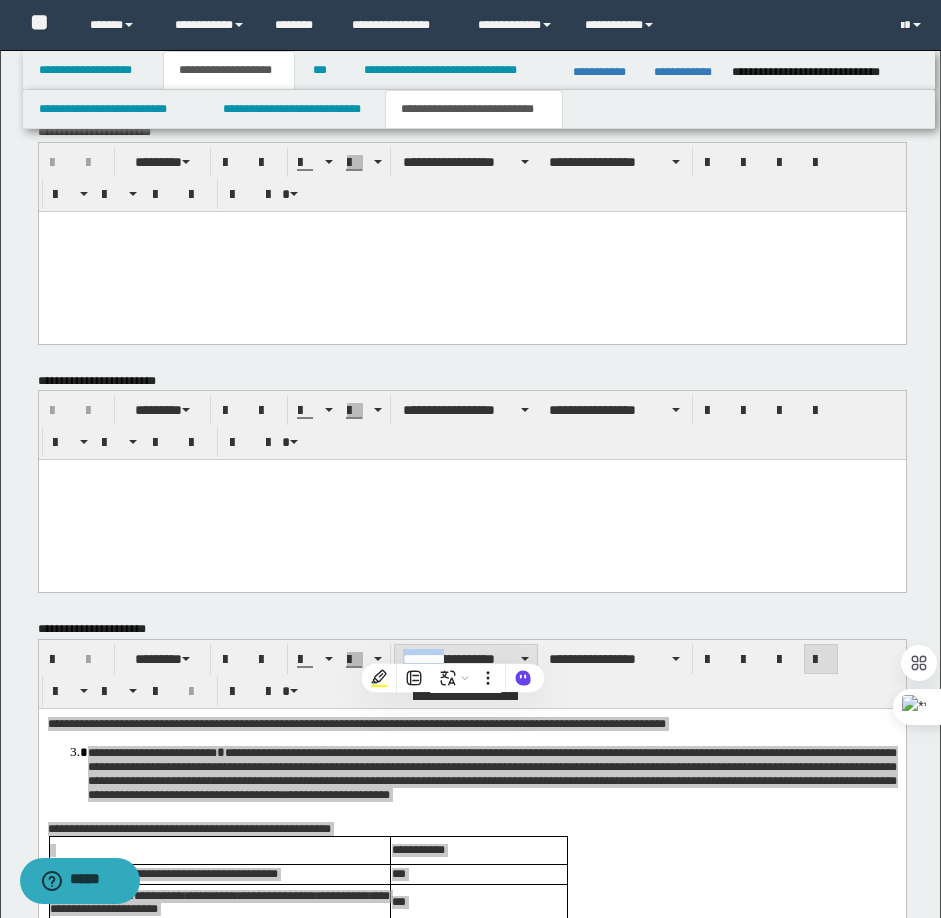 drag, startPoint x: 454, startPoint y: 658, endPoint x: 445, endPoint y: 672, distance: 16.643316 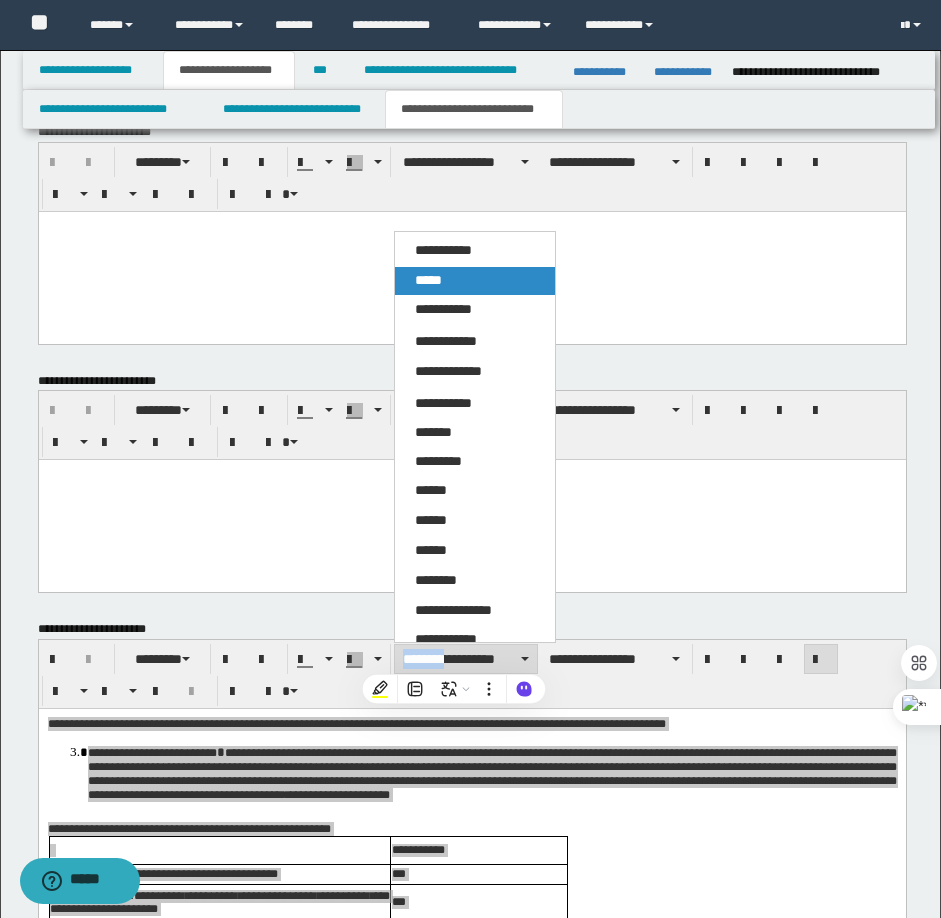 click on "*****" at bounding box center [475, 281] 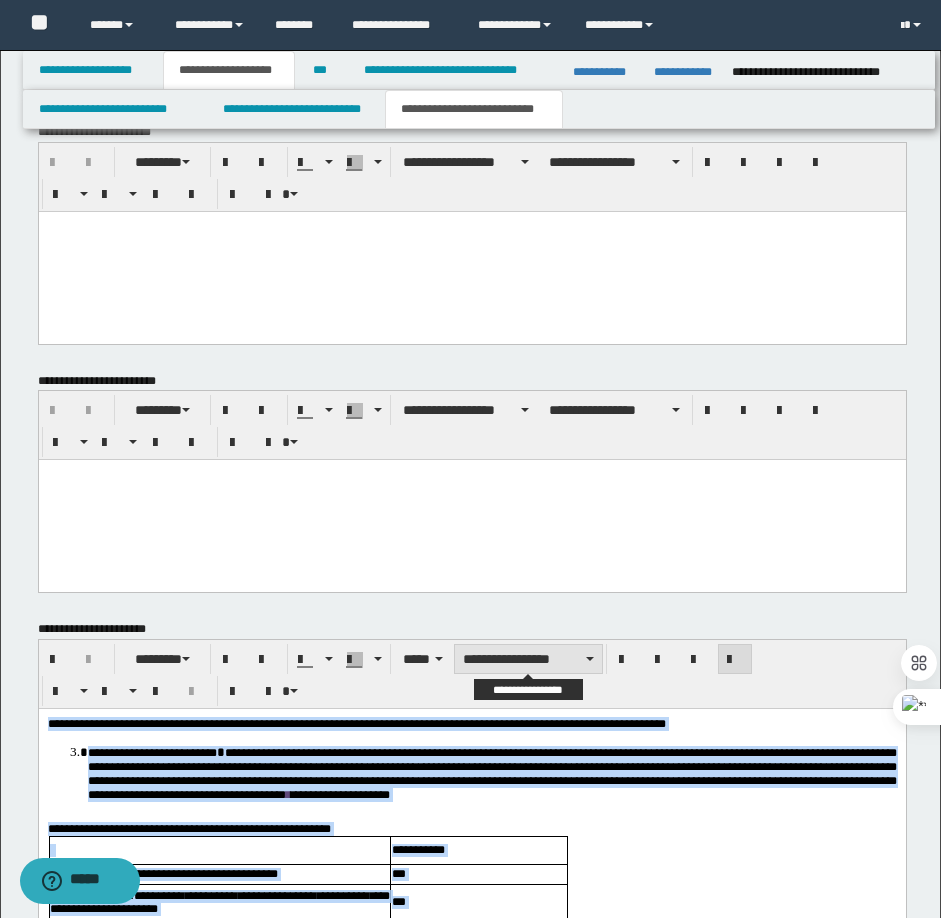 click on "**********" at bounding box center (528, 659) 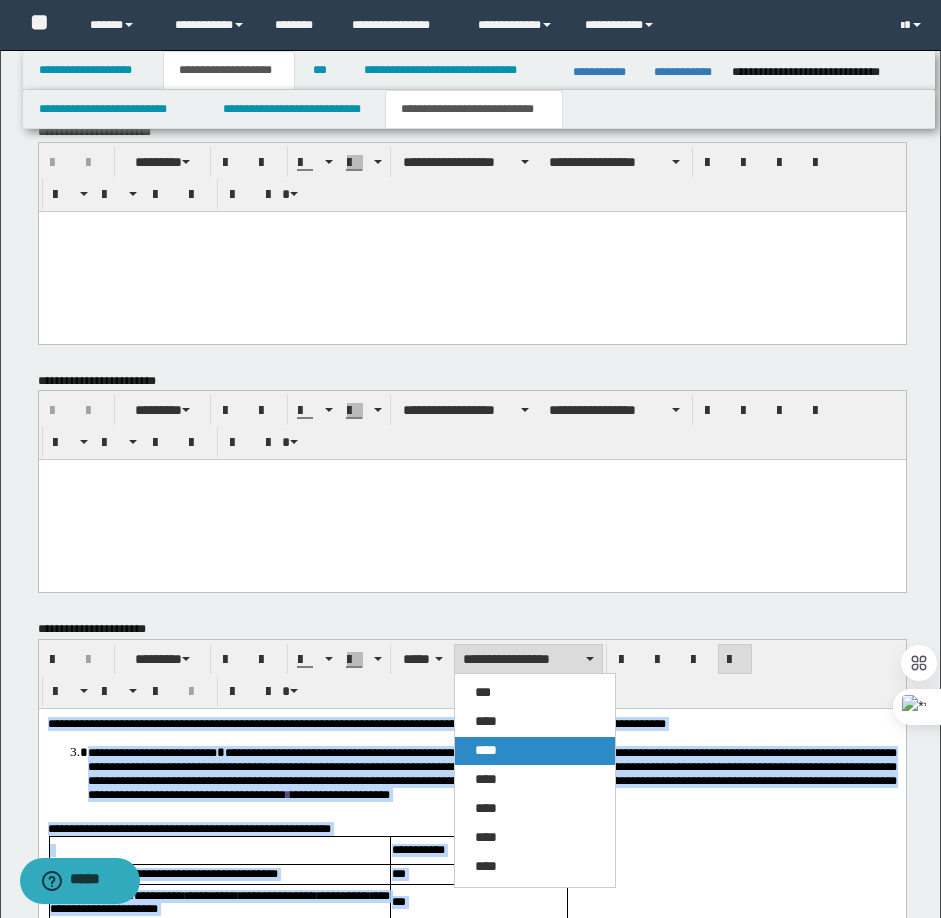 drag, startPoint x: 483, startPoint y: 737, endPoint x: 446, endPoint y: 25, distance: 712.96075 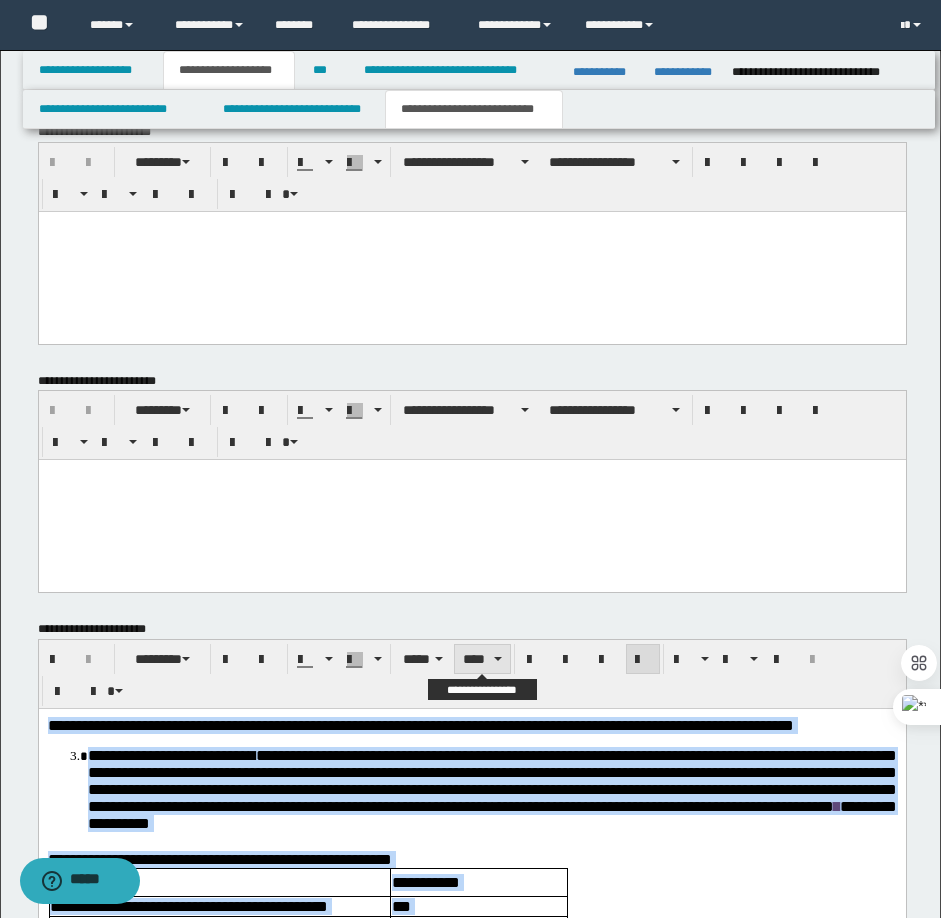 click on "****" at bounding box center [482, 659] 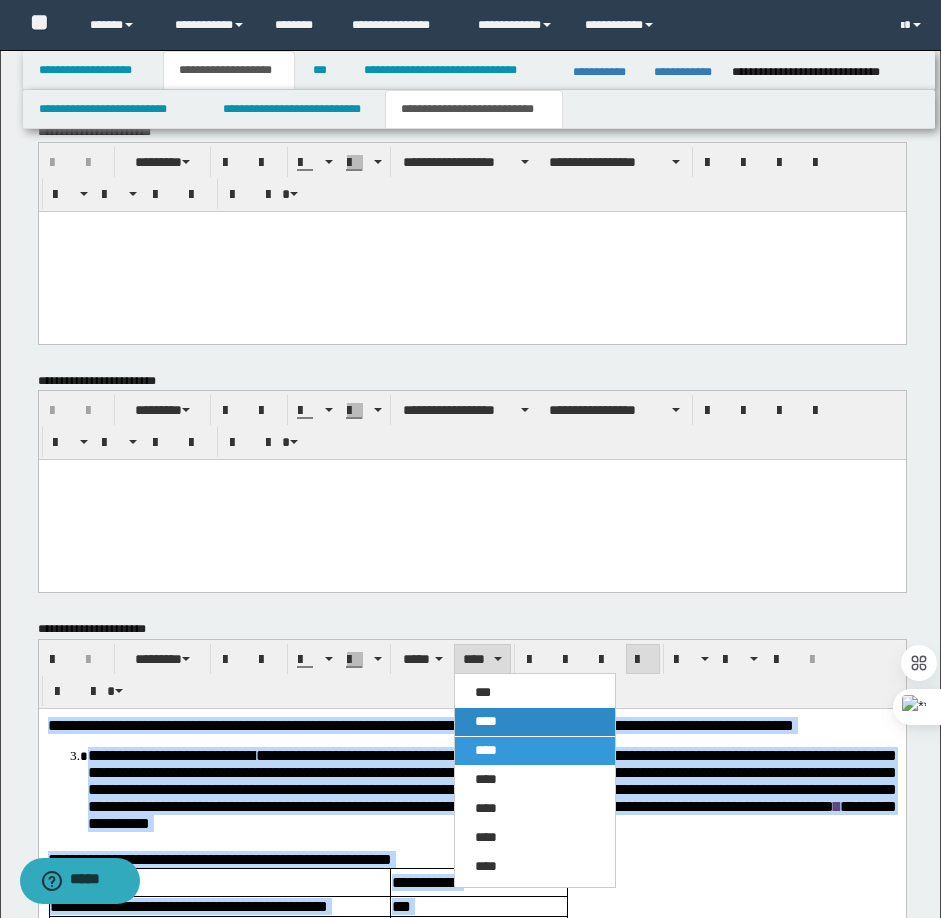 drag, startPoint x: 480, startPoint y: 721, endPoint x: 452, endPoint y: 4, distance: 717.5465 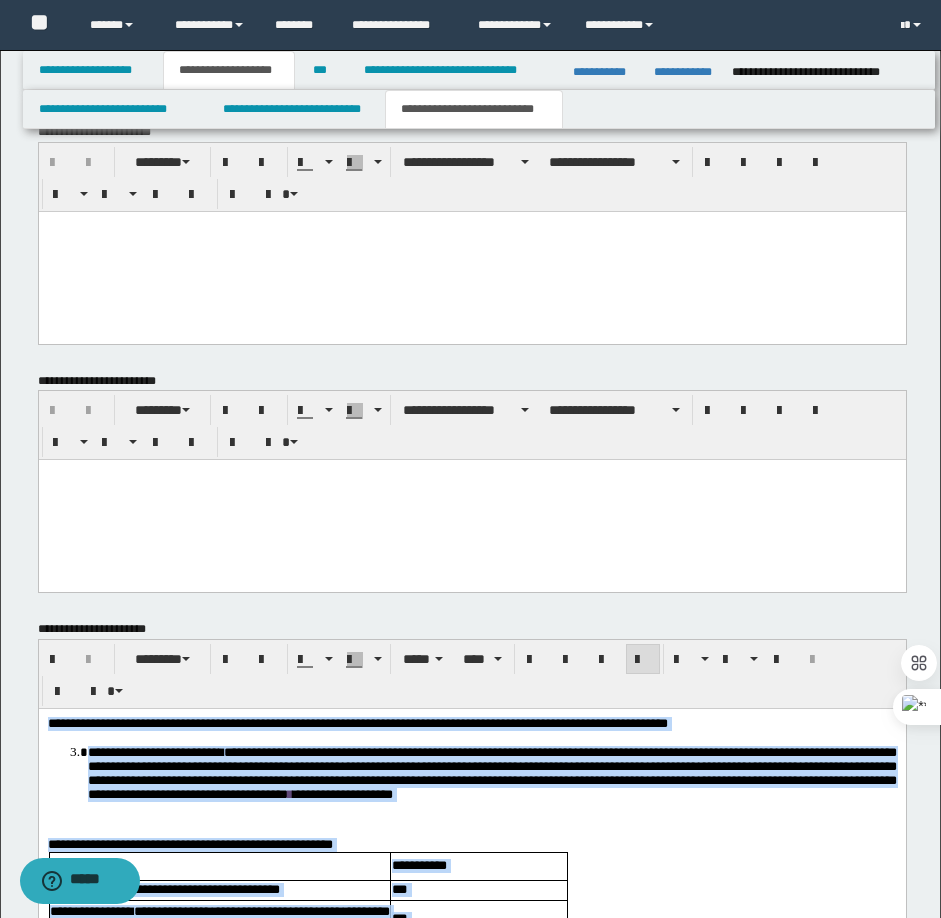 click at bounding box center [643, 659] 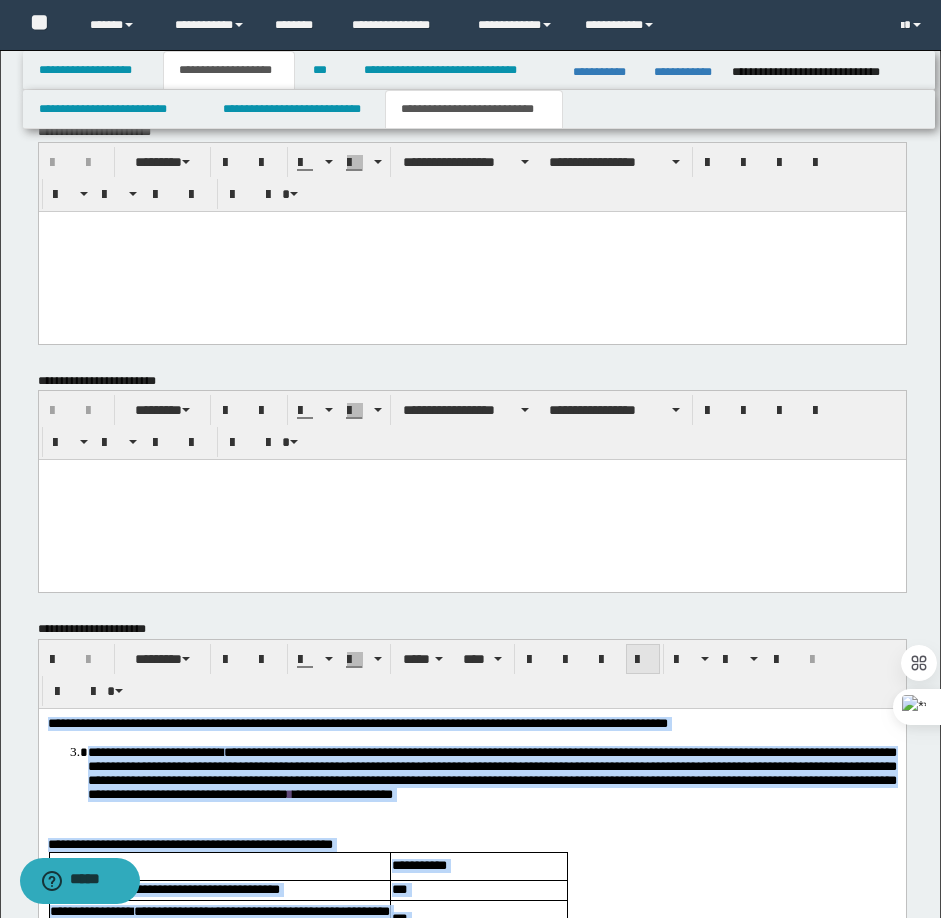 click at bounding box center [643, 659] 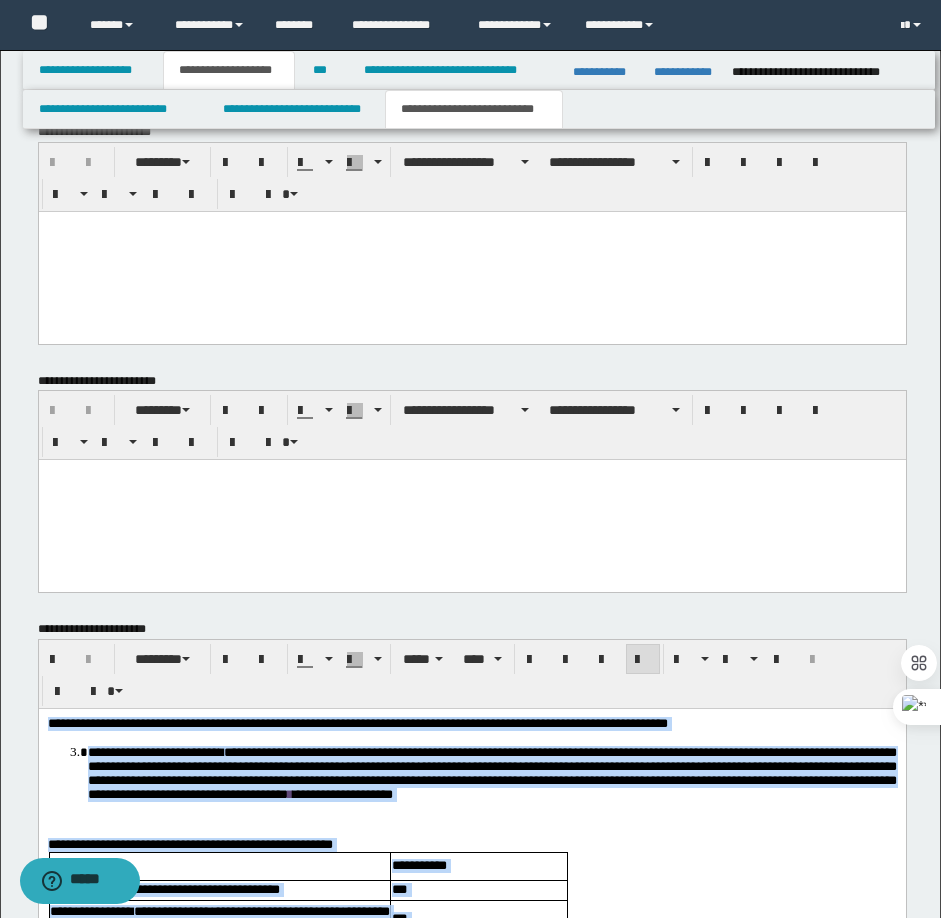 click on "**********" at bounding box center [491, 773] 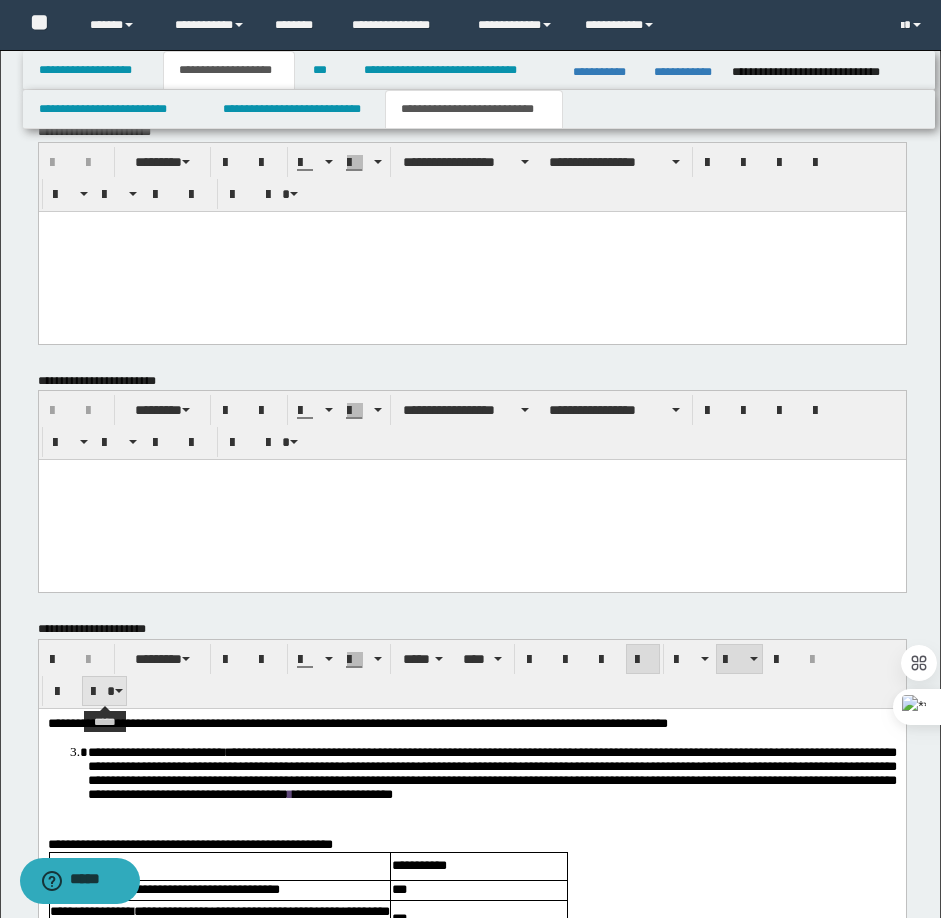 scroll, scrollTop: 674, scrollLeft: 0, axis: vertical 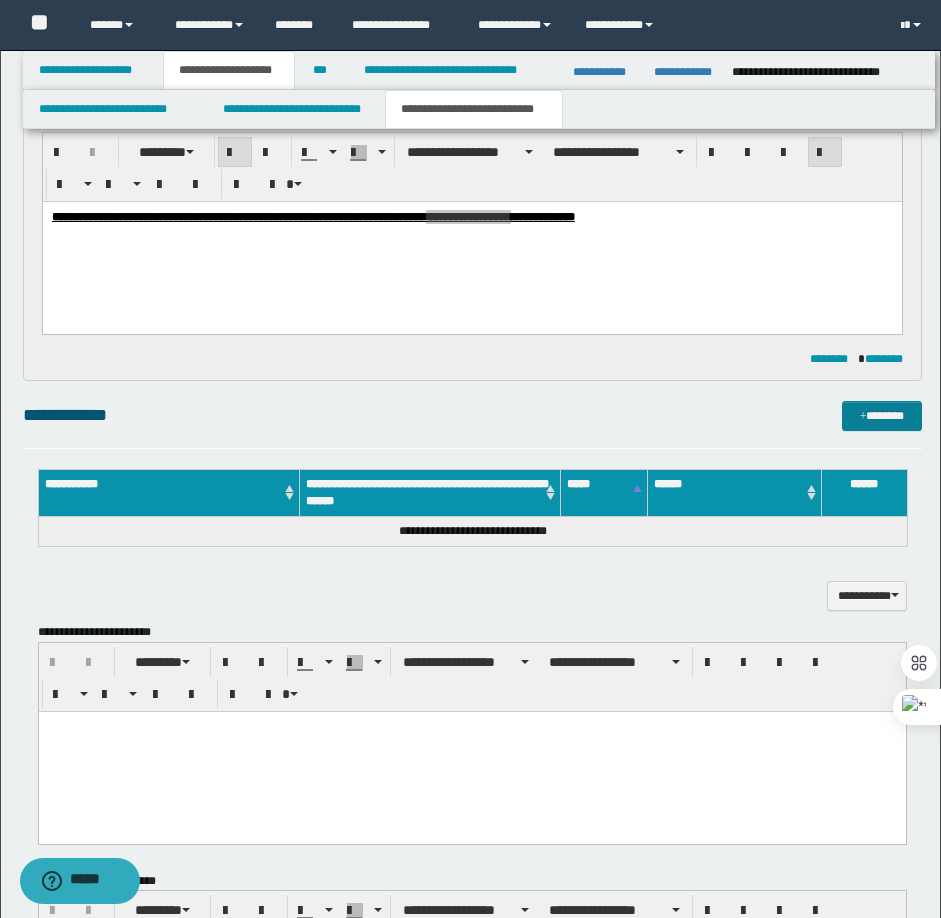 drag, startPoint x: 895, startPoint y: 421, endPoint x: 858, endPoint y: 416, distance: 37.336308 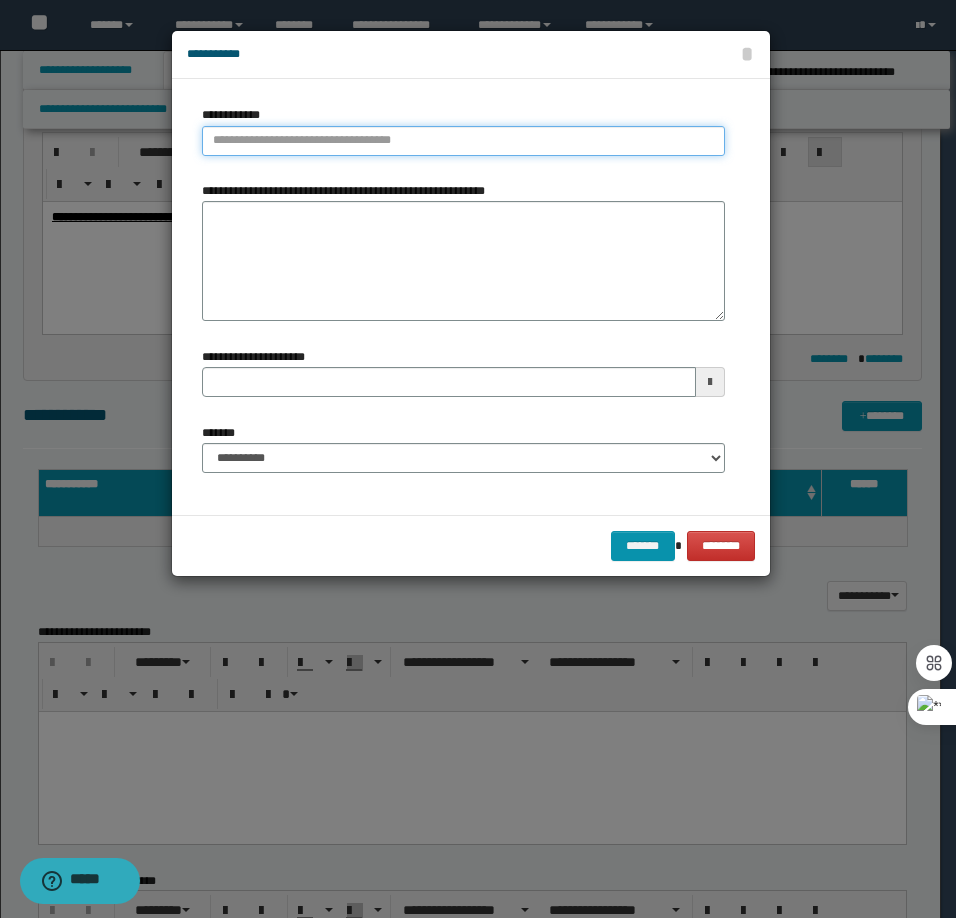 type on "**********" 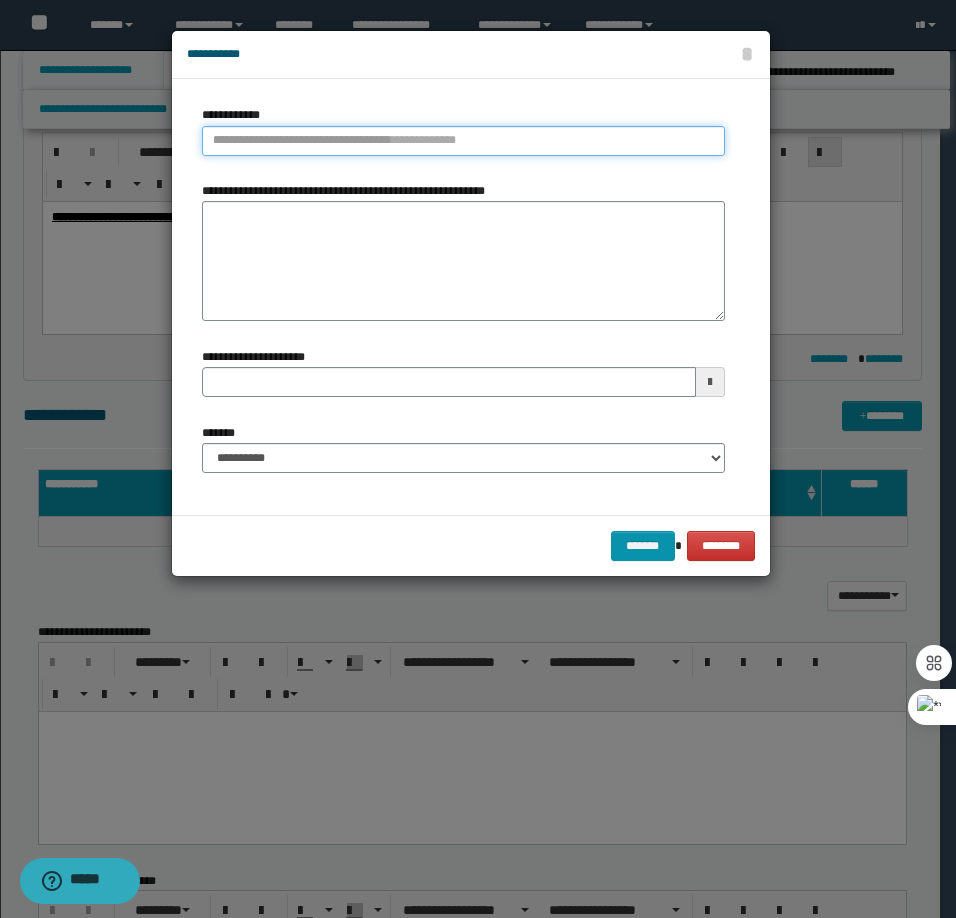 click on "**********" at bounding box center (463, 141) 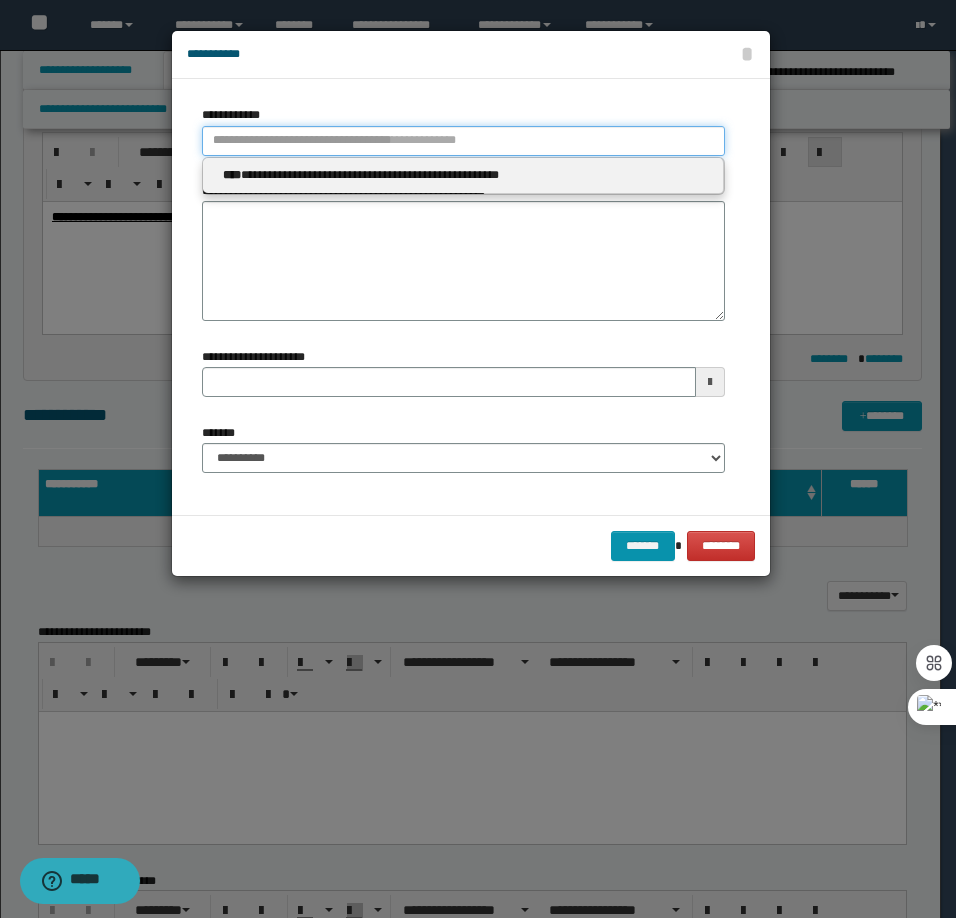 type 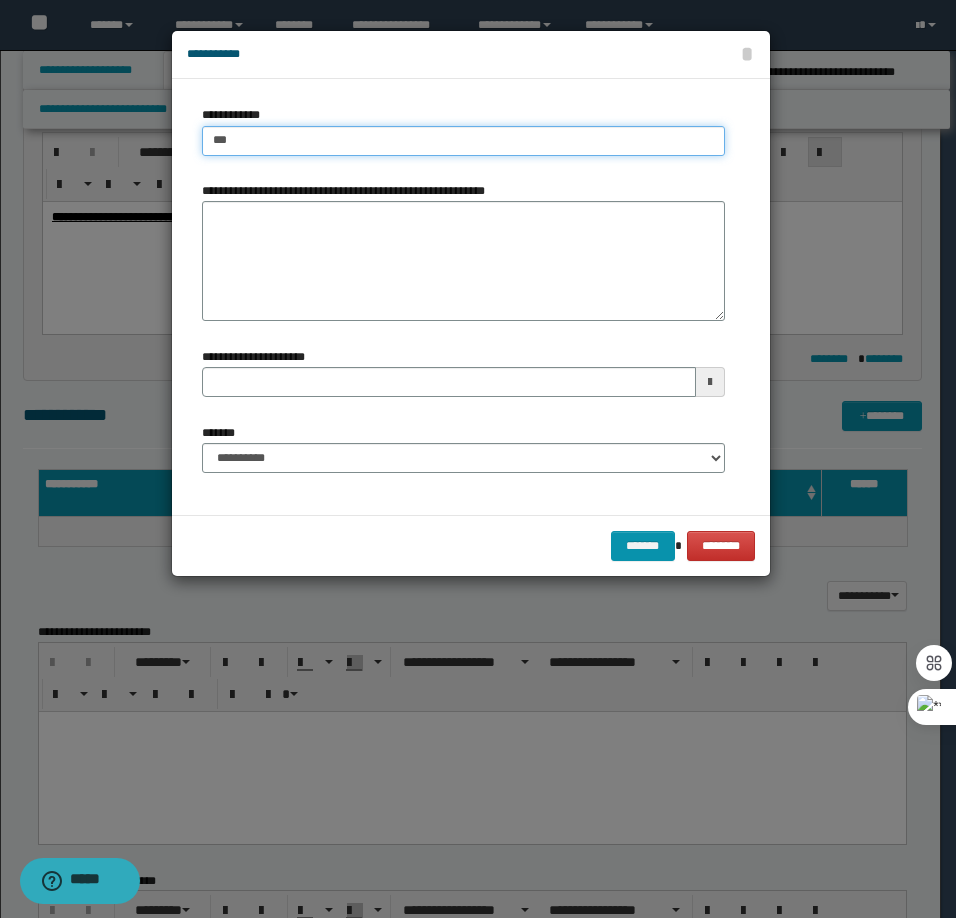 type on "****" 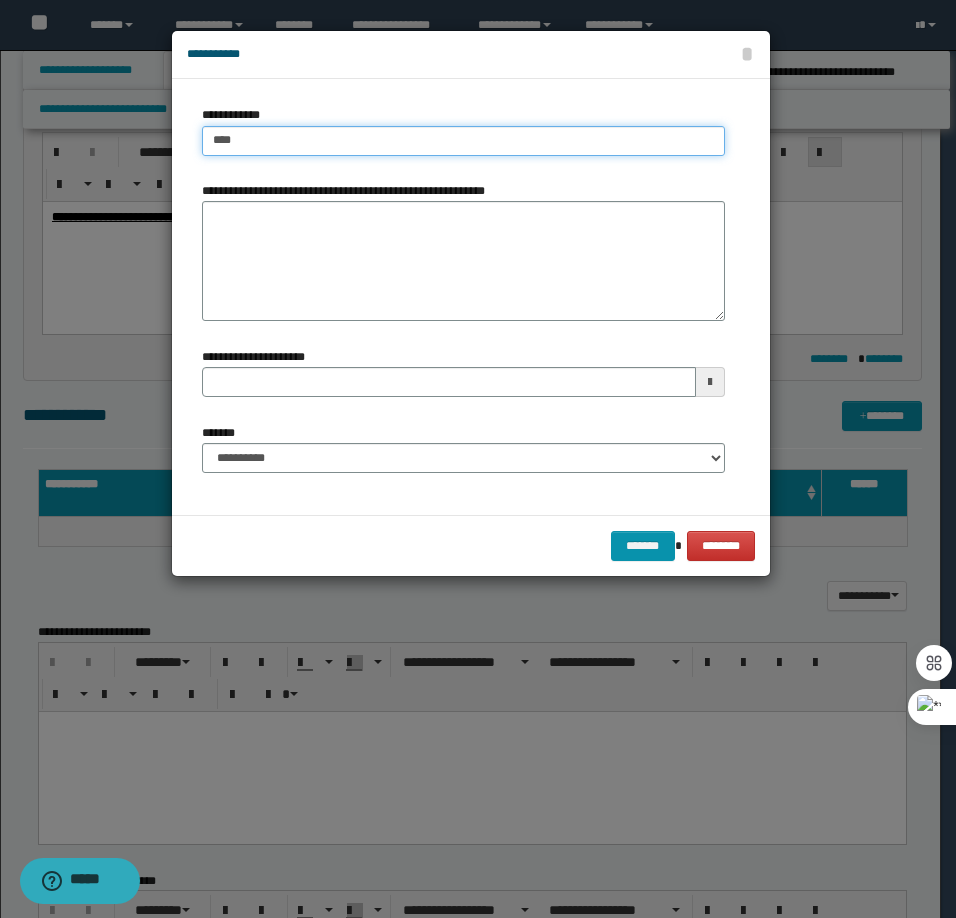 type on "****" 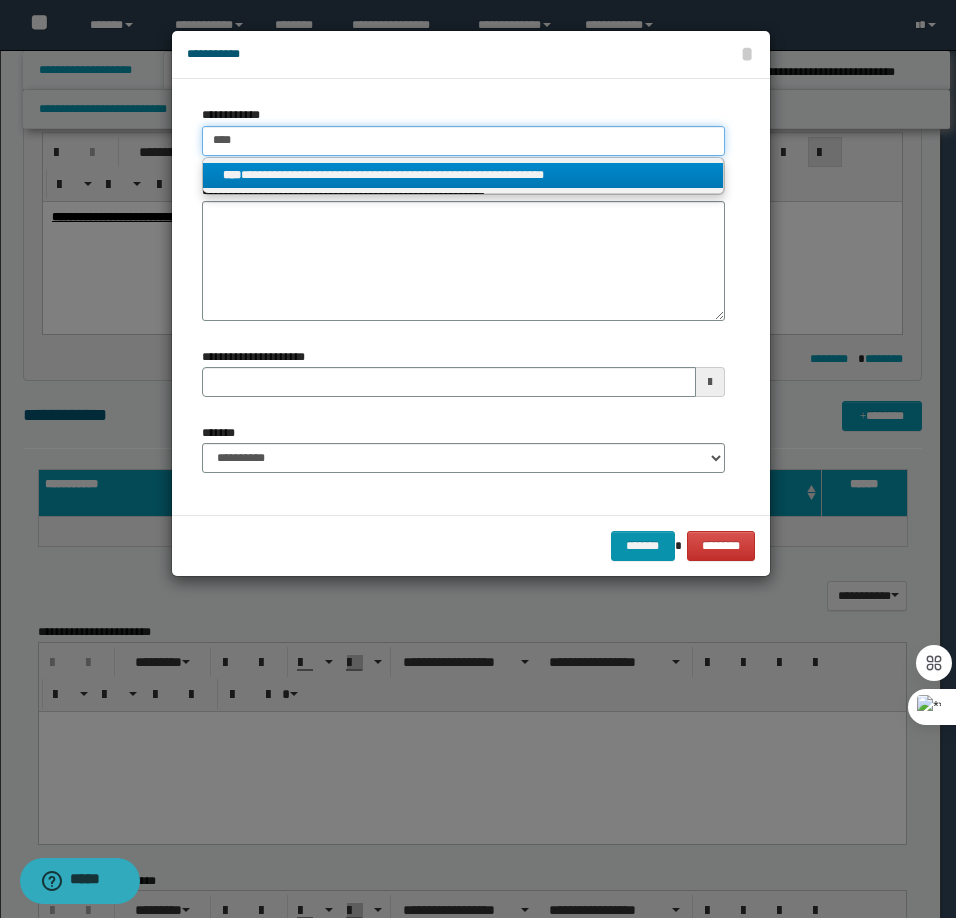 type on "****" 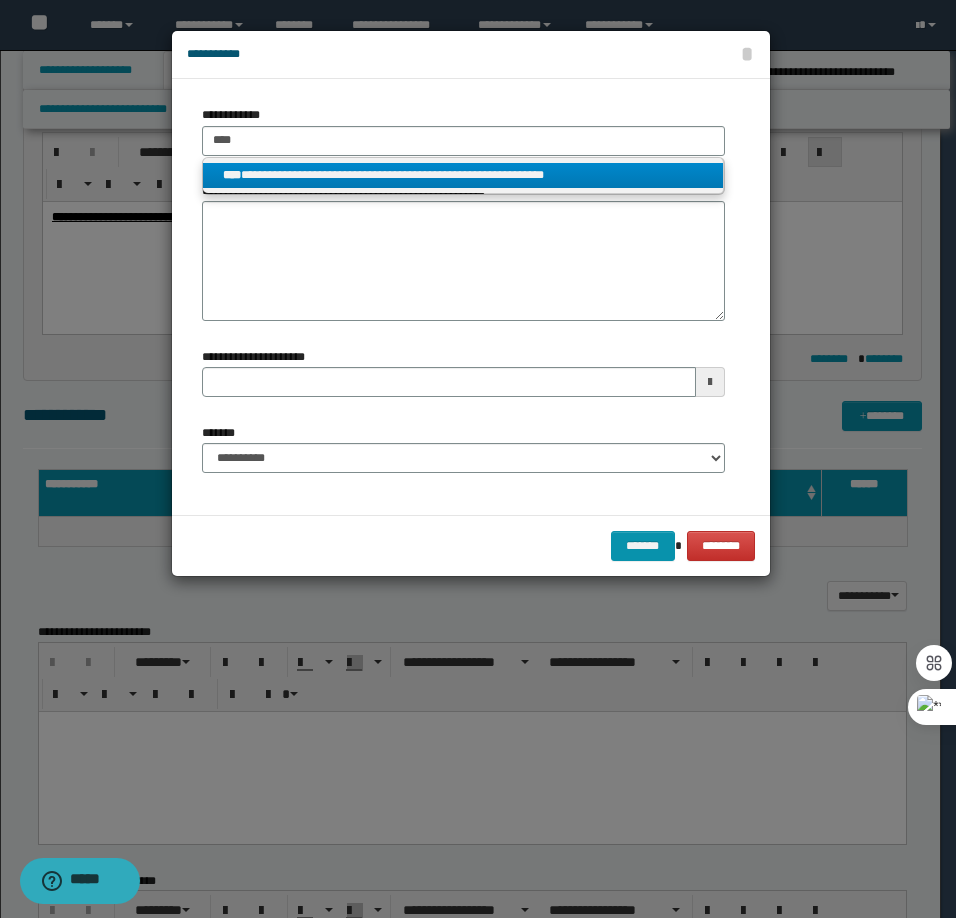 click on "**********" at bounding box center (463, 175) 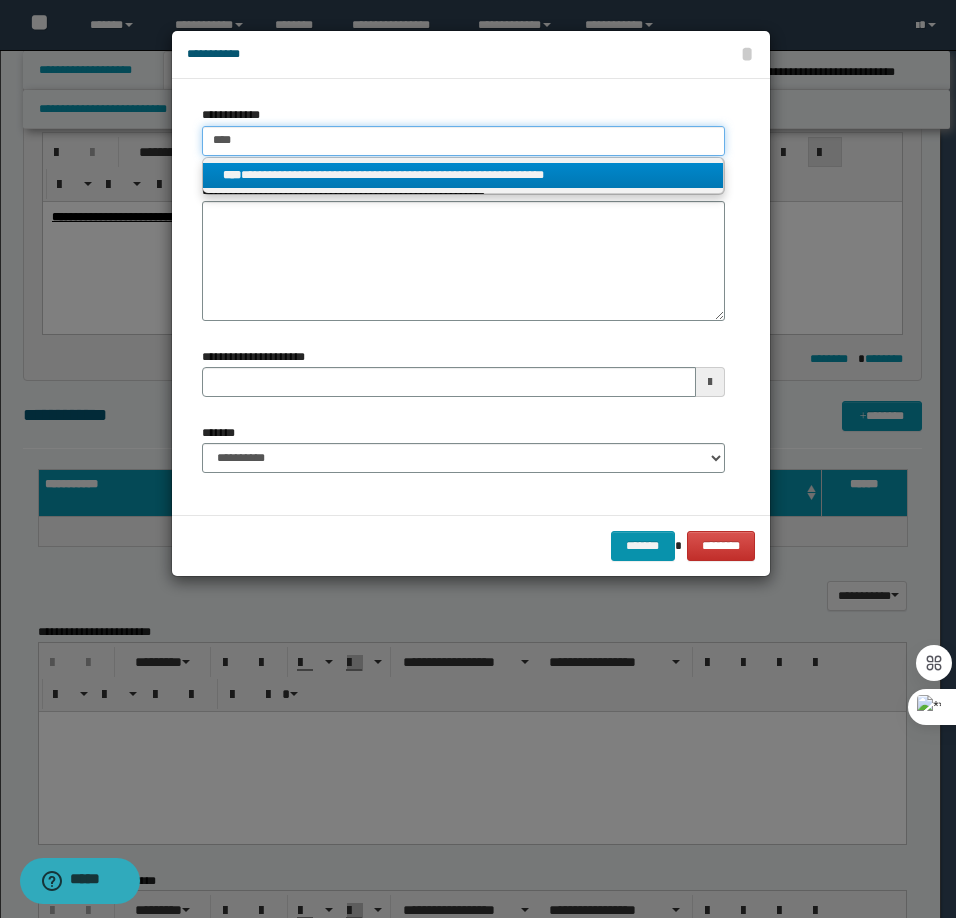 type 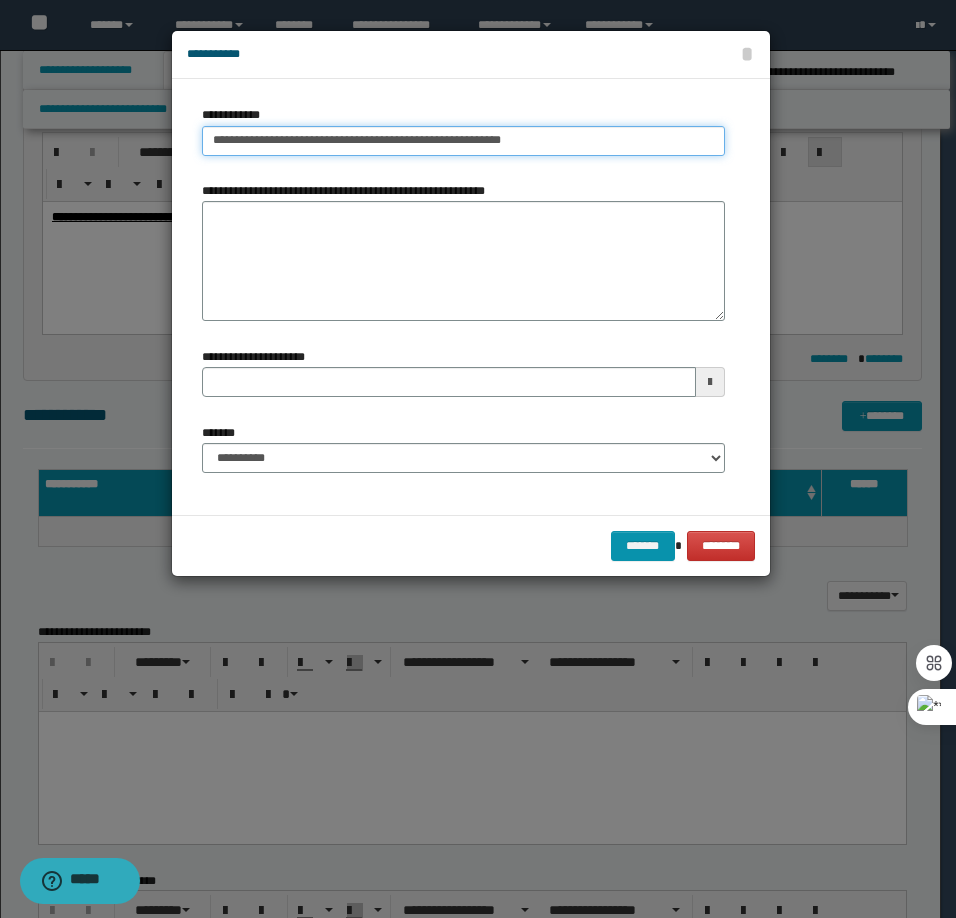 click on "**********" at bounding box center (463, 141) 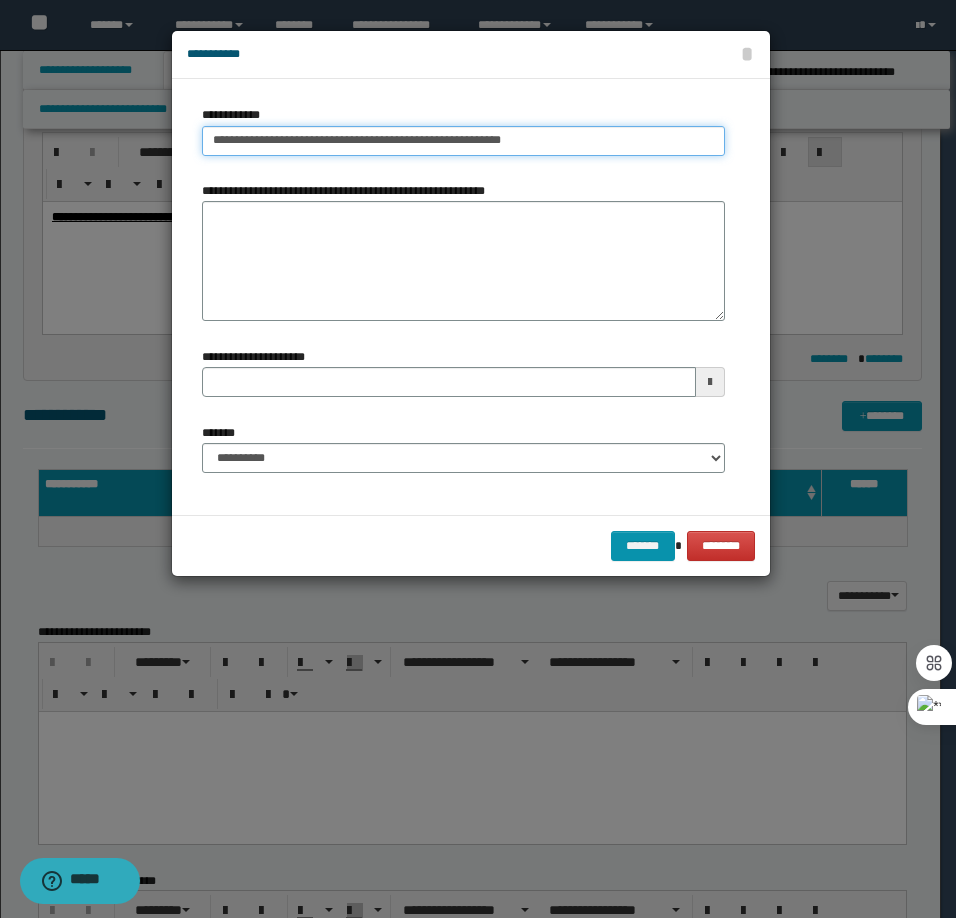 type on "**********" 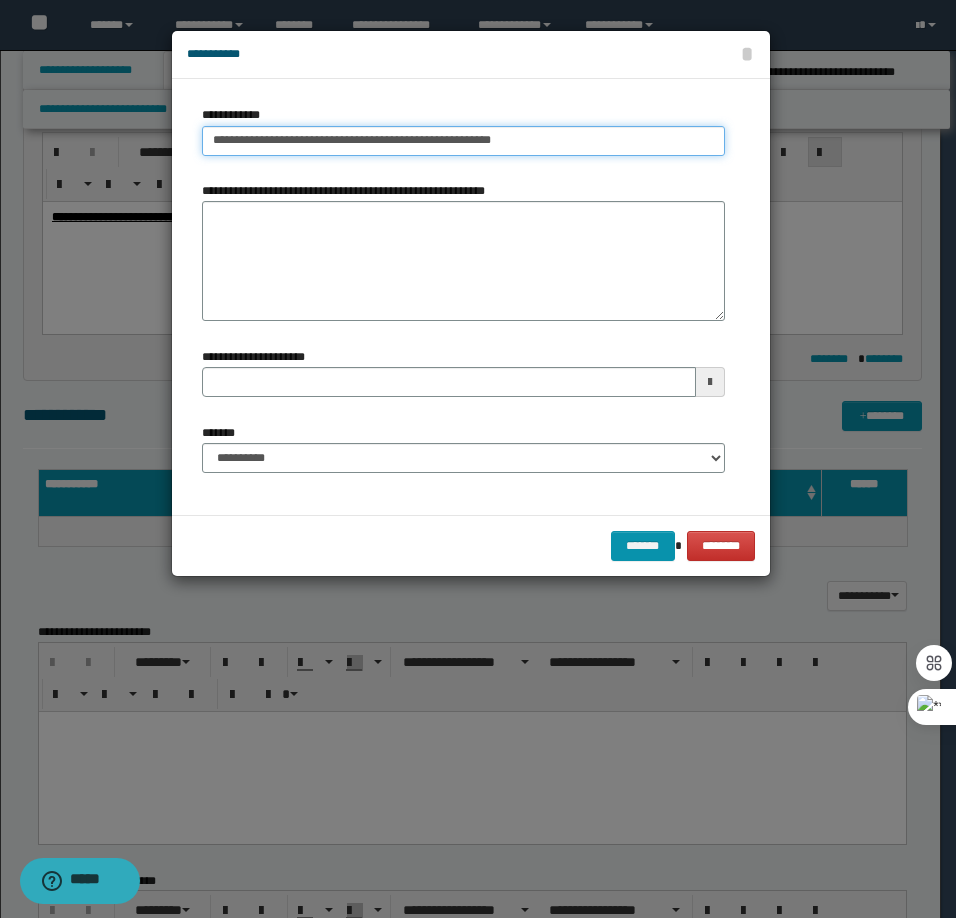 type on "**********" 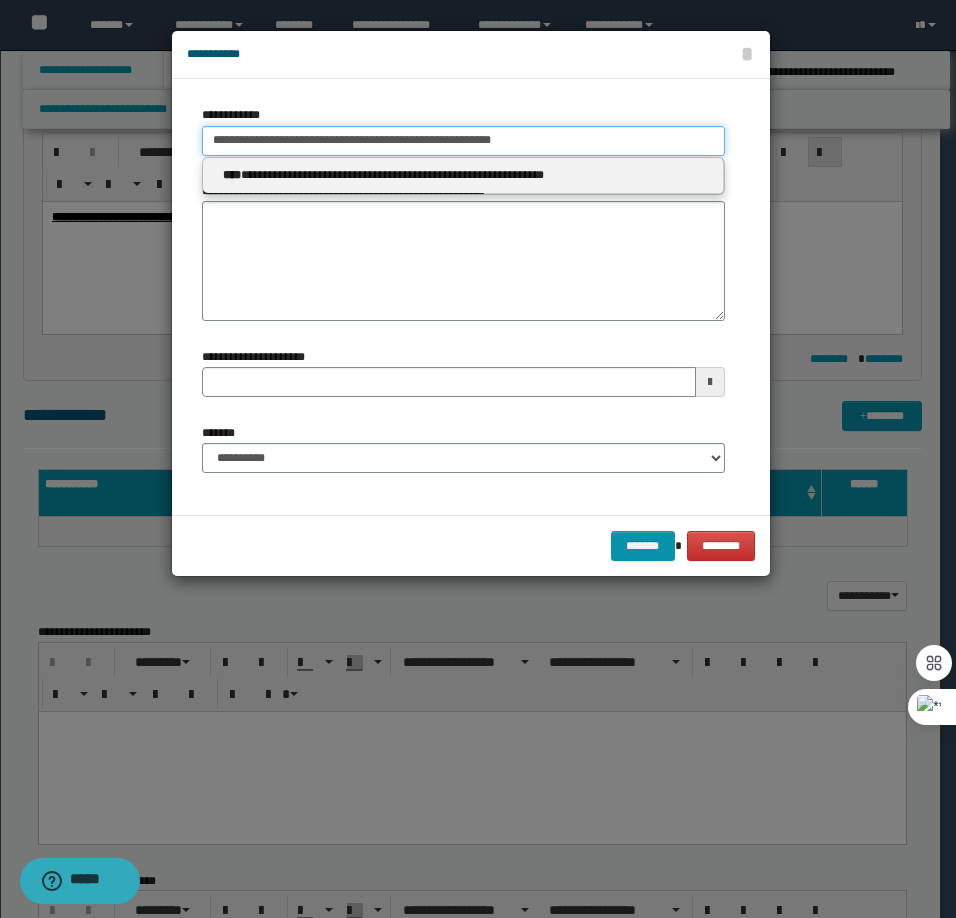 type on "**********" 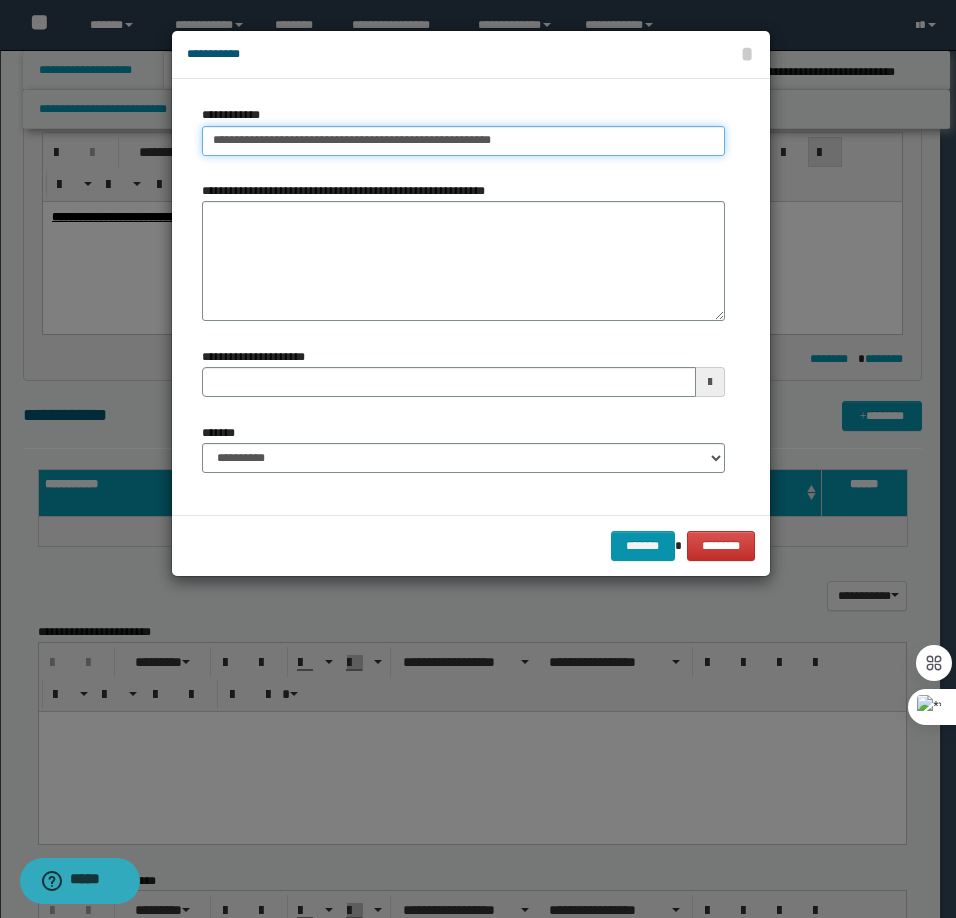 type on "**********" 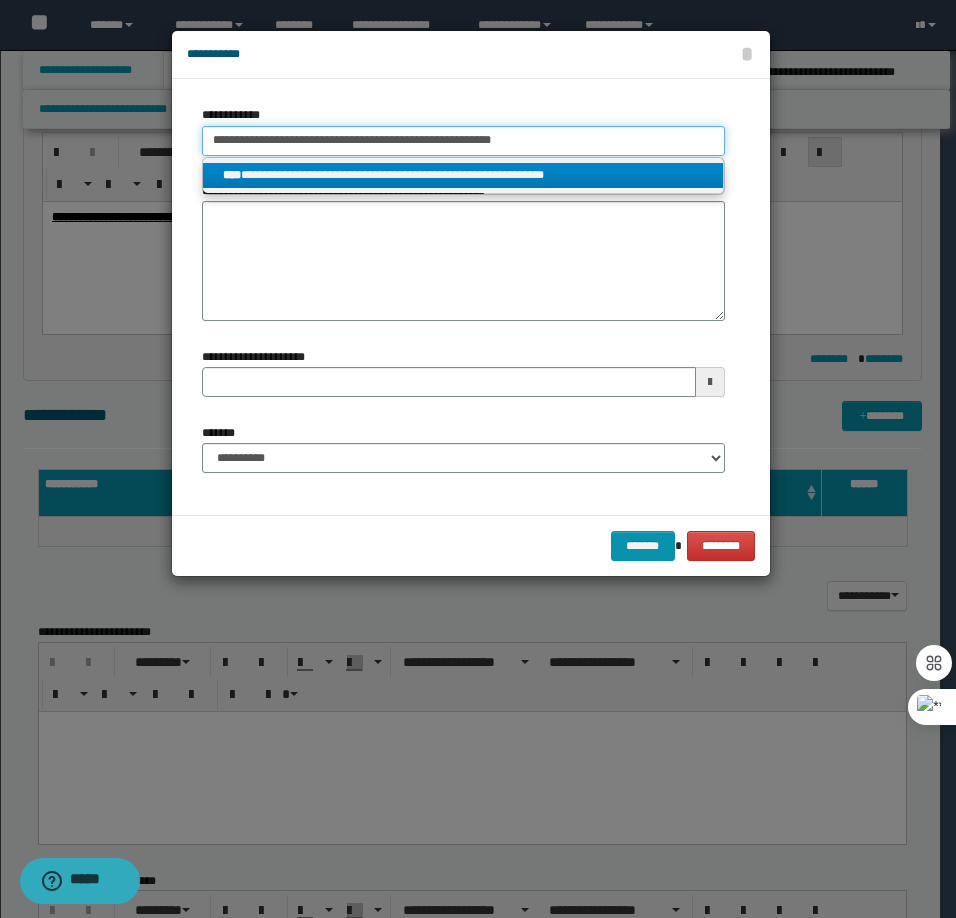 click on "**********" at bounding box center [463, 141] 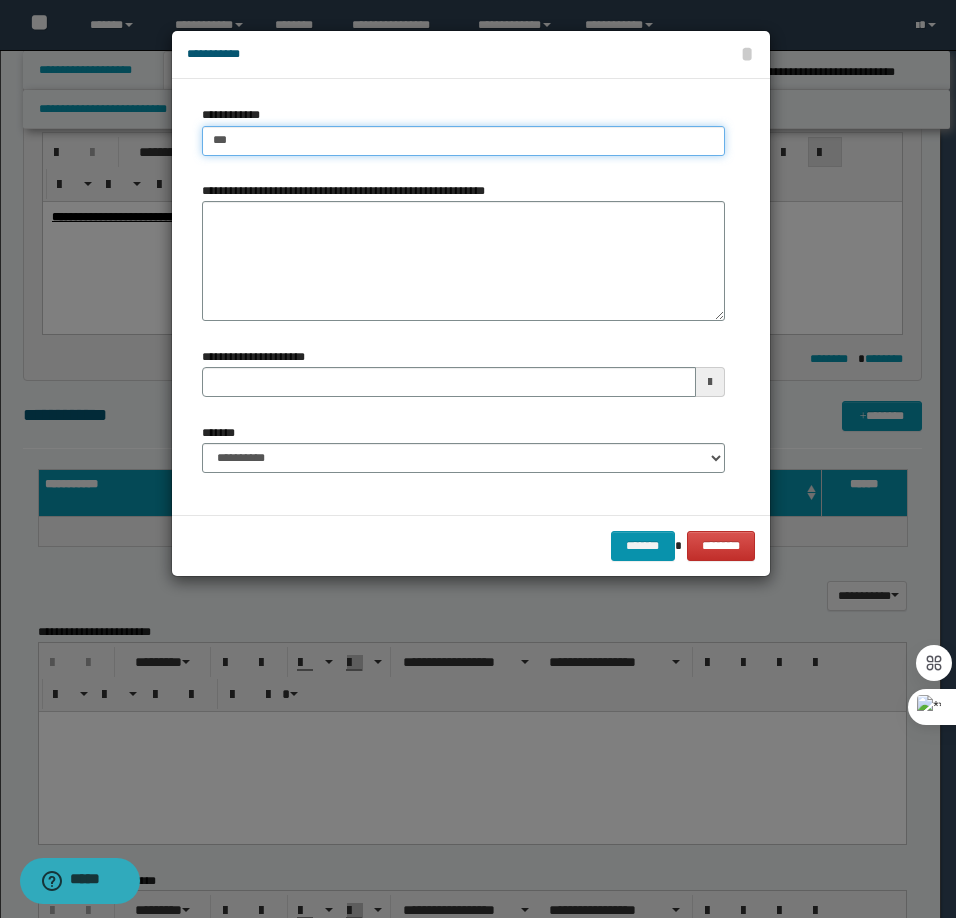 type on "****" 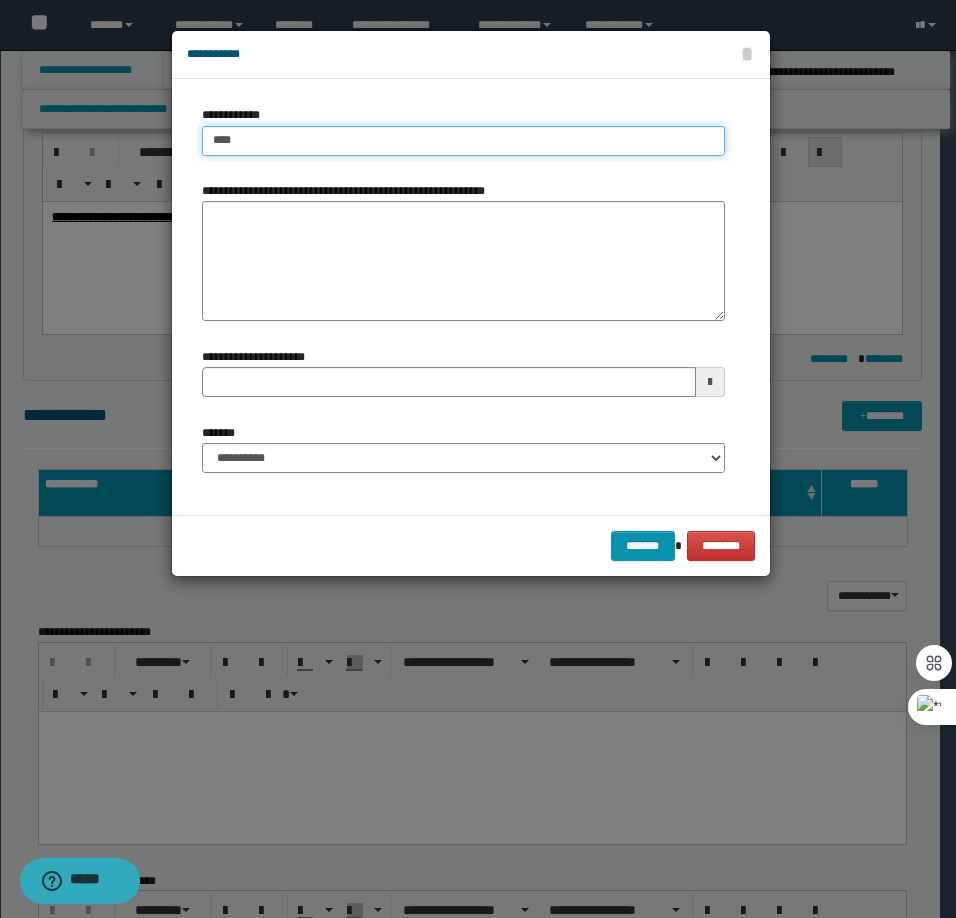 type on "****" 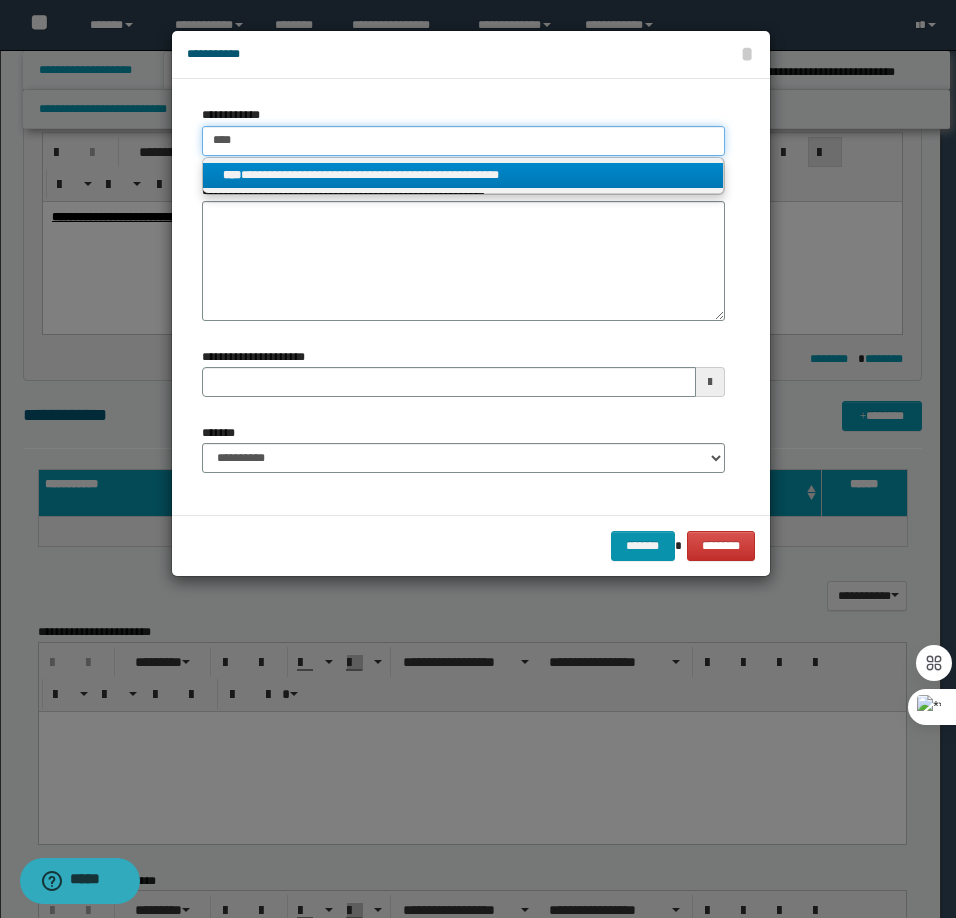 type on "****" 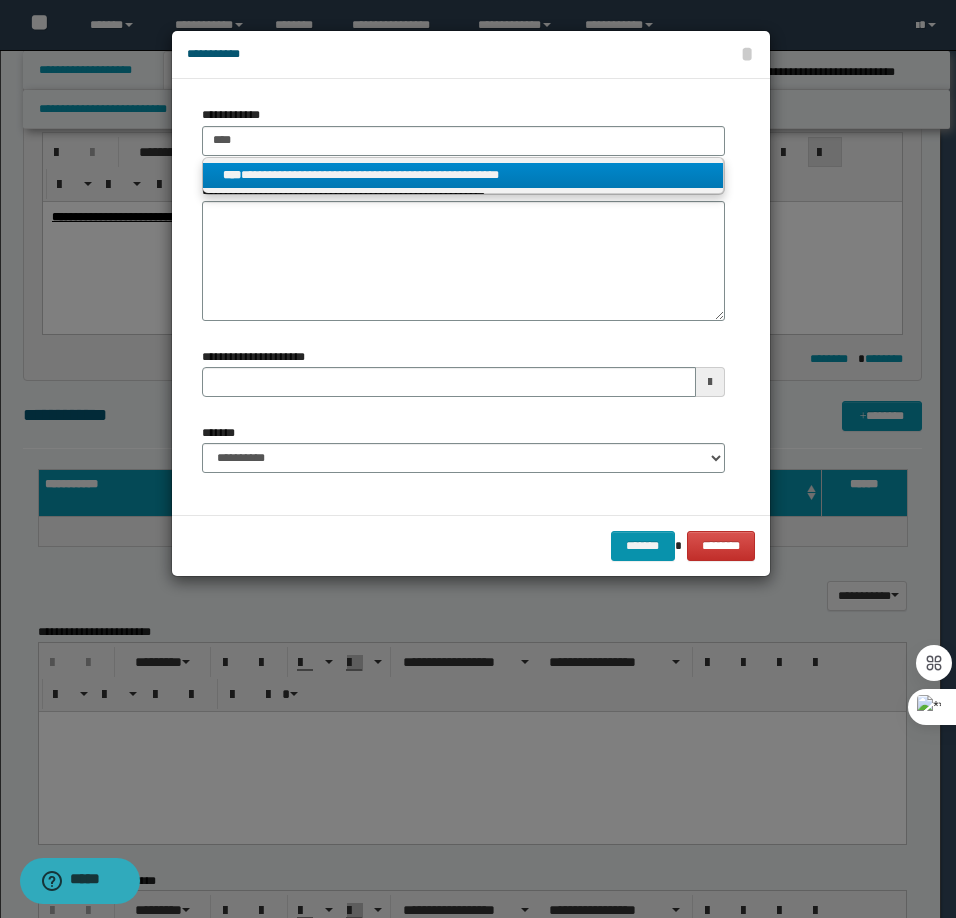 drag, startPoint x: 402, startPoint y: 168, endPoint x: 394, endPoint y: 181, distance: 15.264338 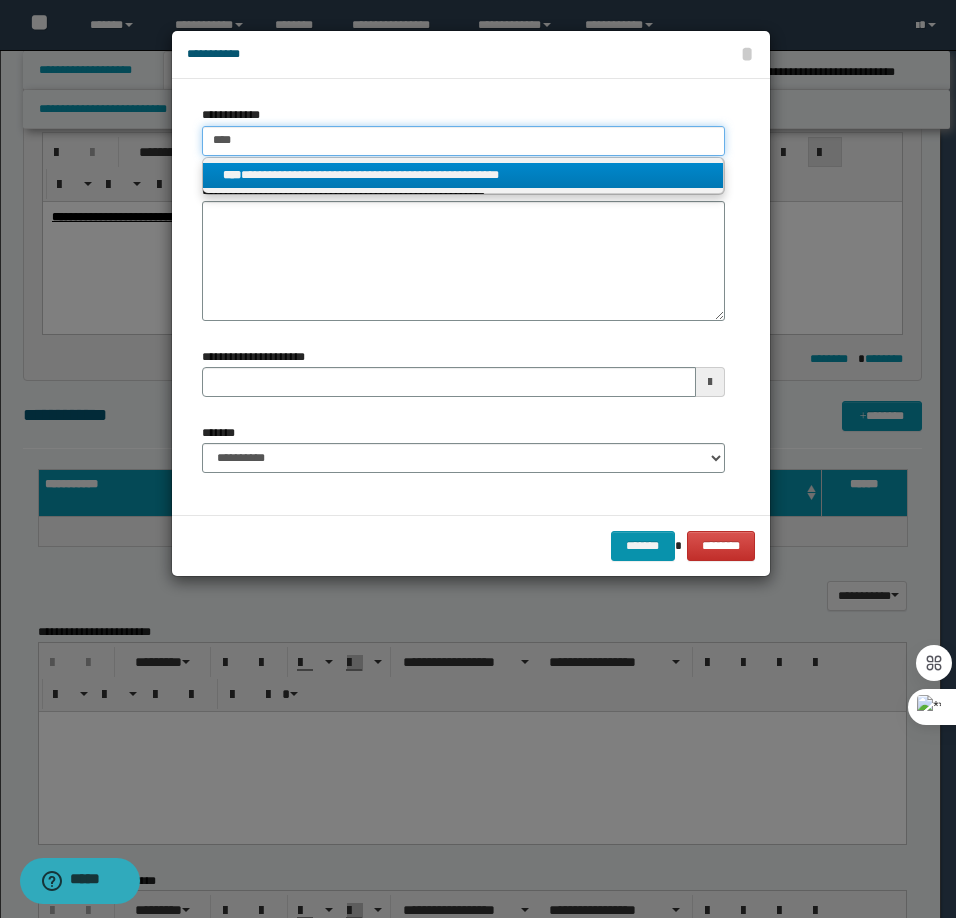 type 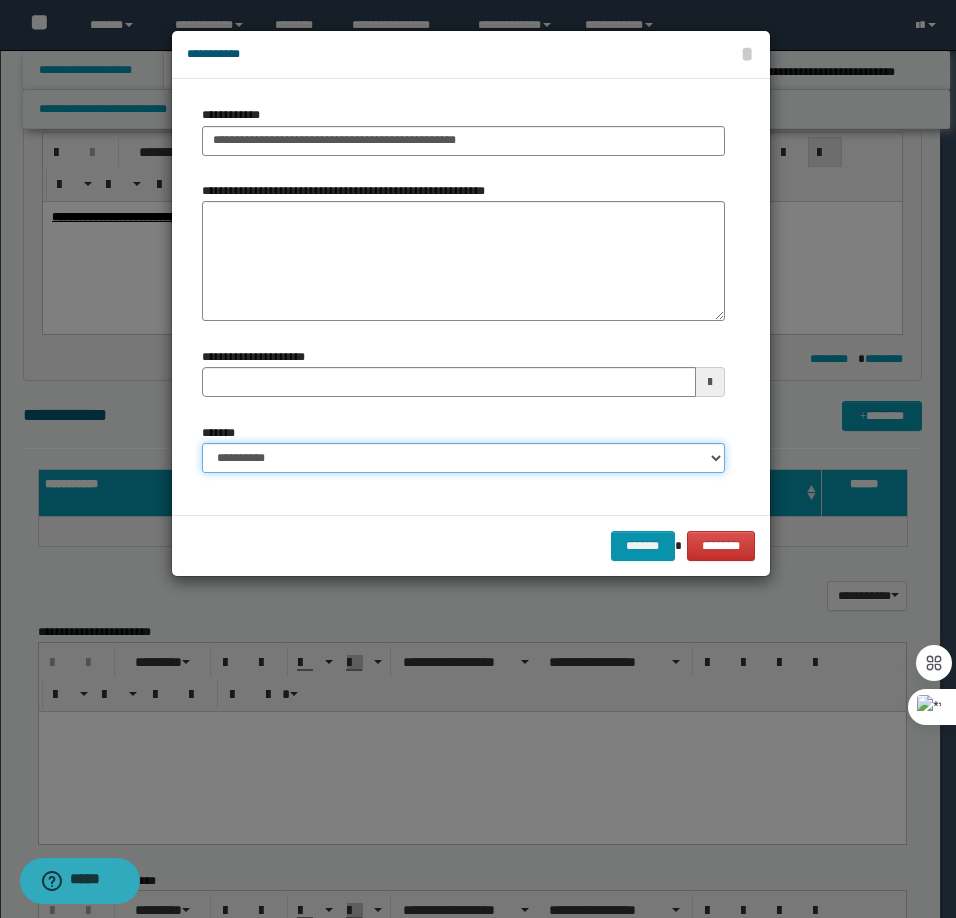 drag, startPoint x: 400, startPoint y: 459, endPoint x: 385, endPoint y: 465, distance: 16.155495 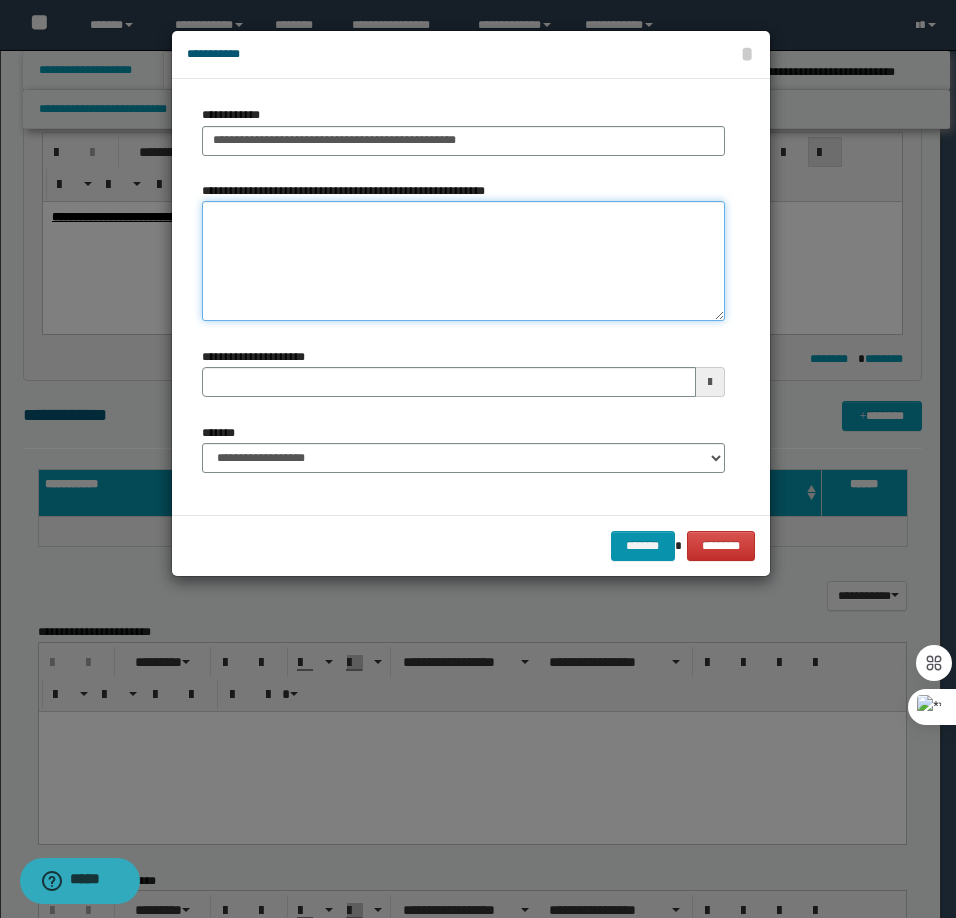 click on "**********" at bounding box center [463, 261] 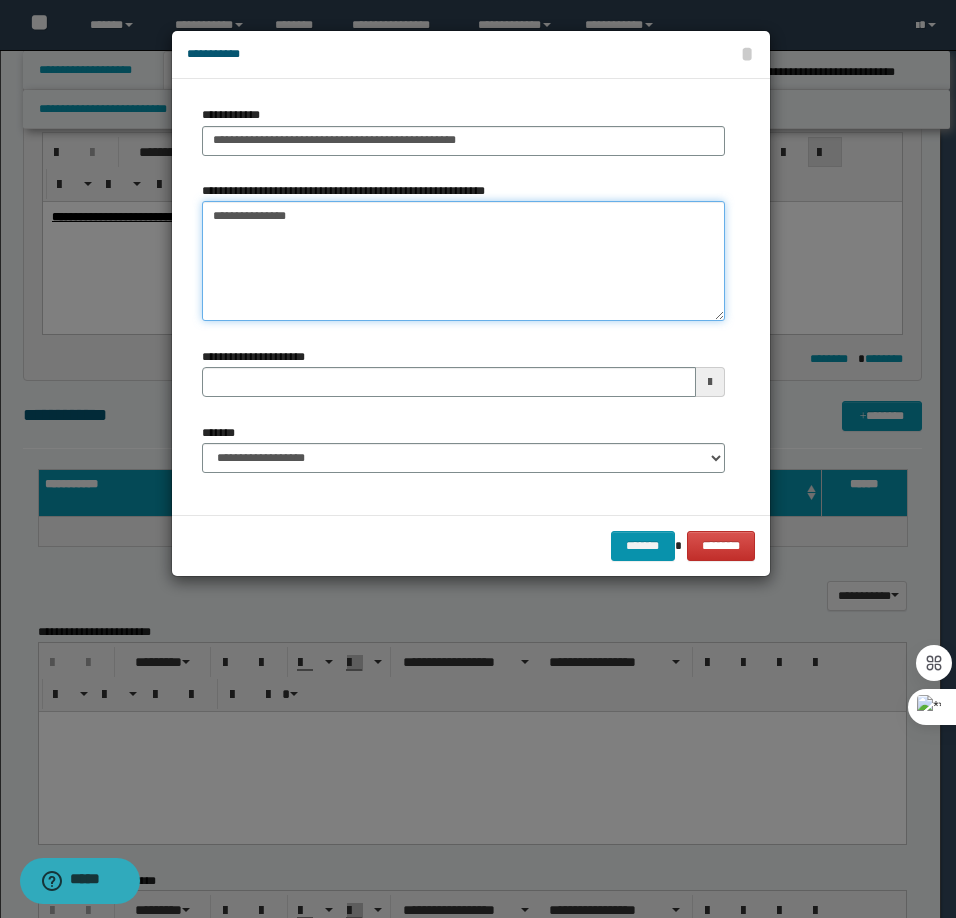 type on "**********" 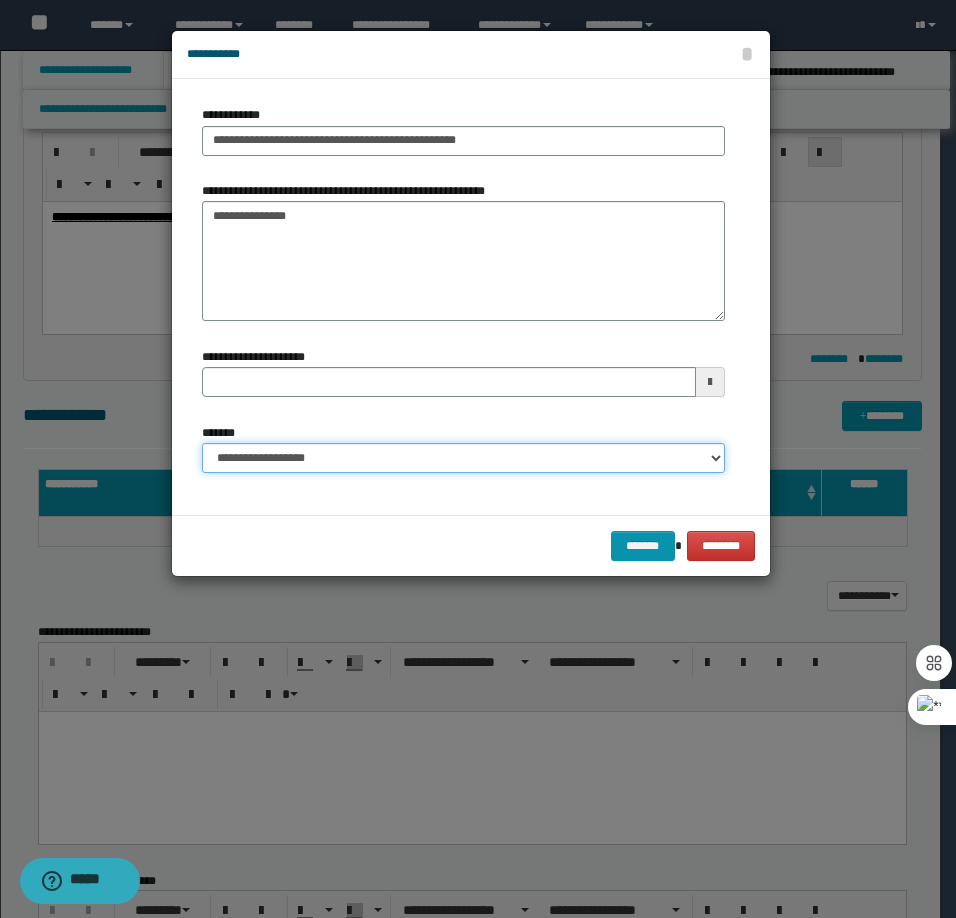 click on "**********" at bounding box center (463, 458) 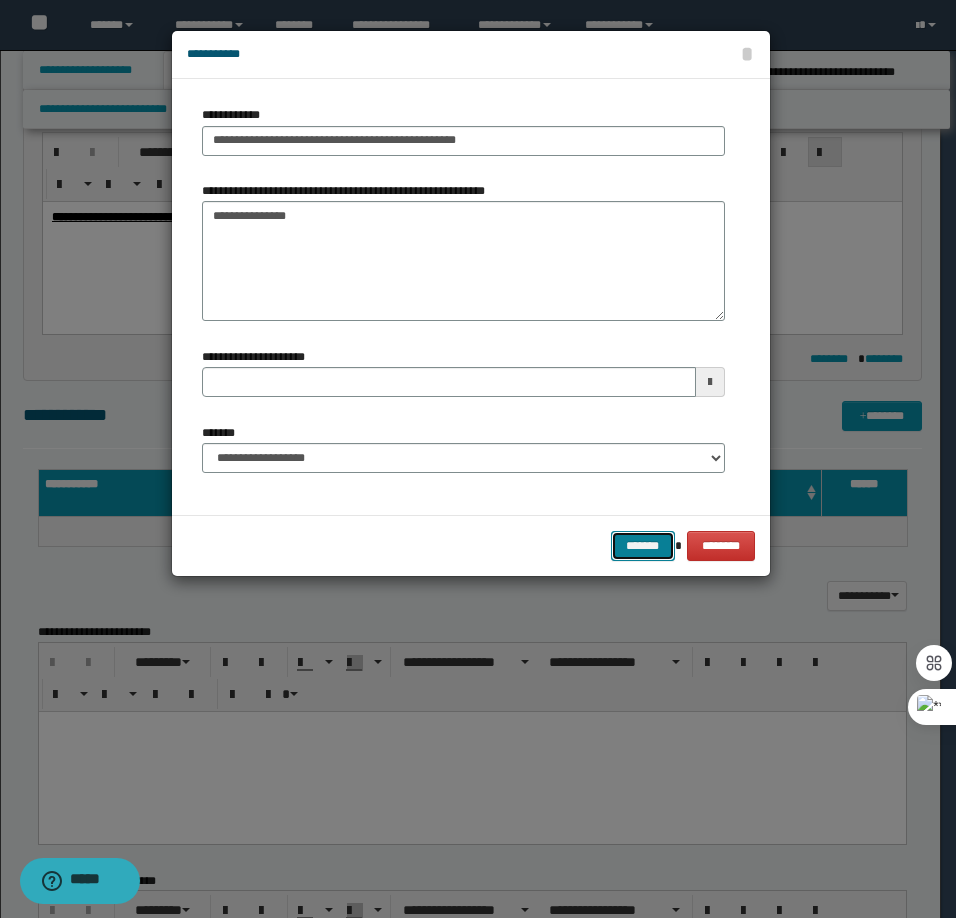 click on "*******" at bounding box center (643, 546) 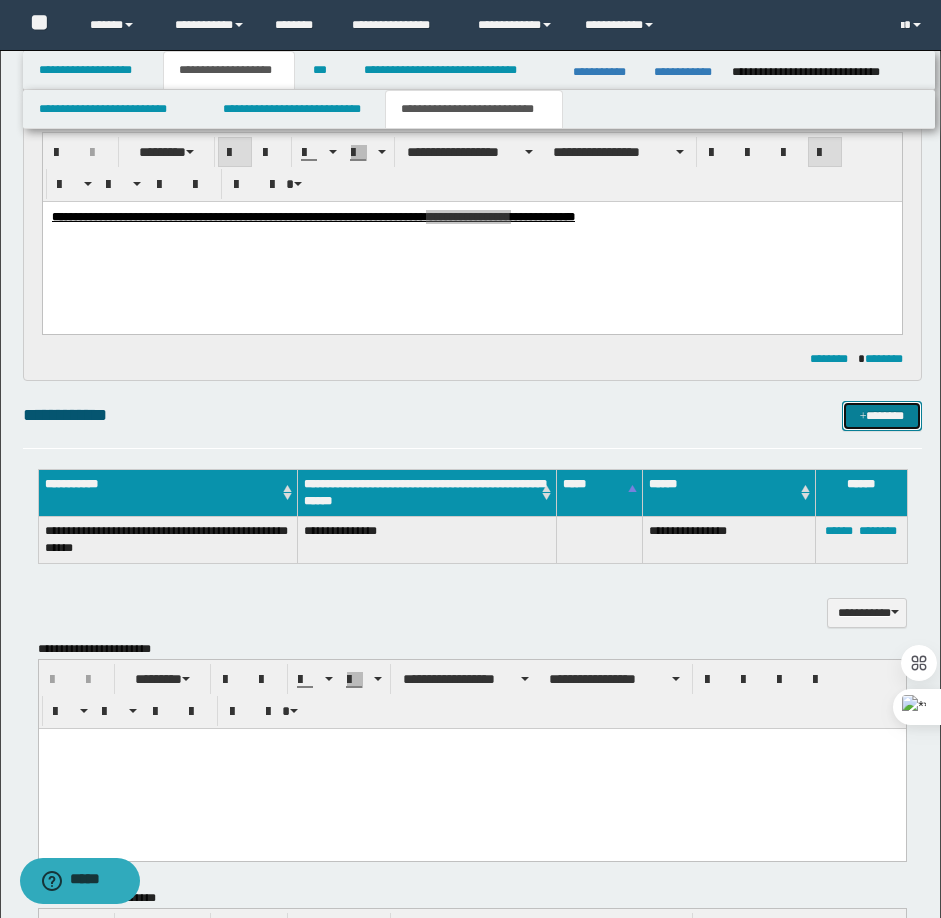 type 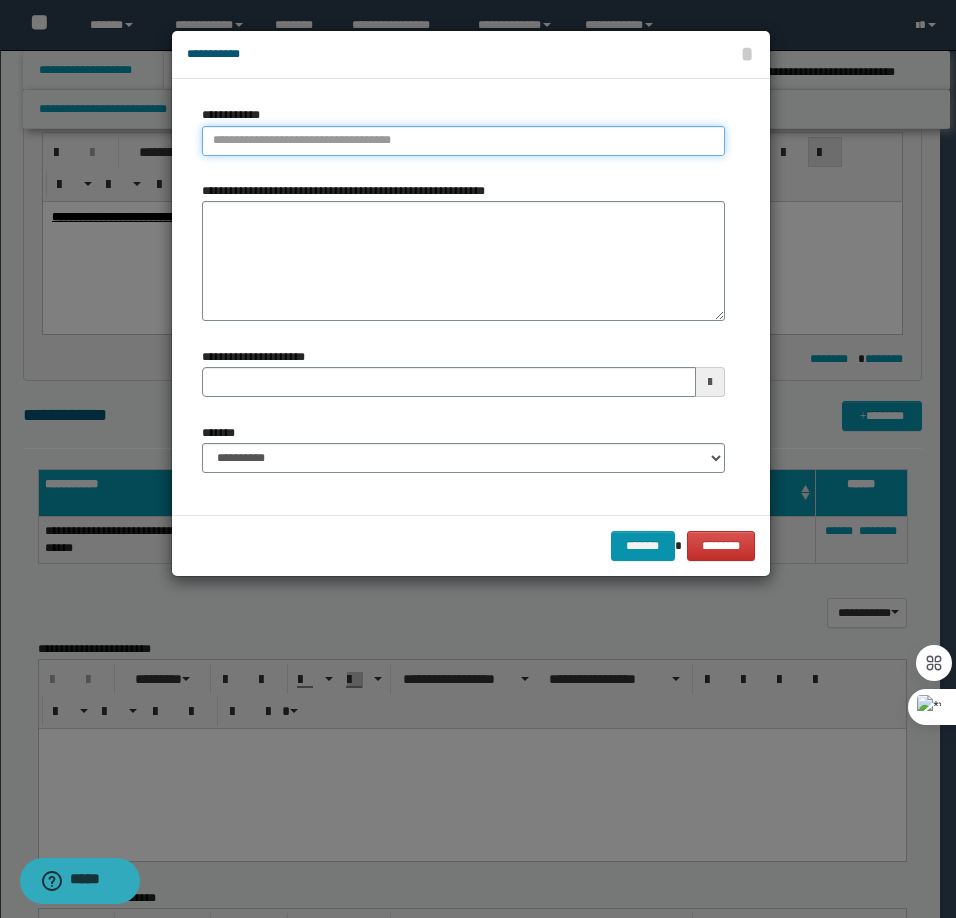 type on "**********" 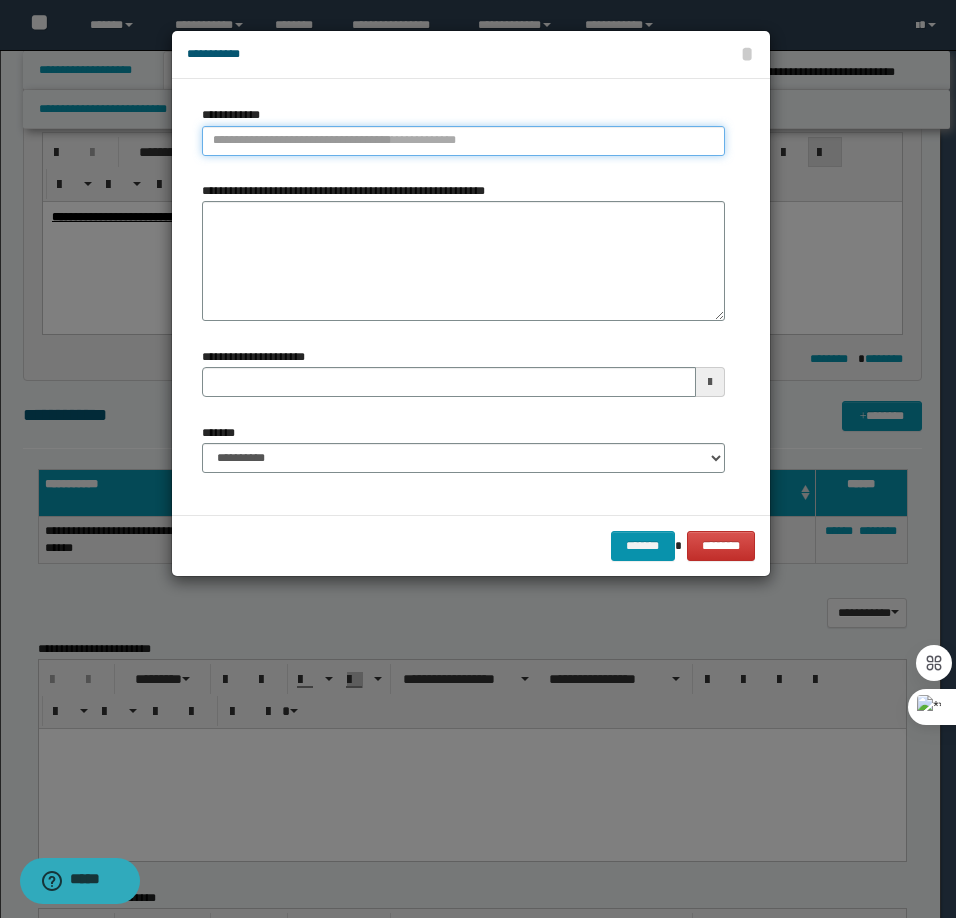 click on "**********" at bounding box center (463, 141) 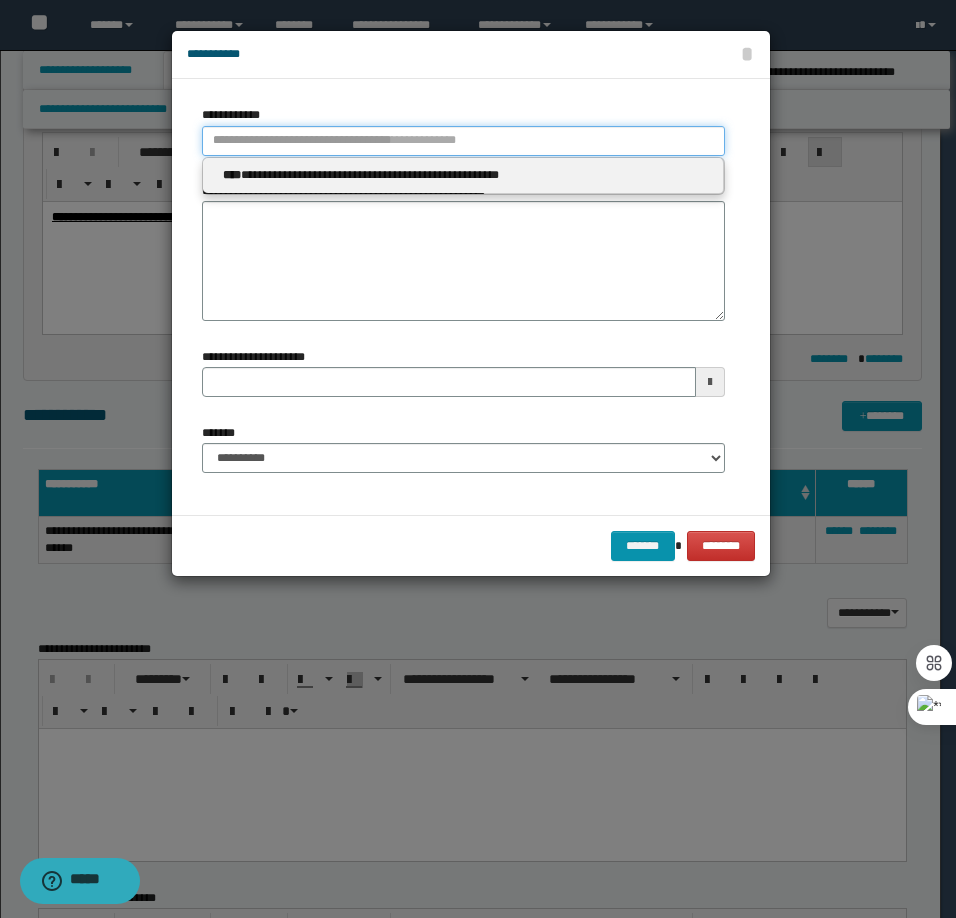 type 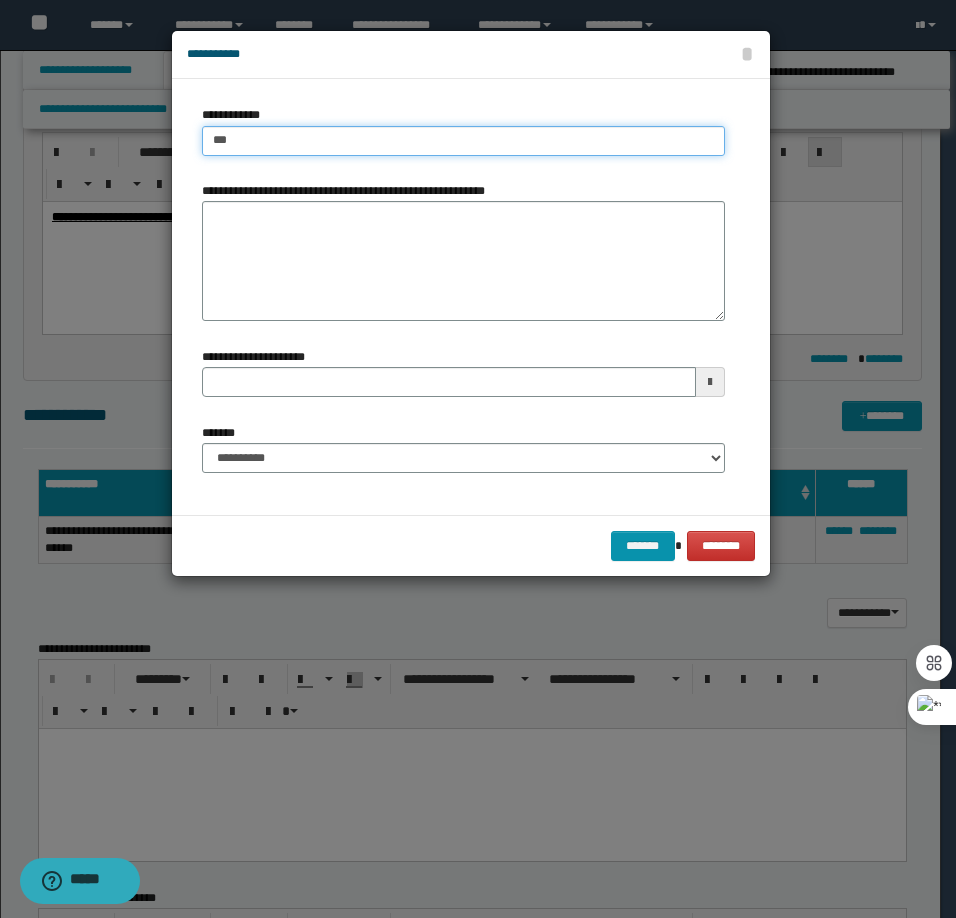 type on "****" 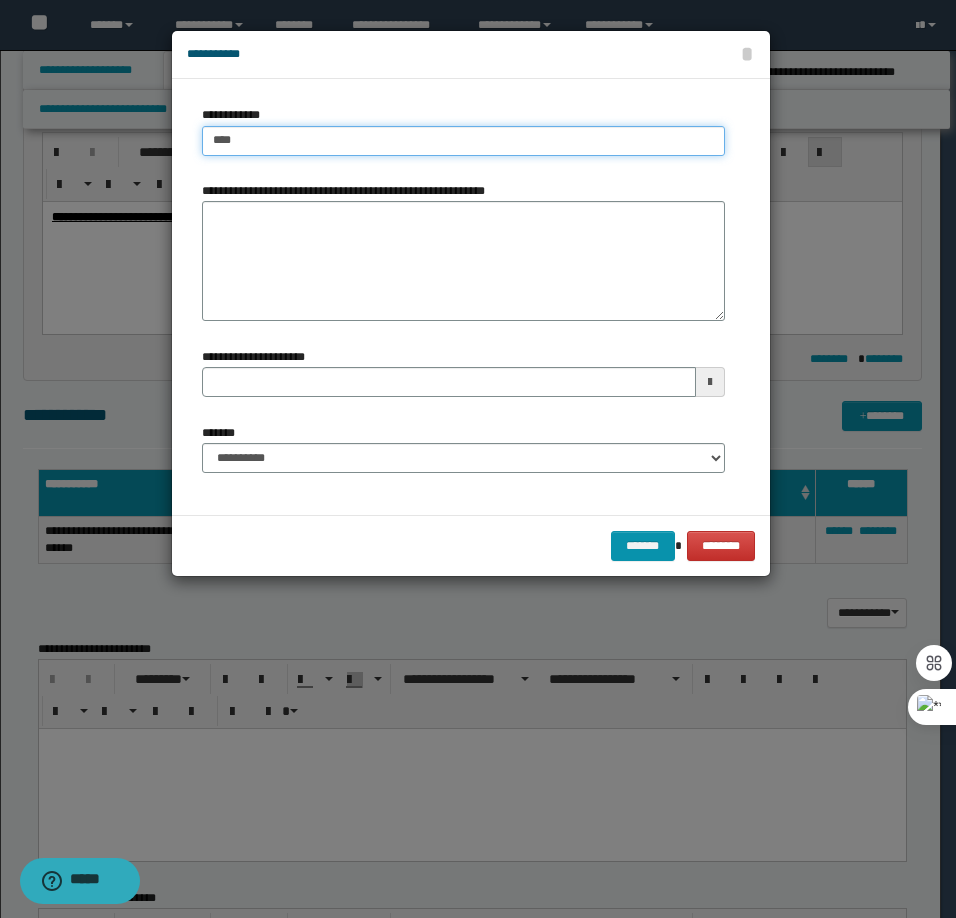 type on "****" 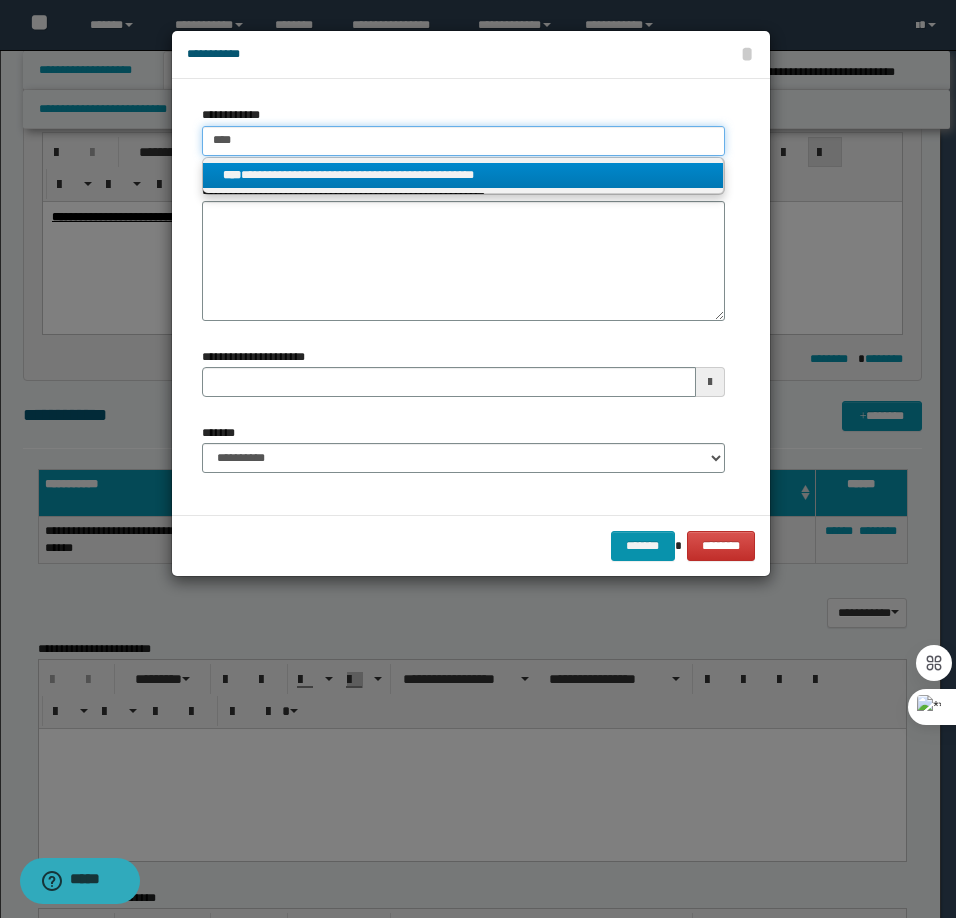 type on "****" 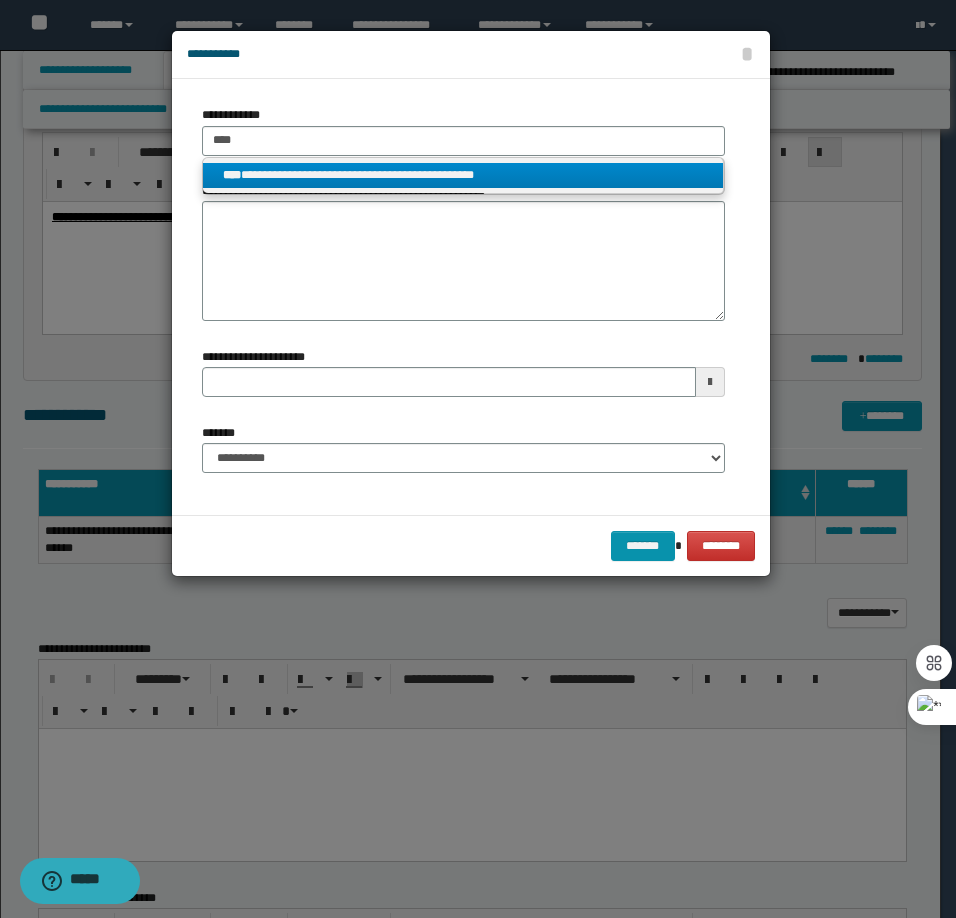 click on "**********" at bounding box center (463, 175) 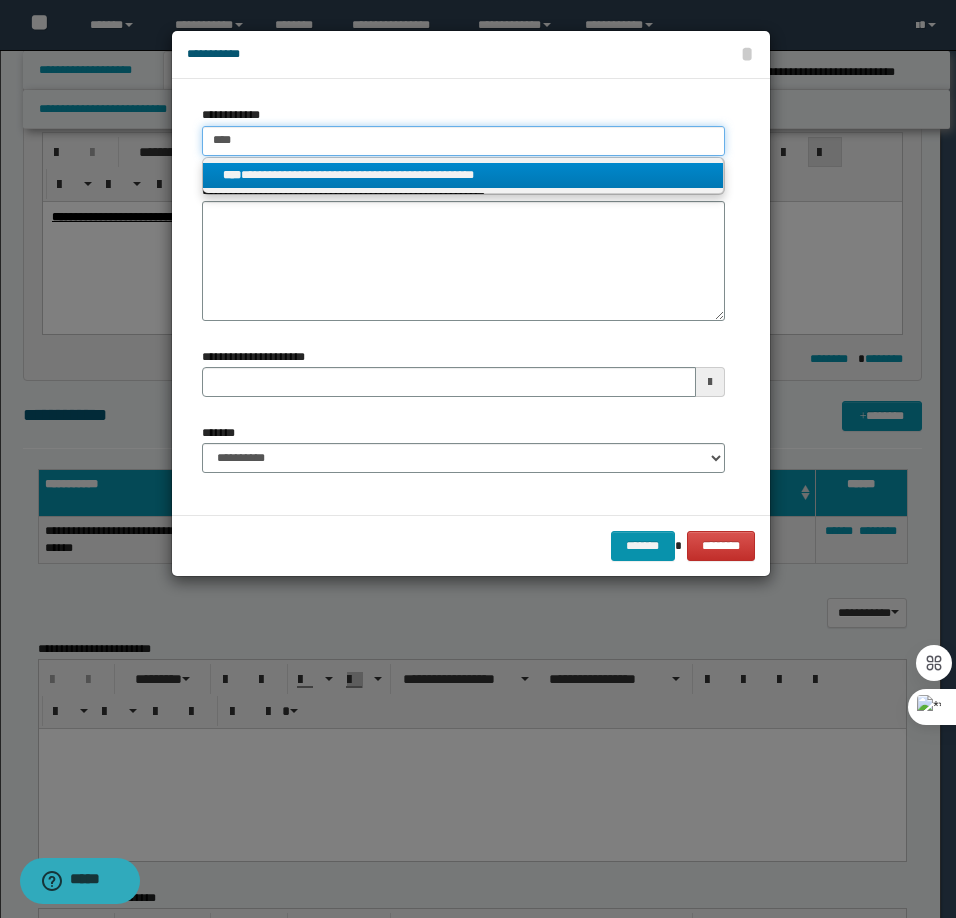 type 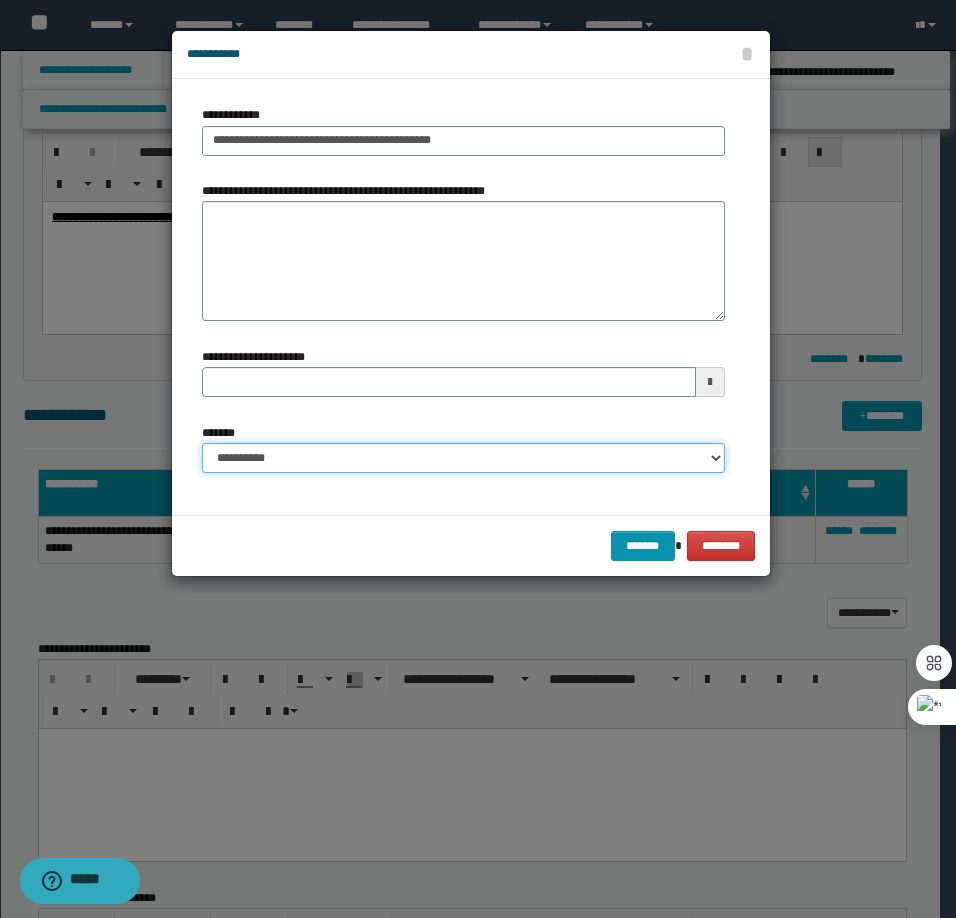 click on "**********" at bounding box center (463, 458) 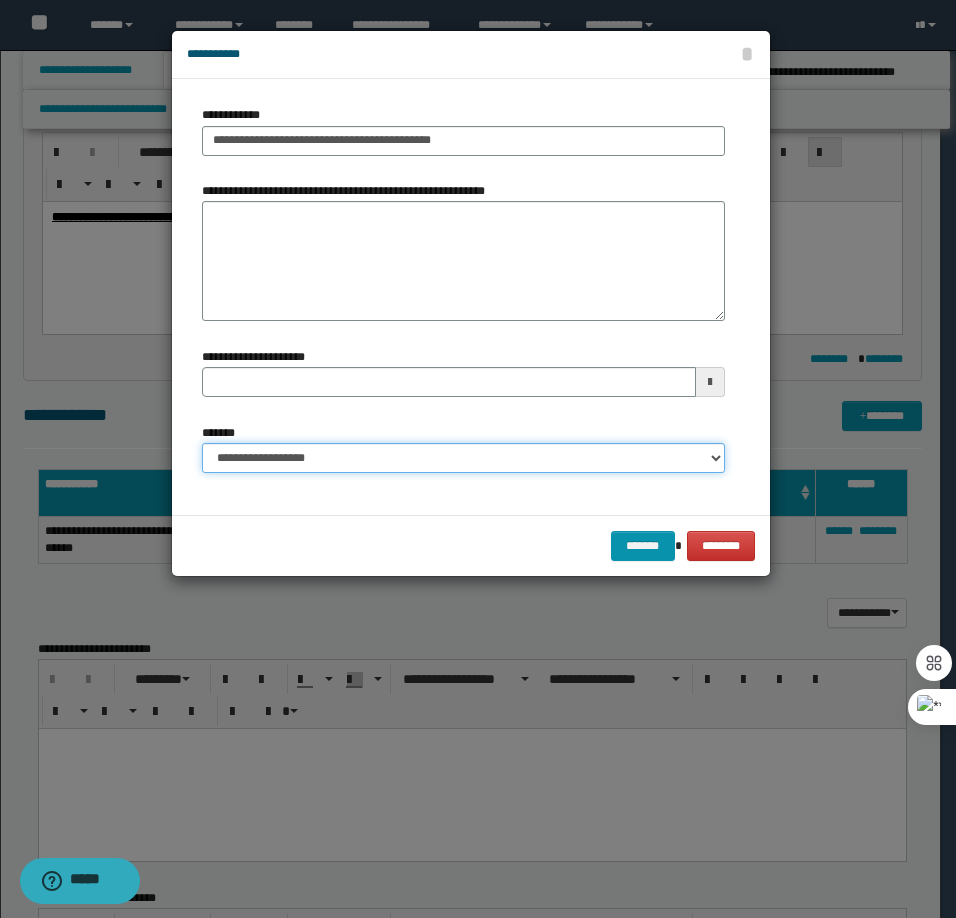 click on "**********" at bounding box center [463, 458] 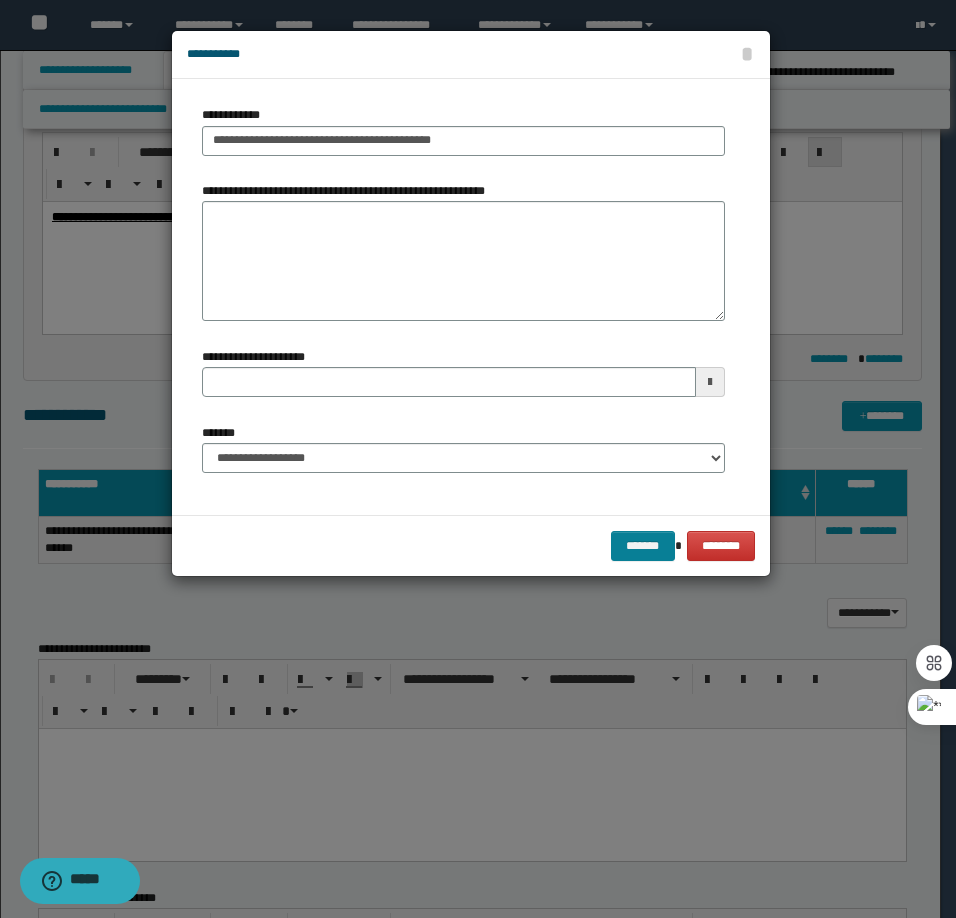 drag, startPoint x: 672, startPoint y: 563, endPoint x: 663, endPoint y: 558, distance: 10.29563 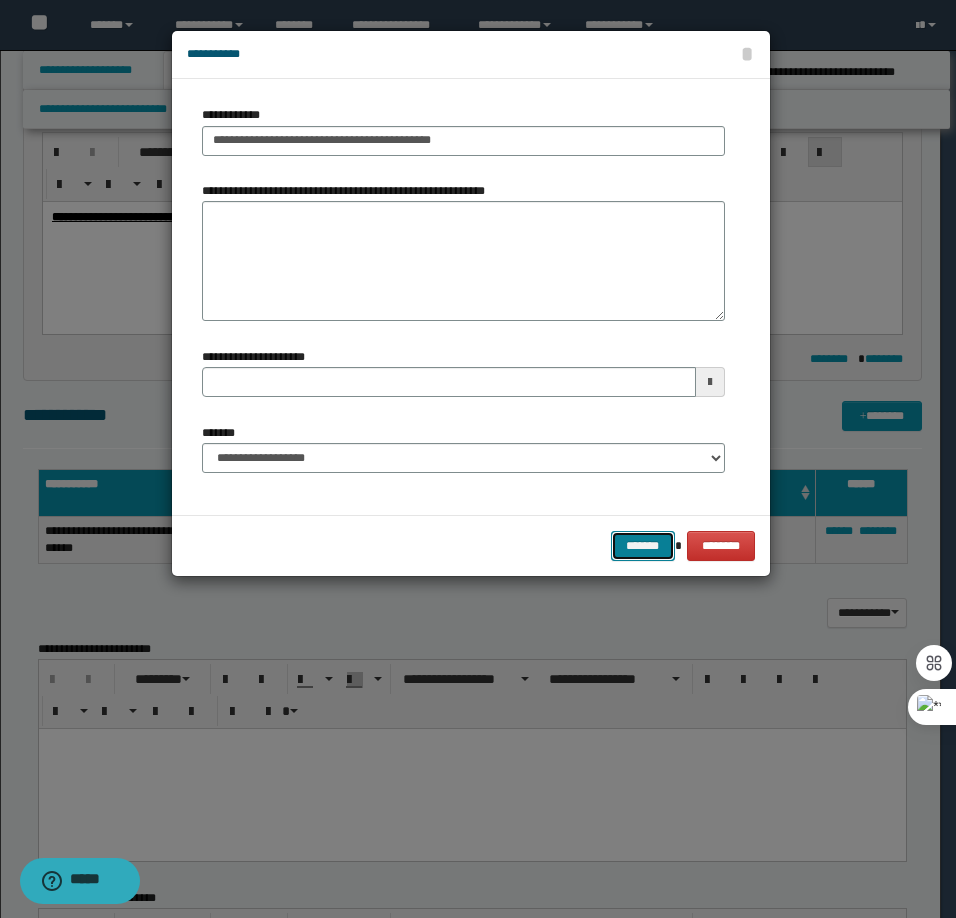 click on "*******" at bounding box center (643, 546) 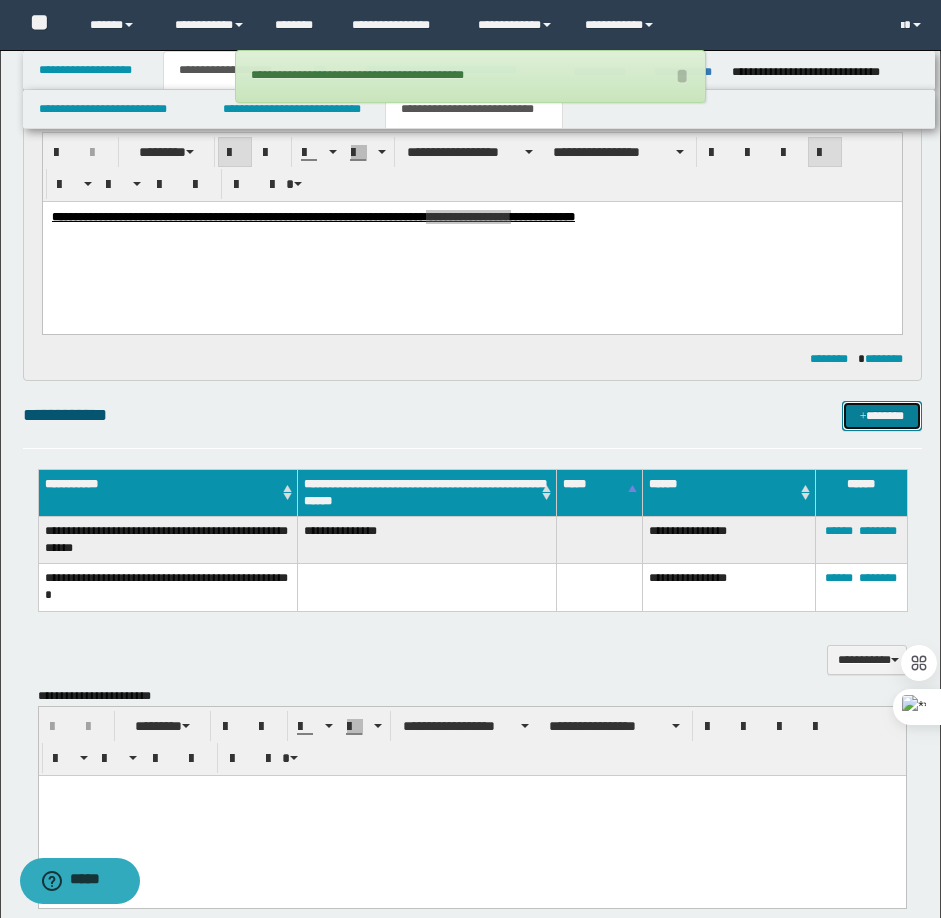 click on "*******" at bounding box center (882, 416) 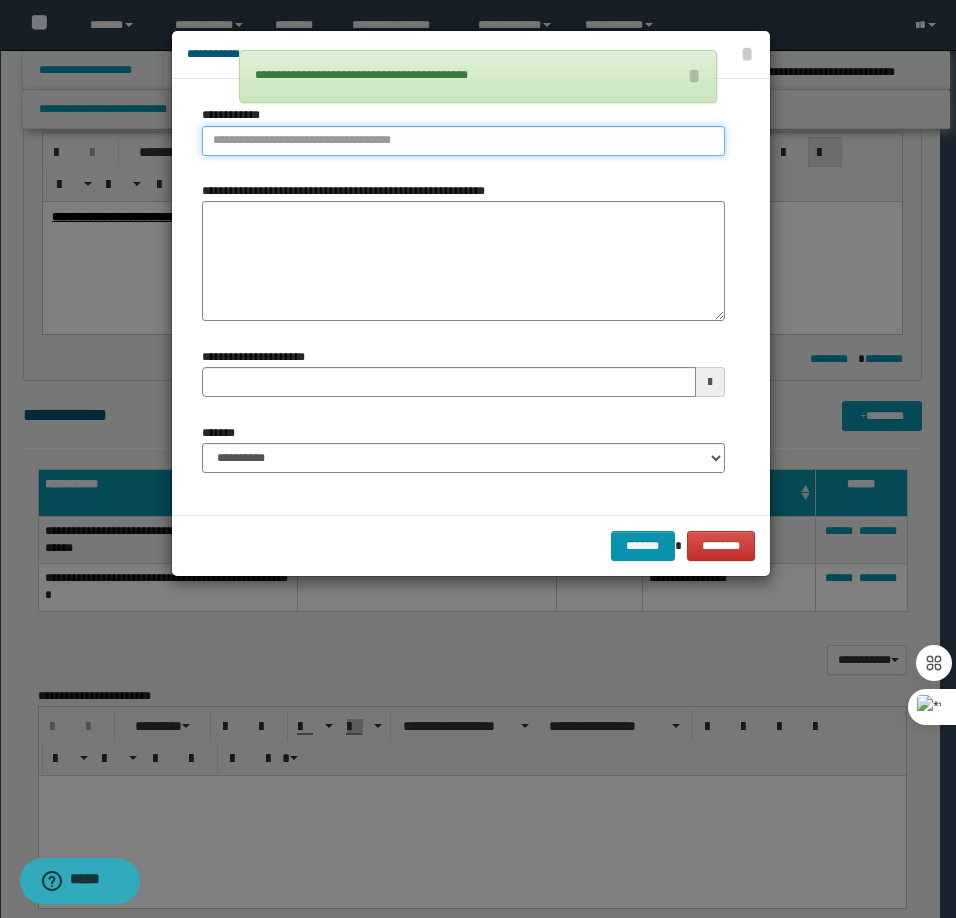 type on "**********" 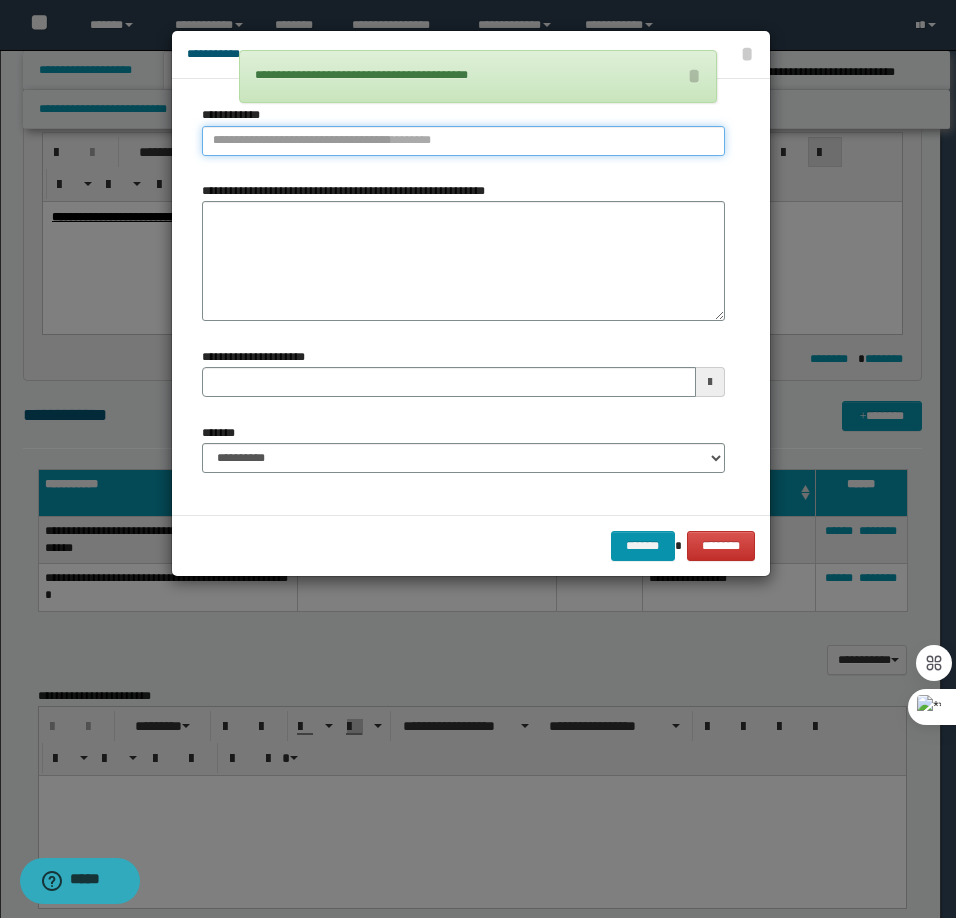 click on "**********" at bounding box center [463, 141] 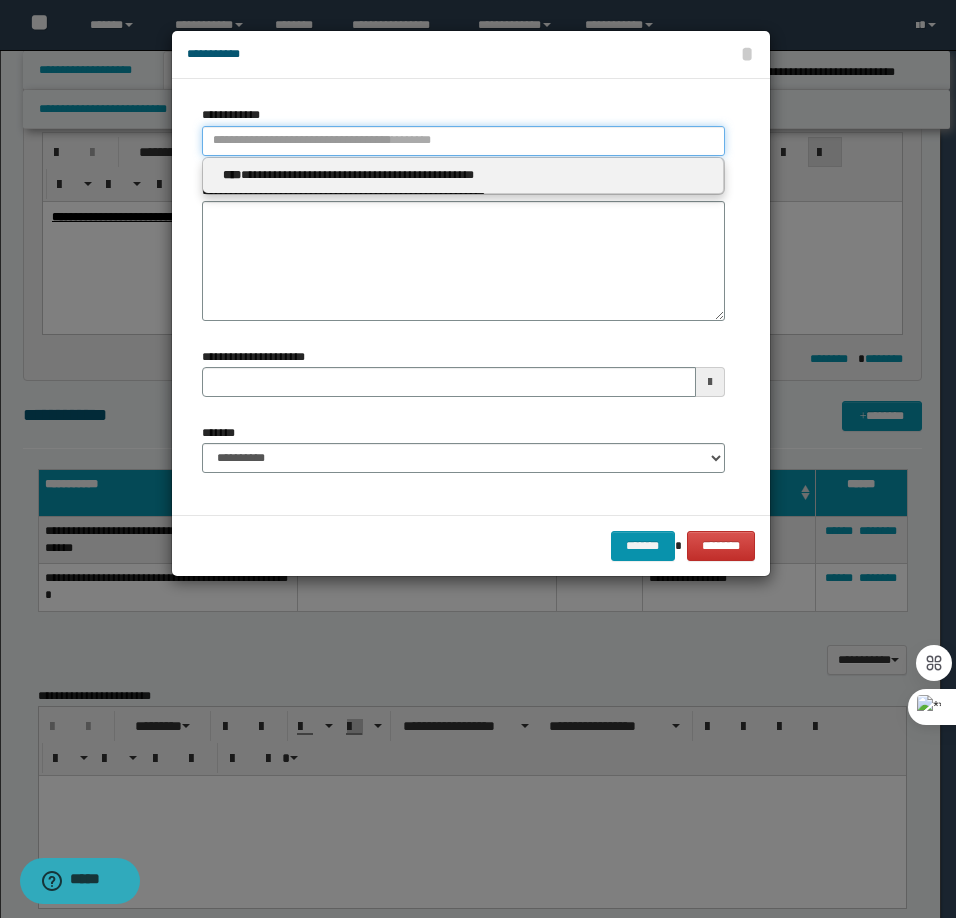 type 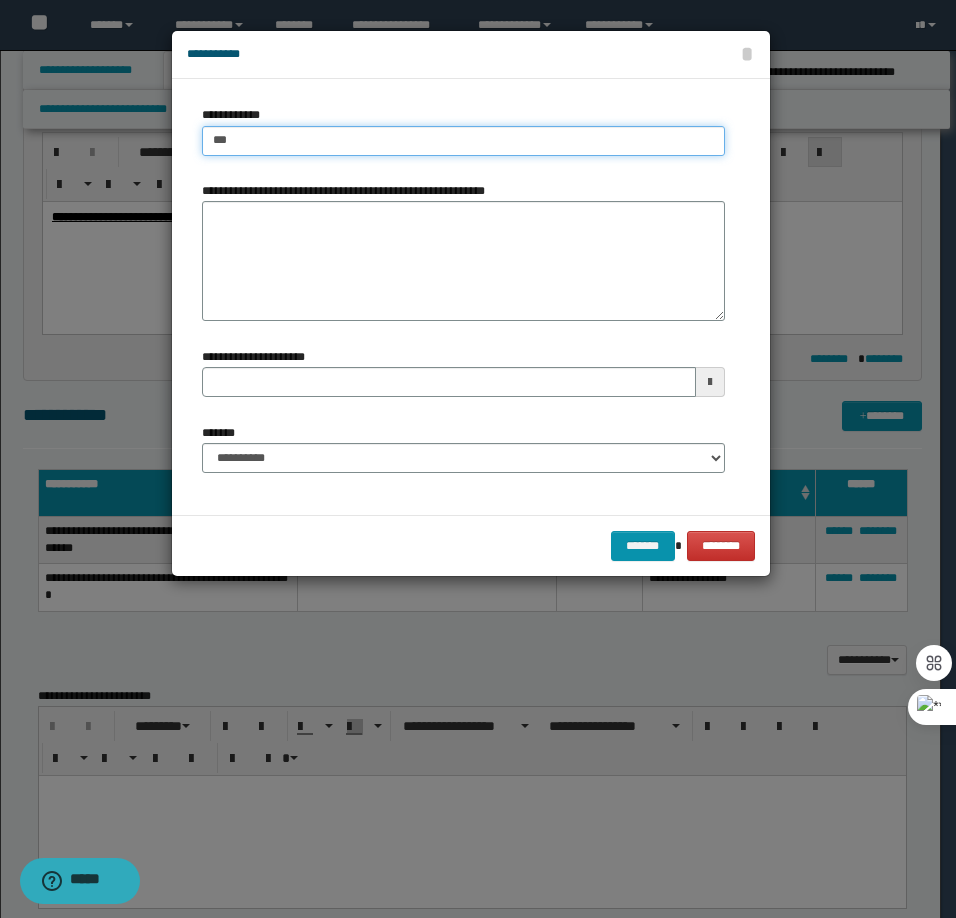 type on "****" 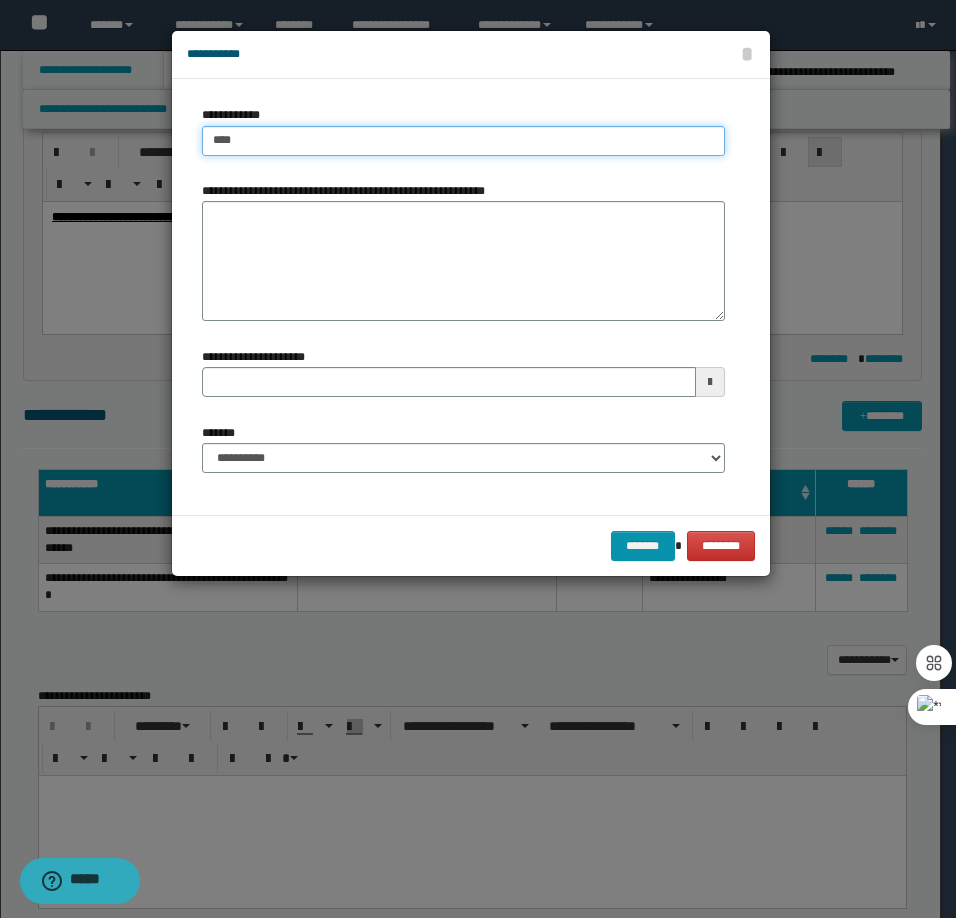 type on "****" 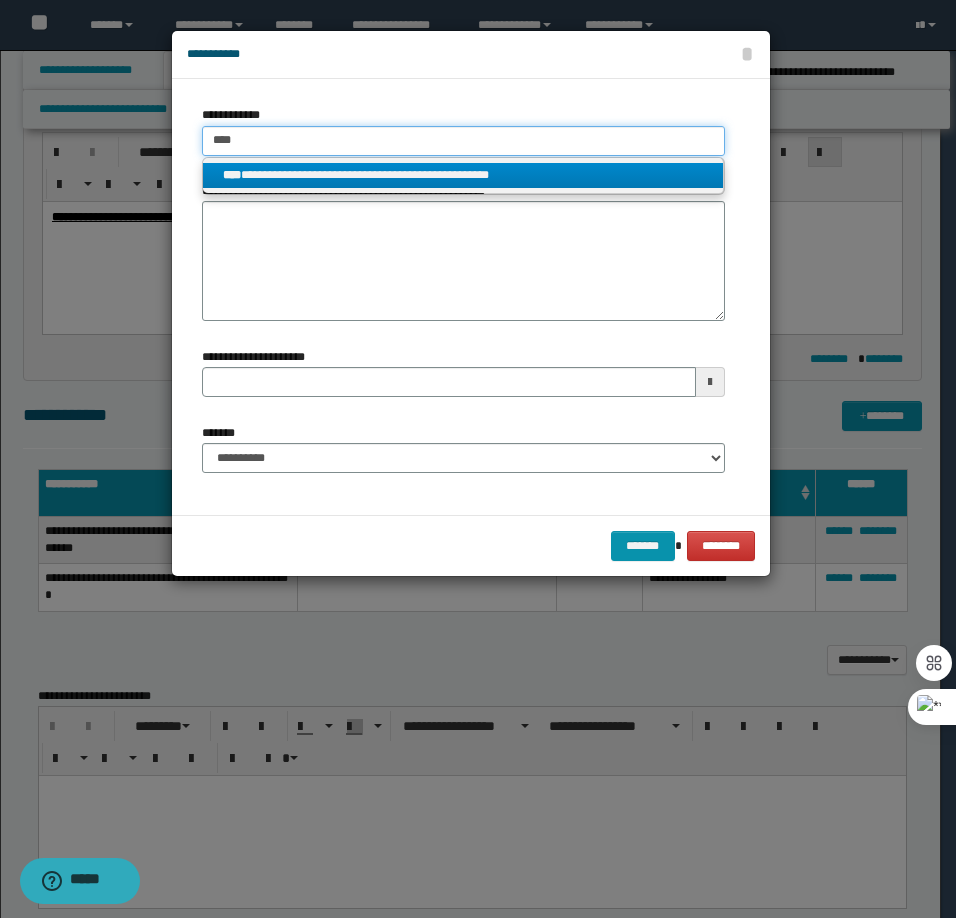 type on "****" 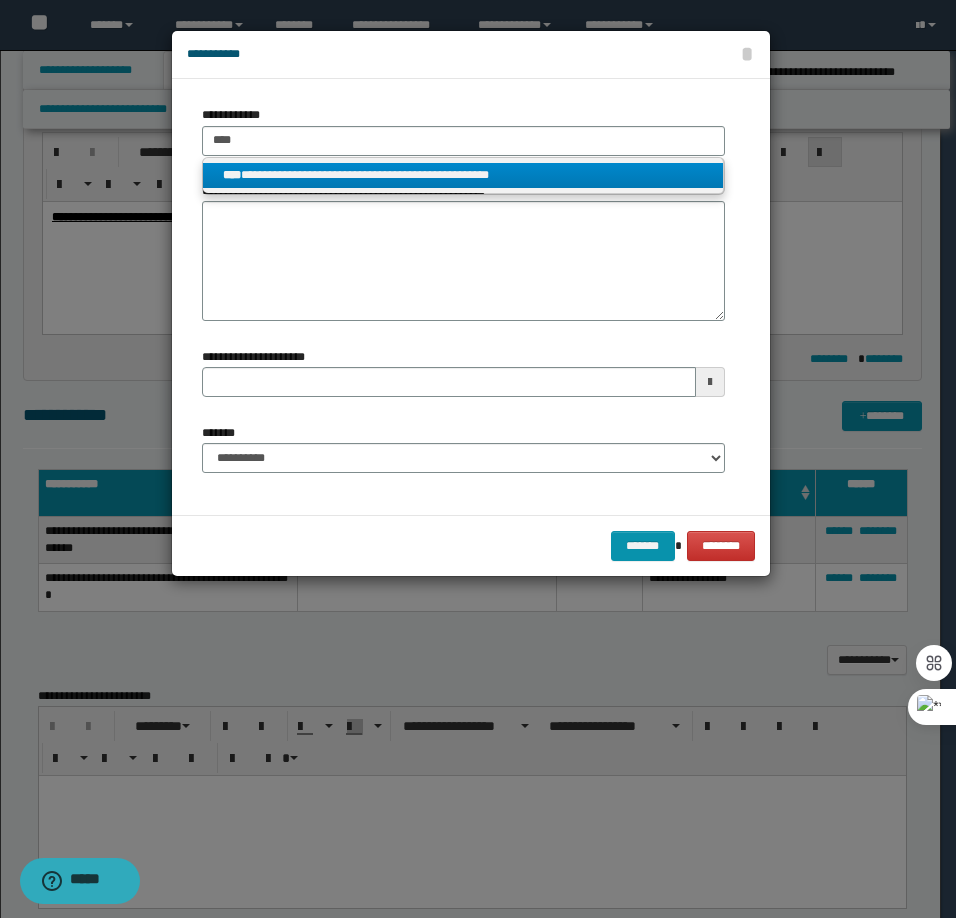 click on "**********" at bounding box center [463, 175] 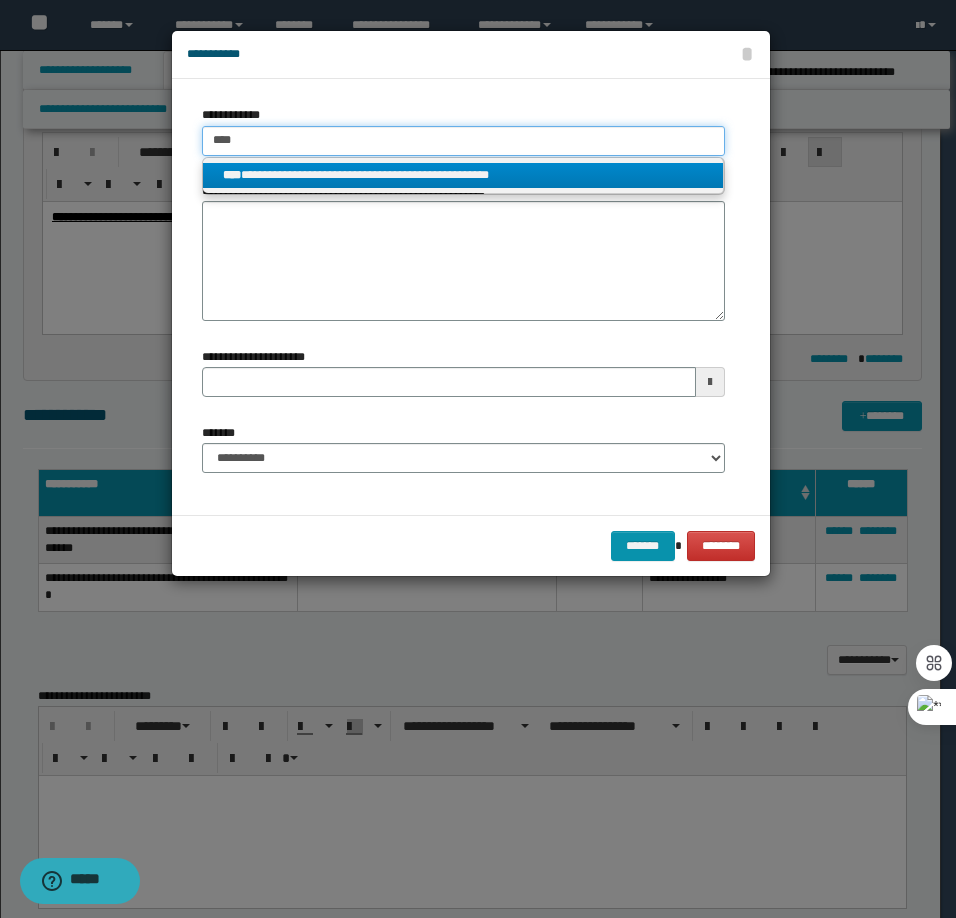 type 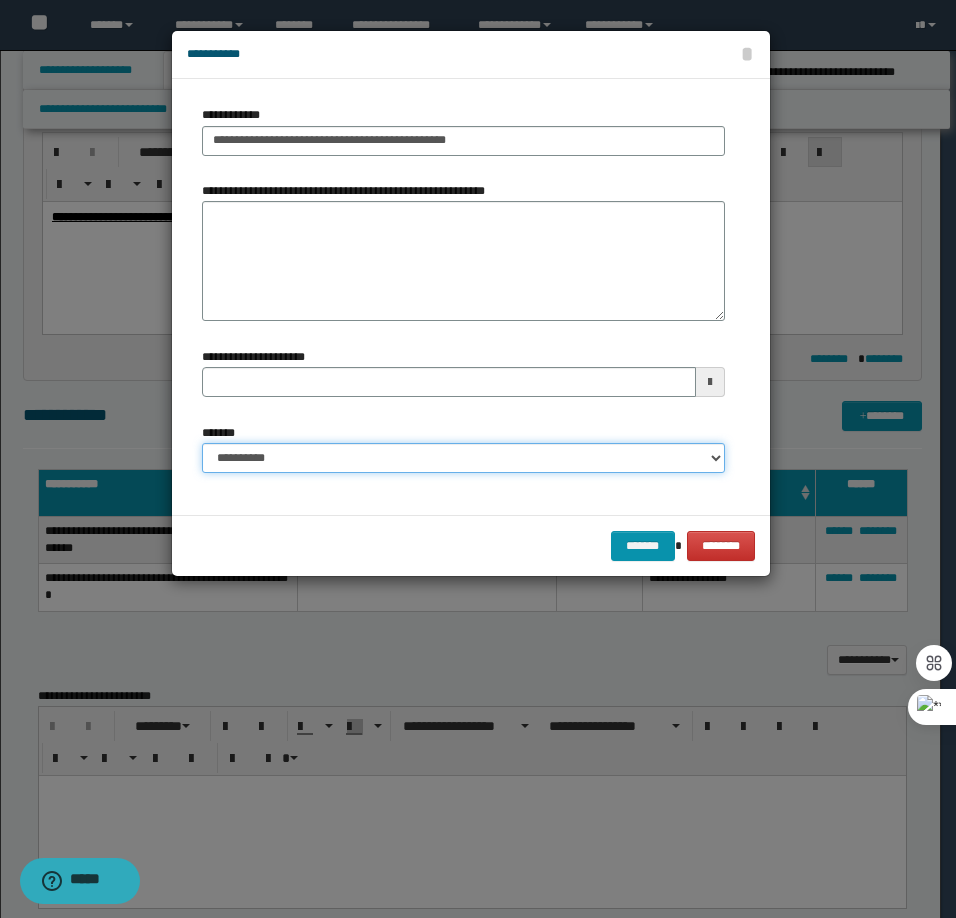 click on "**********" at bounding box center [463, 458] 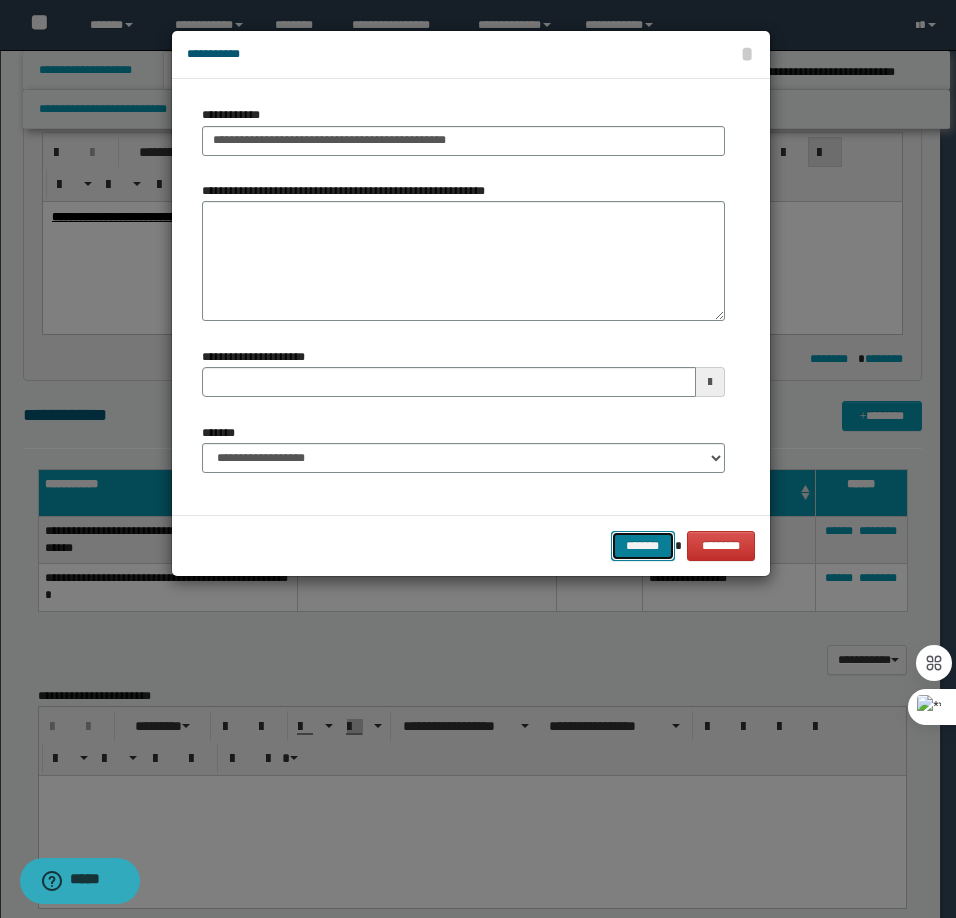 drag, startPoint x: 626, startPoint y: 539, endPoint x: 607, endPoint y: 533, distance: 19.924858 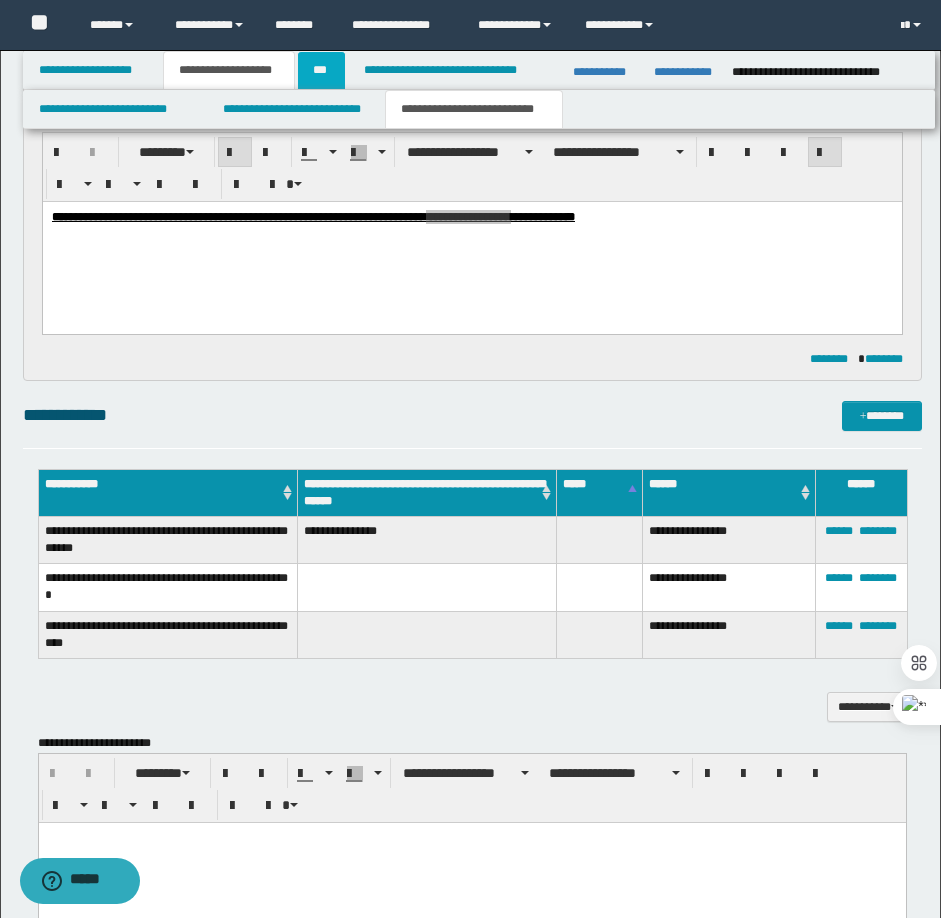 click on "***" at bounding box center [321, 70] 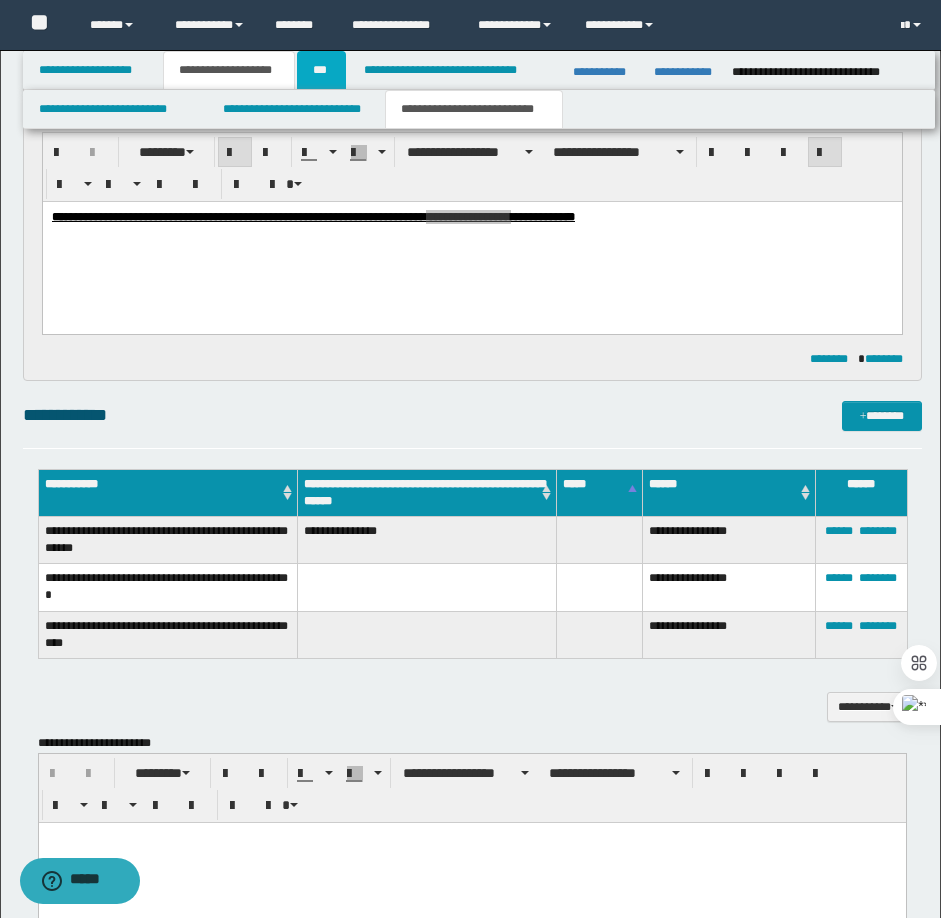 scroll, scrollTop: 0, scrollLeft: 0, axis: both 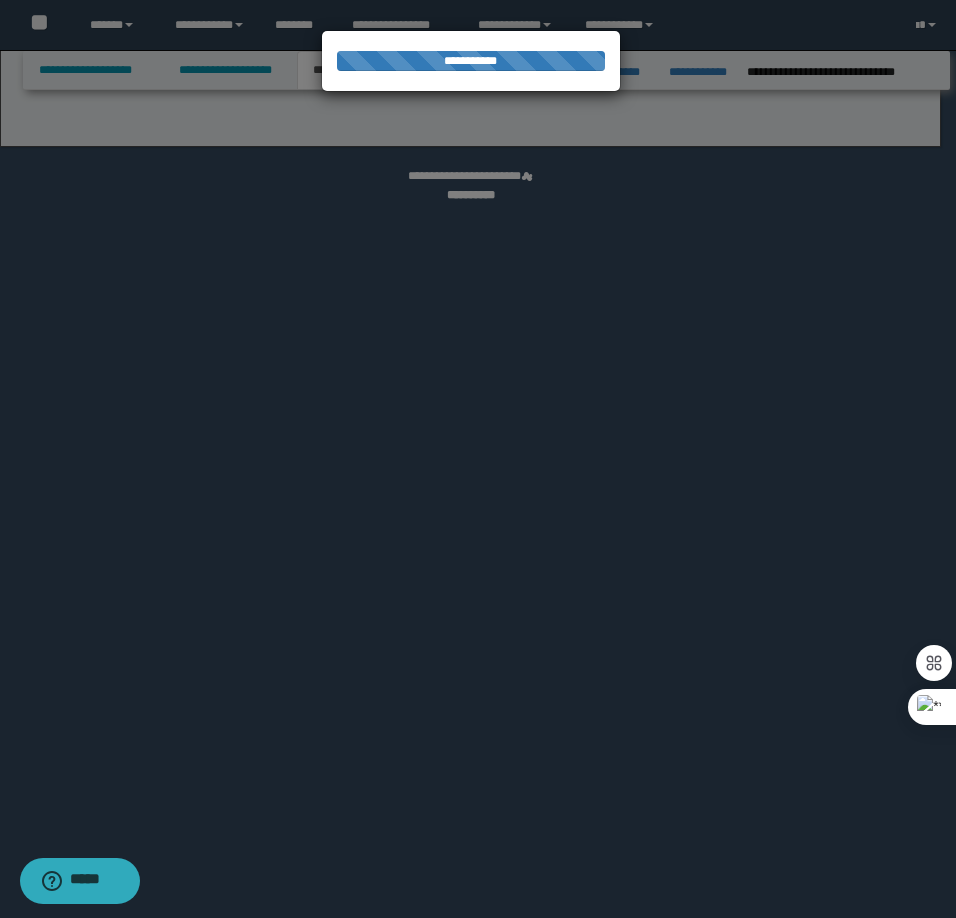 select on "*" 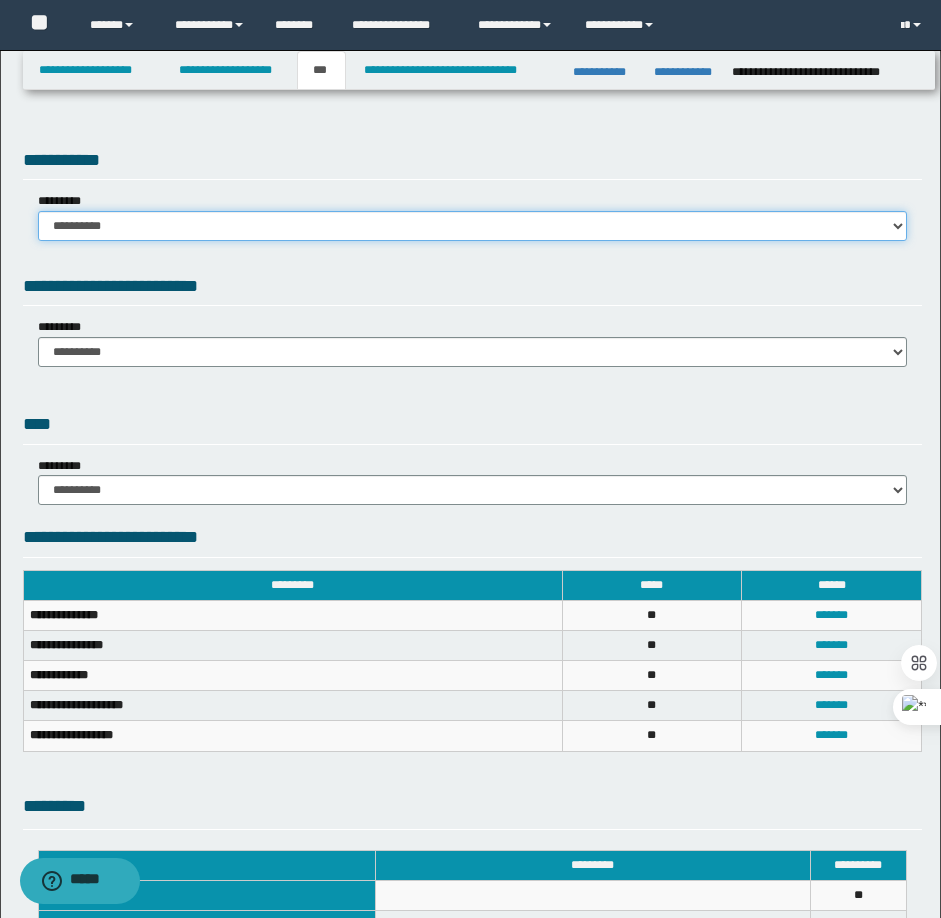 drag, startPoint x: 151, startPoint y: 222, endPoint x: 149, endPoint y: 238, distance: 16.124516 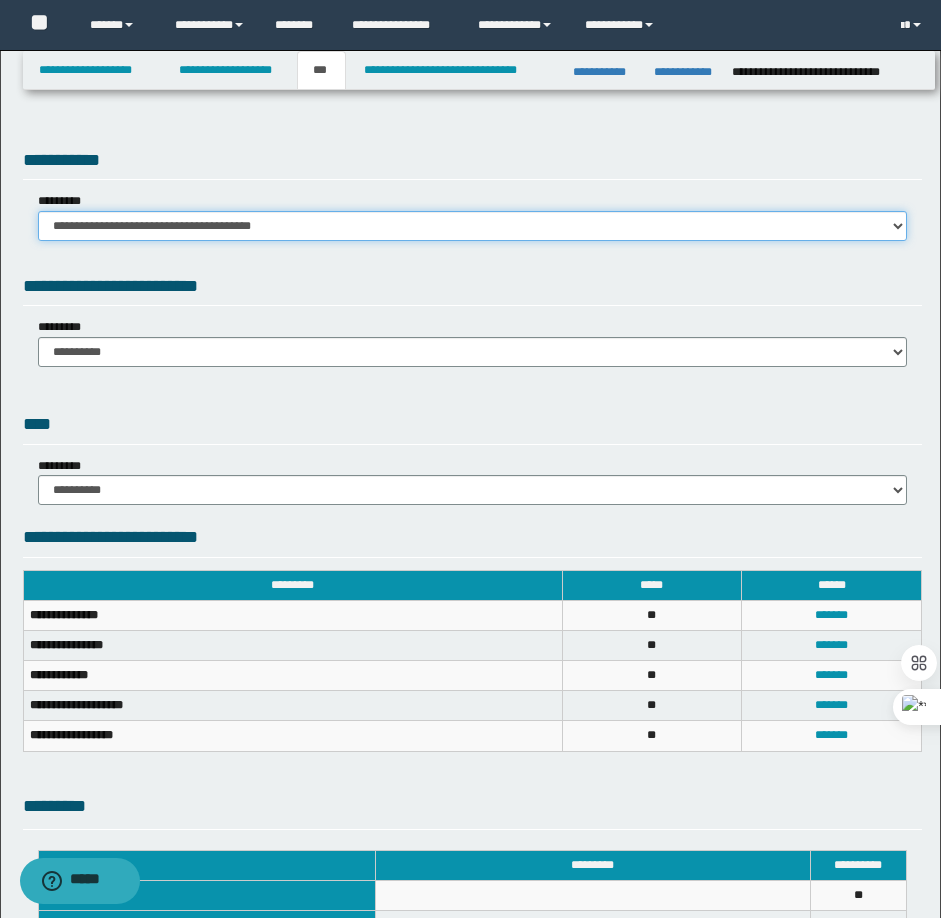 click on "**********" at bounding box center [472, 226] 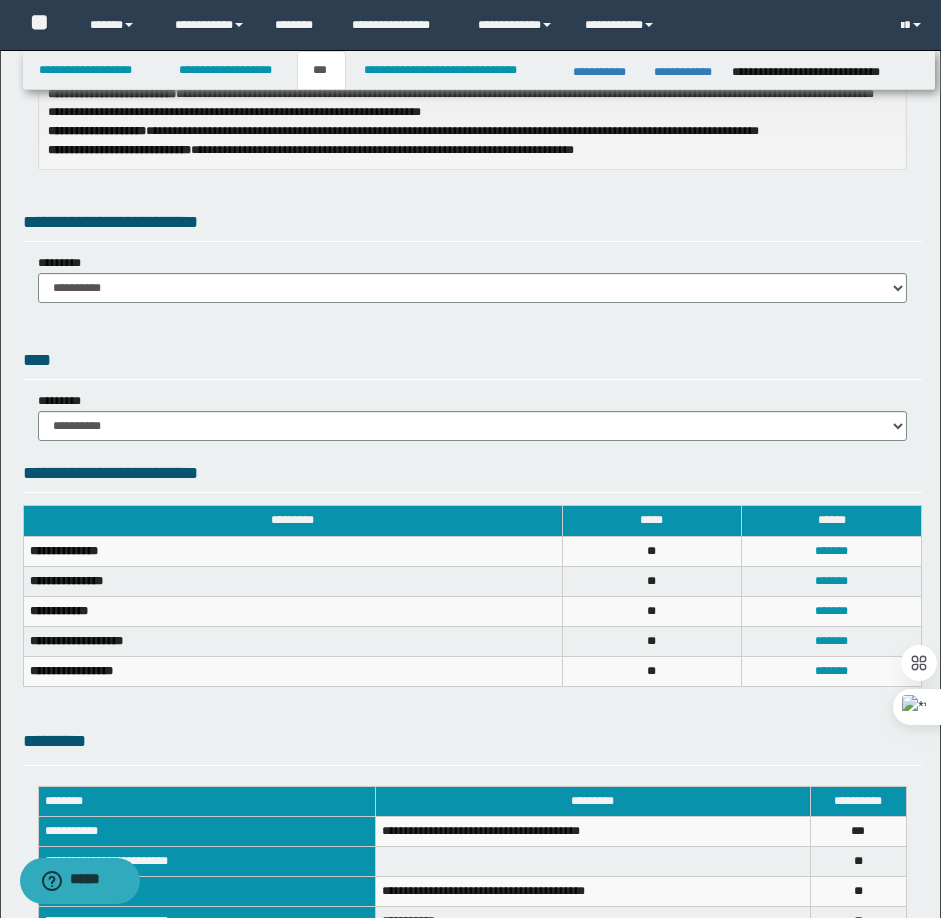 scroll, scrollTop: 0, scrollLeft: 0, axis: both 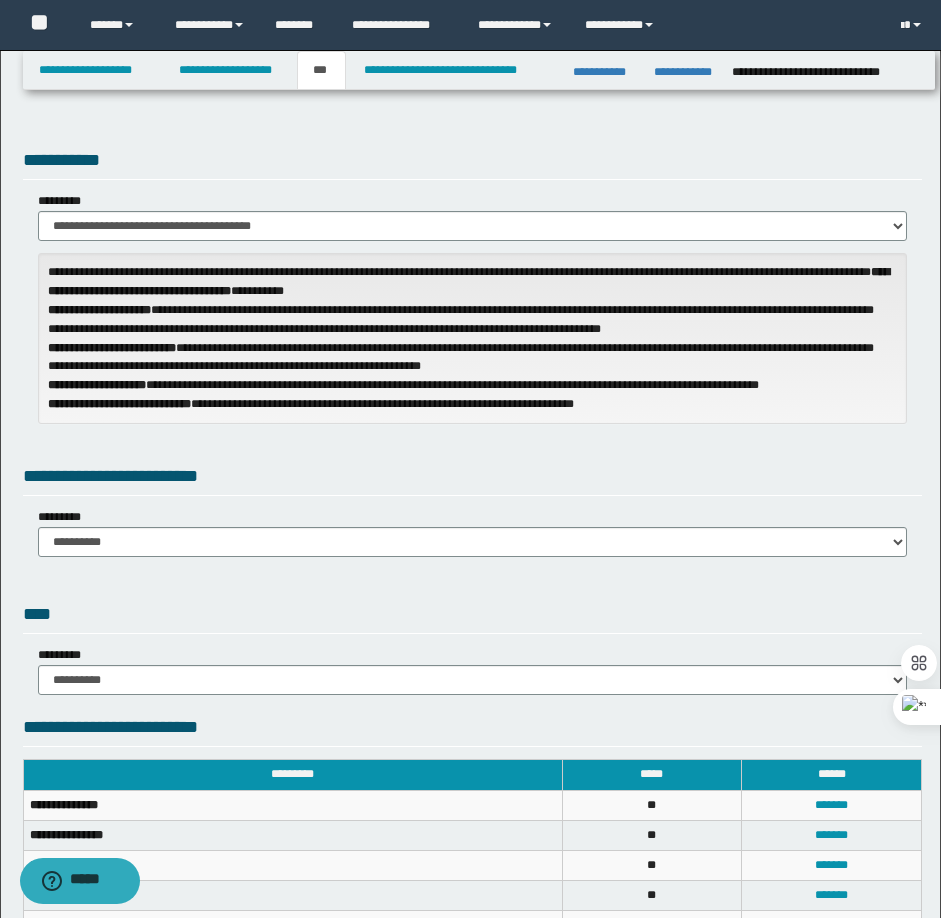 click on "**********" at bounding box center [472, 532] 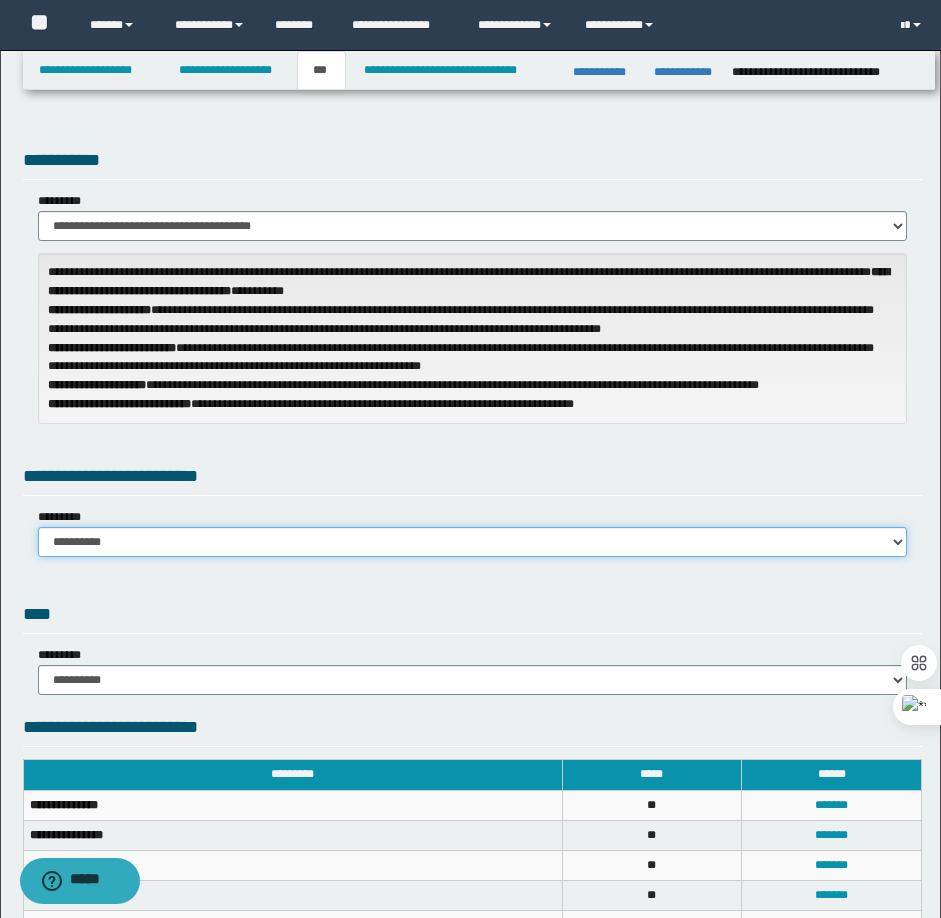 click on "**********" at bounding box center [472, 542] 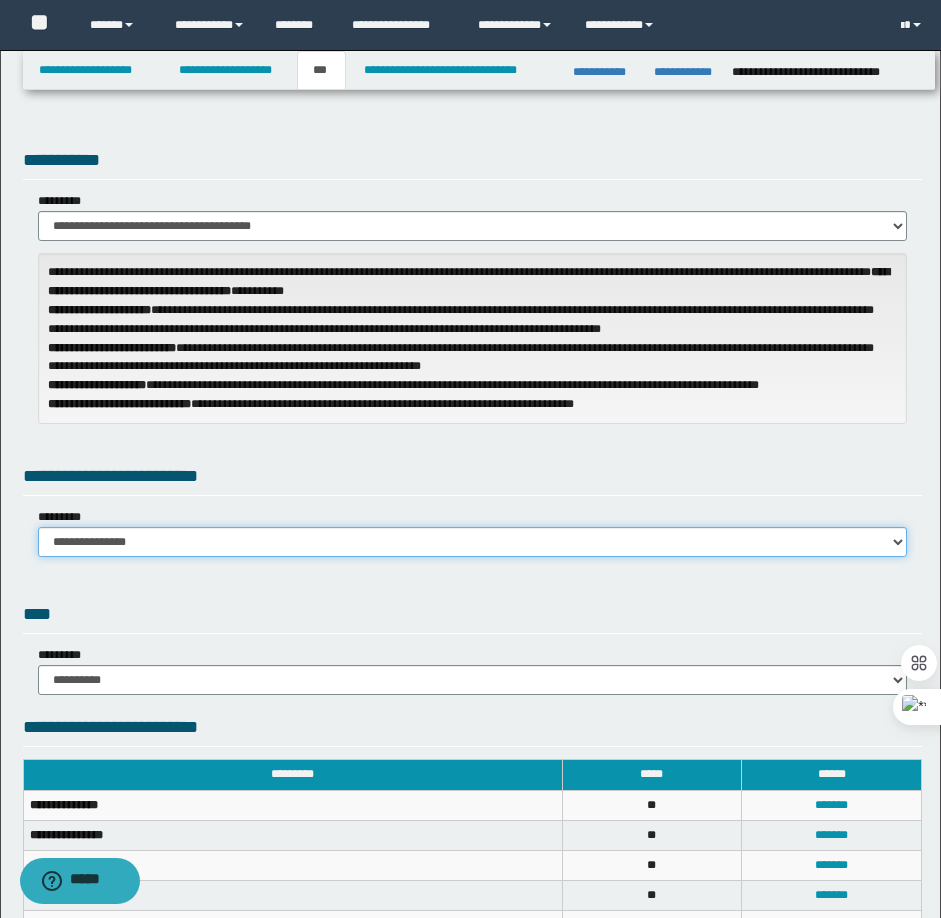 click on "**********" at bounding box center (472, 542) 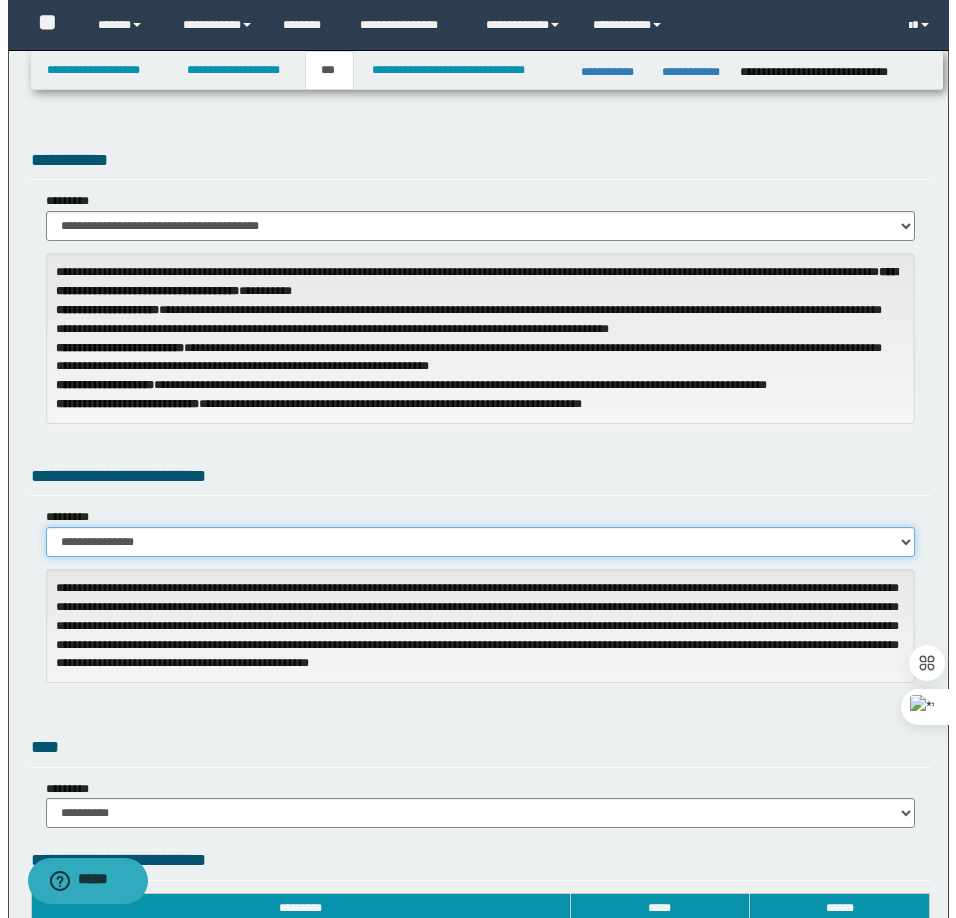 scroll, scrollTop: 600, scrollLeft: 0, axis: vertical 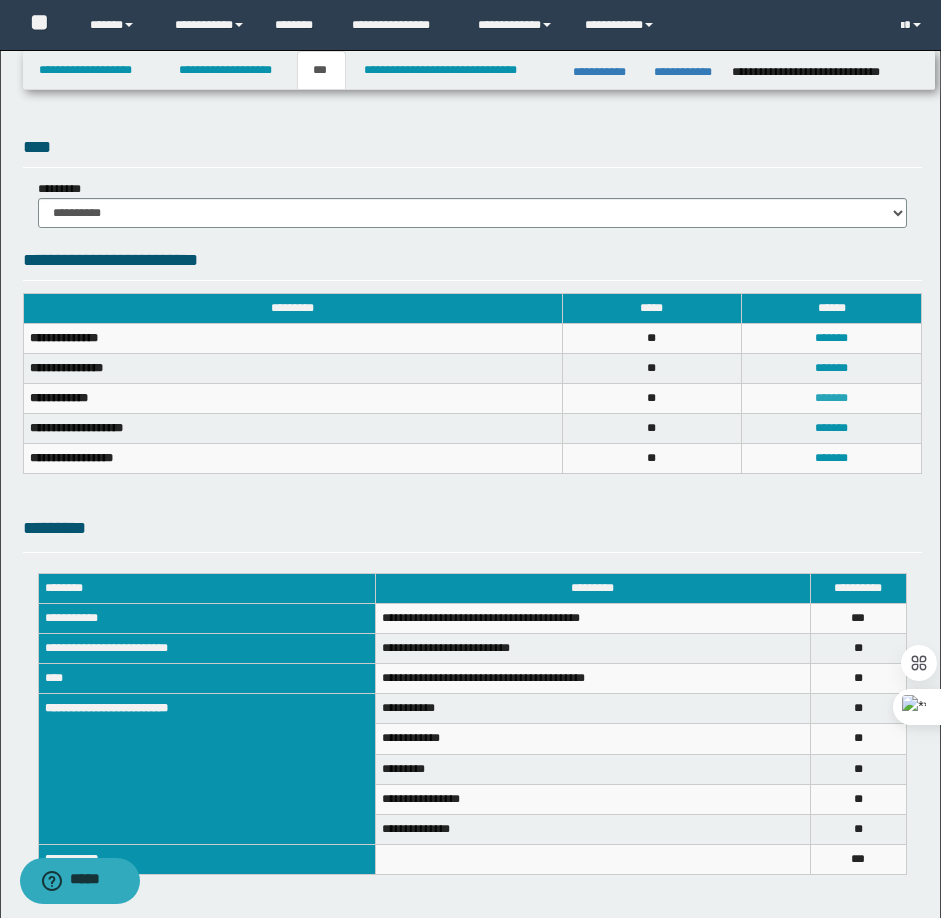 click on "*******" at bounding box center (831, 398) 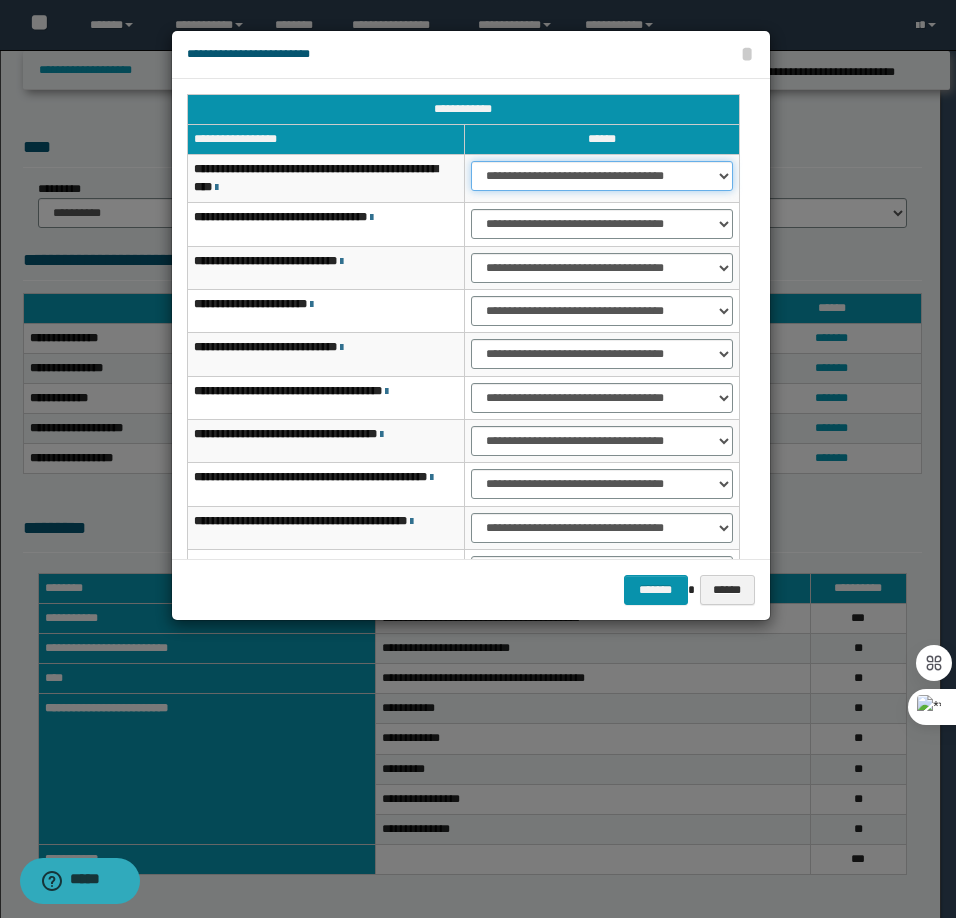 click on "**********" at bounding box center [602, 176] 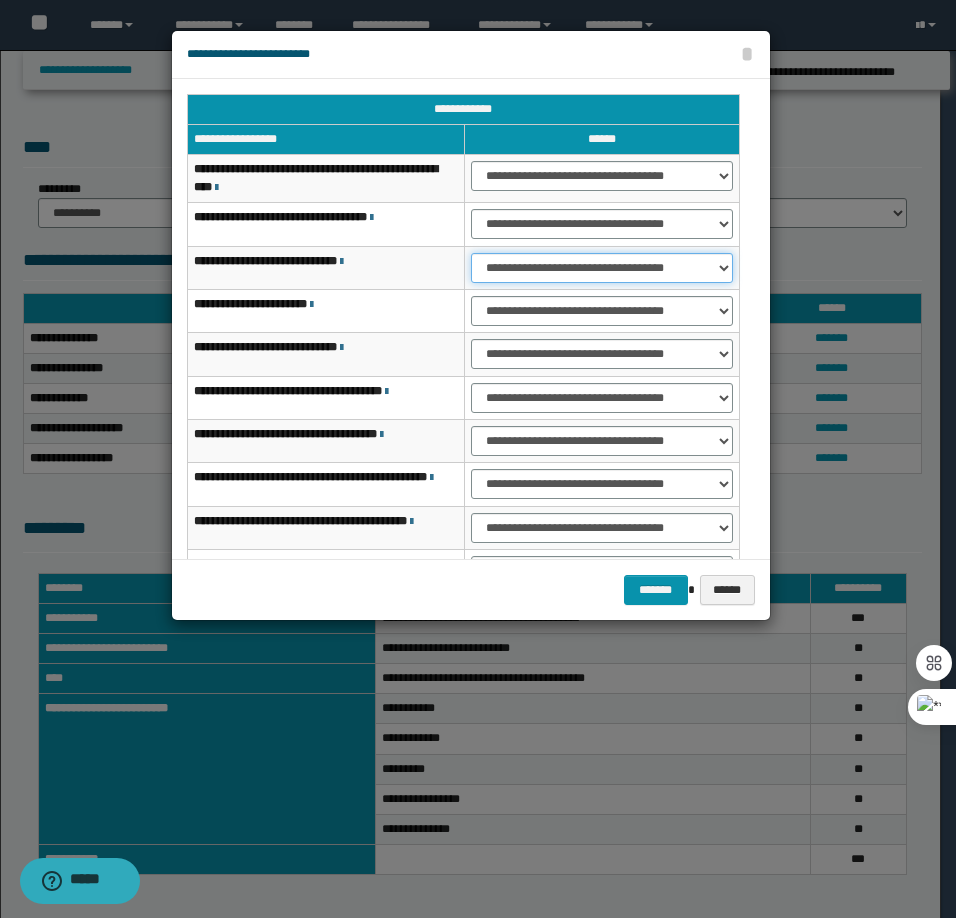 select on "***" 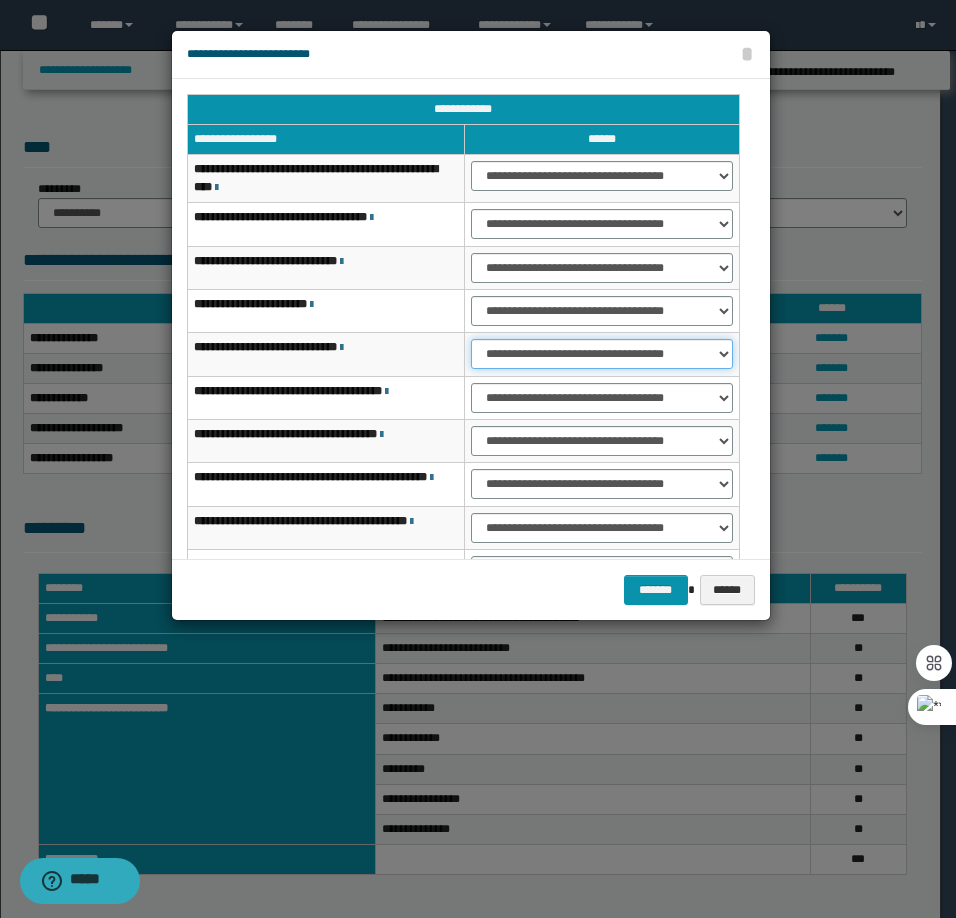 select on "***" 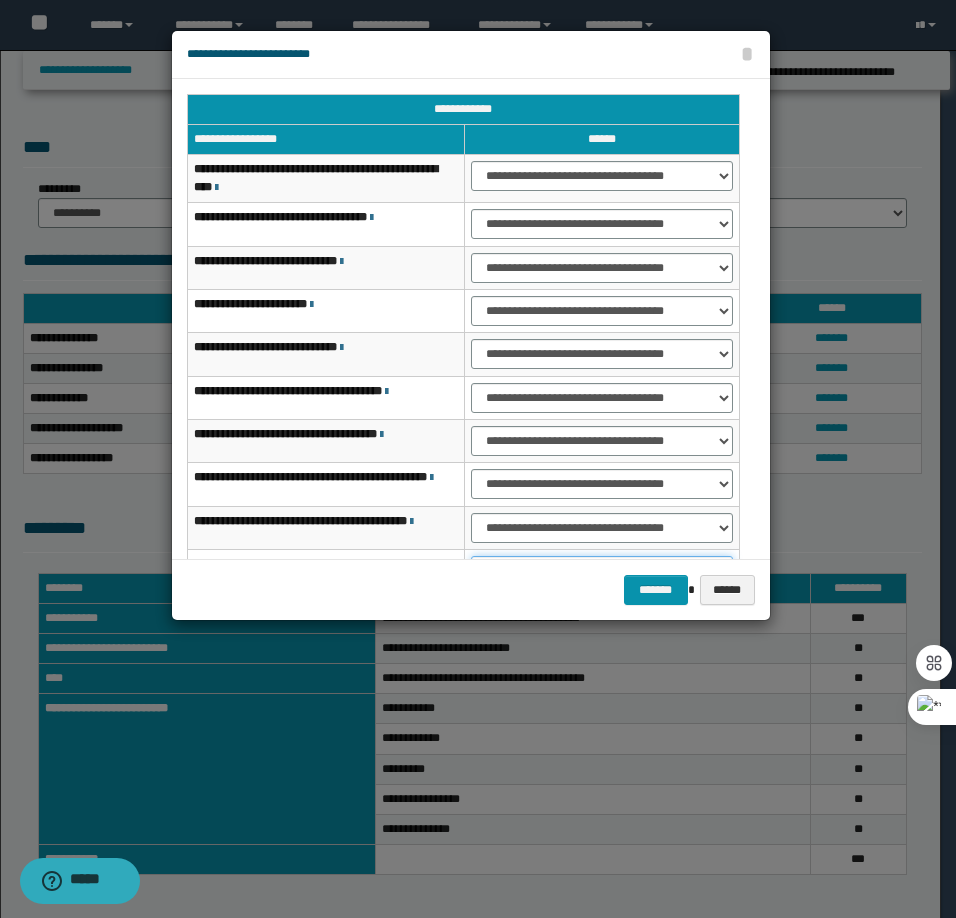 scroll, scrollTop: 28, scrollLeft: 0, axis: vertical 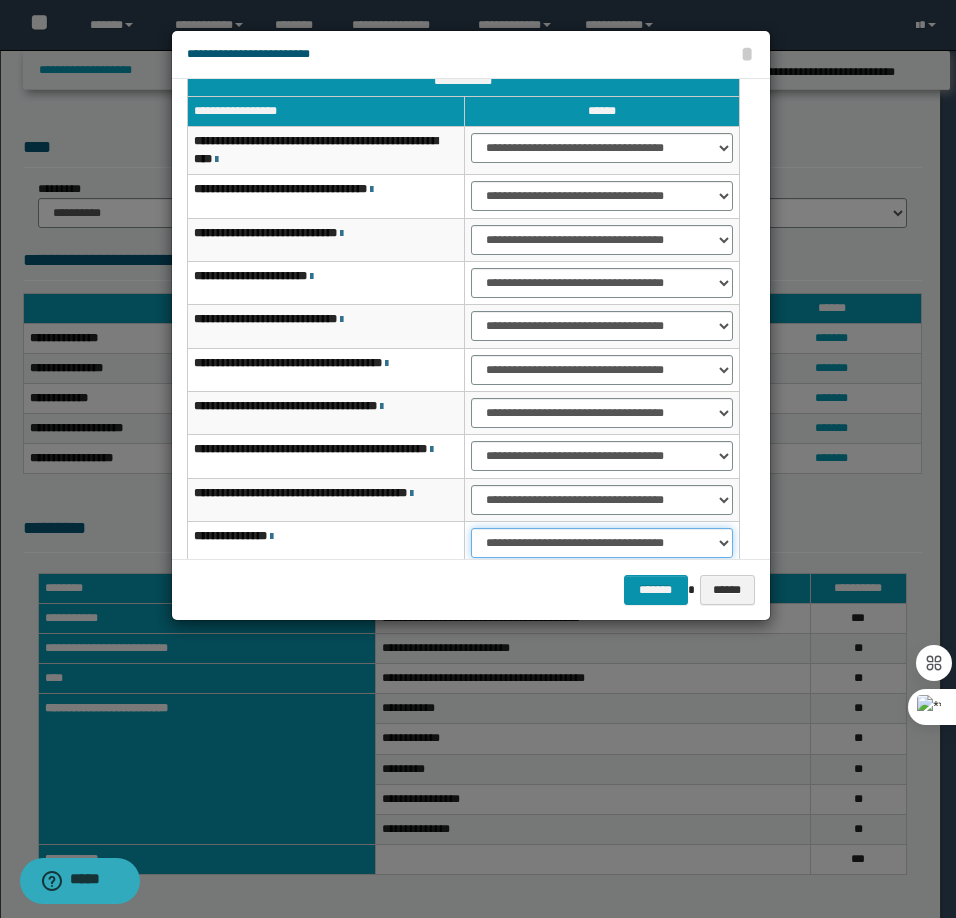 select on "***" 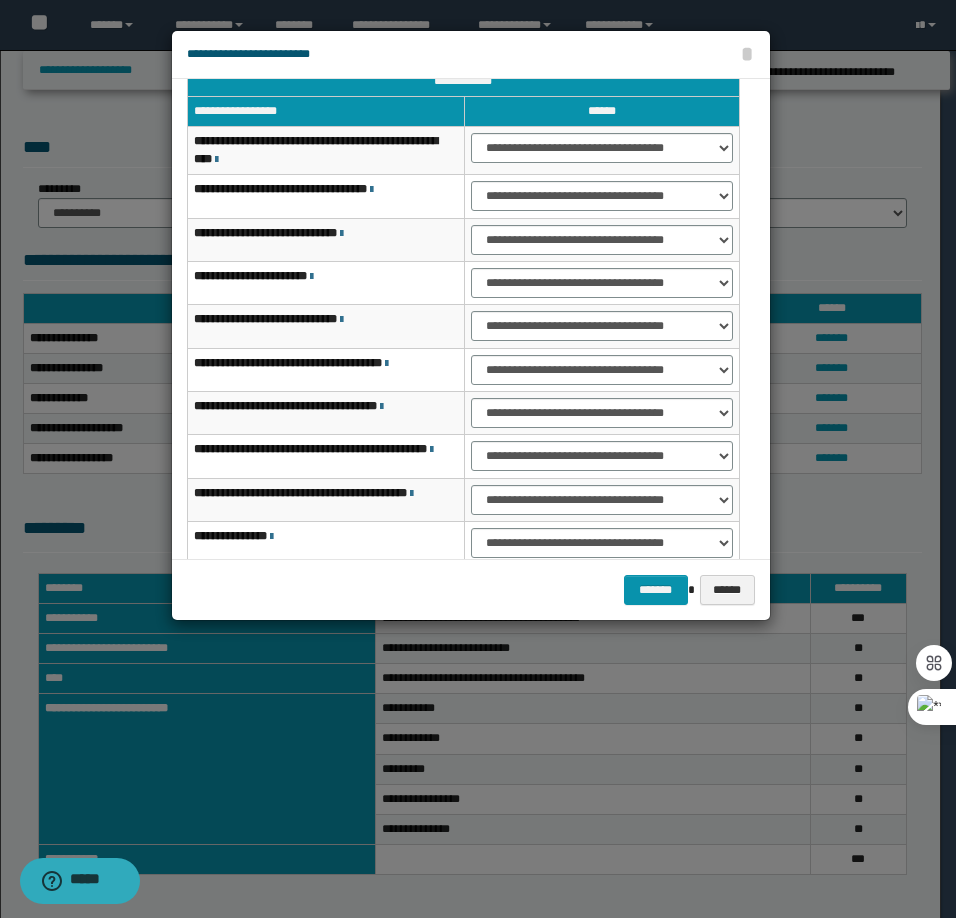scroll, scrollTop: 160, scrollLeft: 0, axis: vertical 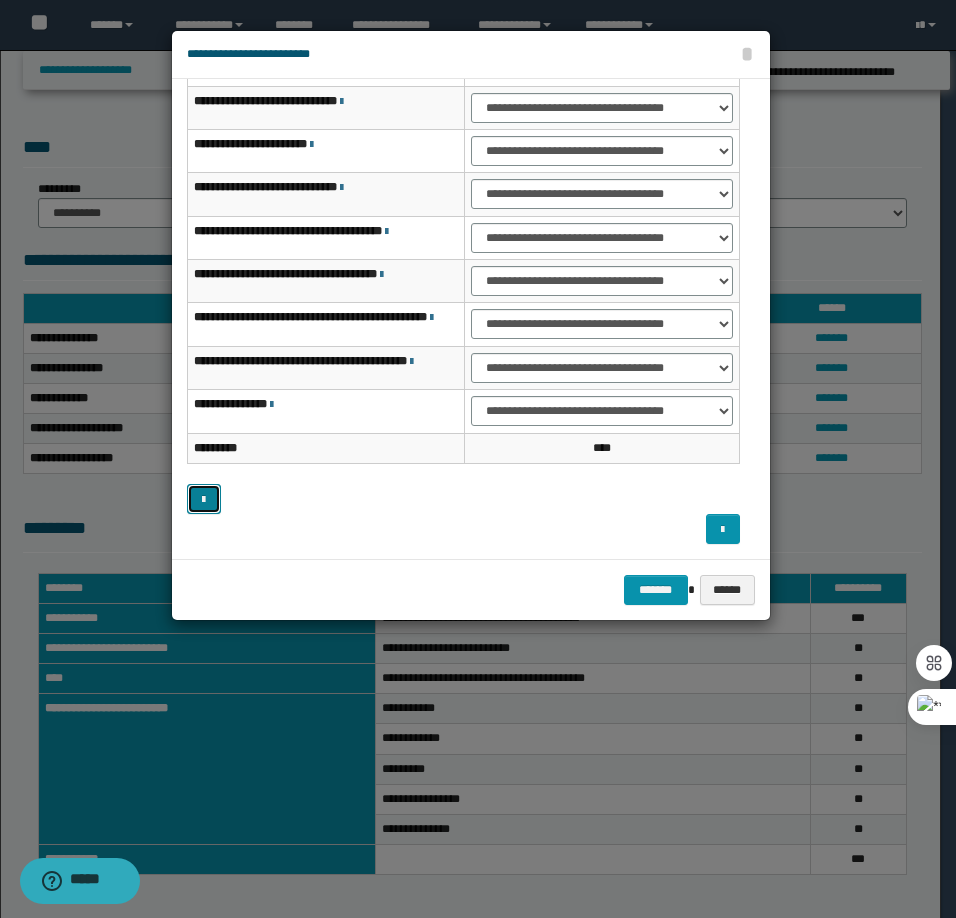 type 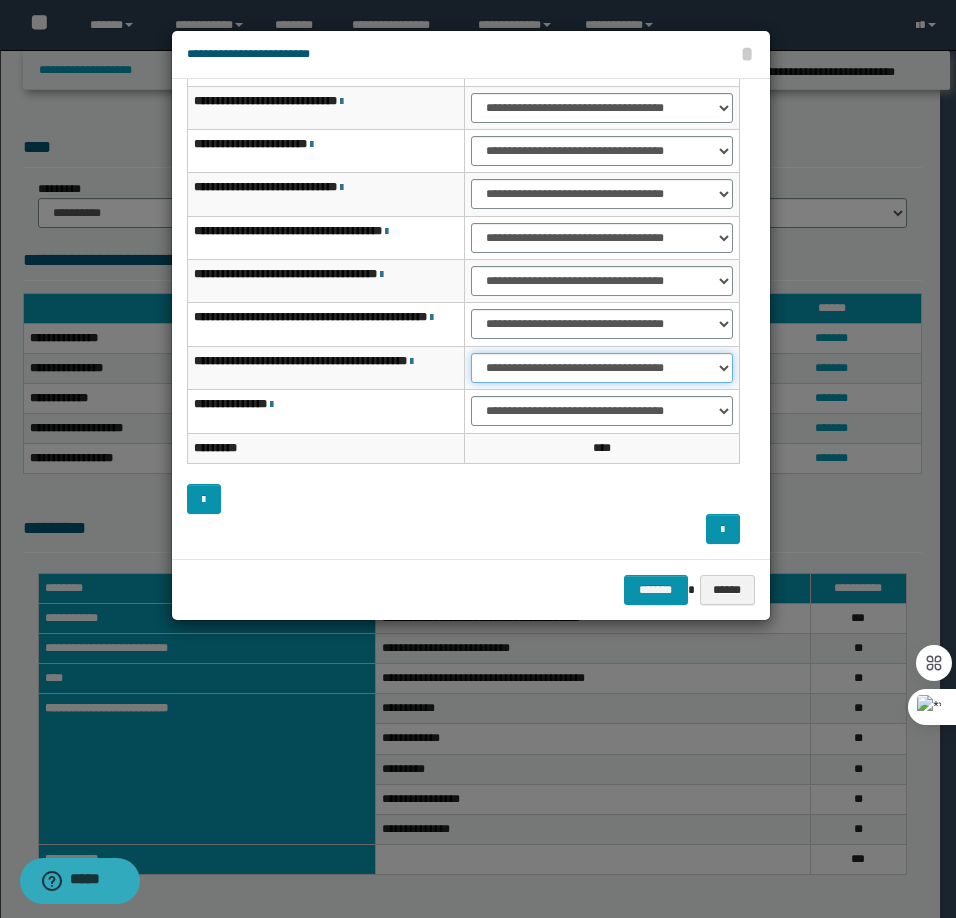 select on "***" 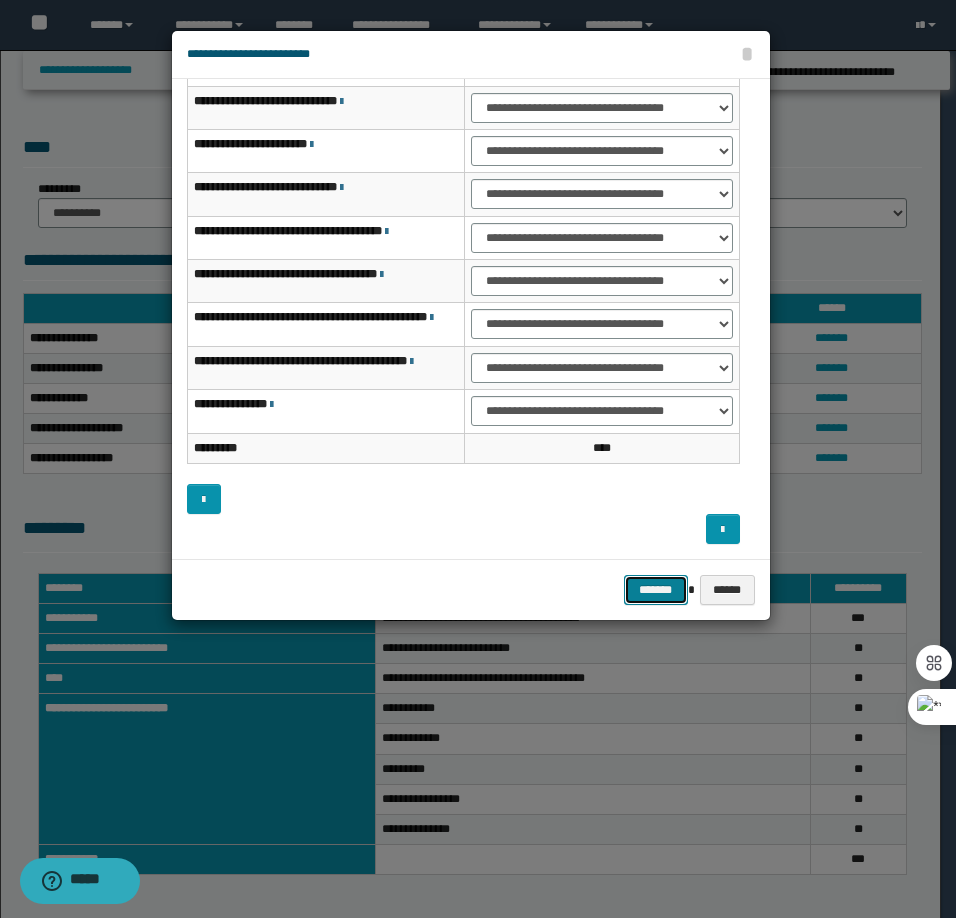 click on "*******" at bounding box center (656, 590) 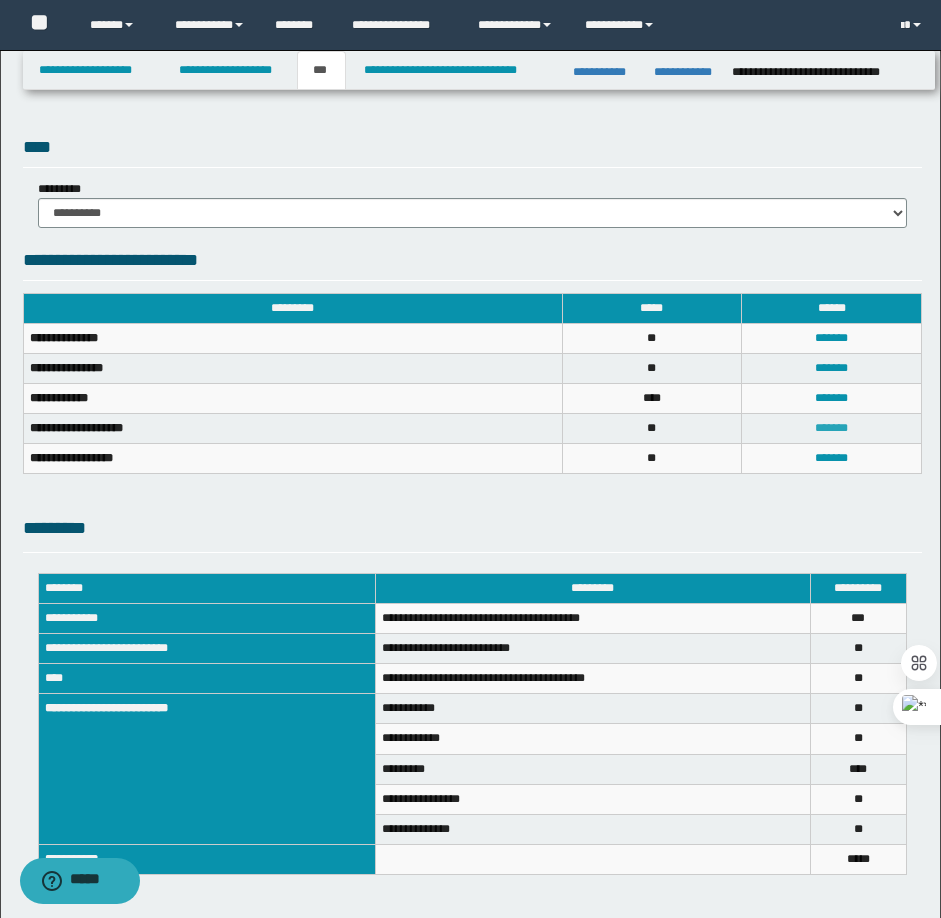 click on "*******" at bounding box center [831, 428] 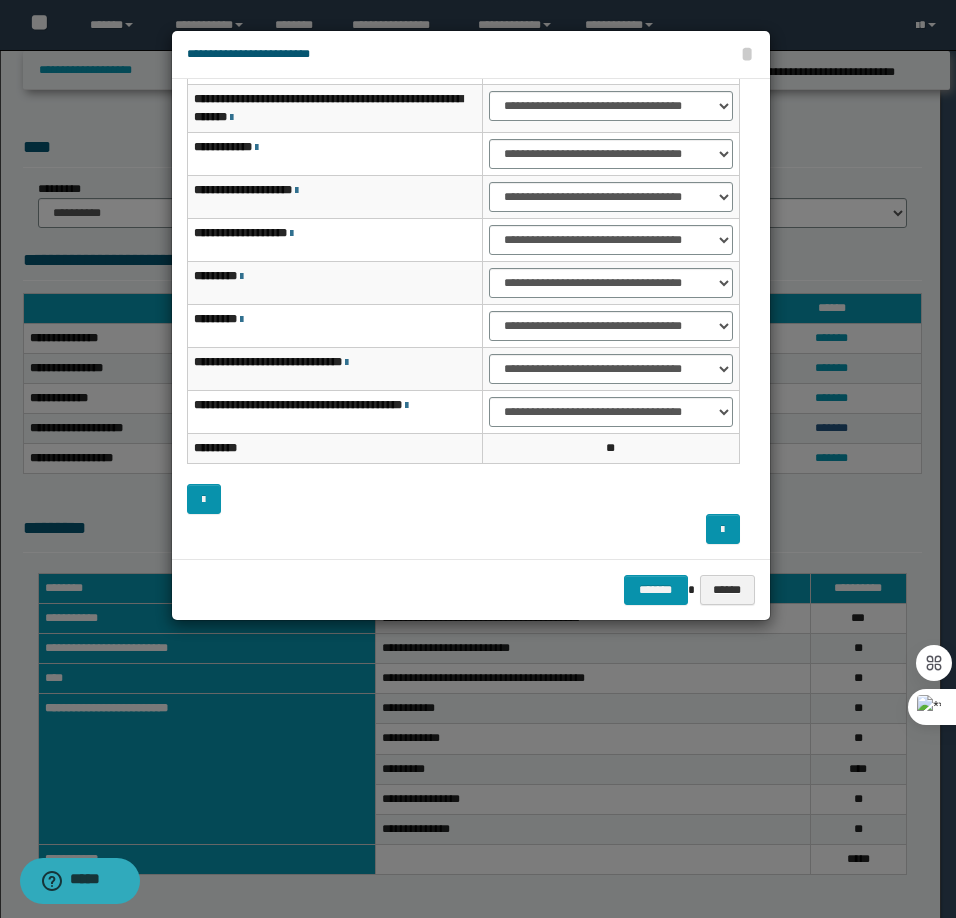 scroll, scrollTop: 156, scrollLeft: 0, axis: vertical 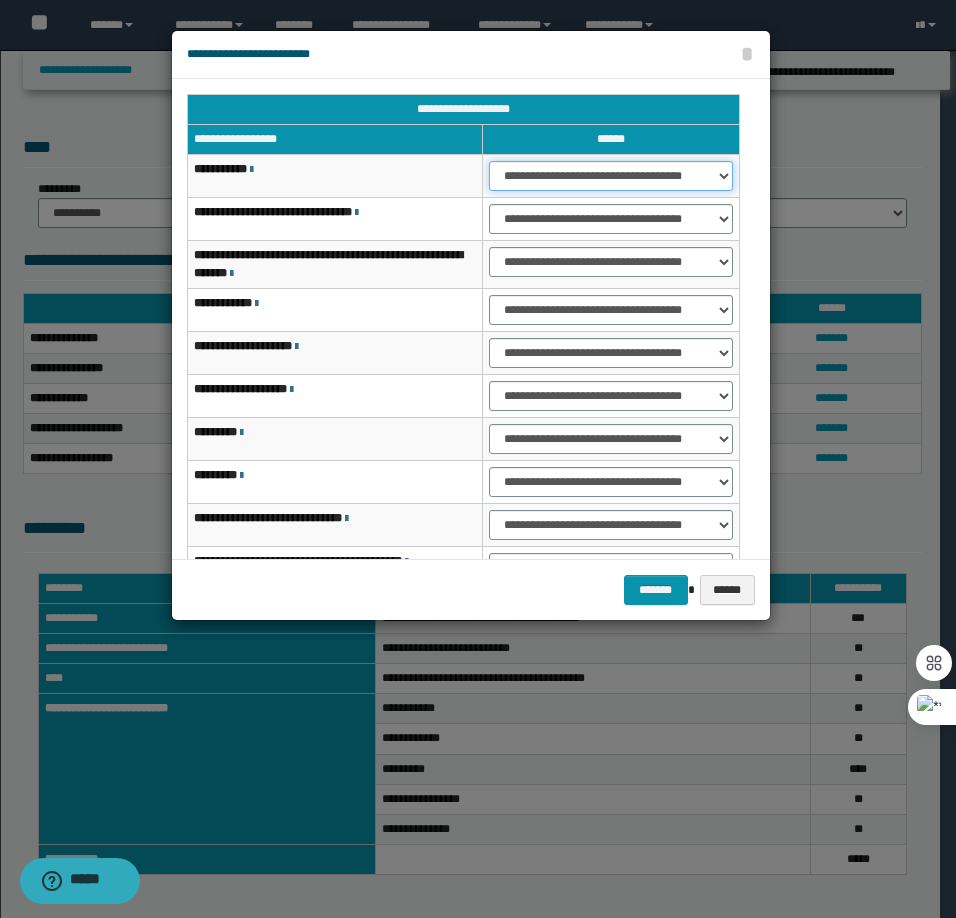 click on "**********" at bounding box center (610, 176) 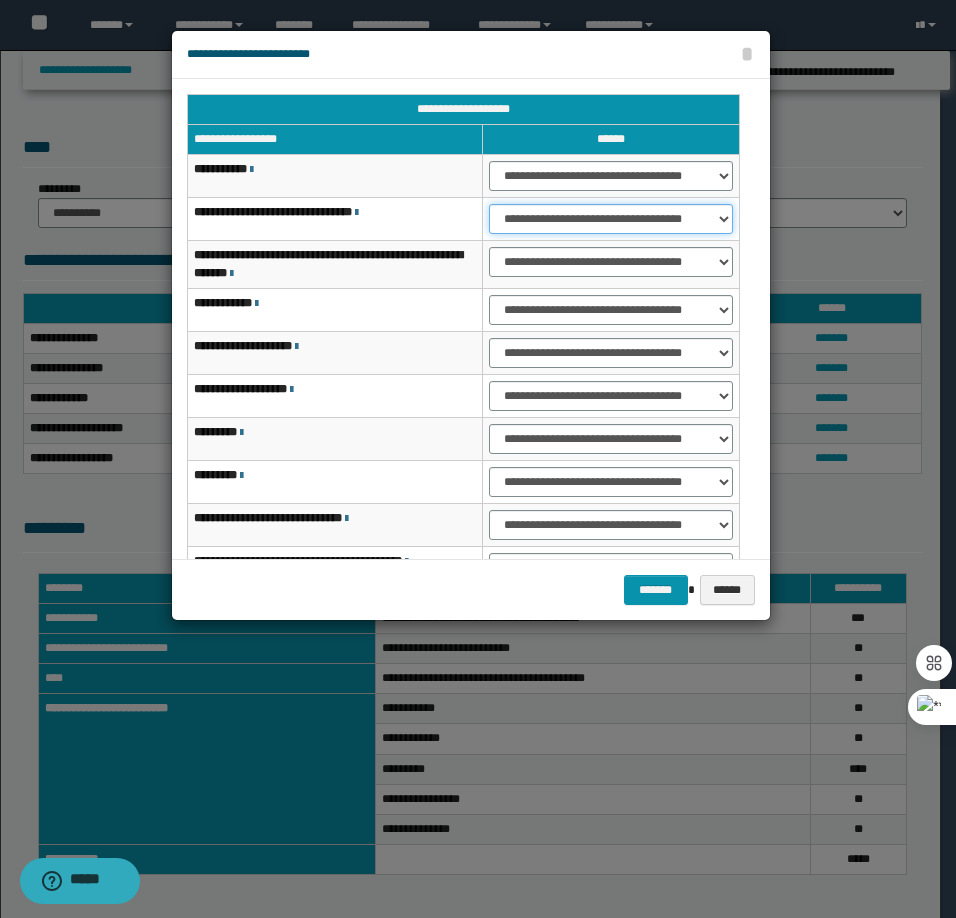 select on "***" 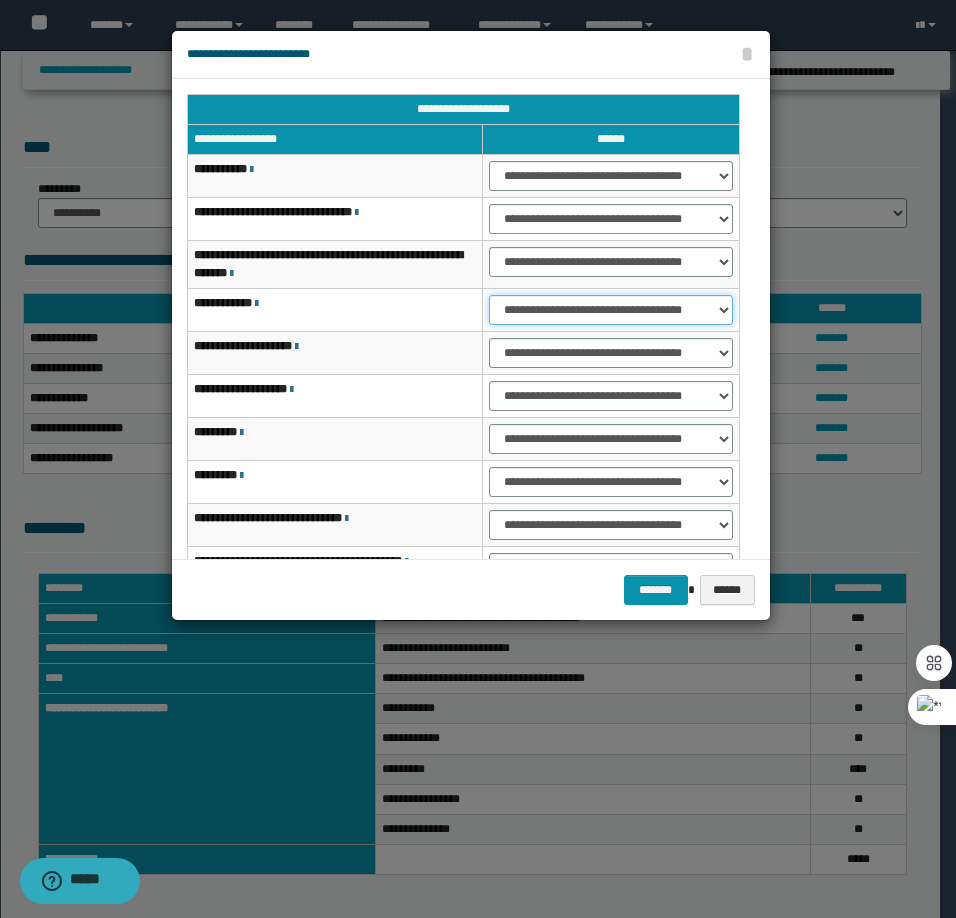 select on "***" 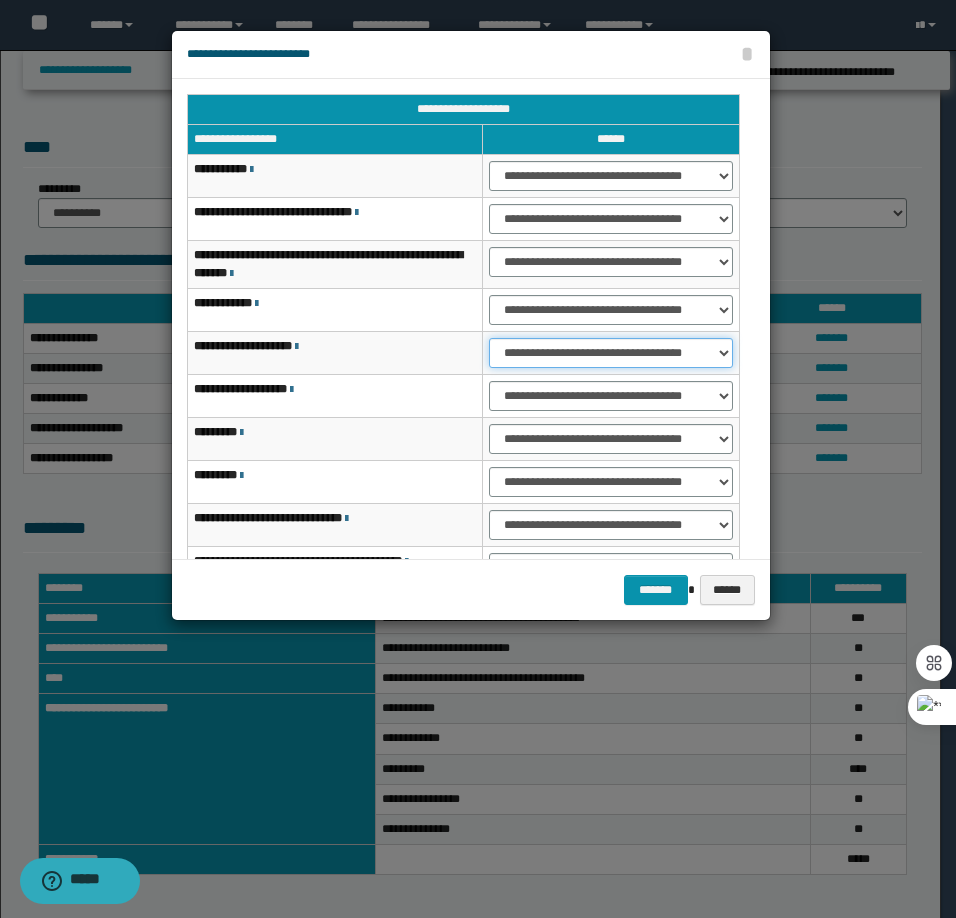 select on "***" 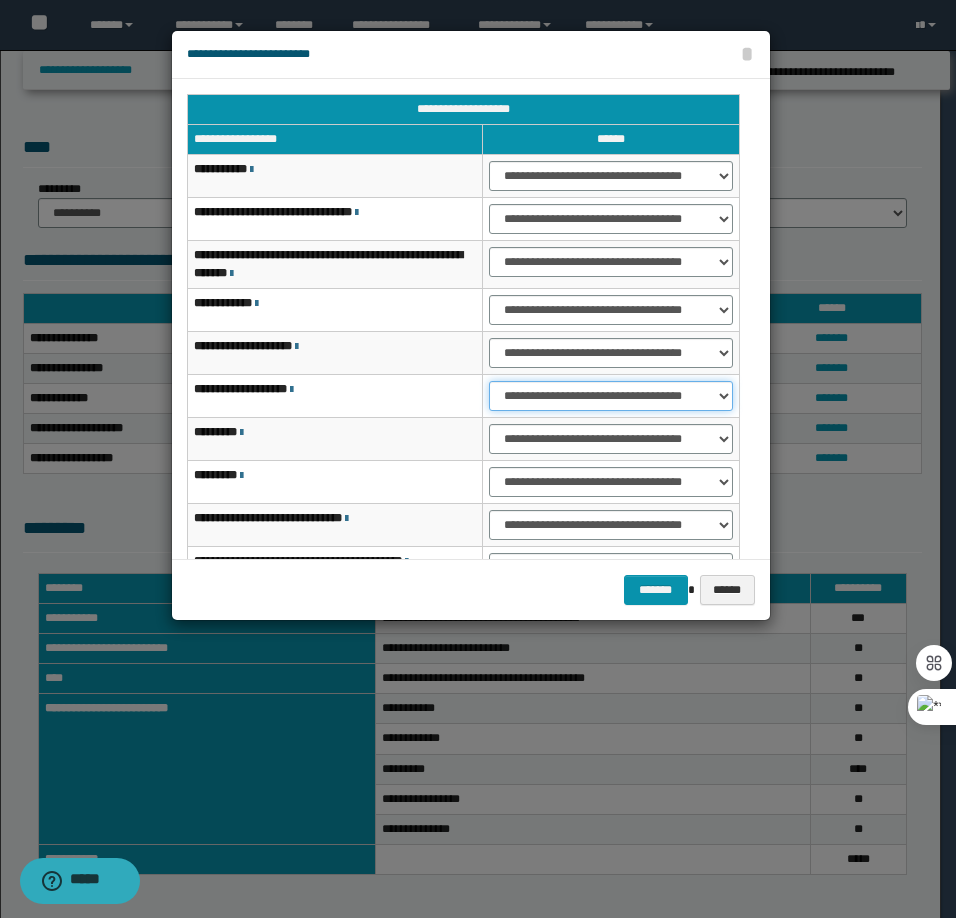 select on "***" 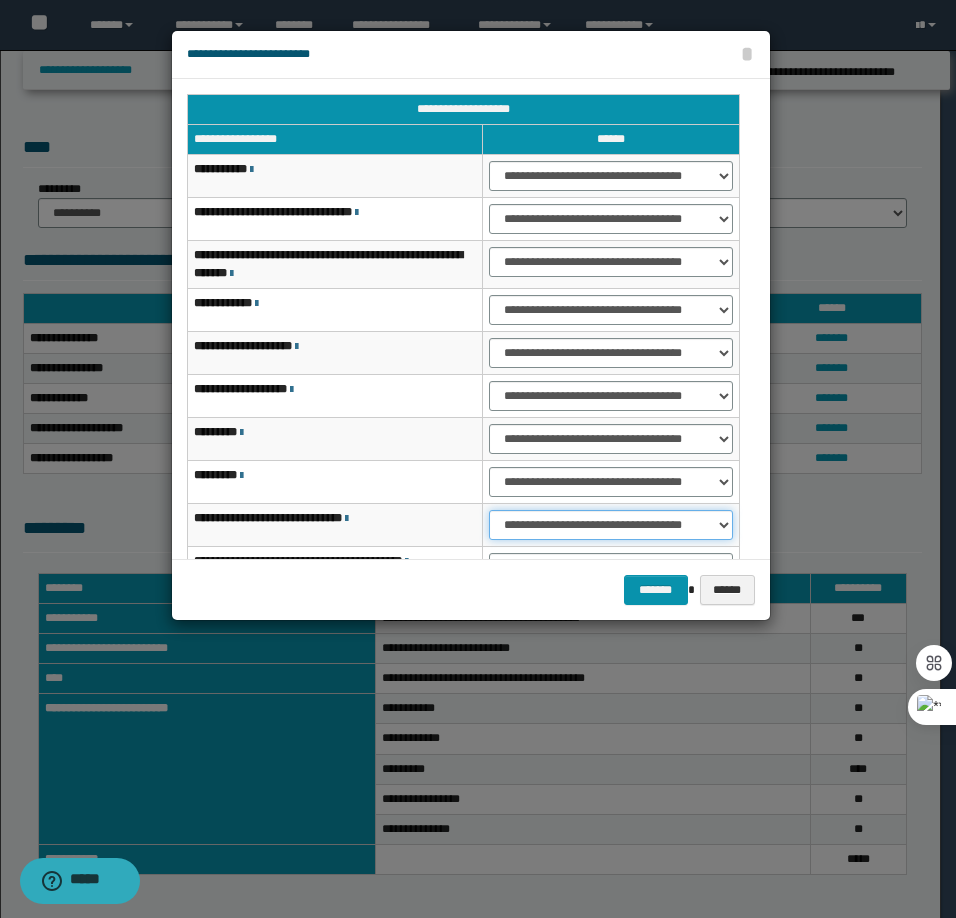 select on "***" 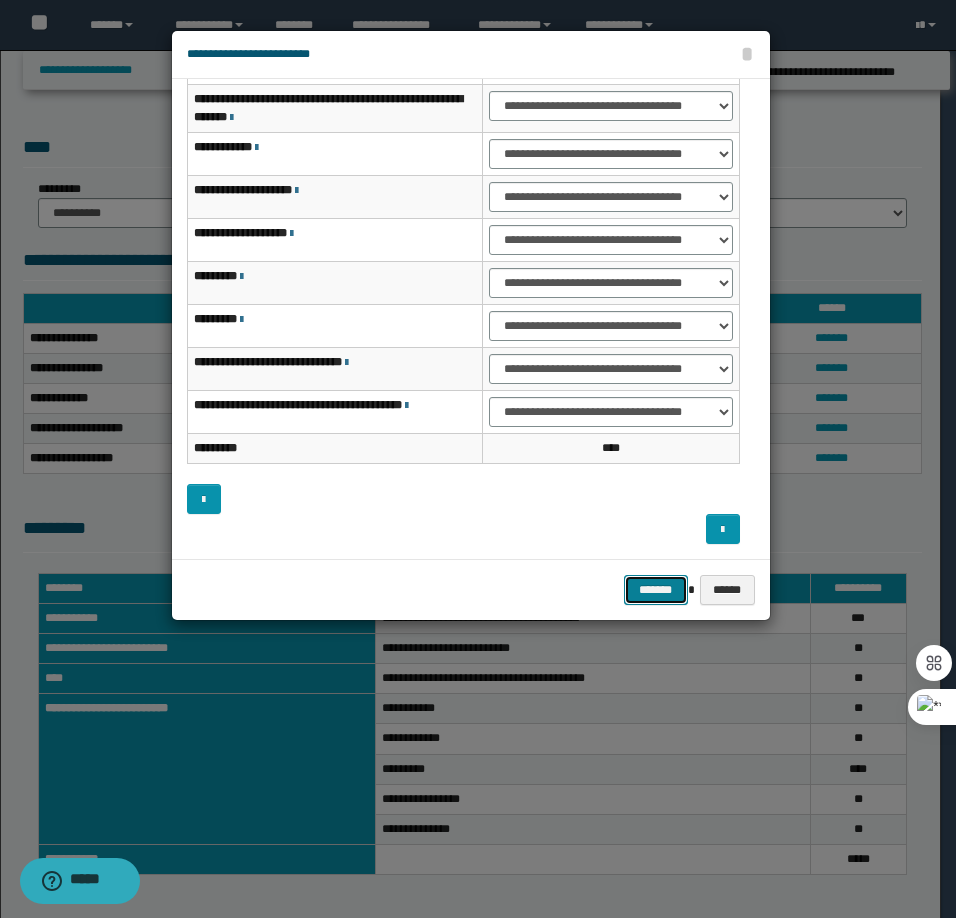 click on "*******" at bounding box center [656, 590] 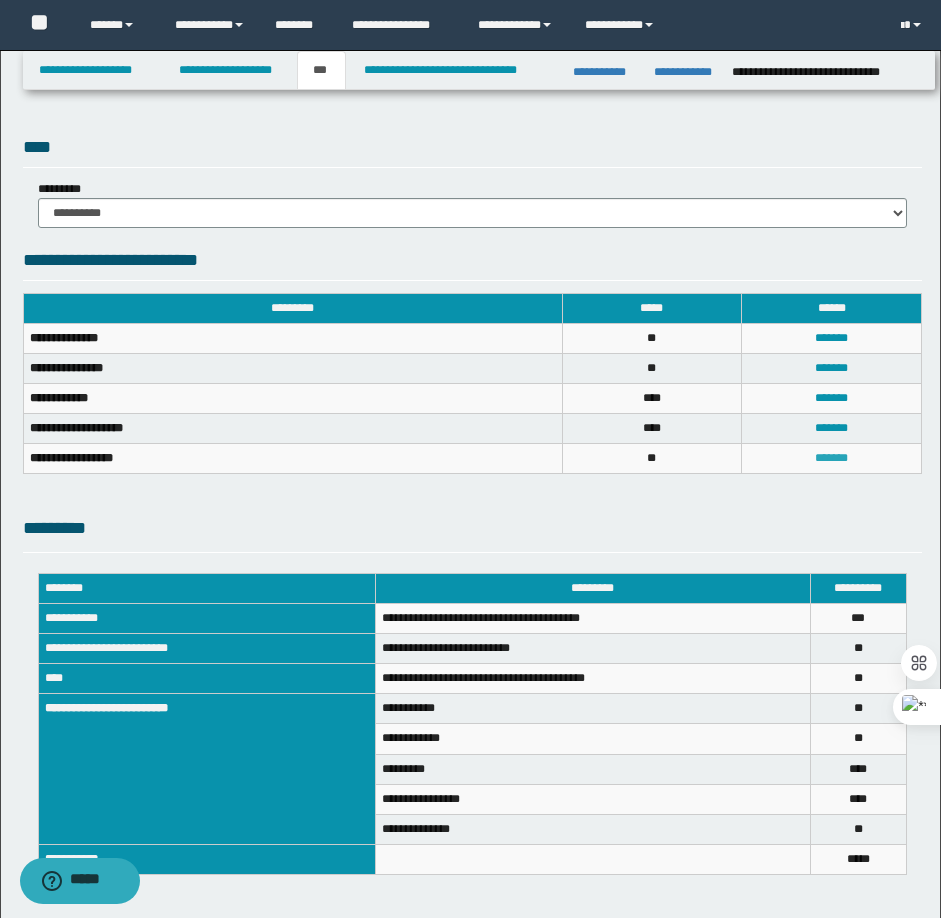 click on "*******" at bounding box center [831, 458] 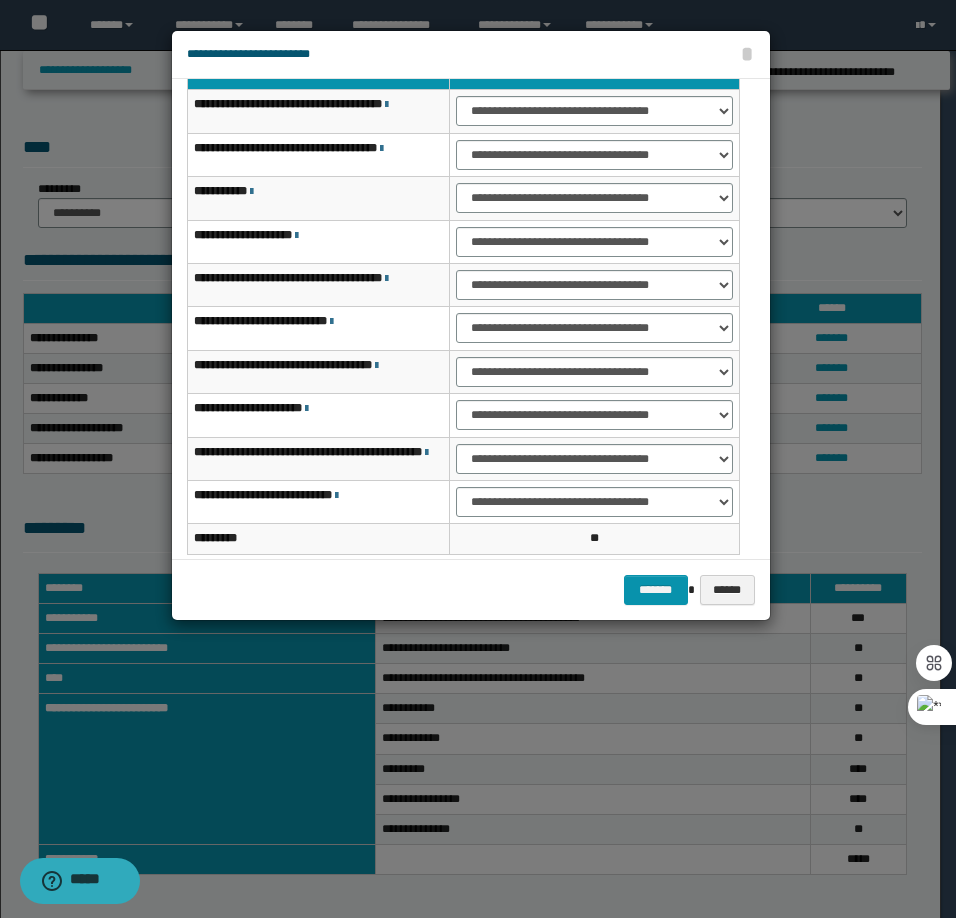 scroll, scrollTop: 0, scrollLeft: 0, axis: both 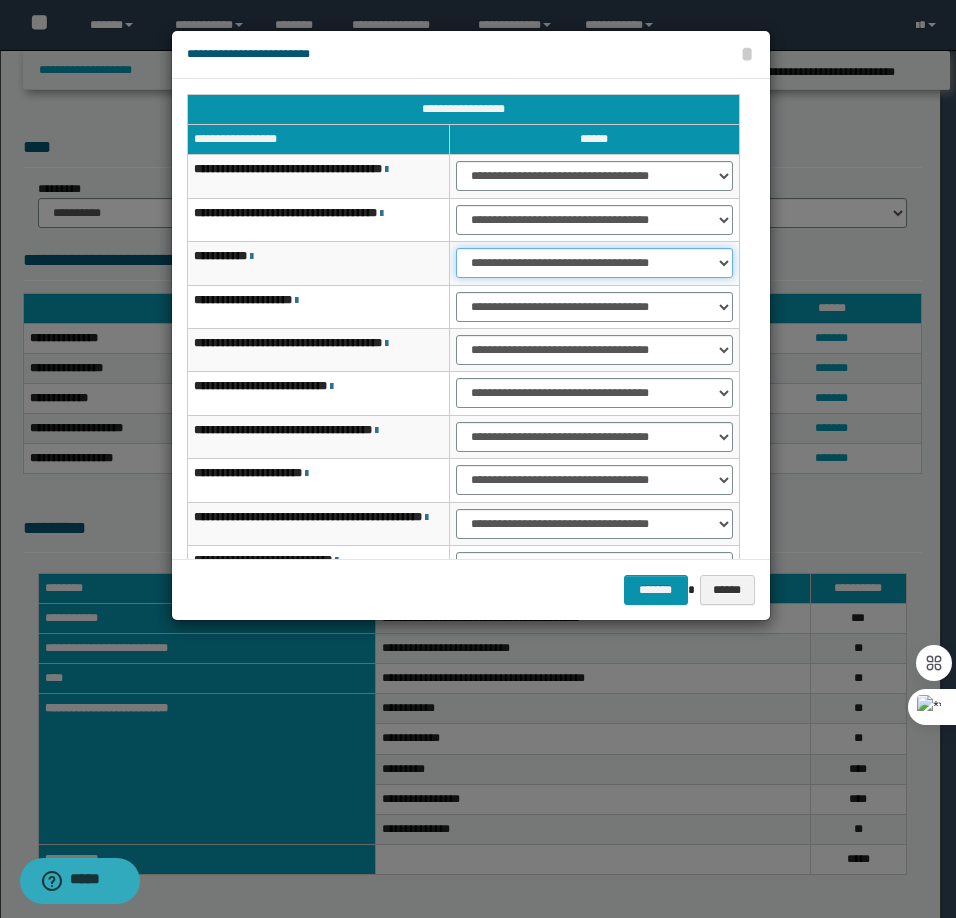 click on "**********" at bounding box center (594, 263) 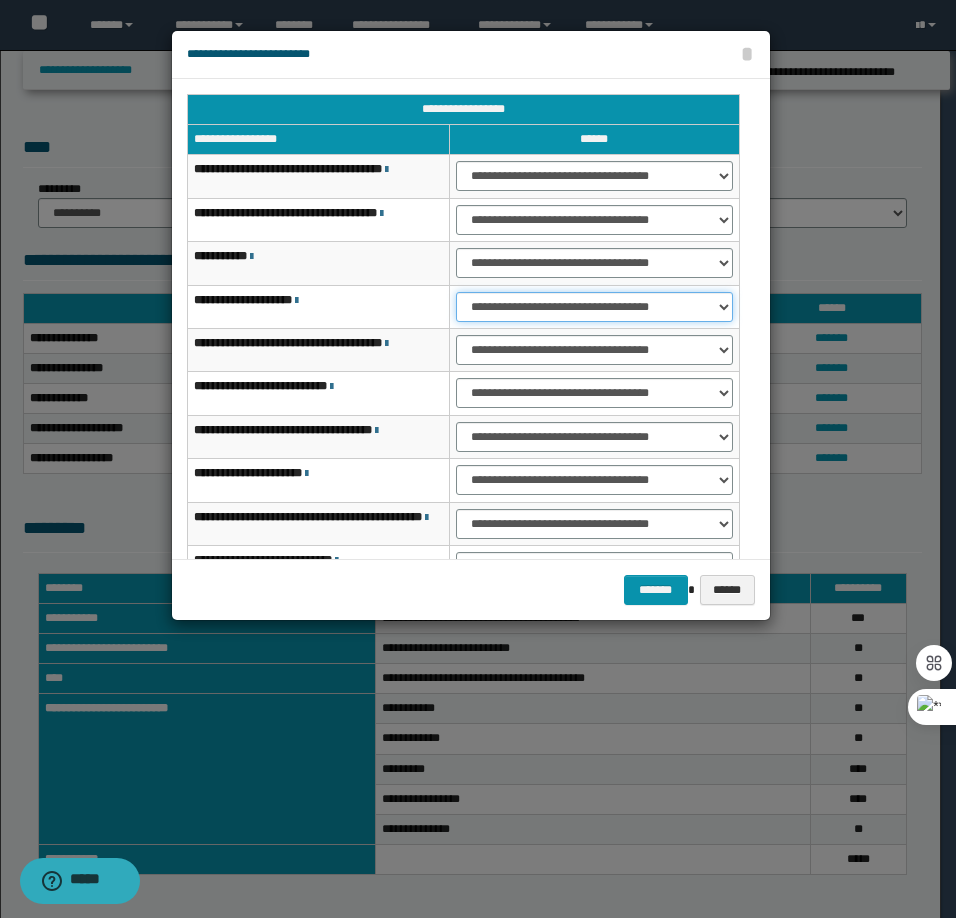 select on "***" 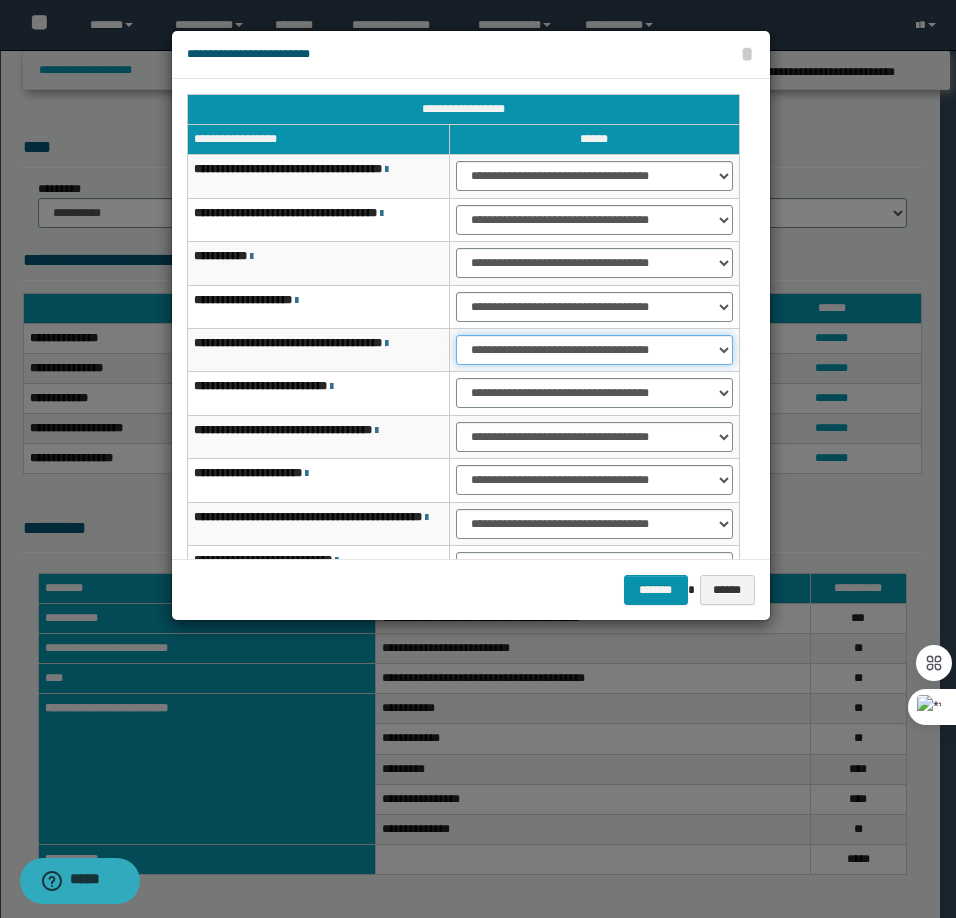 select on "***" 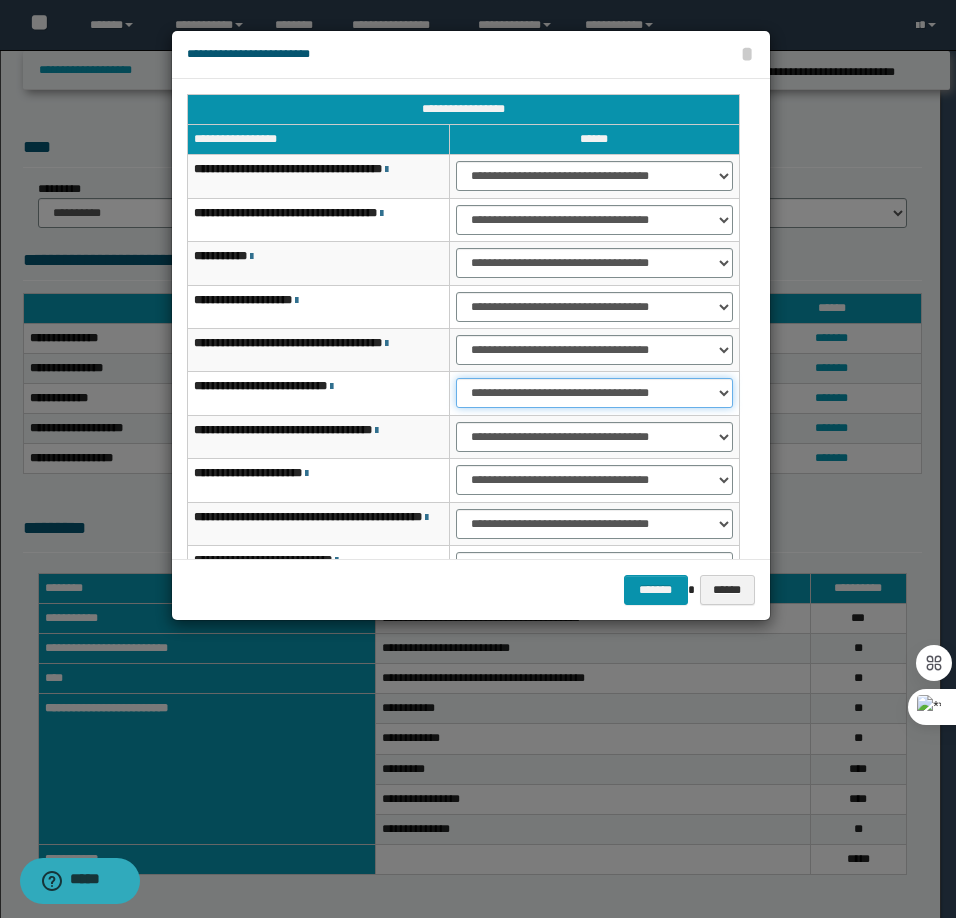 select on "***" 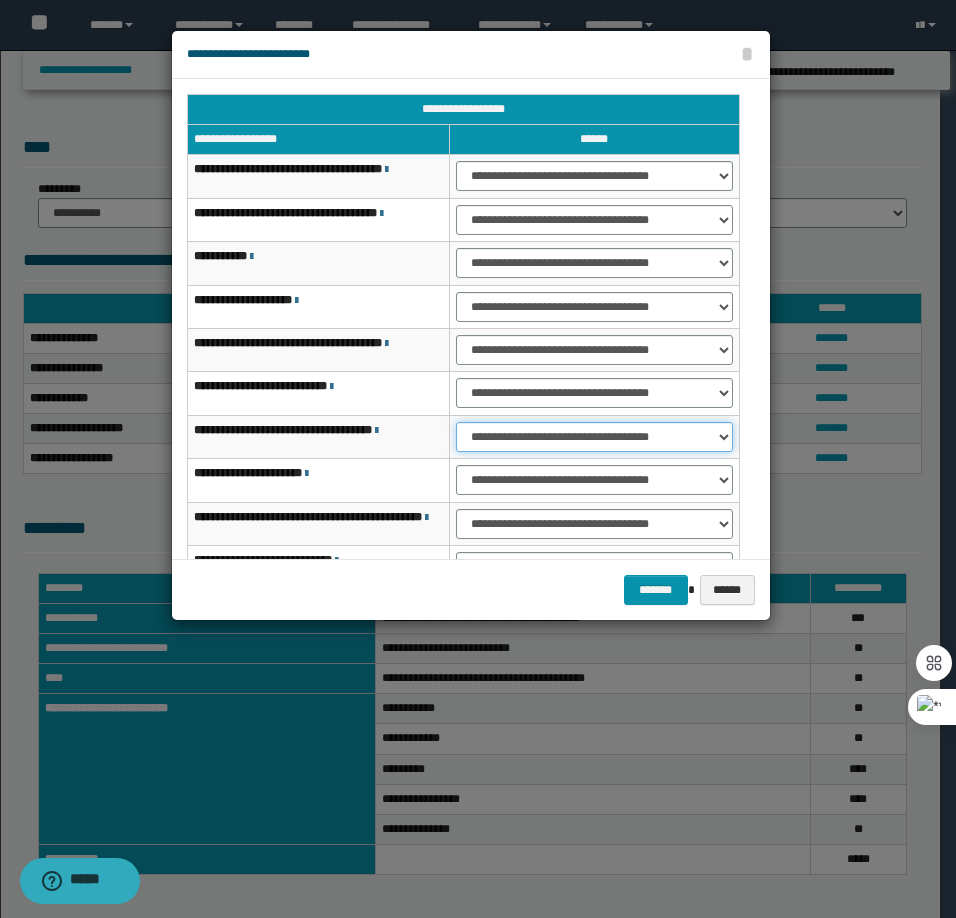 select on "***" 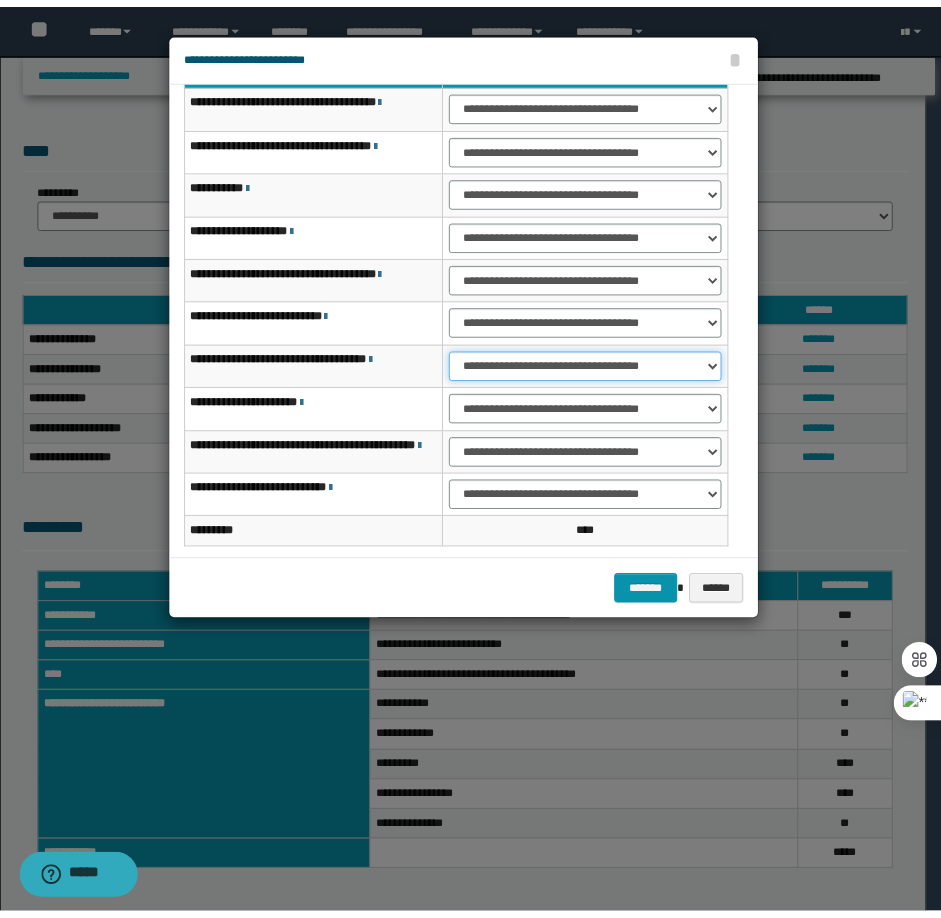 scroll, scrollTop: 127, scrollLeft: 0, axis: vertical 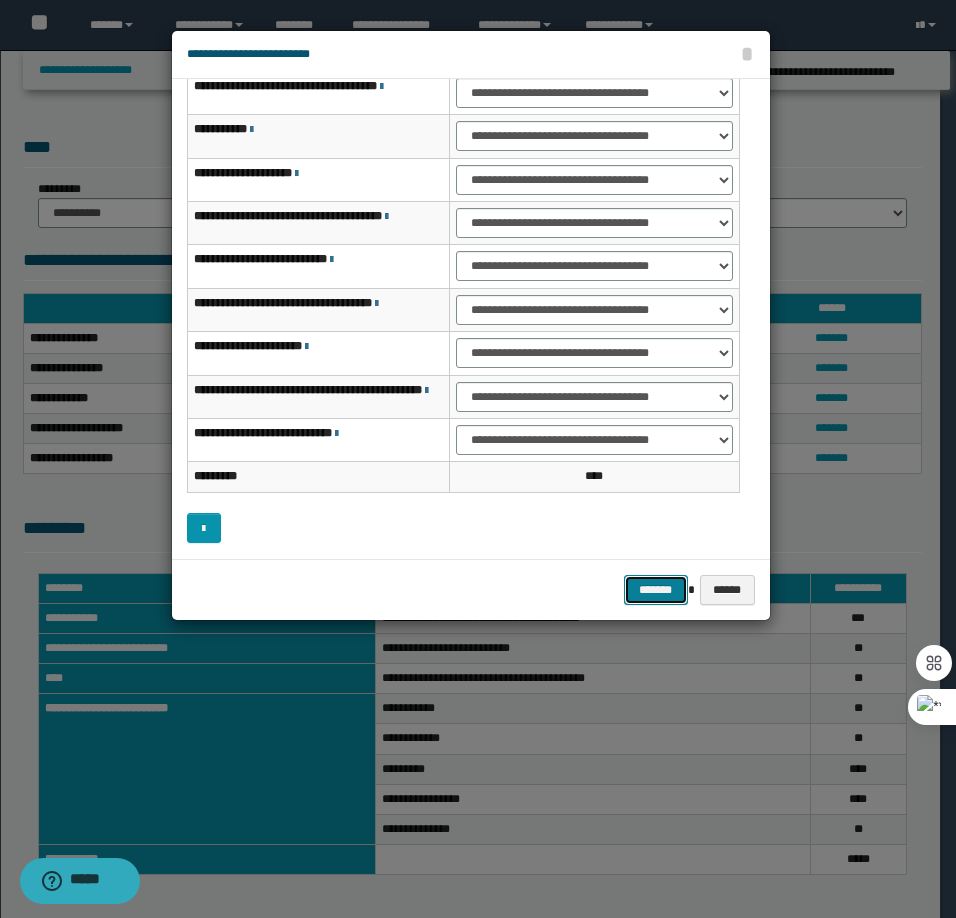 click on "*******" at bounding box center [656, 590] 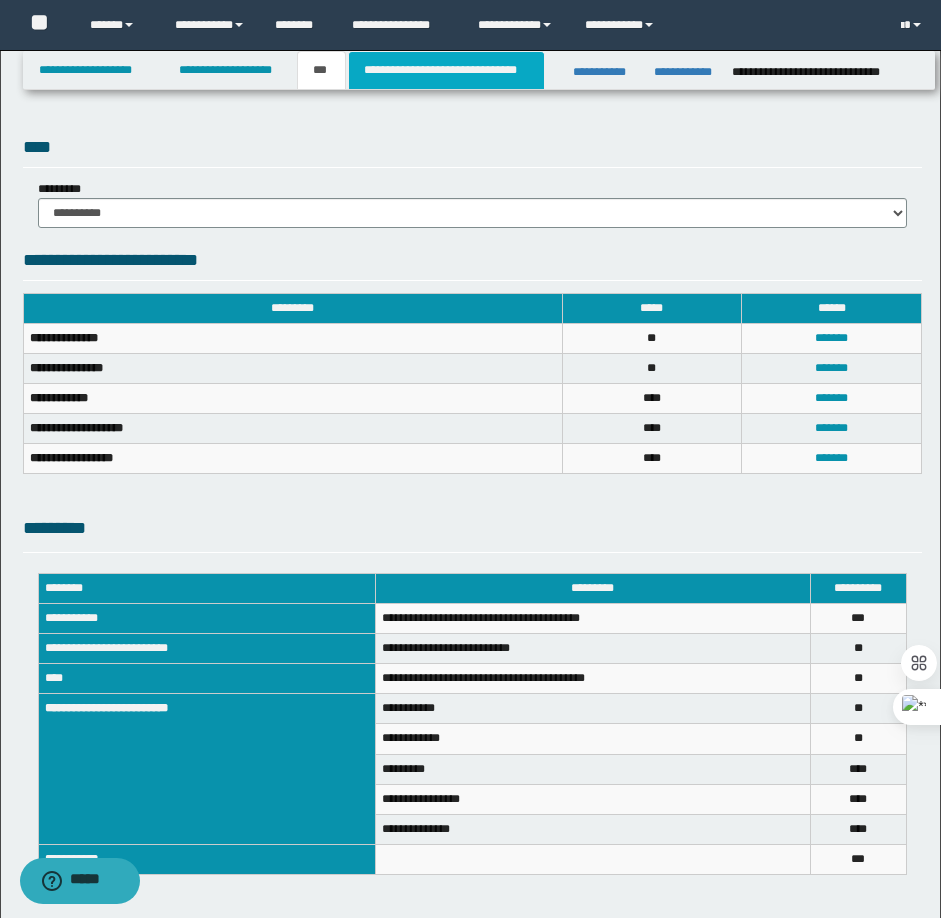 click on "**********" at bounding box center (446, 70) 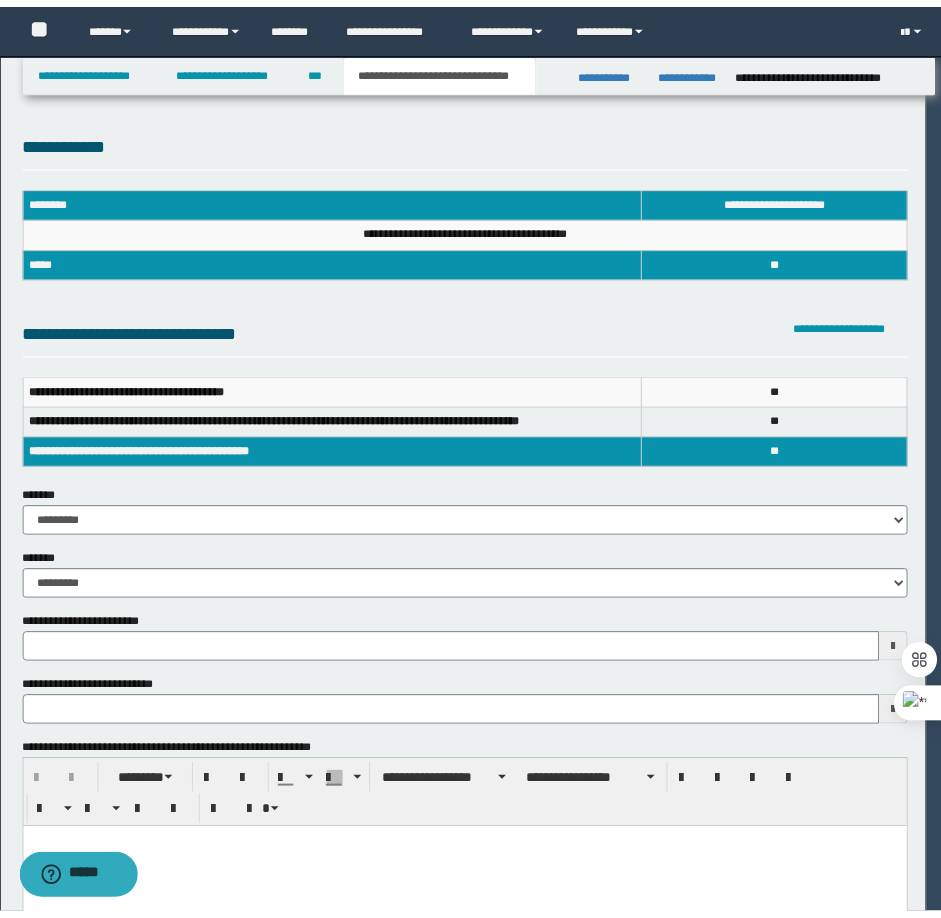 scroll, scrollTop: 0, scrollLeft: 0, axis: both 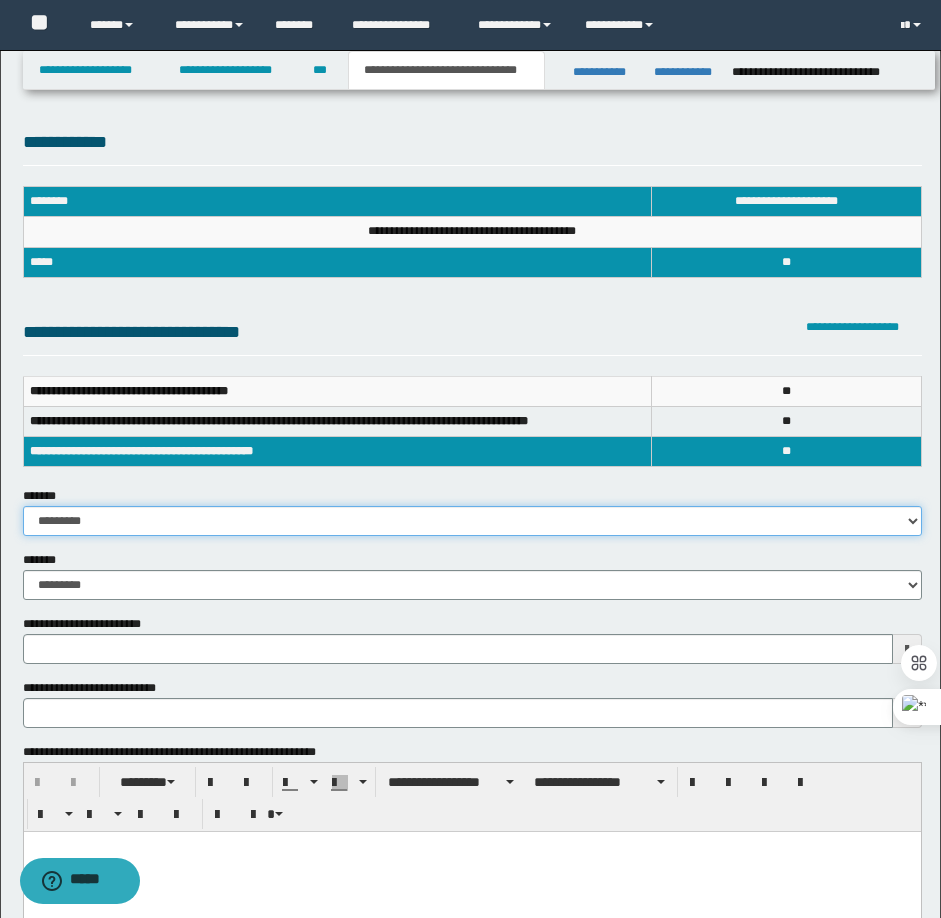 click on "**********" at bounding box center (472, 521) 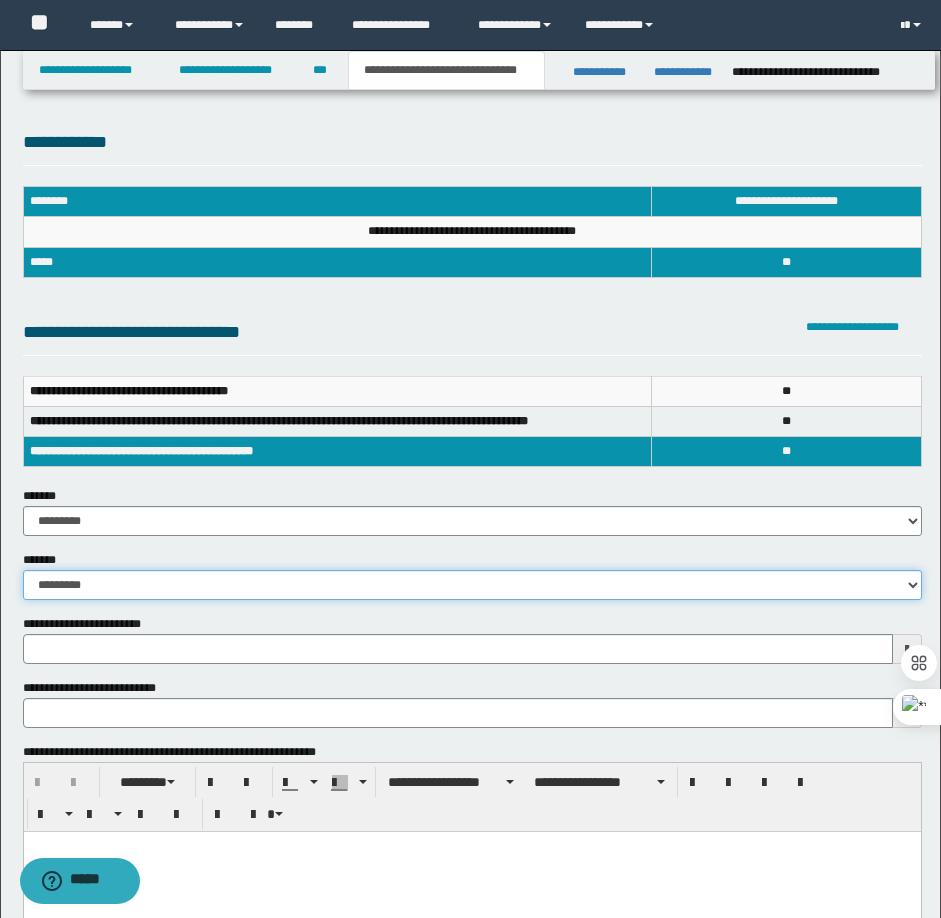 drag, startPoint x: 100, startPoint y: 570, endPoint x: 89, endPoint y: 582, distance: 16.27882 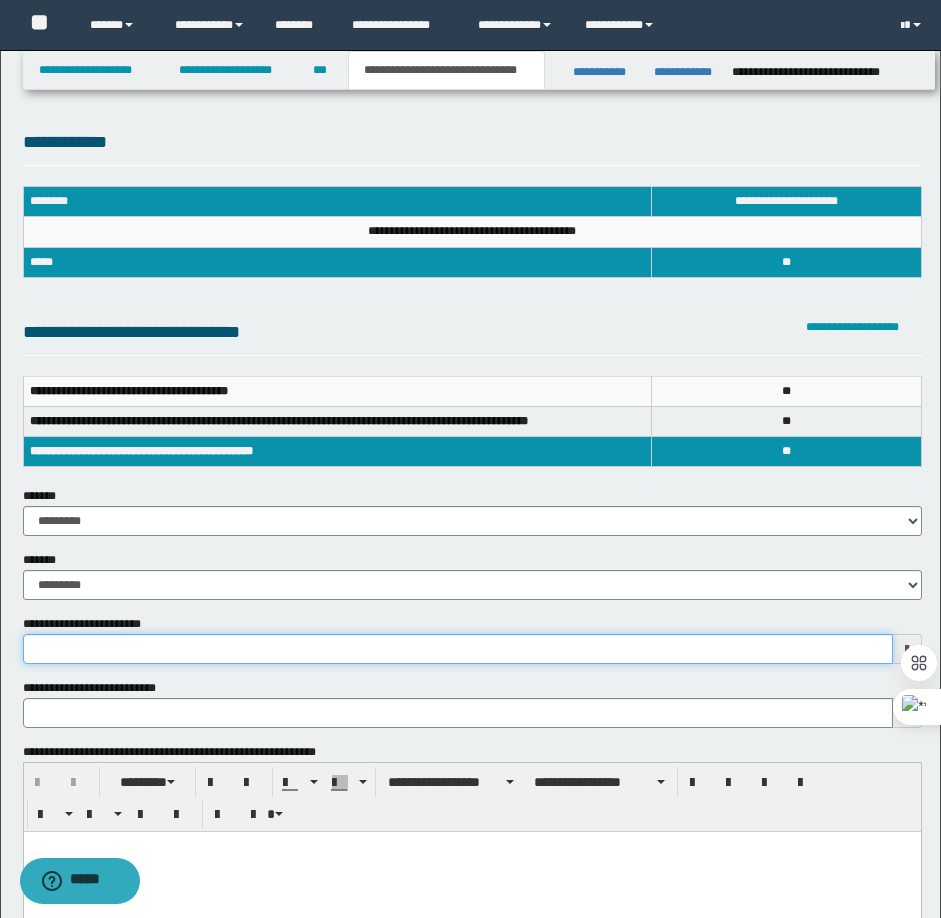 click on "**********" at bounding box center (458, 649) 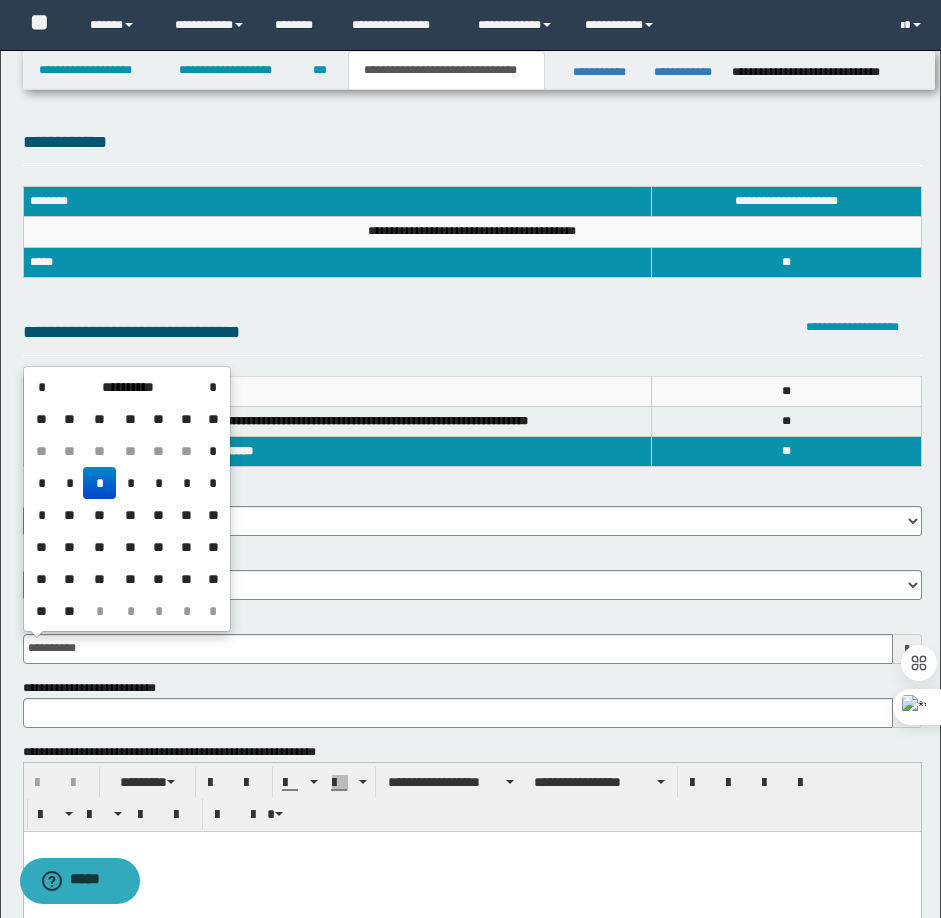 type on "**********" 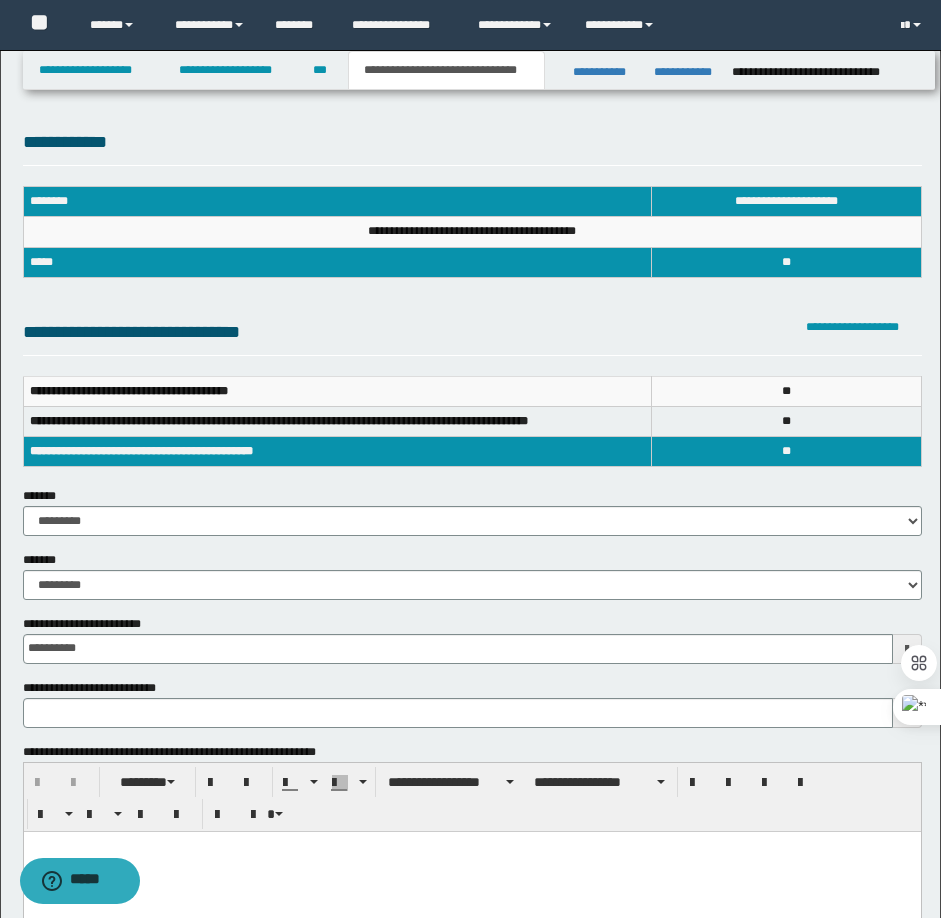 click on "**********" at bounding box center [472, 307] 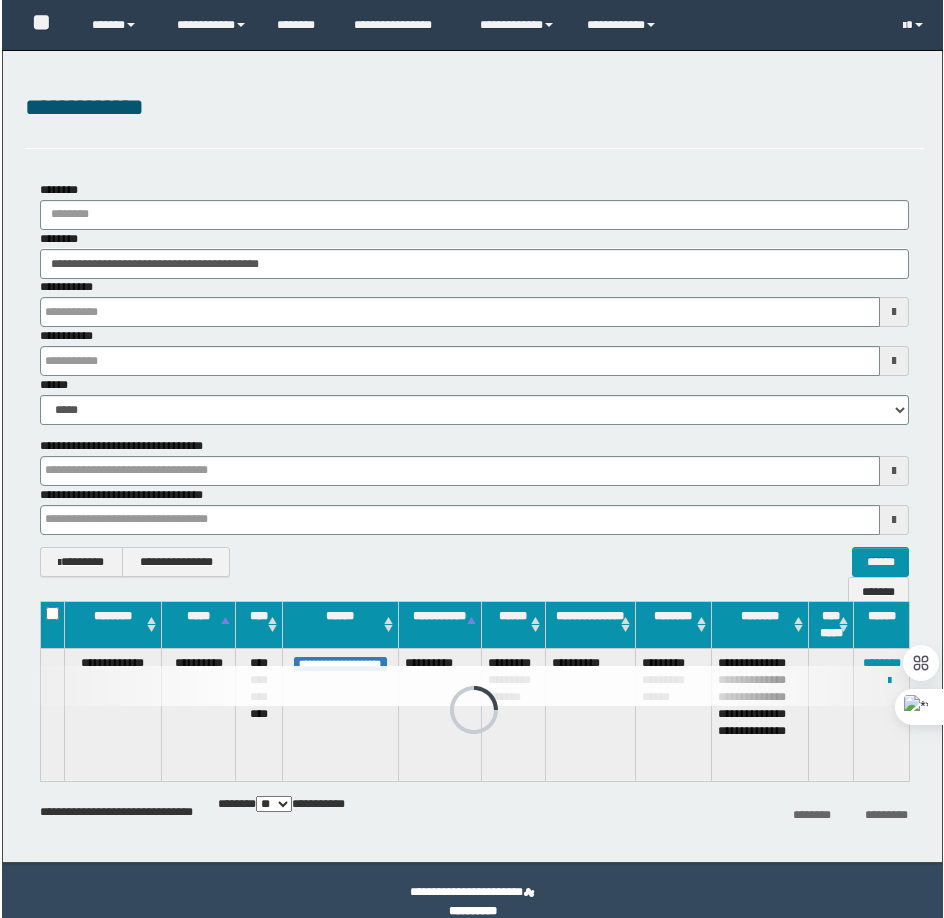 scroll, scrollTop: 0, scrollLeft: 0, axis: both 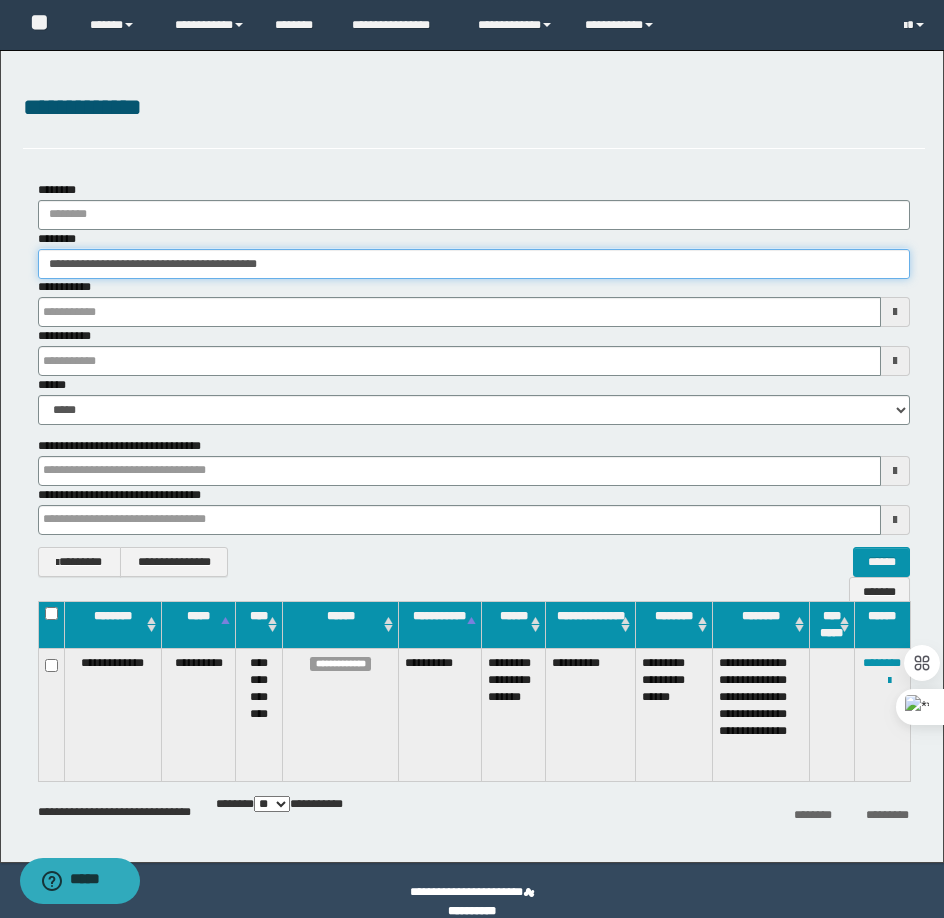 click on "**********" at bounding box center (474, 264) 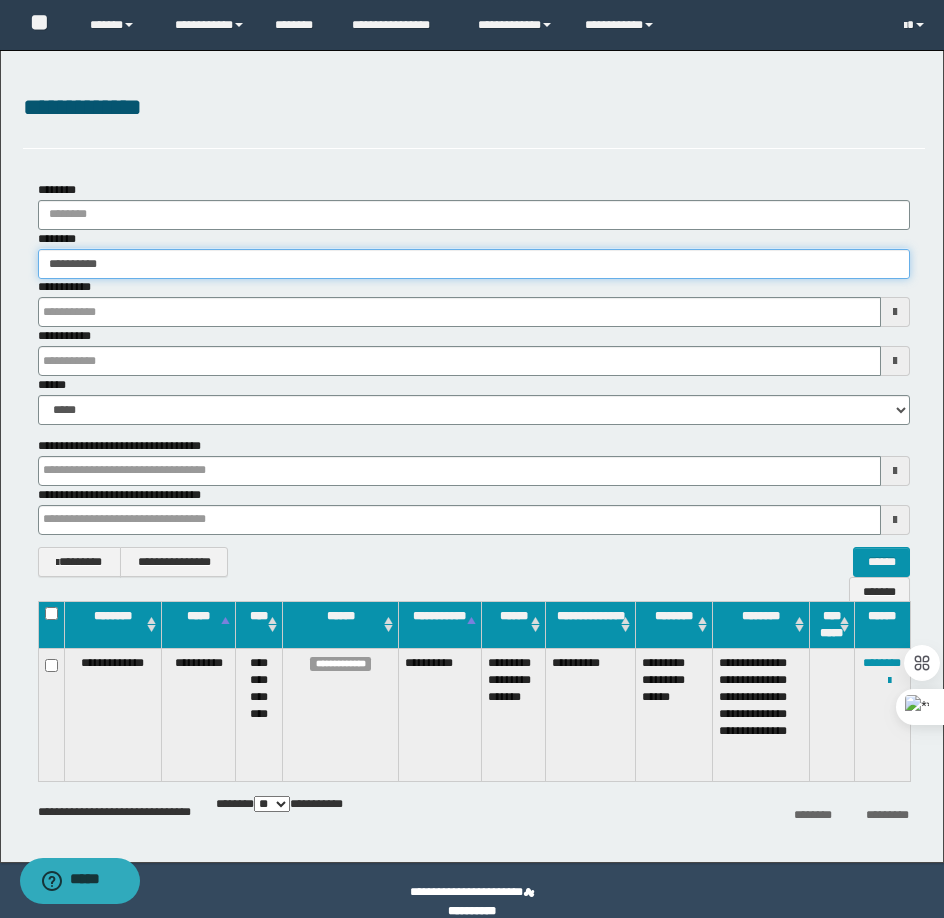 type on "**********" 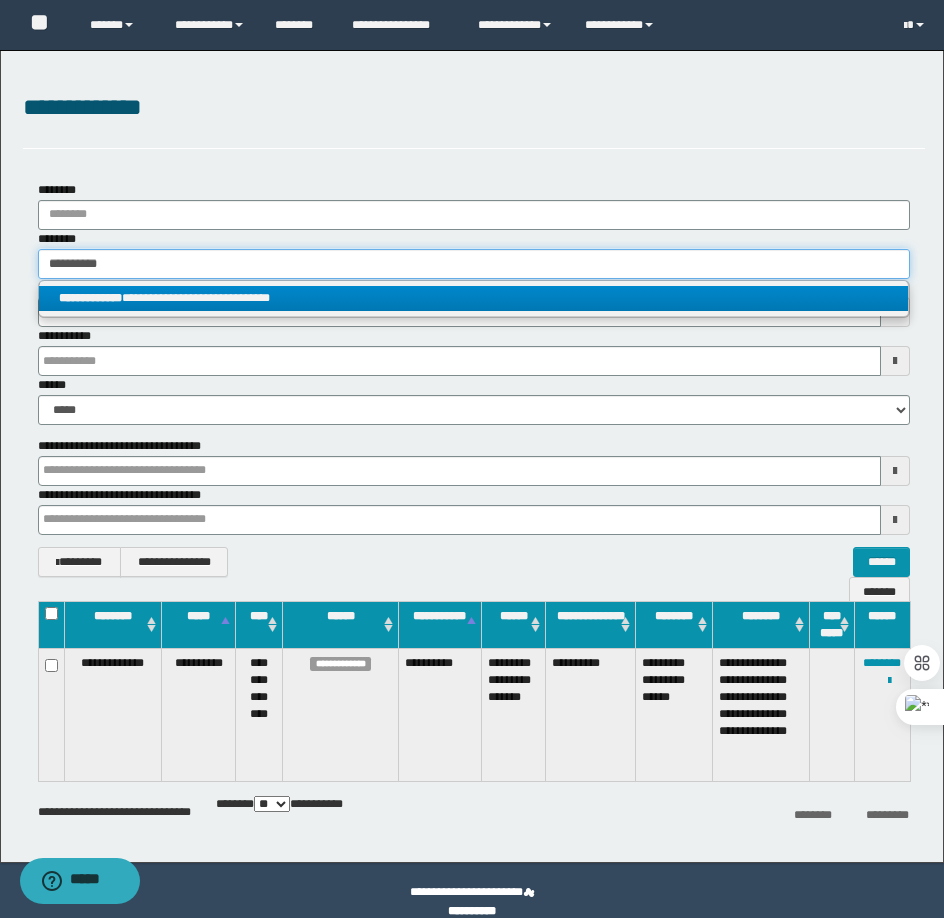 type on "**********" 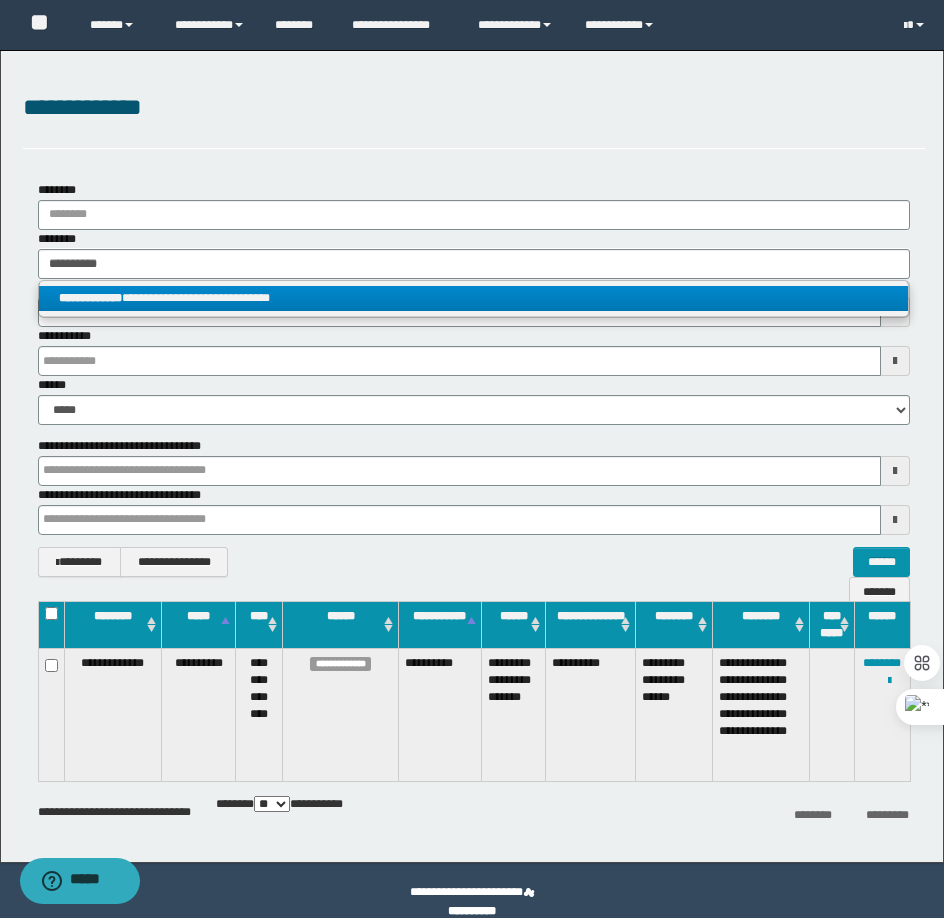 click on "**********" at bounding box center [473, 298] 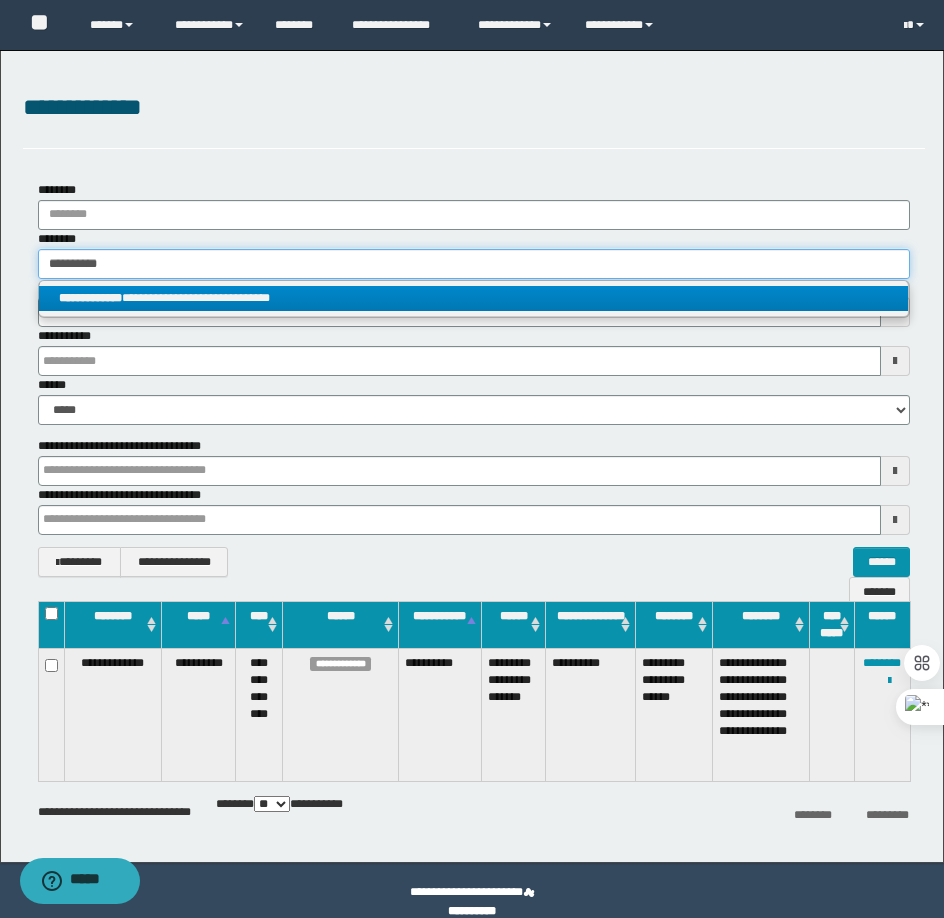 type 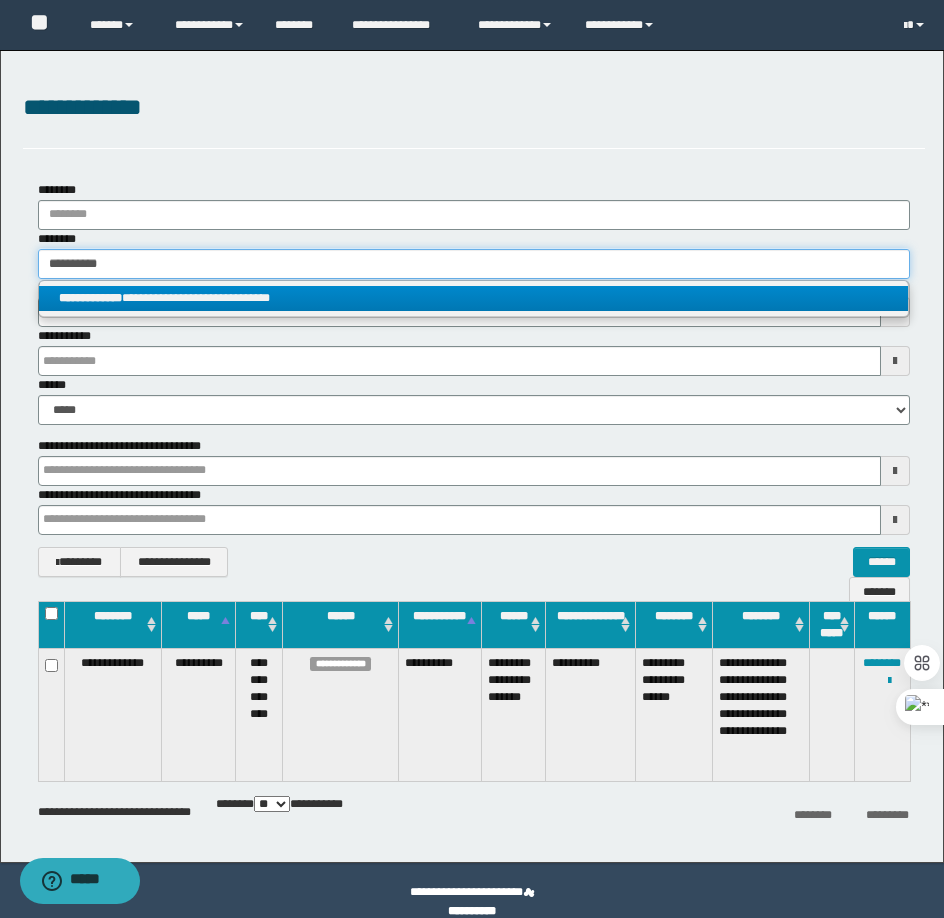 type on "**********" 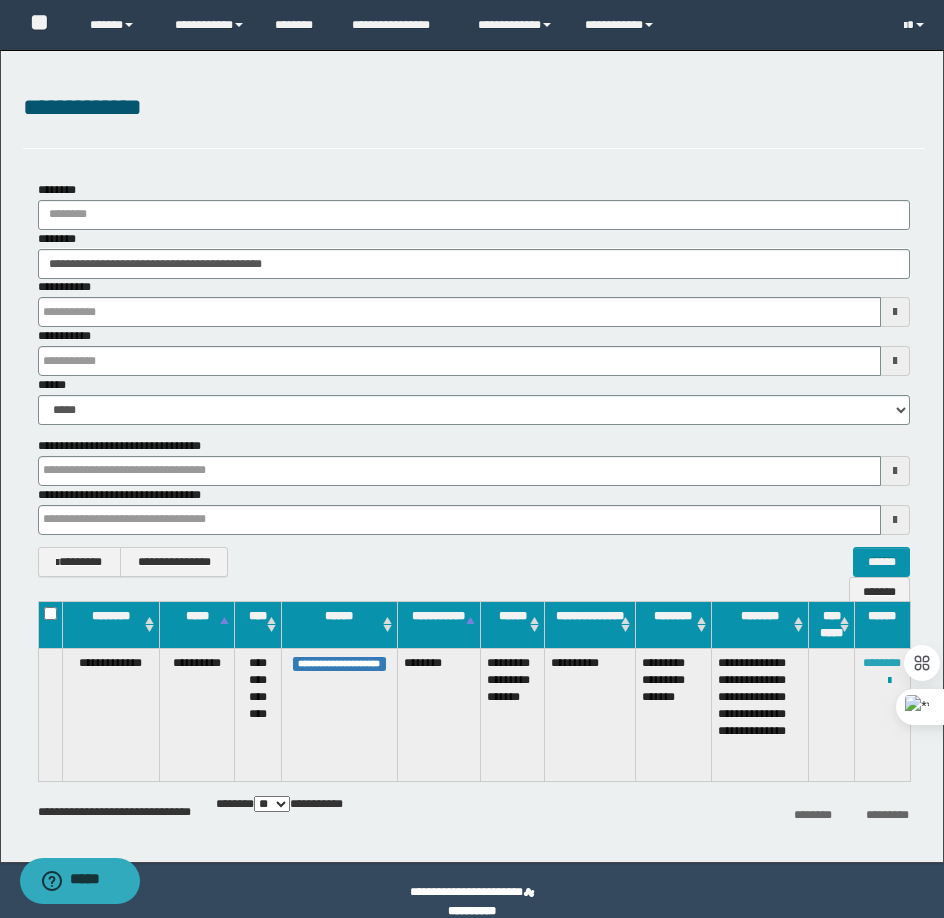 click on "********" at bounding box center (882, 663) 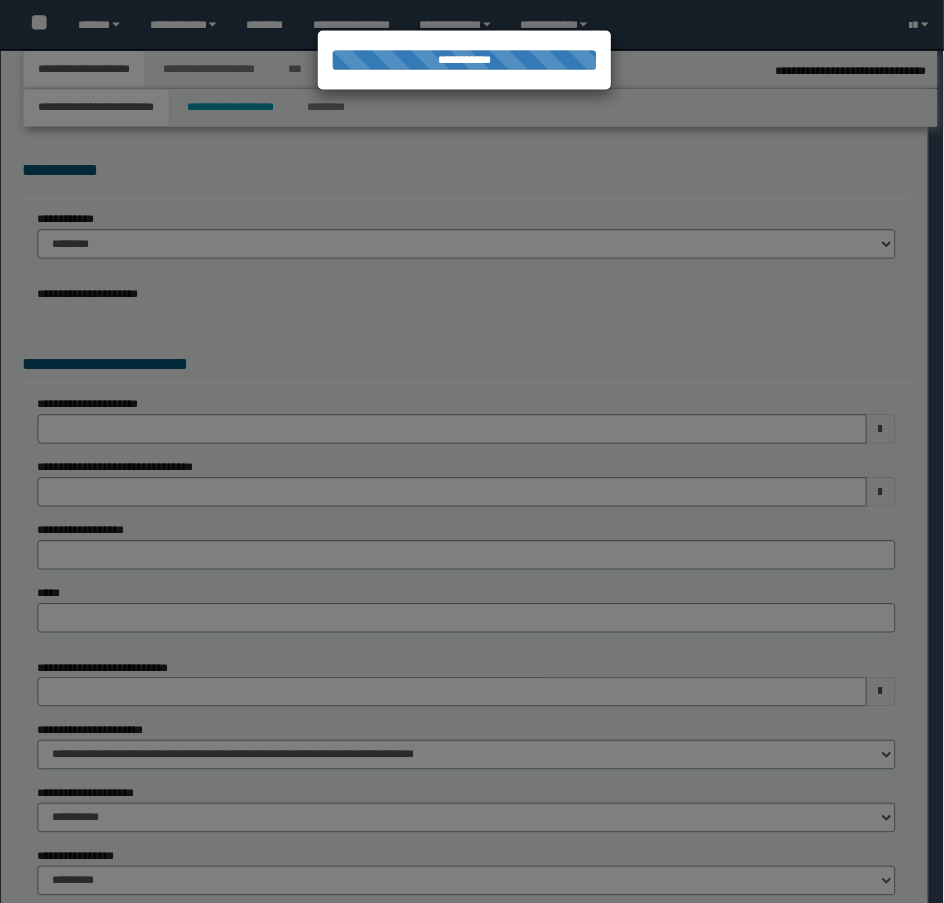 scroll, scrollTop: 0, scrollLeft: 0, axis: both 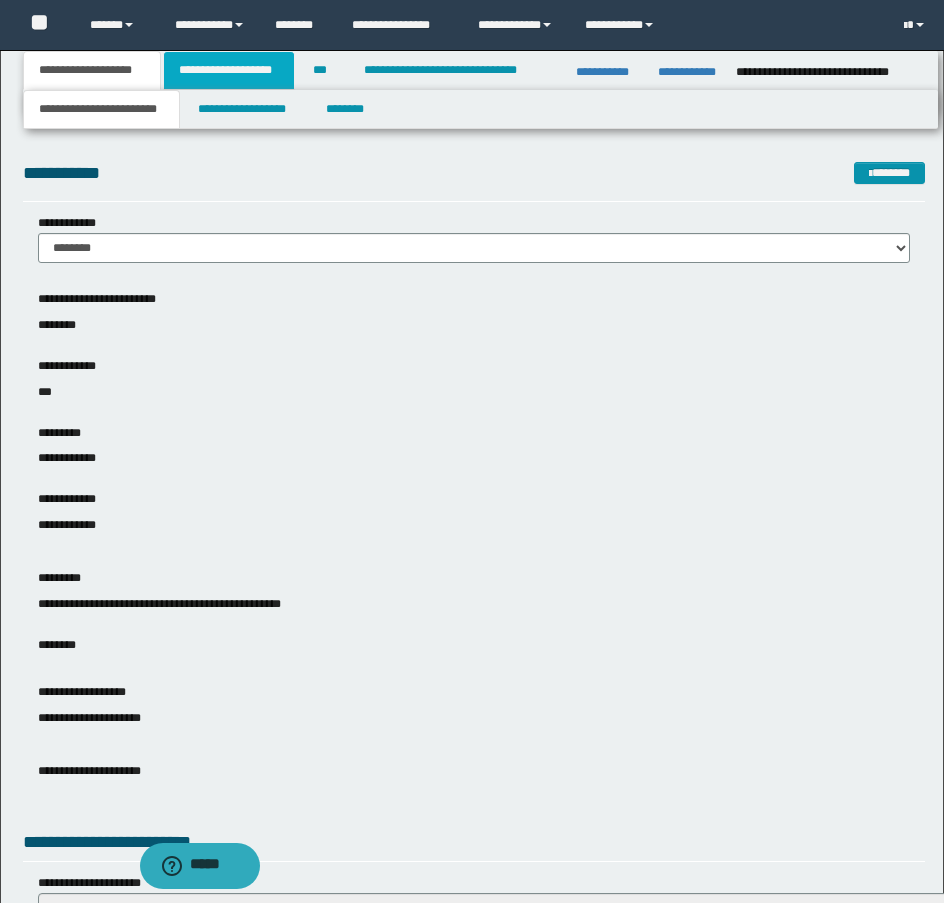 click on "**********" at bounding box center [229, 70] 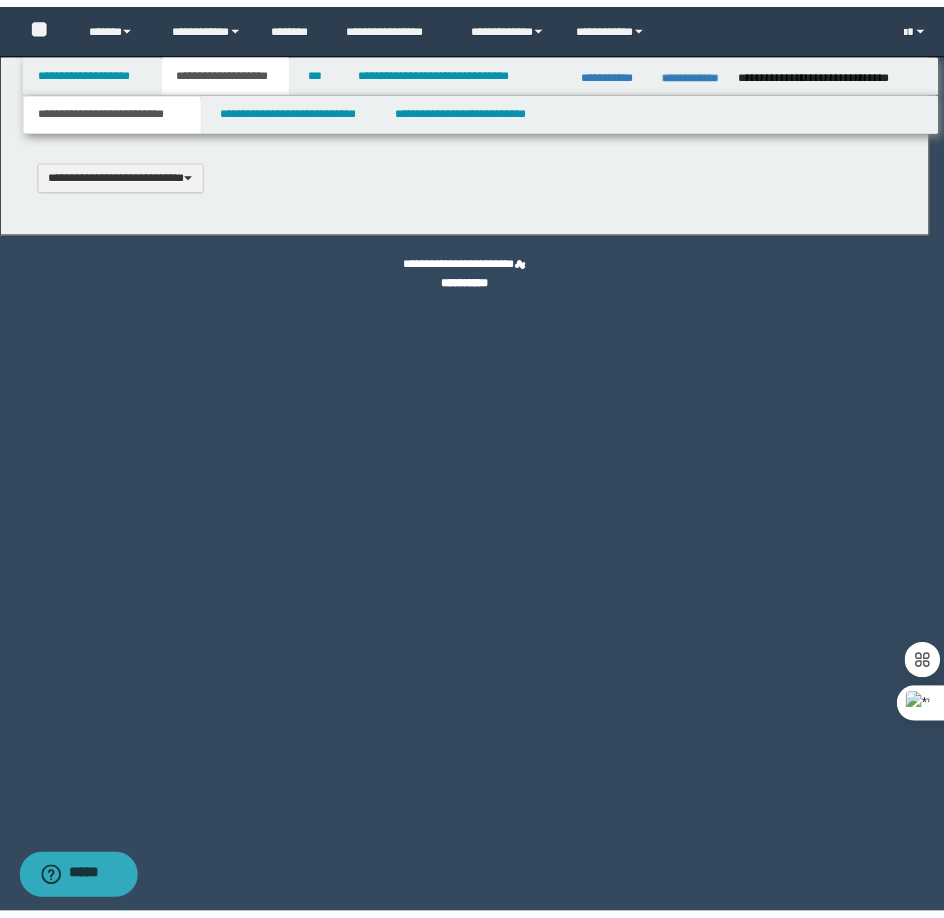 scroll, scrollTop: 0, scrollLeft: 0, axis: both 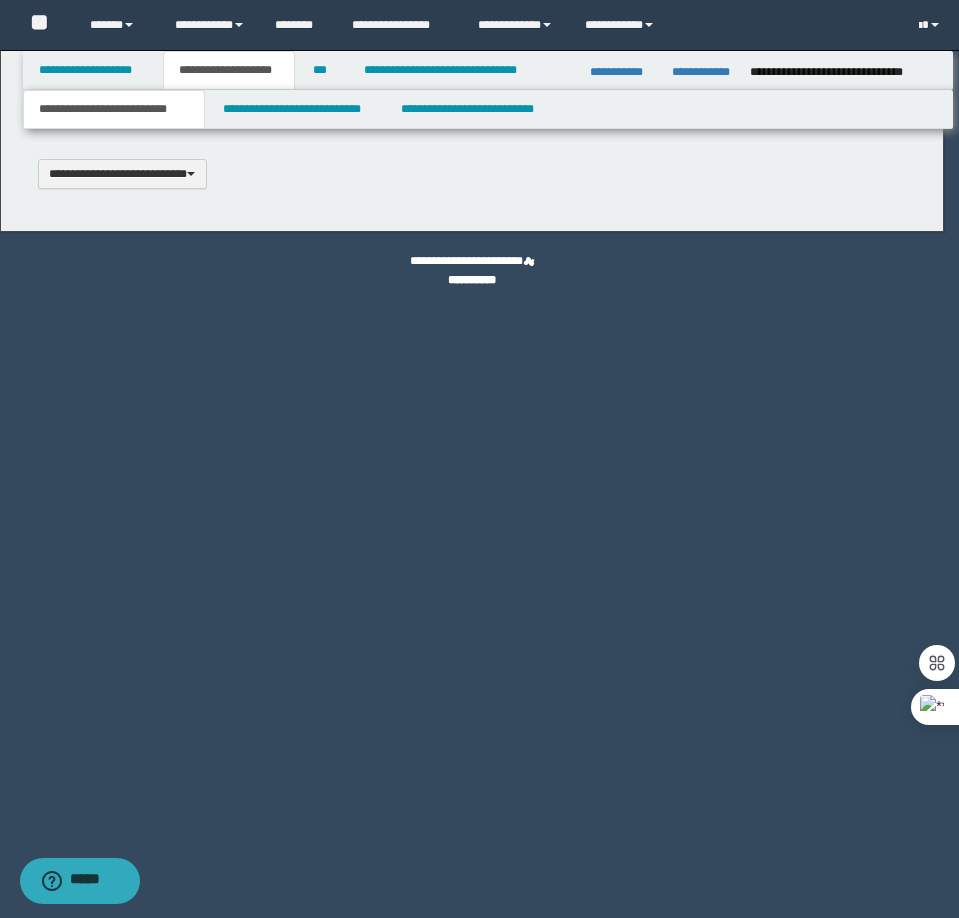 select on "*" 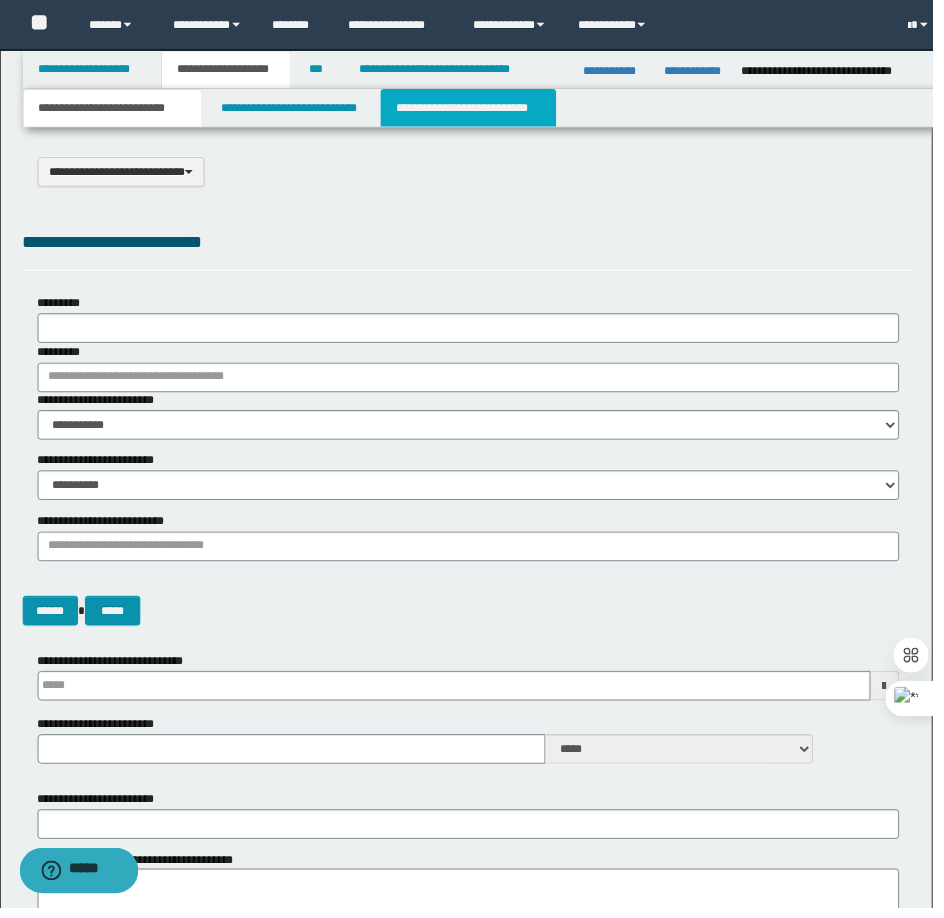 click on "**********" at bounding box center [474, 109] 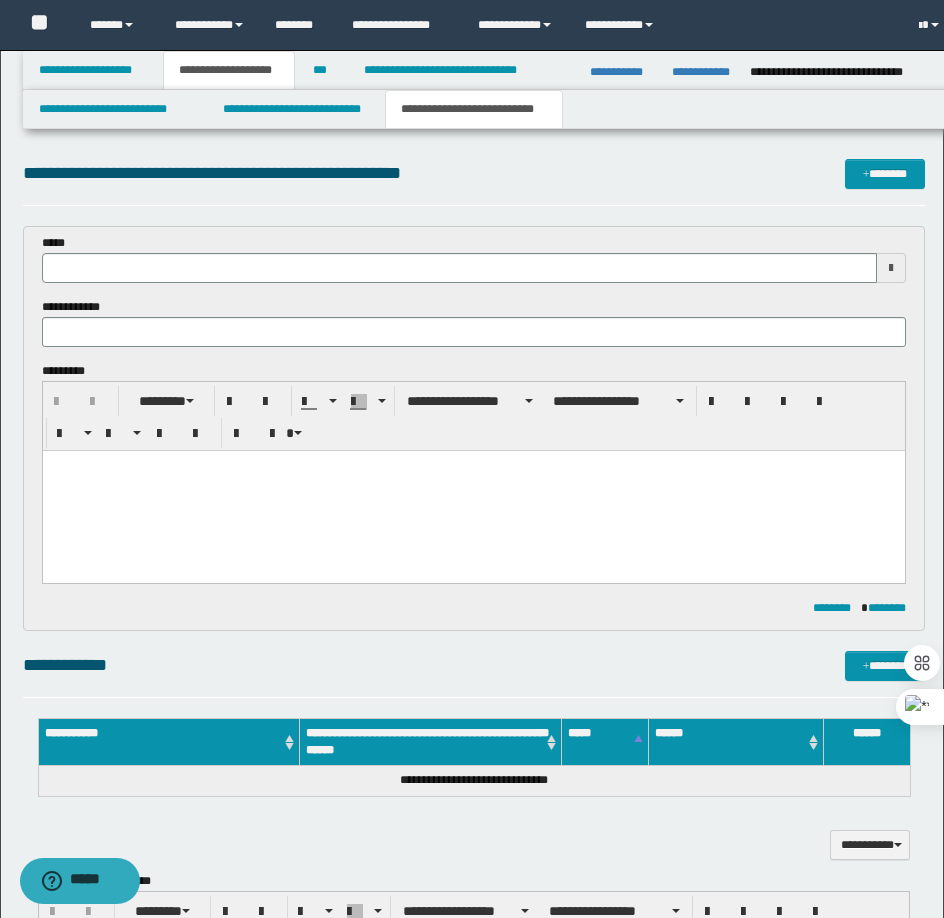 scroll, scrollTop: 0, scrollLeft: 0, axis: both 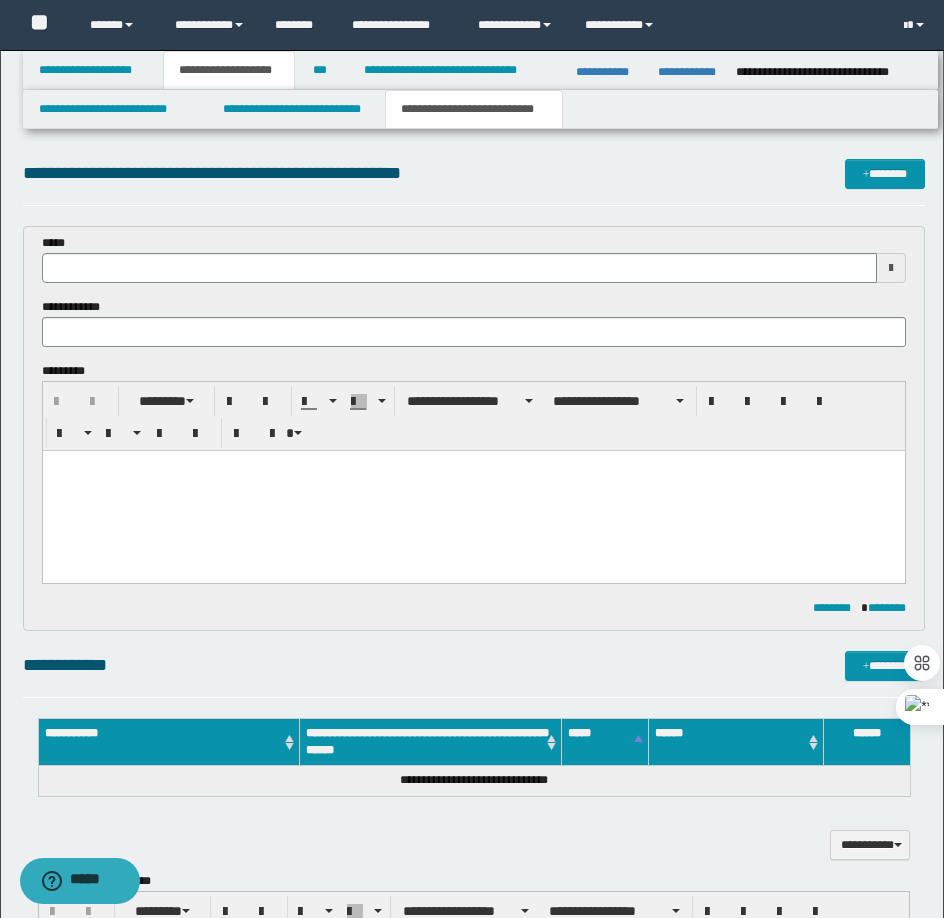 type 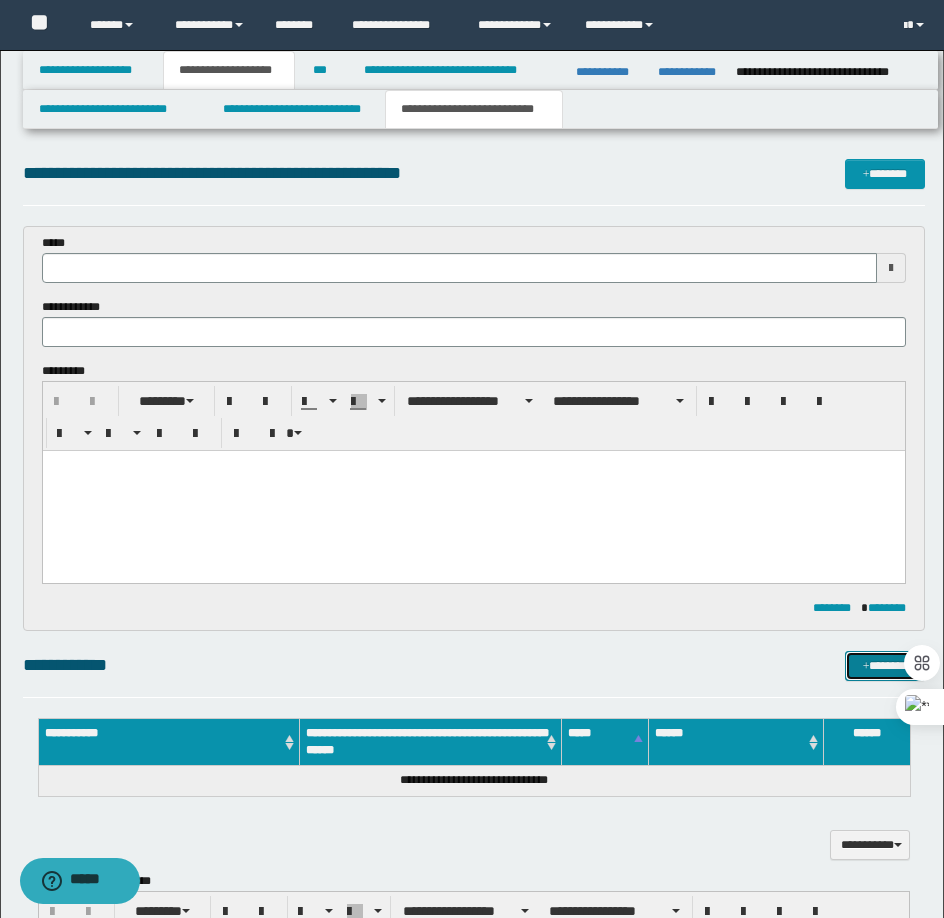drag, startPoint x: 863, startPoint y: 667, endPoint x: 846, endPoint y: 661, distance: 18.027756 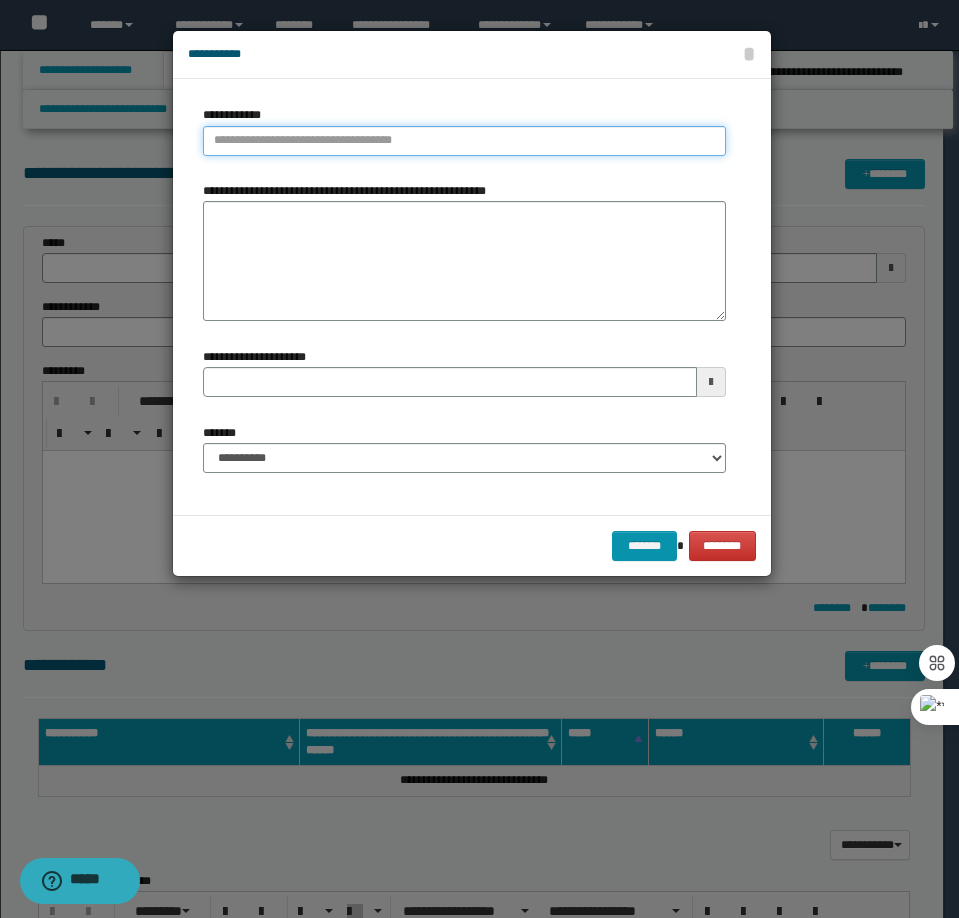 click on "**********" at bounding box center [464, 141] 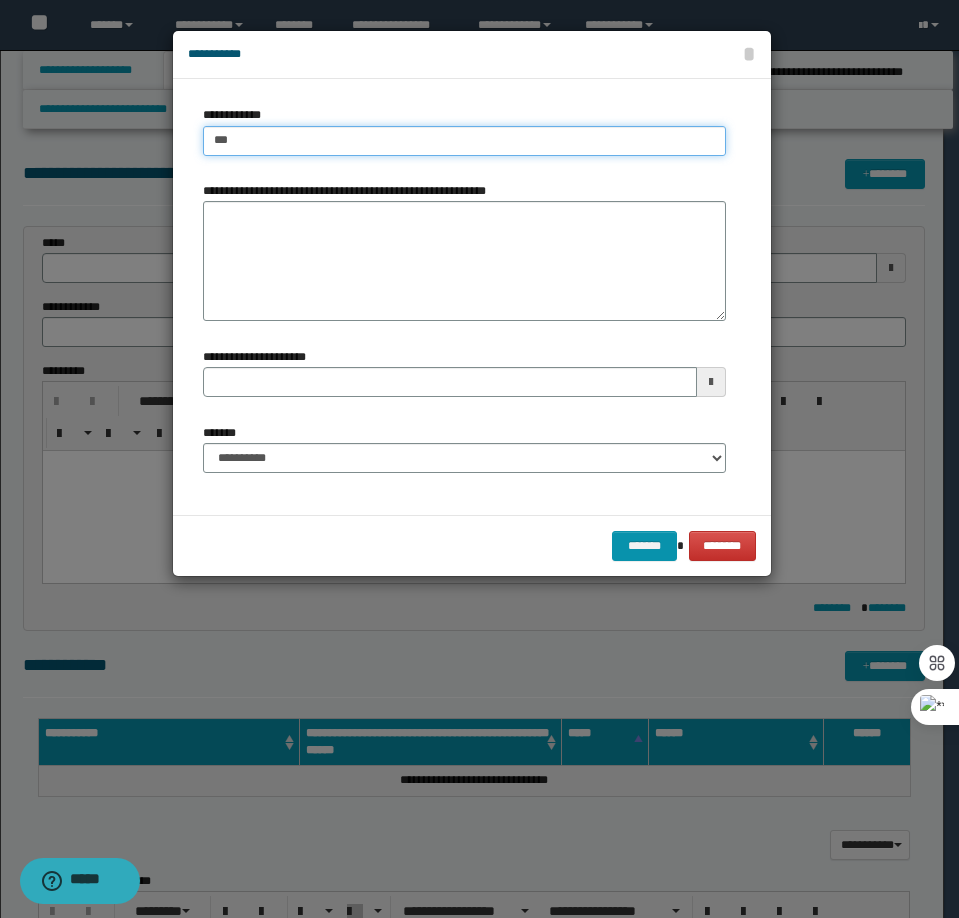 type on "****" 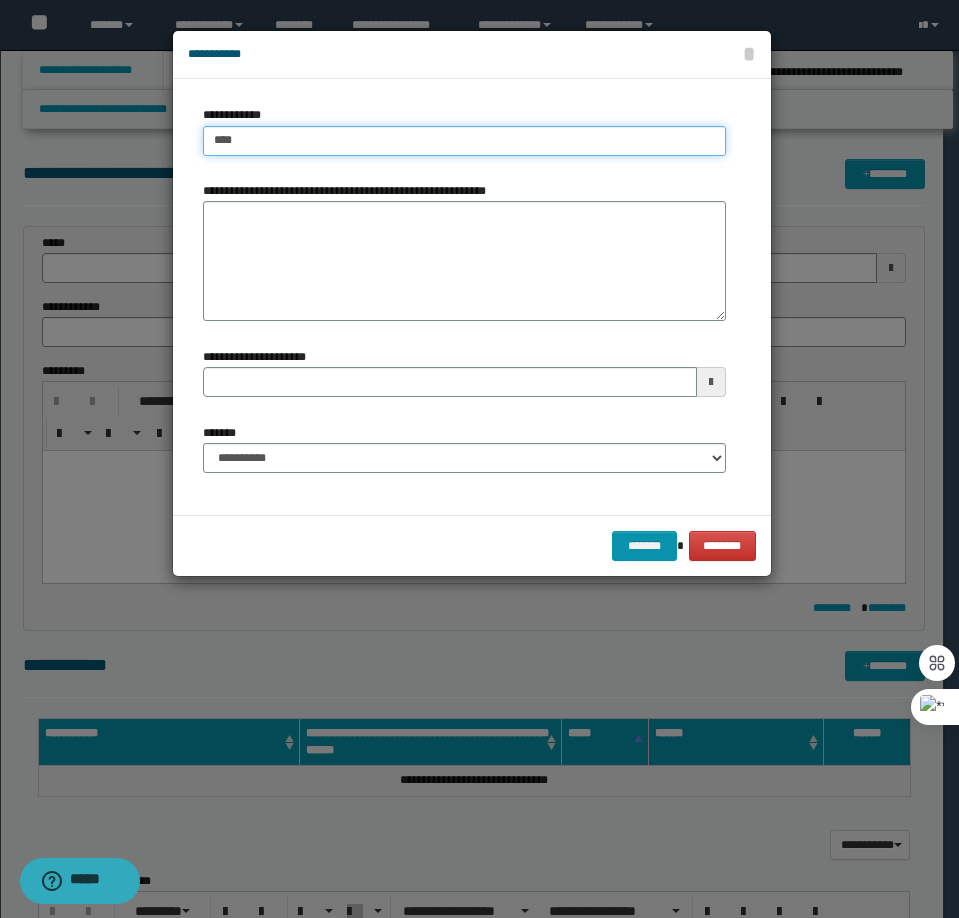 type on "****" 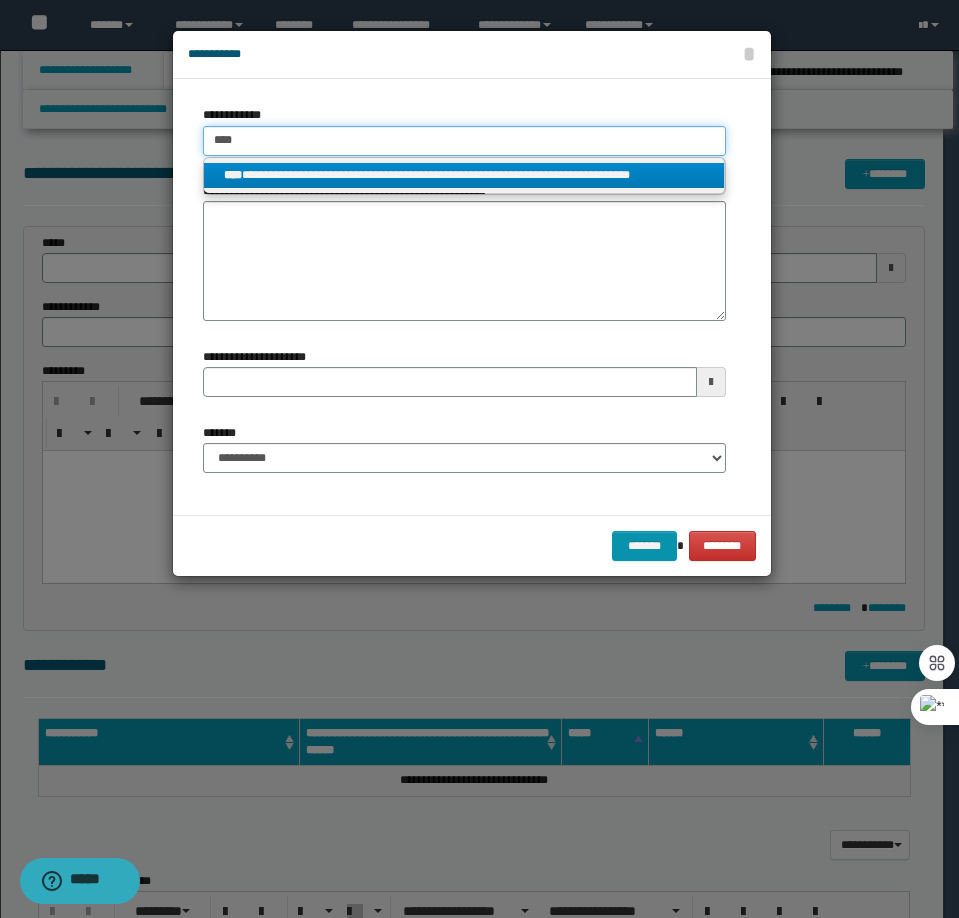 type on "****" 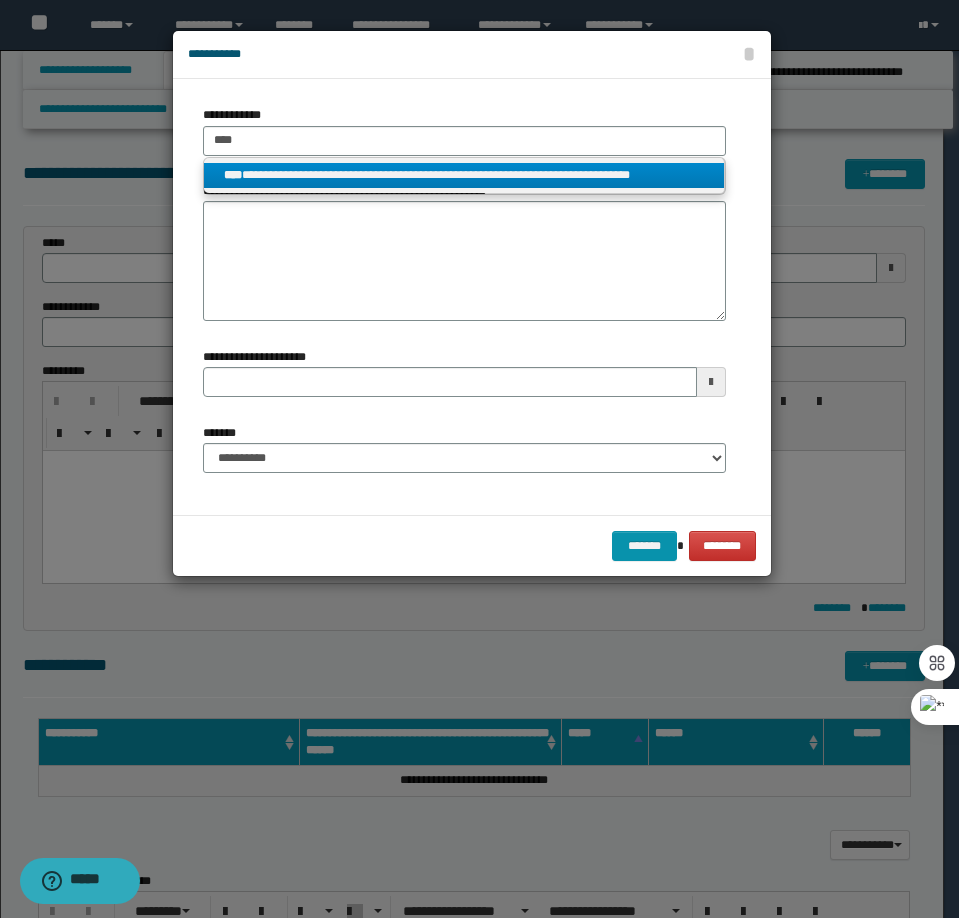 click on "**********" at bounding box center [464, 175] 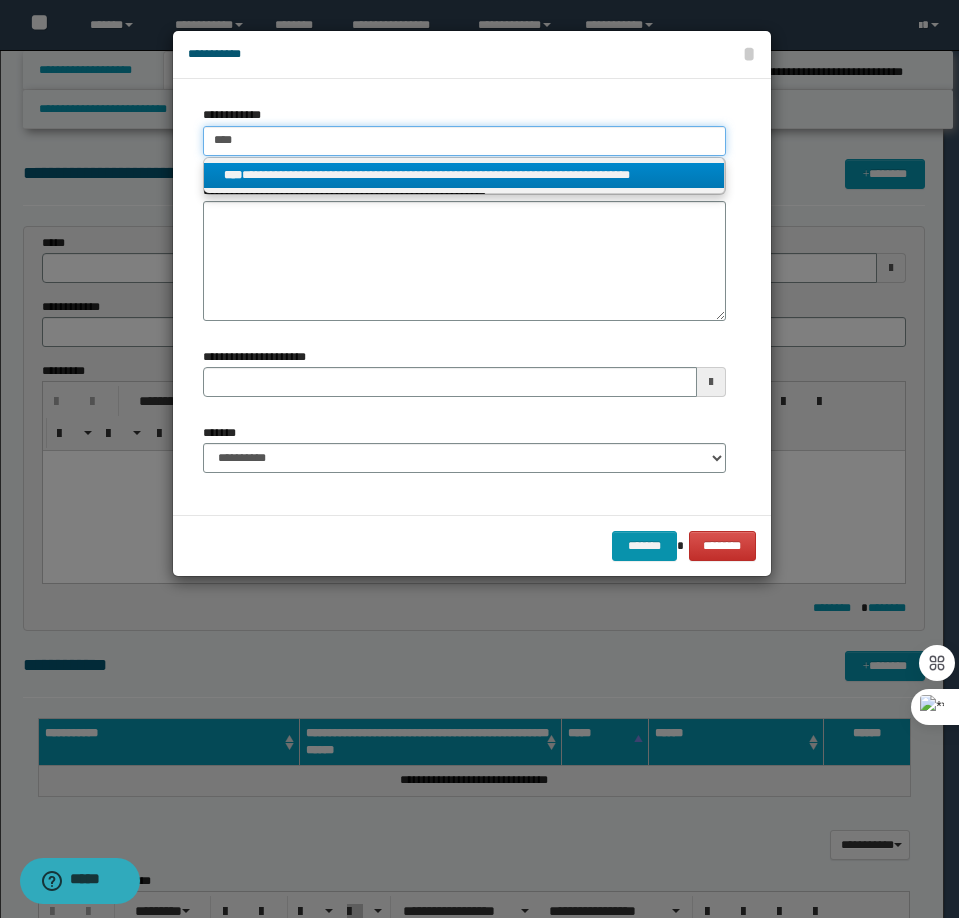 type 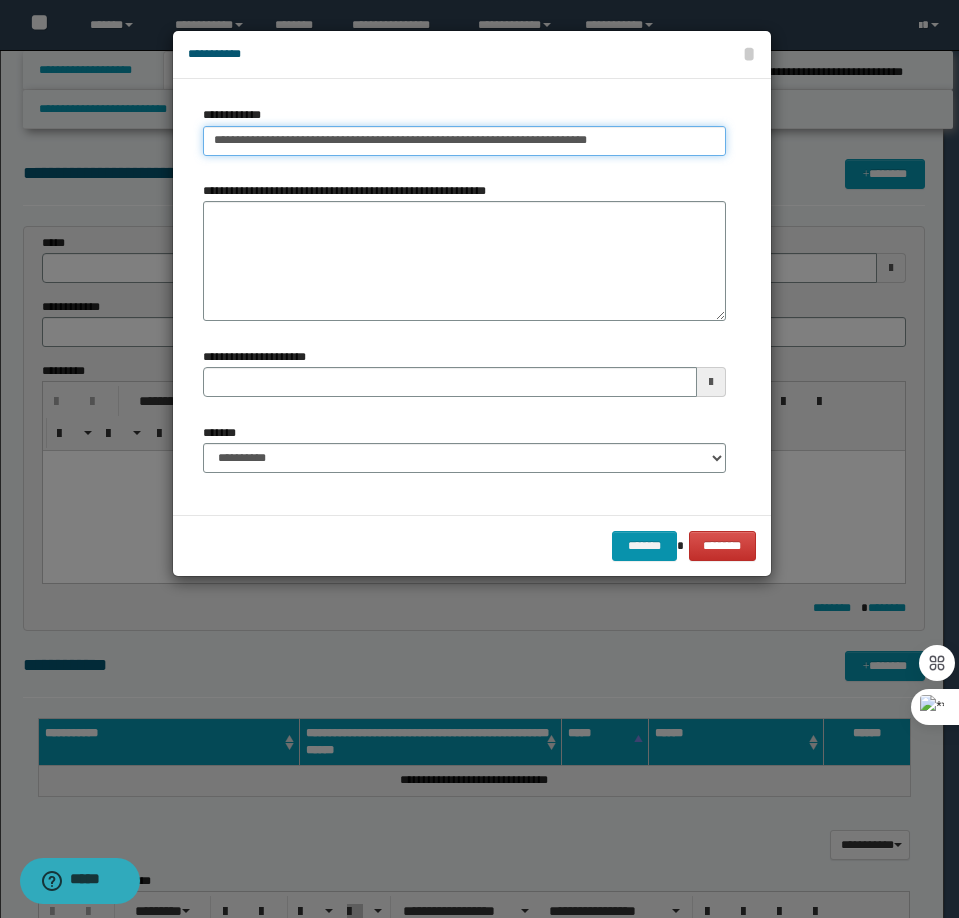 type on "**********" 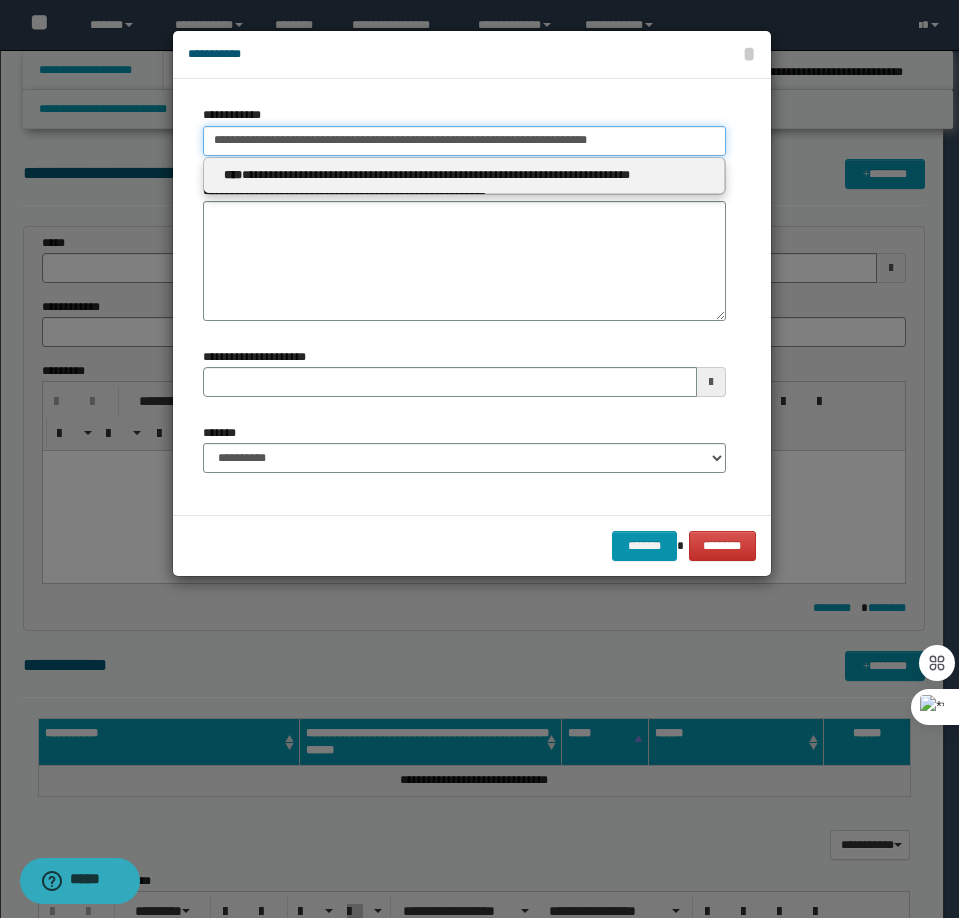 click on "**********" at bounding box center [464, 141] 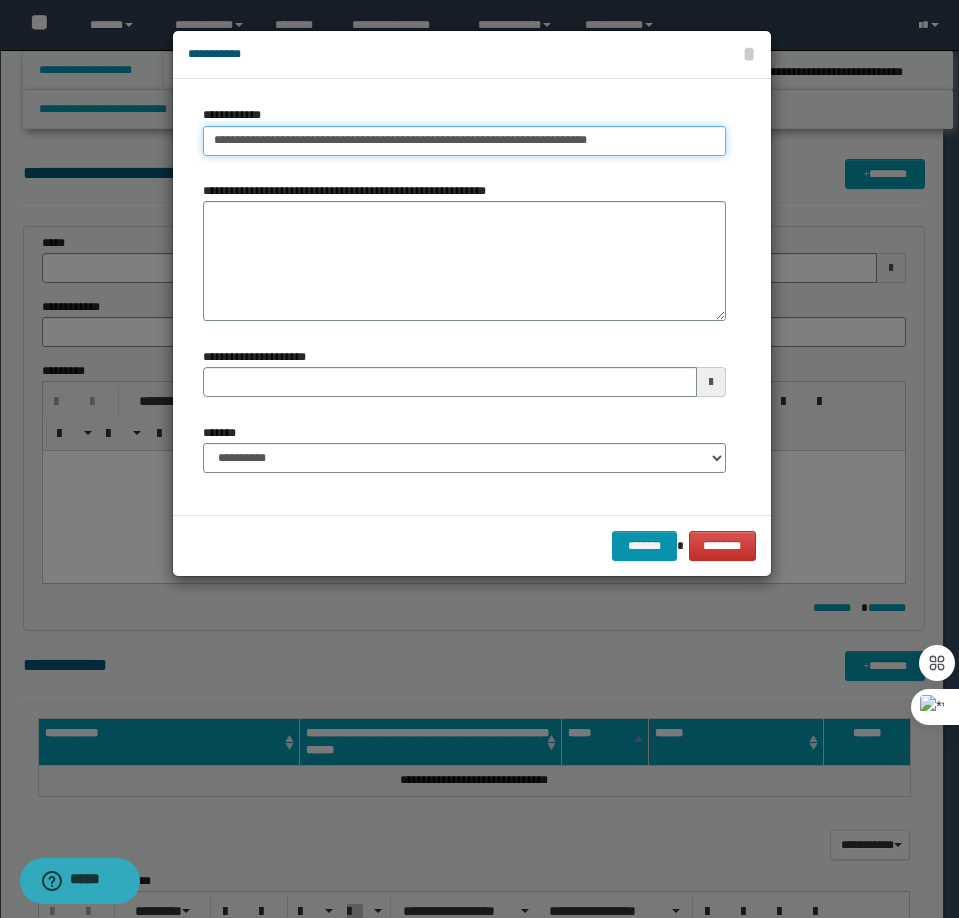 type on "**********" 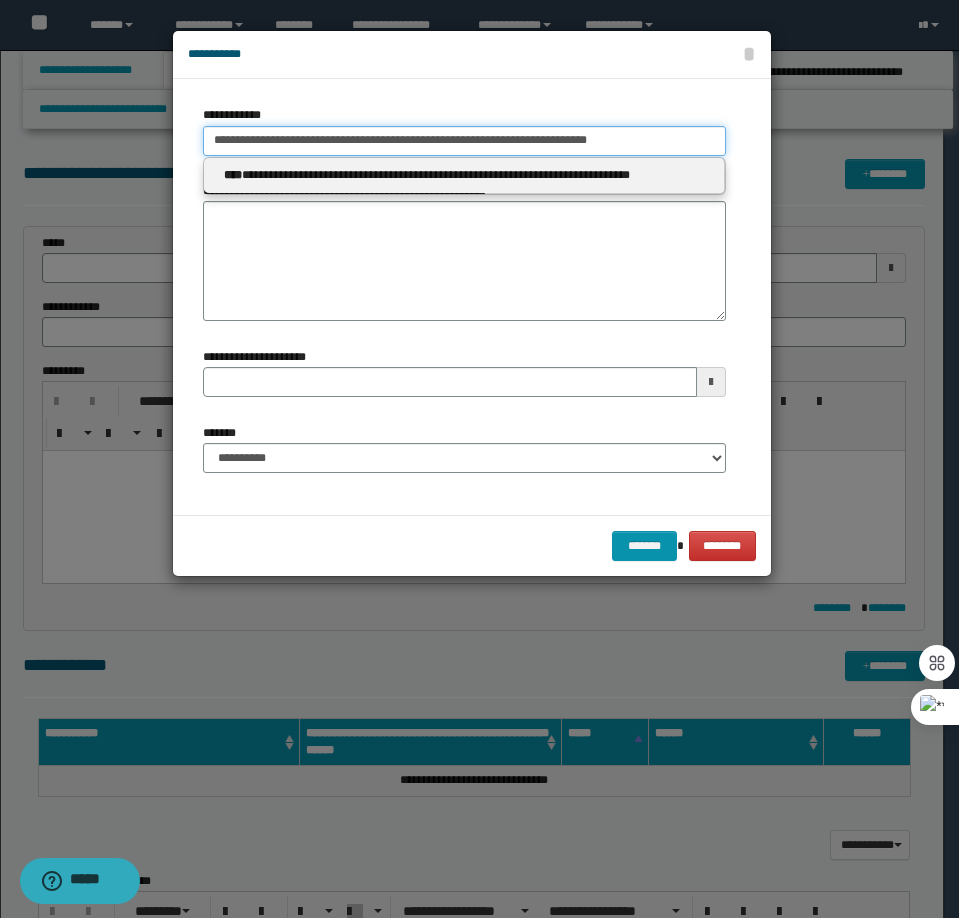 type on "**********" 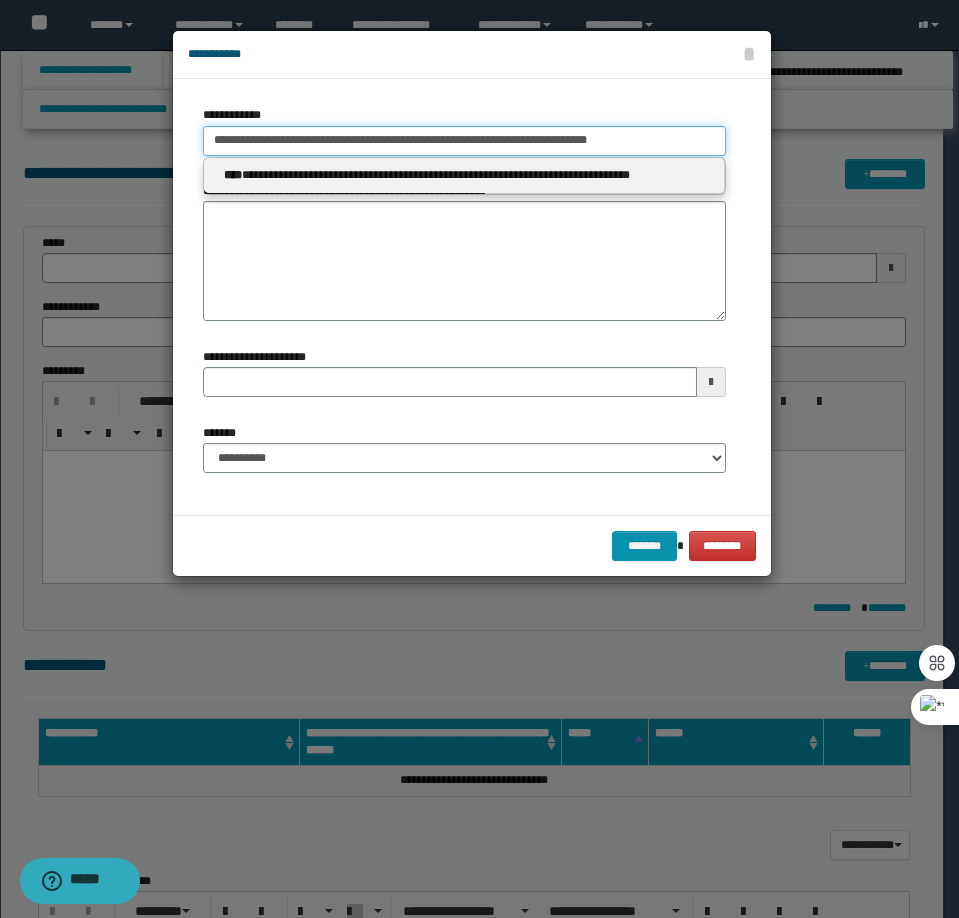 type 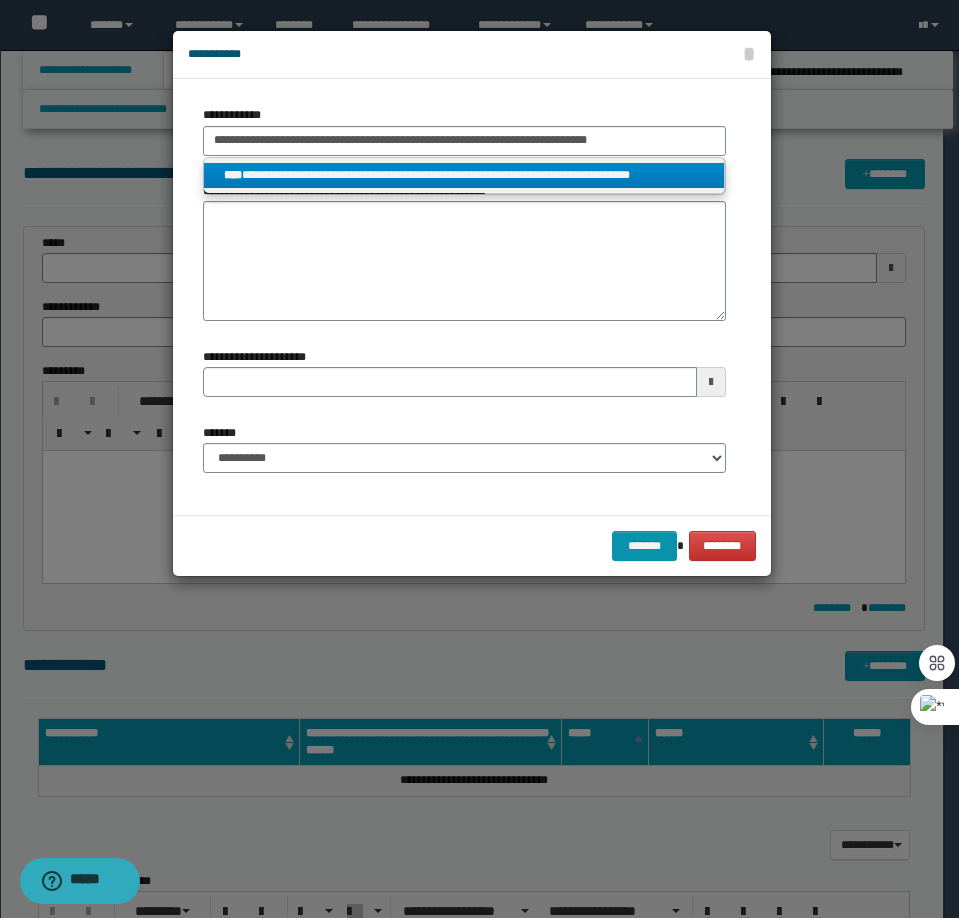 click on "**********" at bounding box center [464, 175] 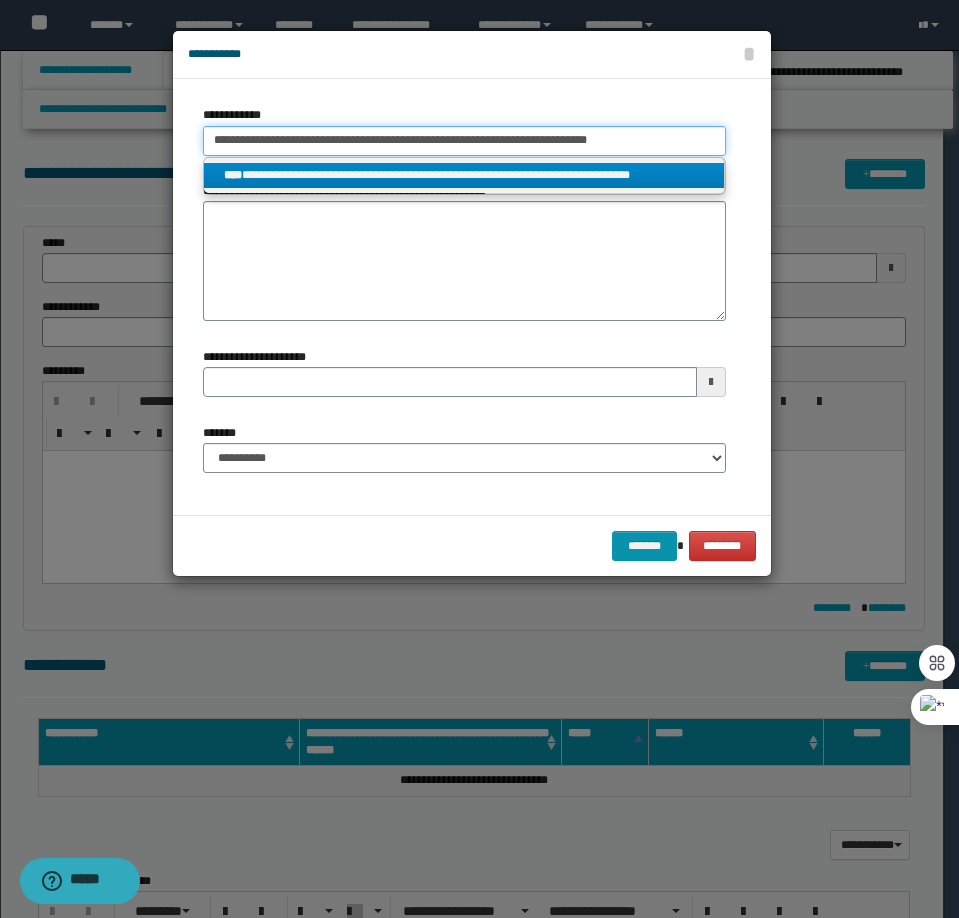type 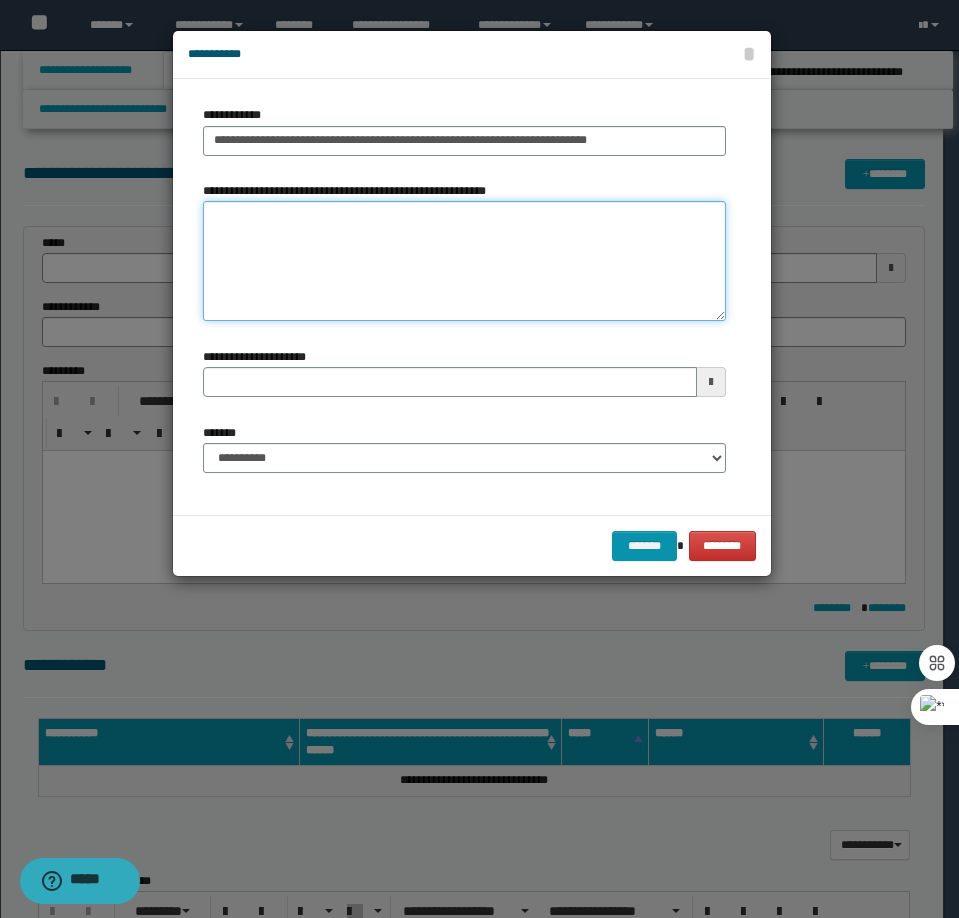 click on "**********" at bounding box center (464, 261) 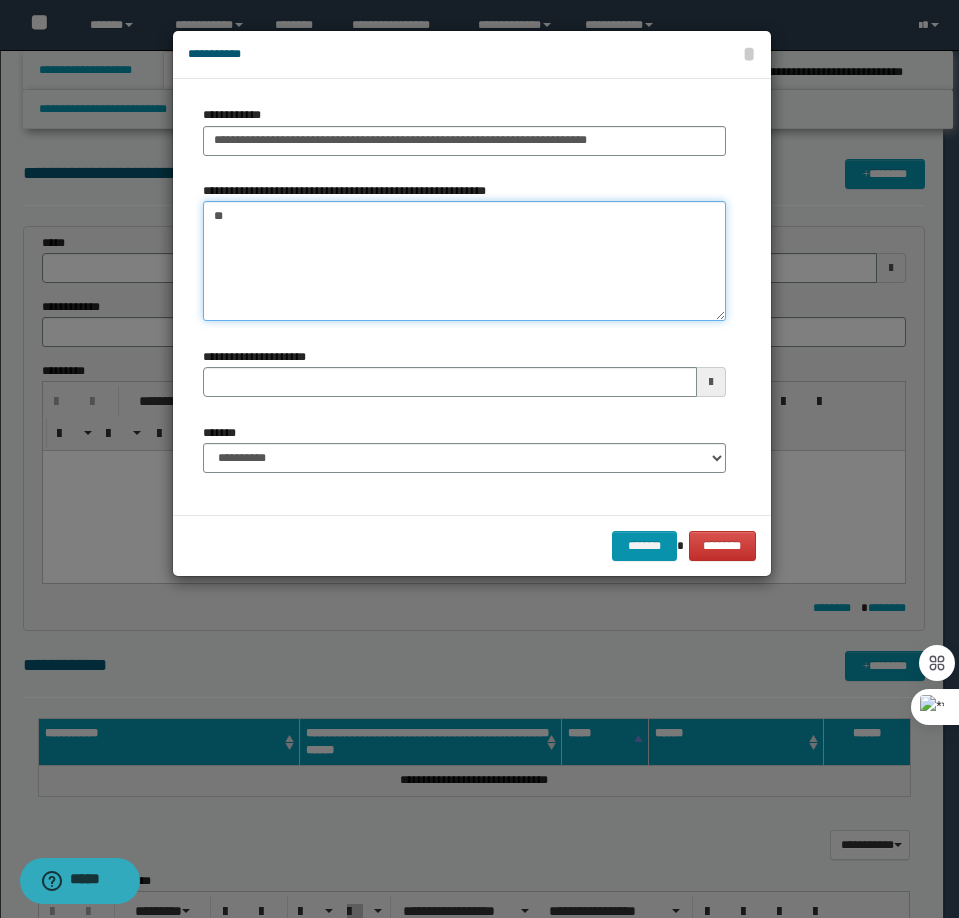 type on "***" 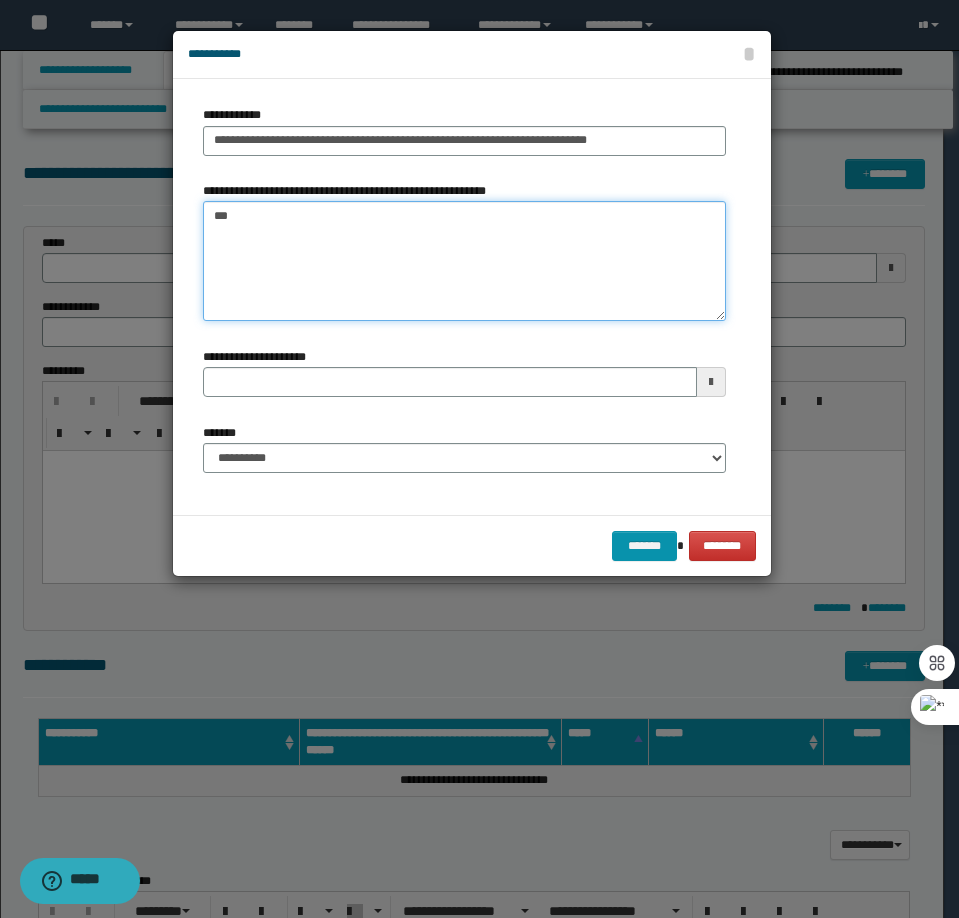 type 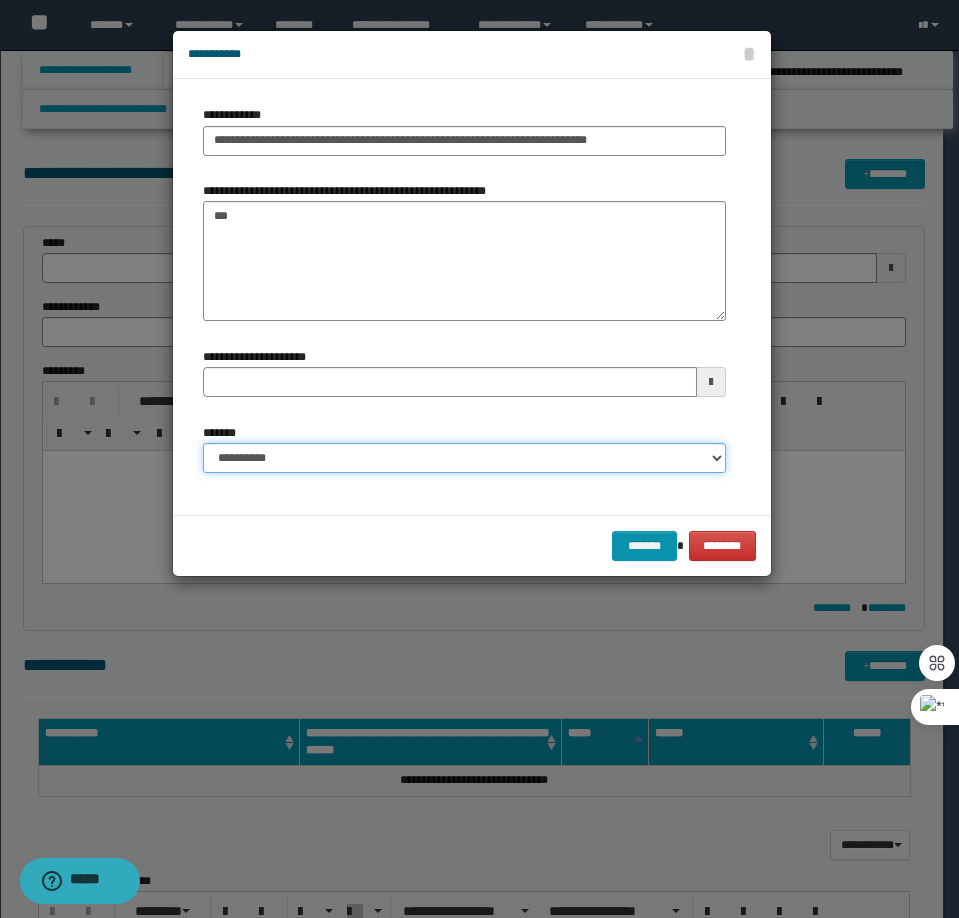 click on "**********" at bounding box center [464, 458] 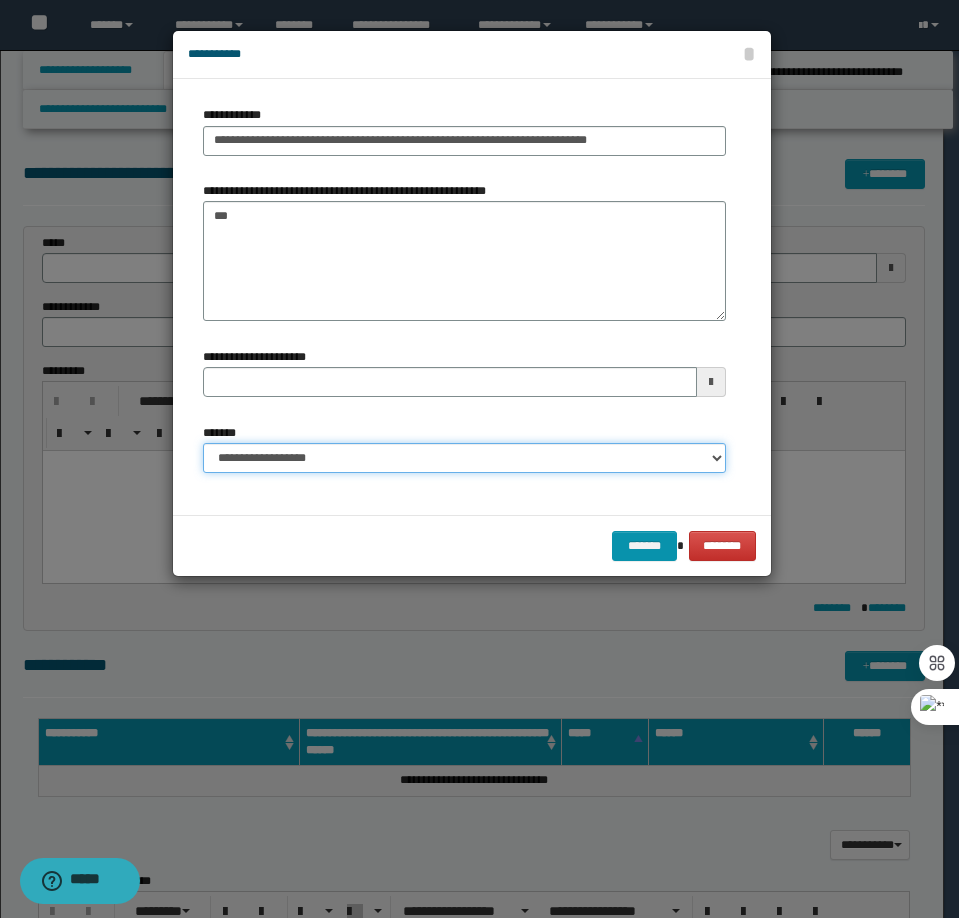 click on "**********" at bounding box center [464, 458] 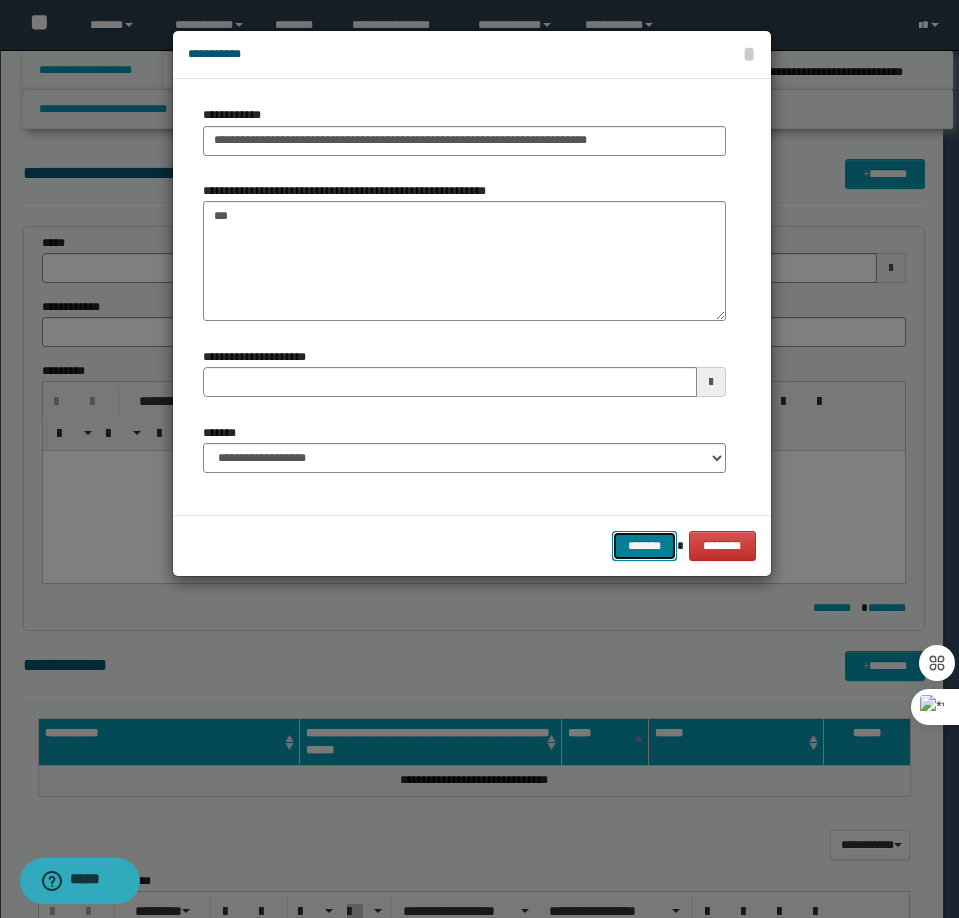click on "*******" at bounding box center (644, 546) 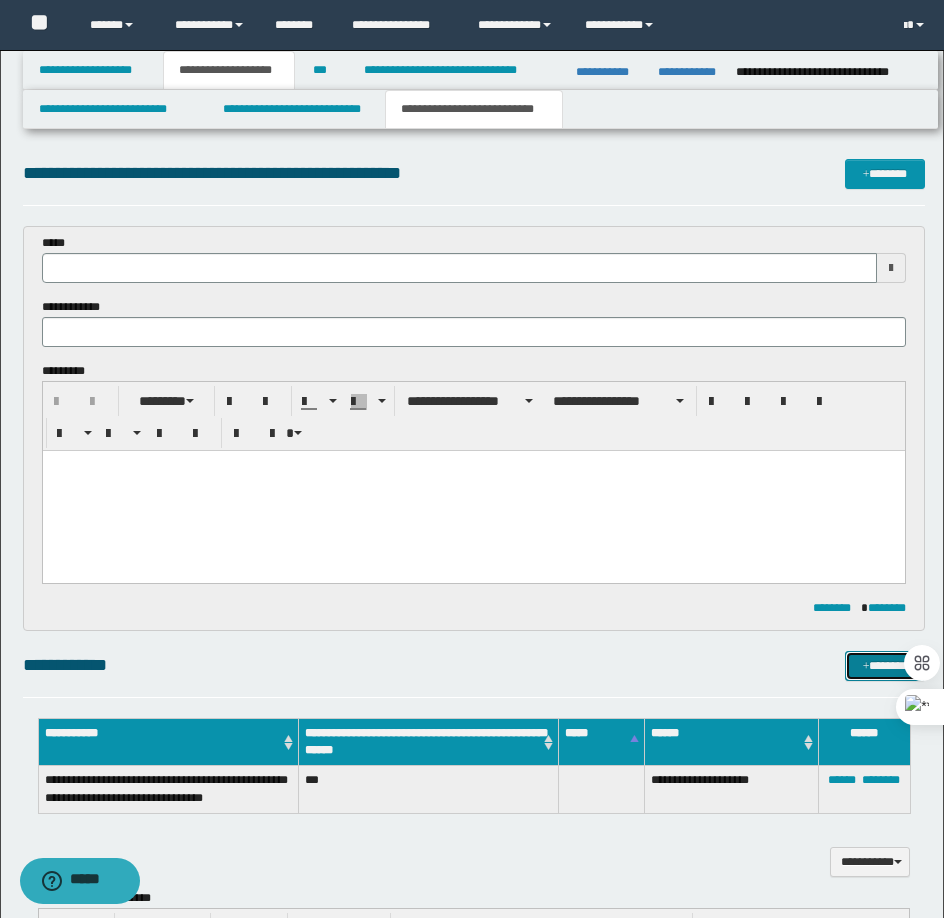 type 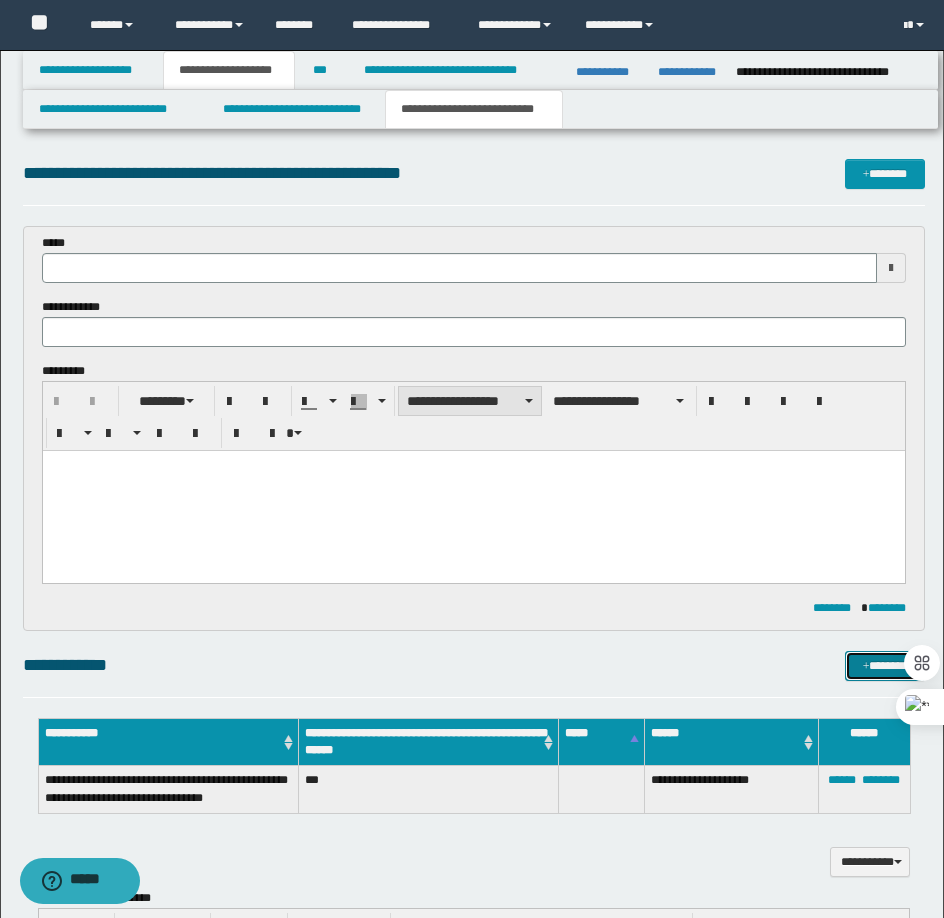 type 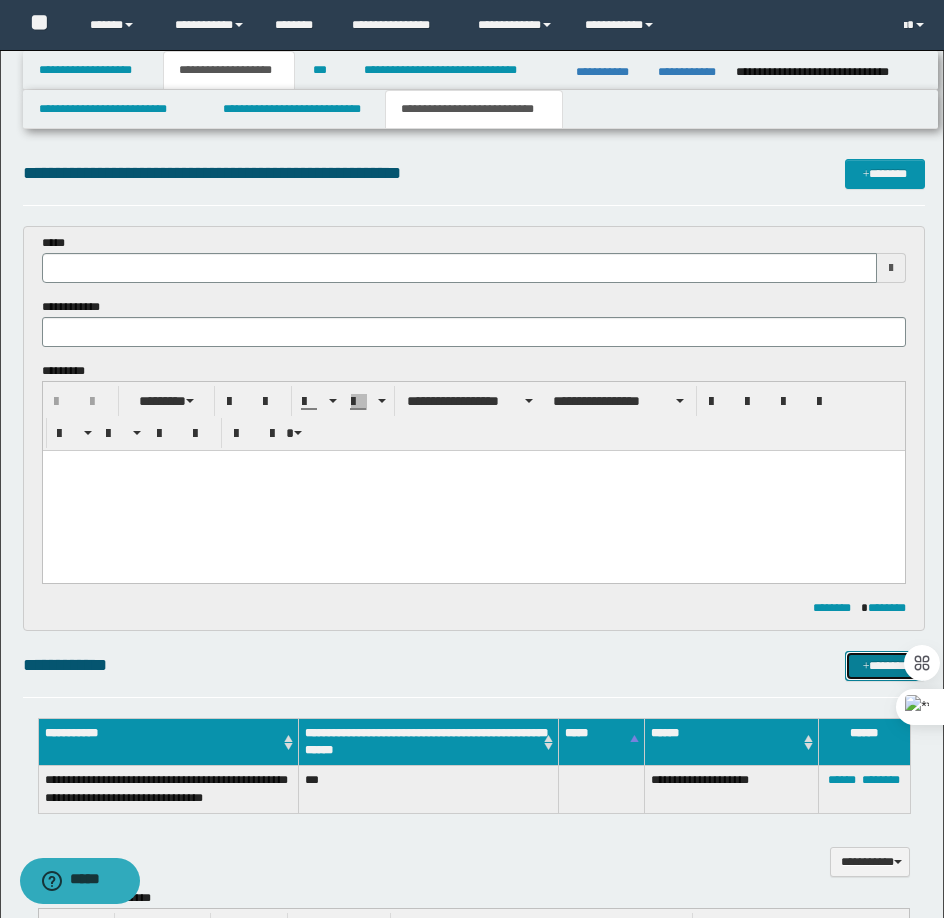 click on "*******" at bounding box center (885, 666) 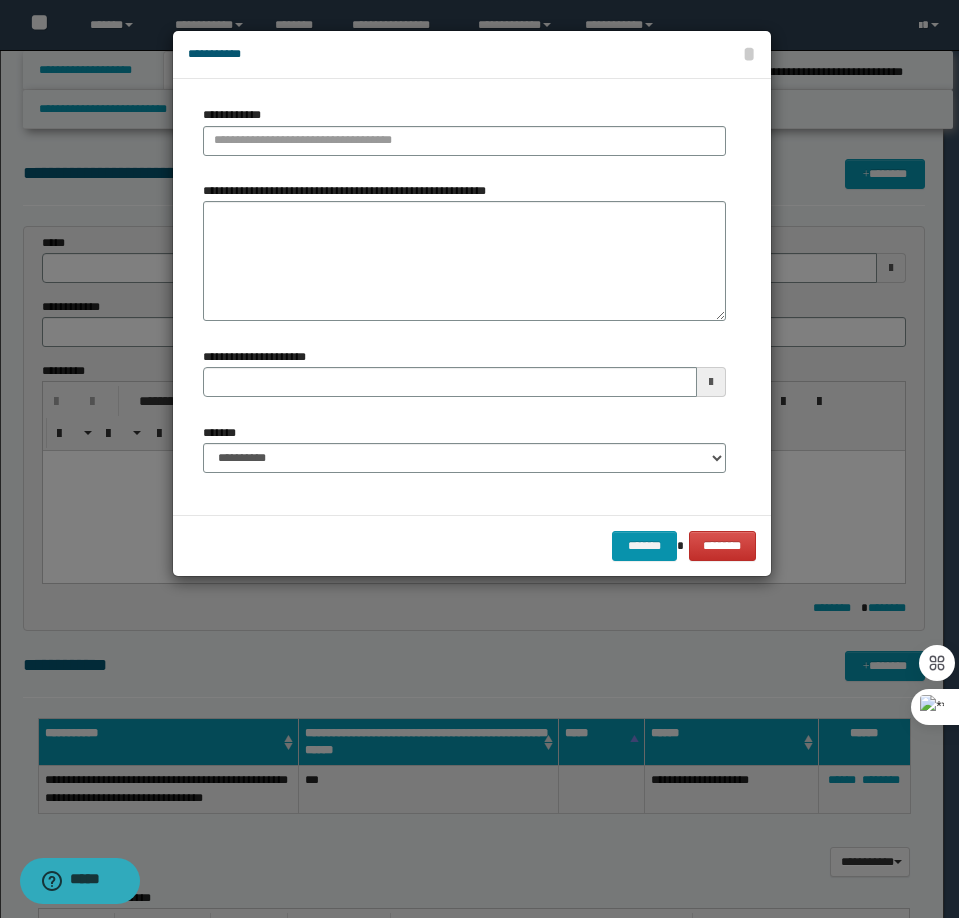 type 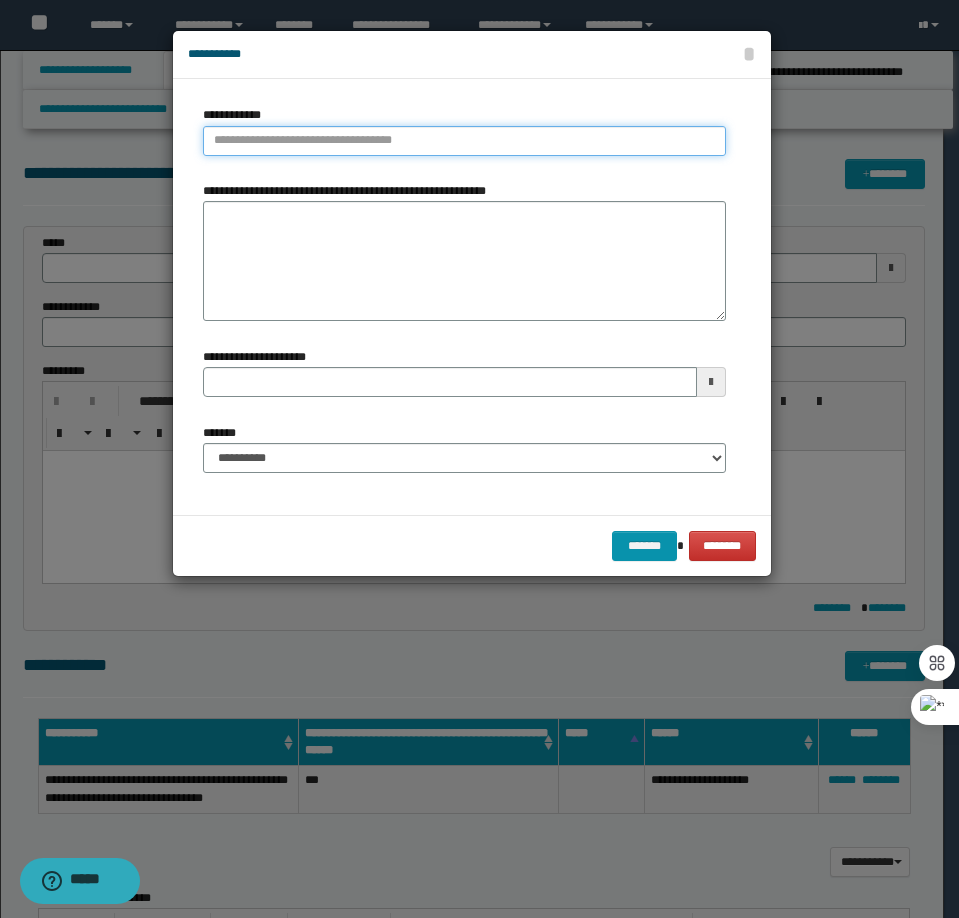 type on "**********" 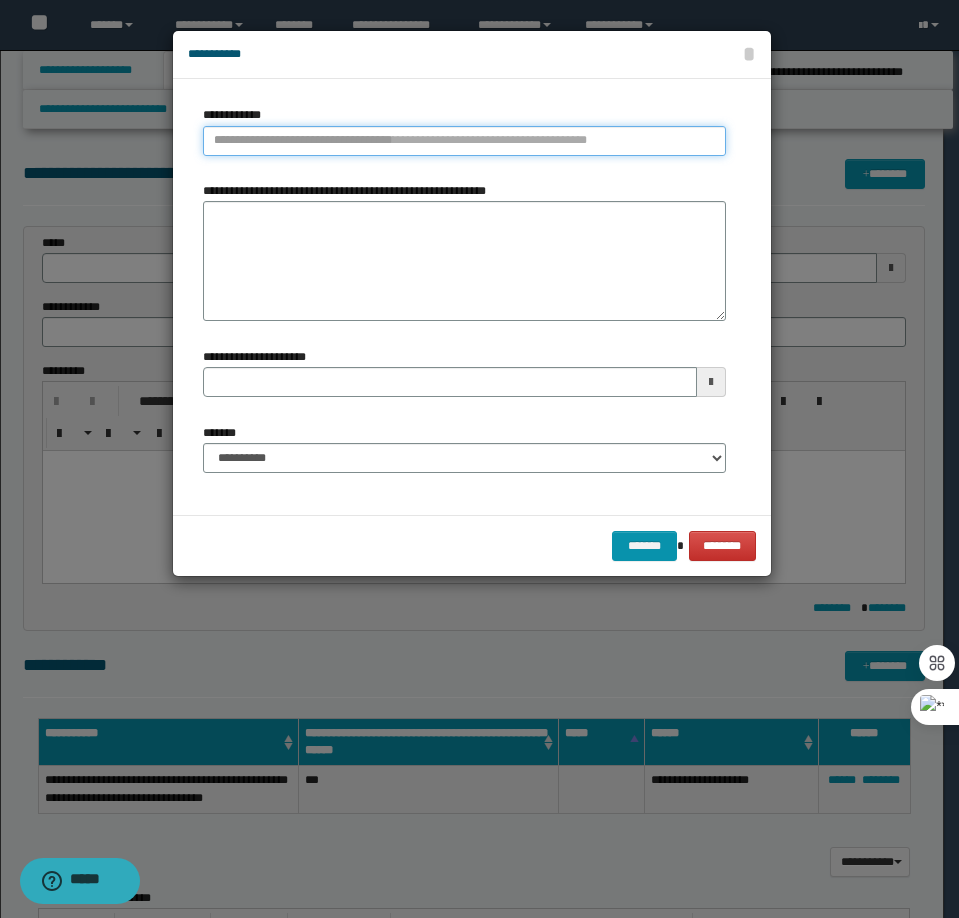 click on "**********" at bounding box center (464, 141) 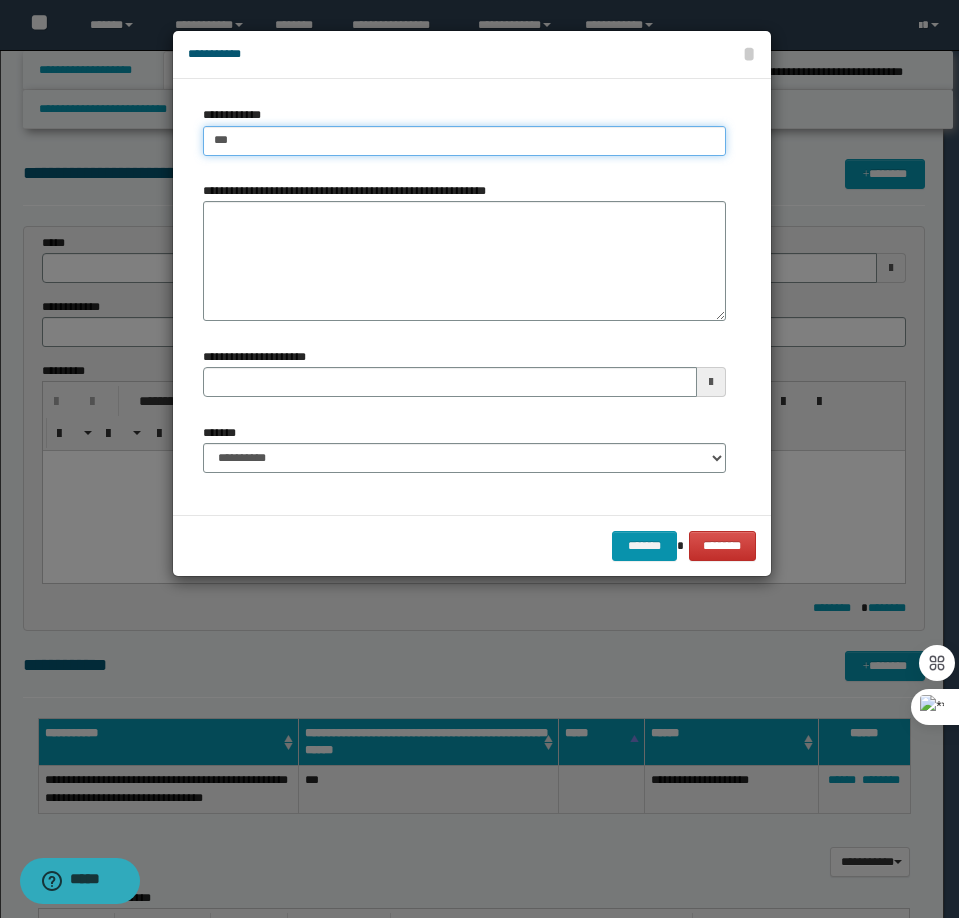 type on "****" 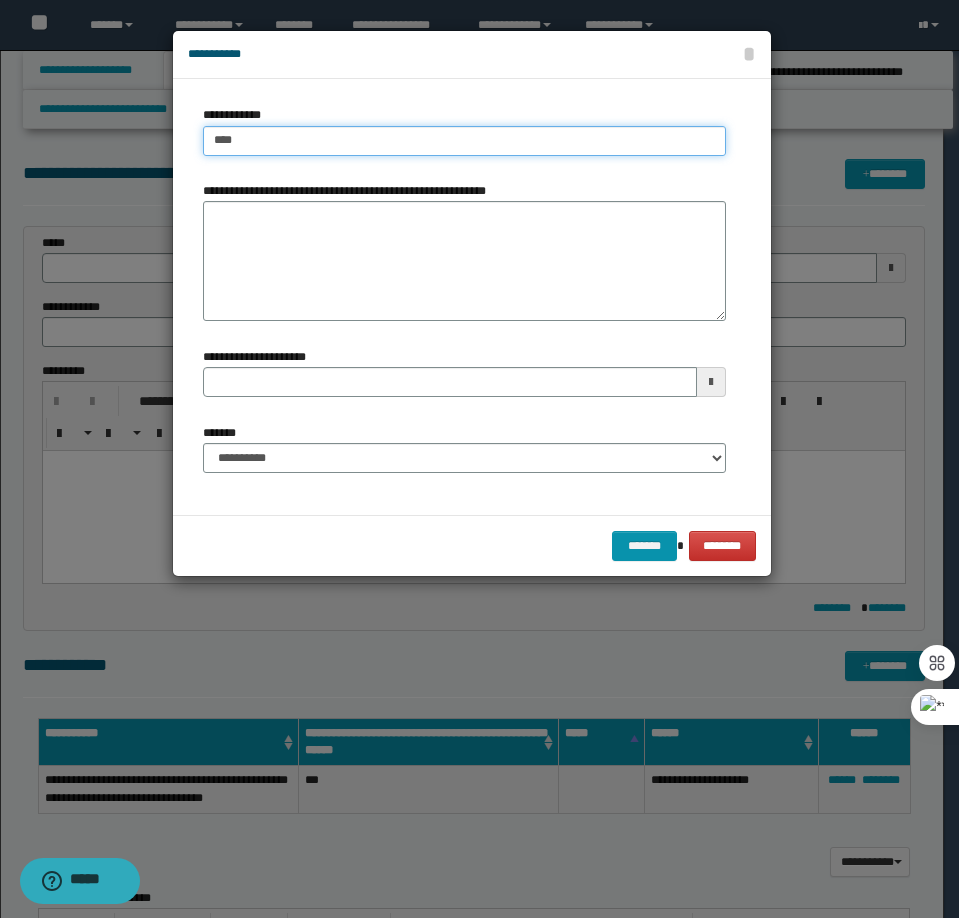 type on "****" 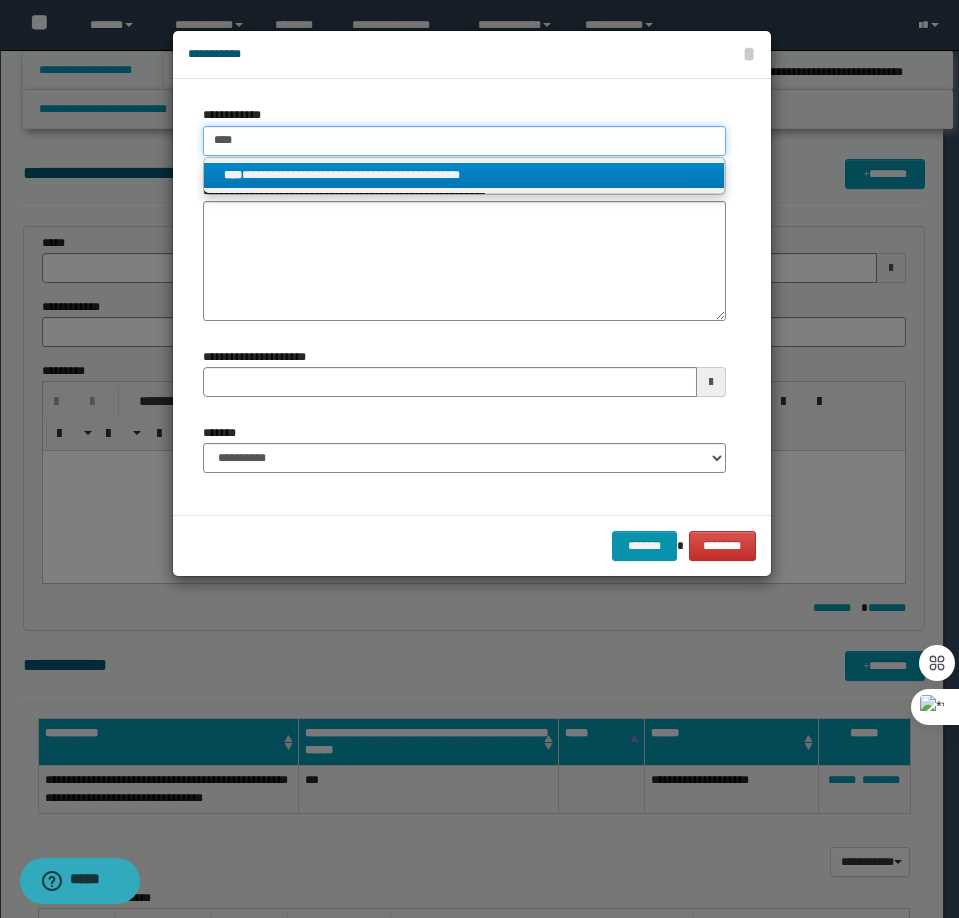 type on "****" 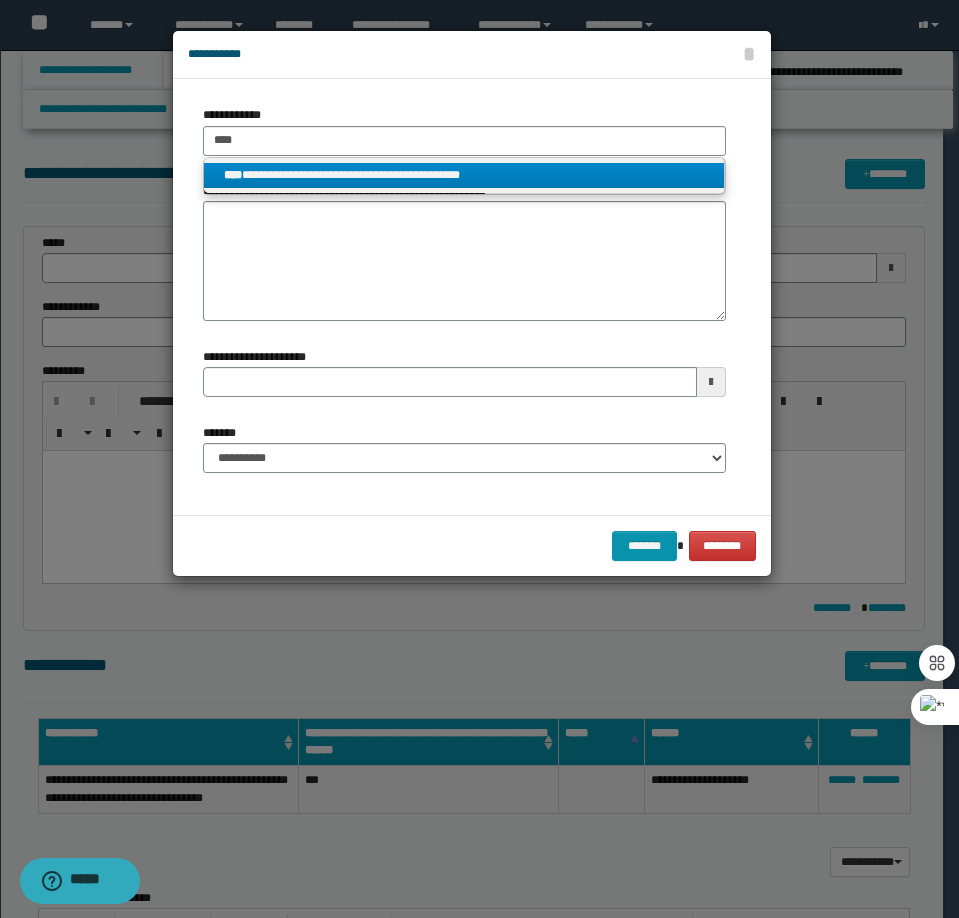 click on "**********" at bounding box center (464, 175) 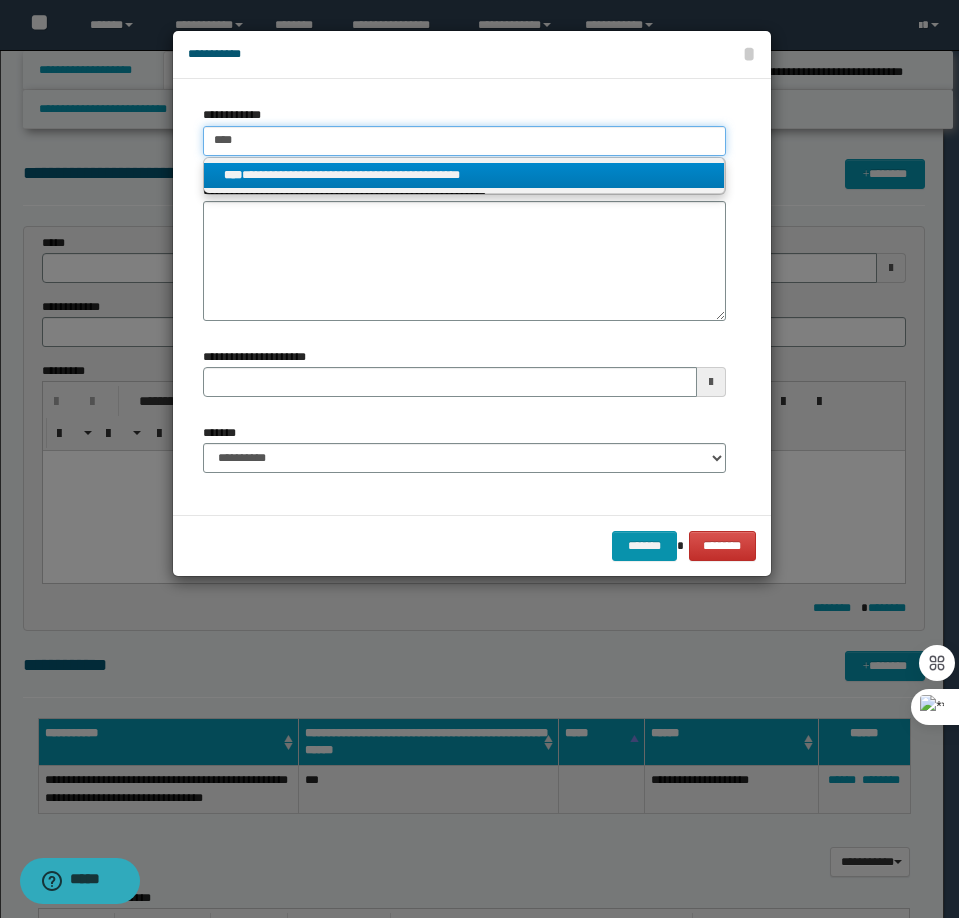 type 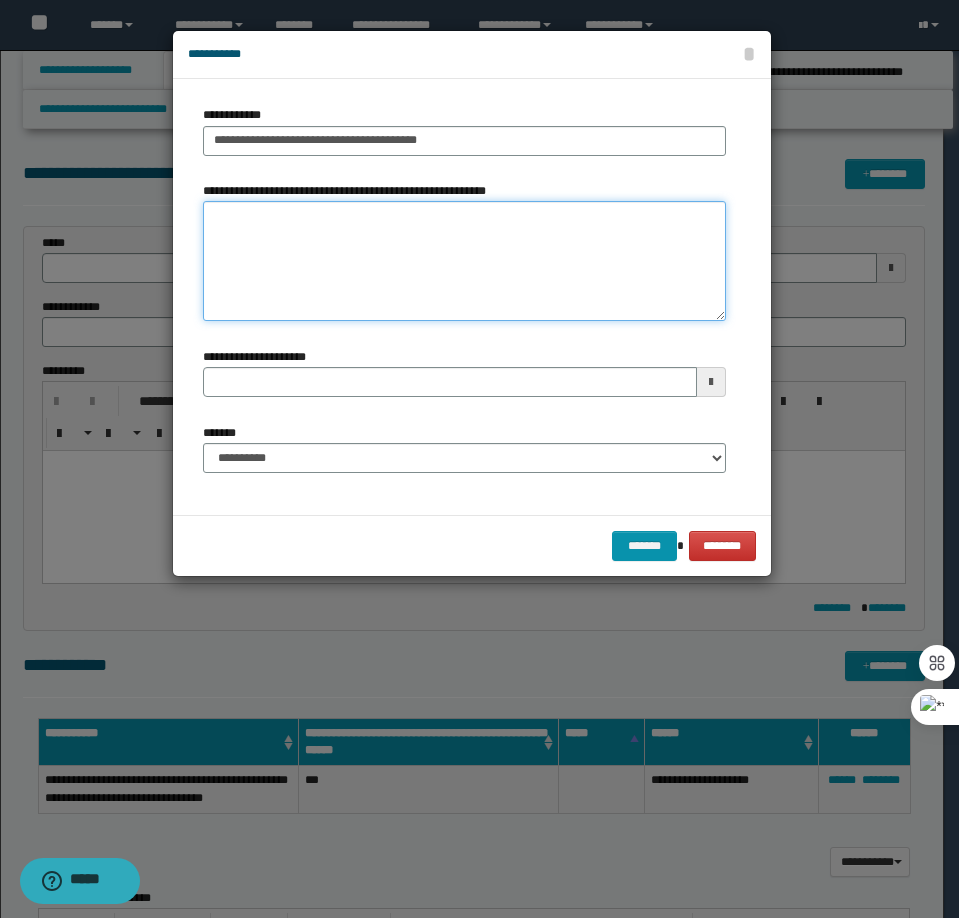 type 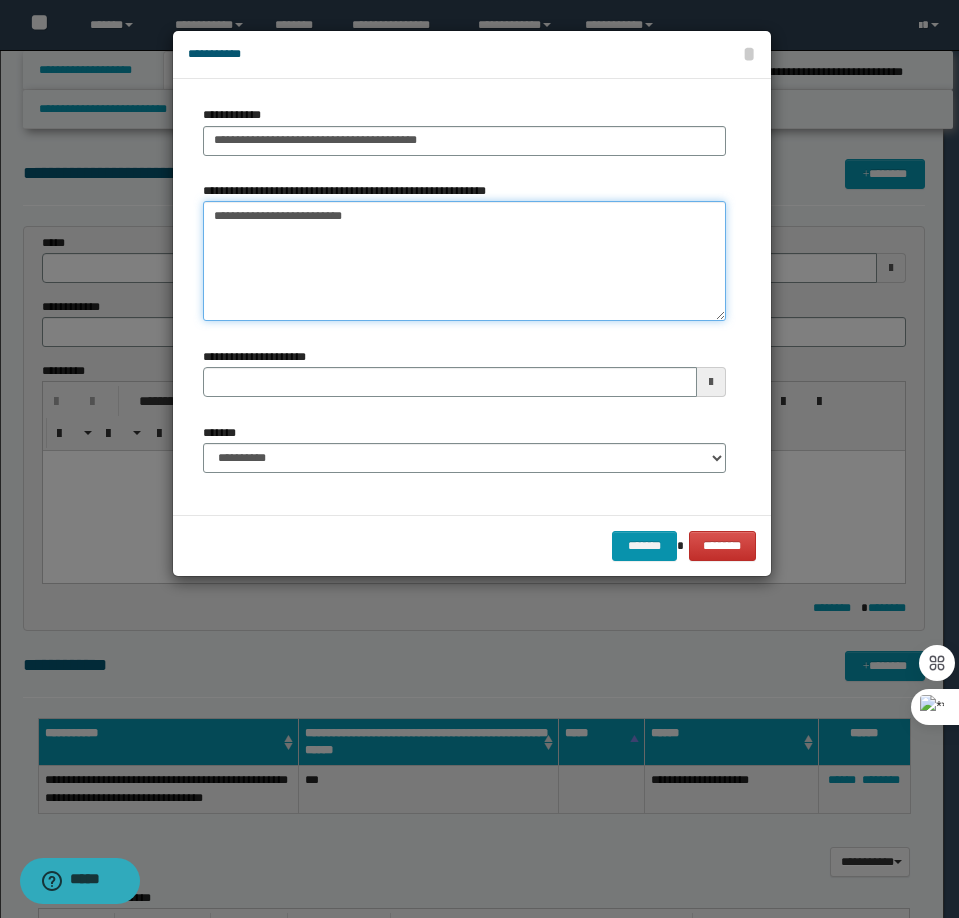 type 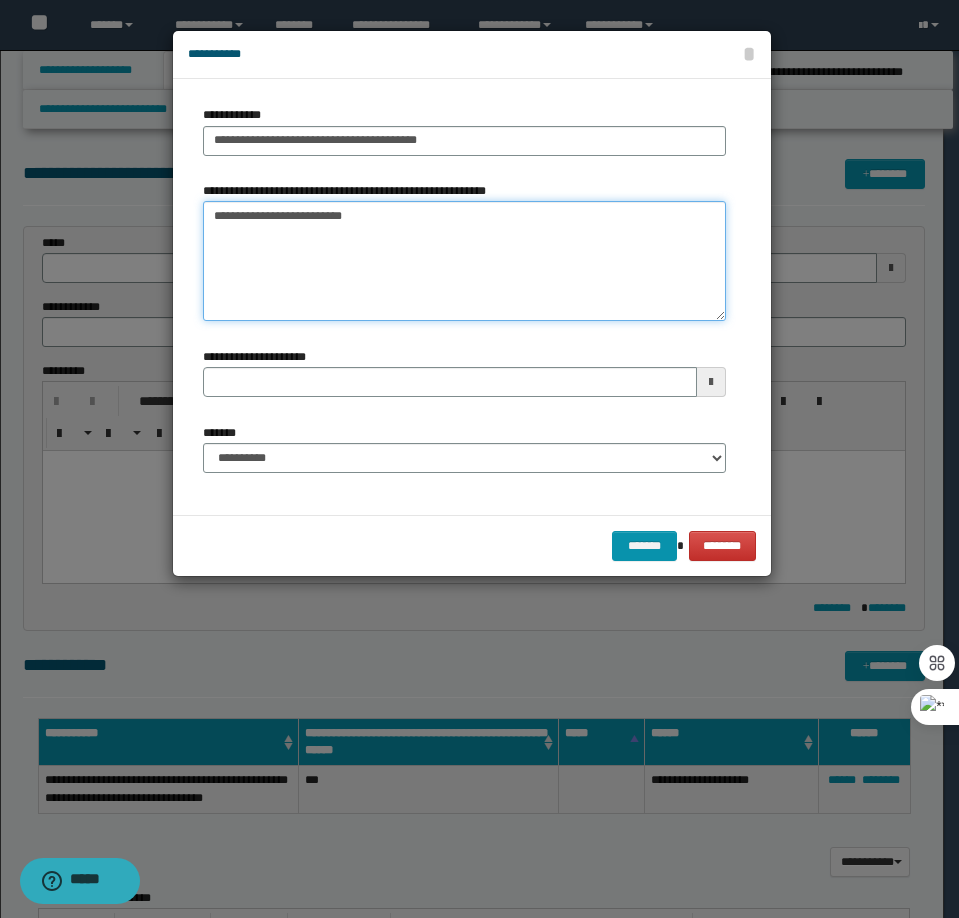 type on "**********" 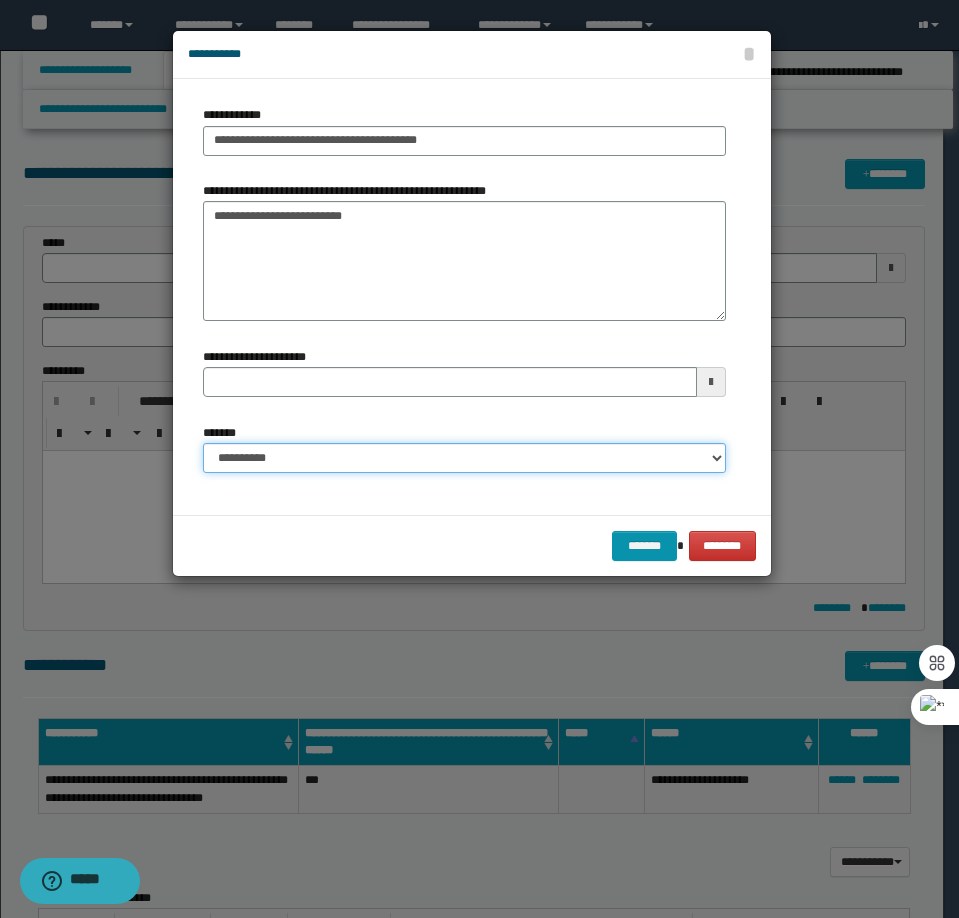 drag, startPoint x: 257, startPoint y: 457, endPoint x: 263, endPoint y: 471, distance: 15.231546 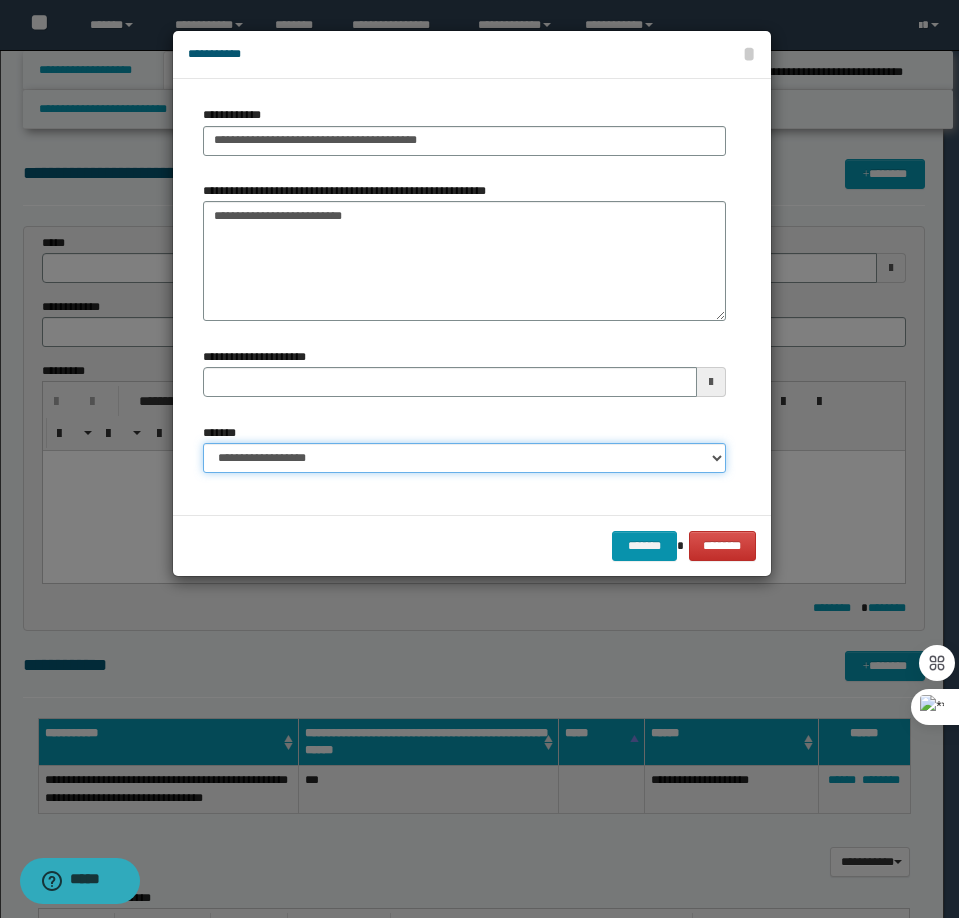 click on "**********" at bounding box center [464, 458] 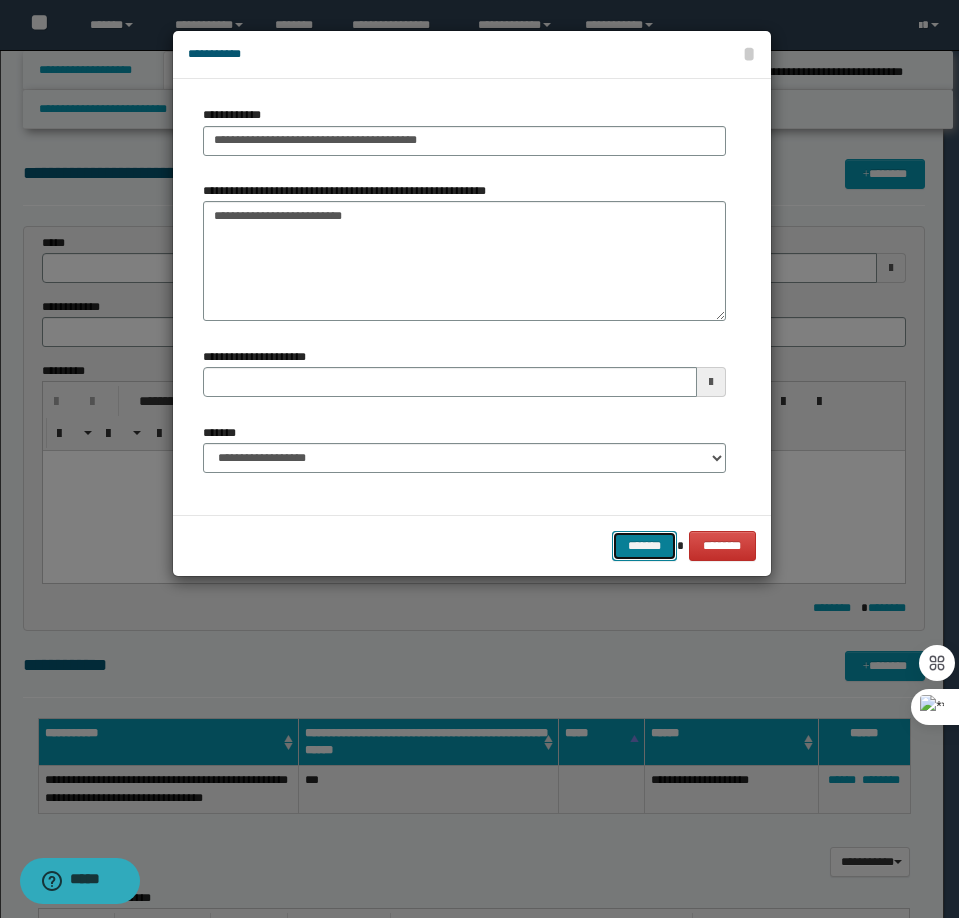 drag, startPoint x: 637, startPoint y: 542, endPoint x: 647, endPoint y: 562, distance: 22.36068 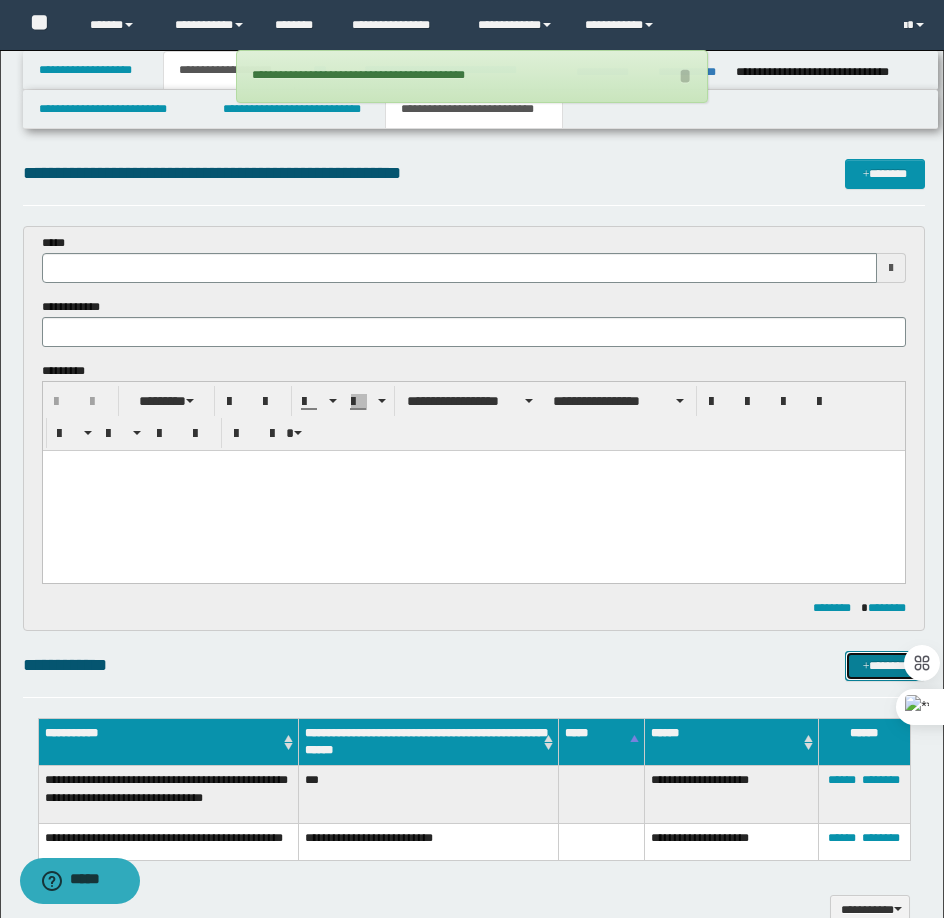 type 